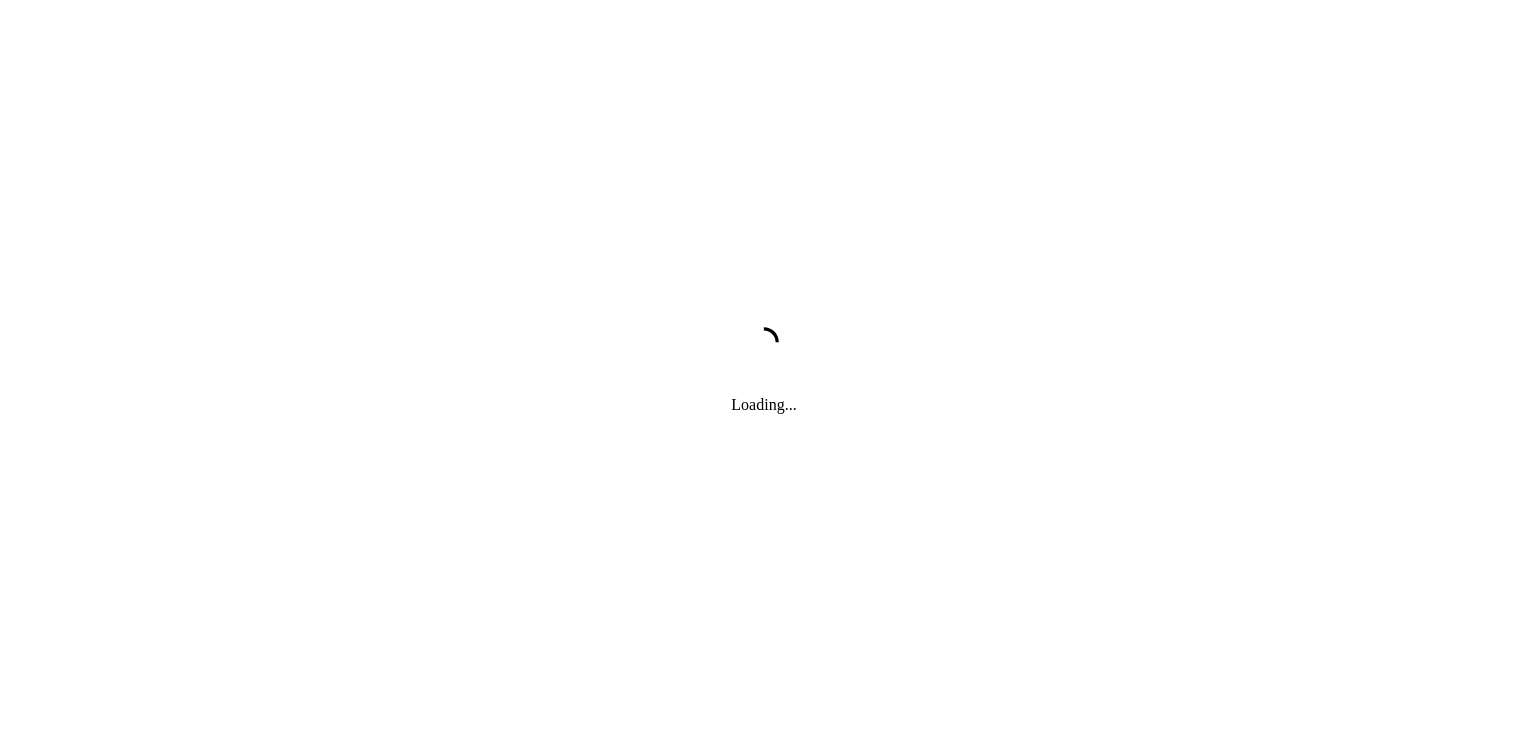 scroll, scrollTop: 0, scrollLeft: 0, axis: both 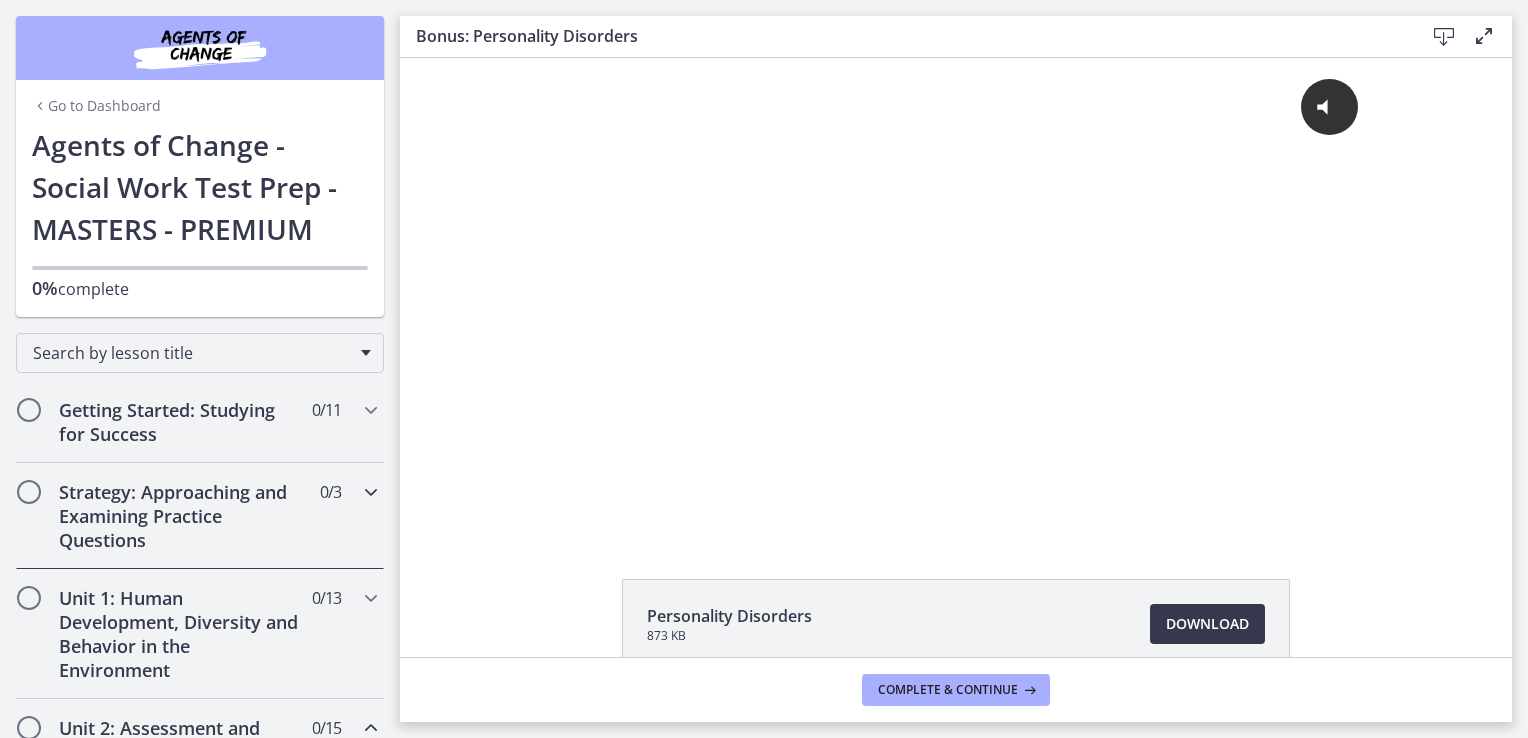 click on "Strategy: Approaching and Examining Practice Questions" at bounding box center (181, 516) 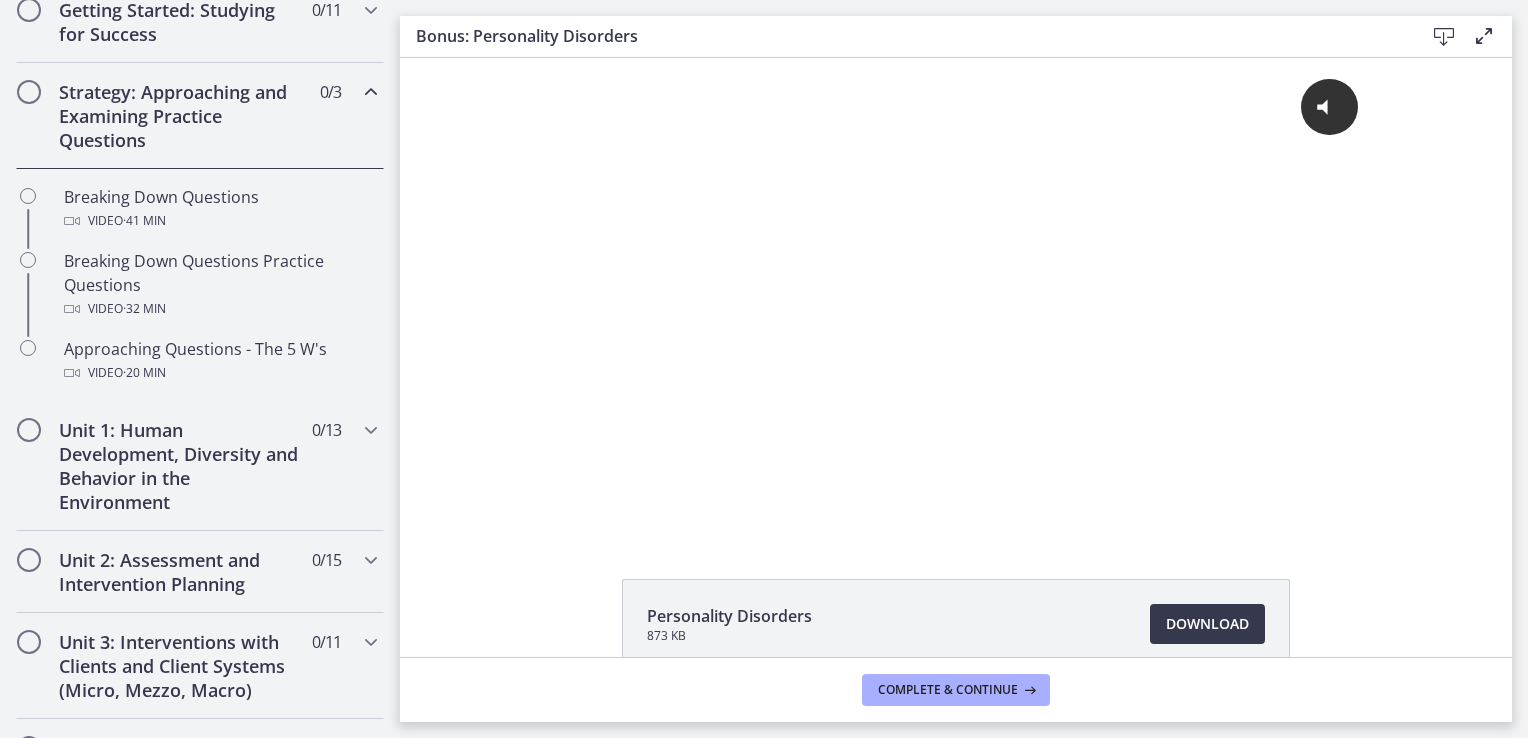 scroll, scrollTop: 400, scrollLeft: 0, axis: vertical 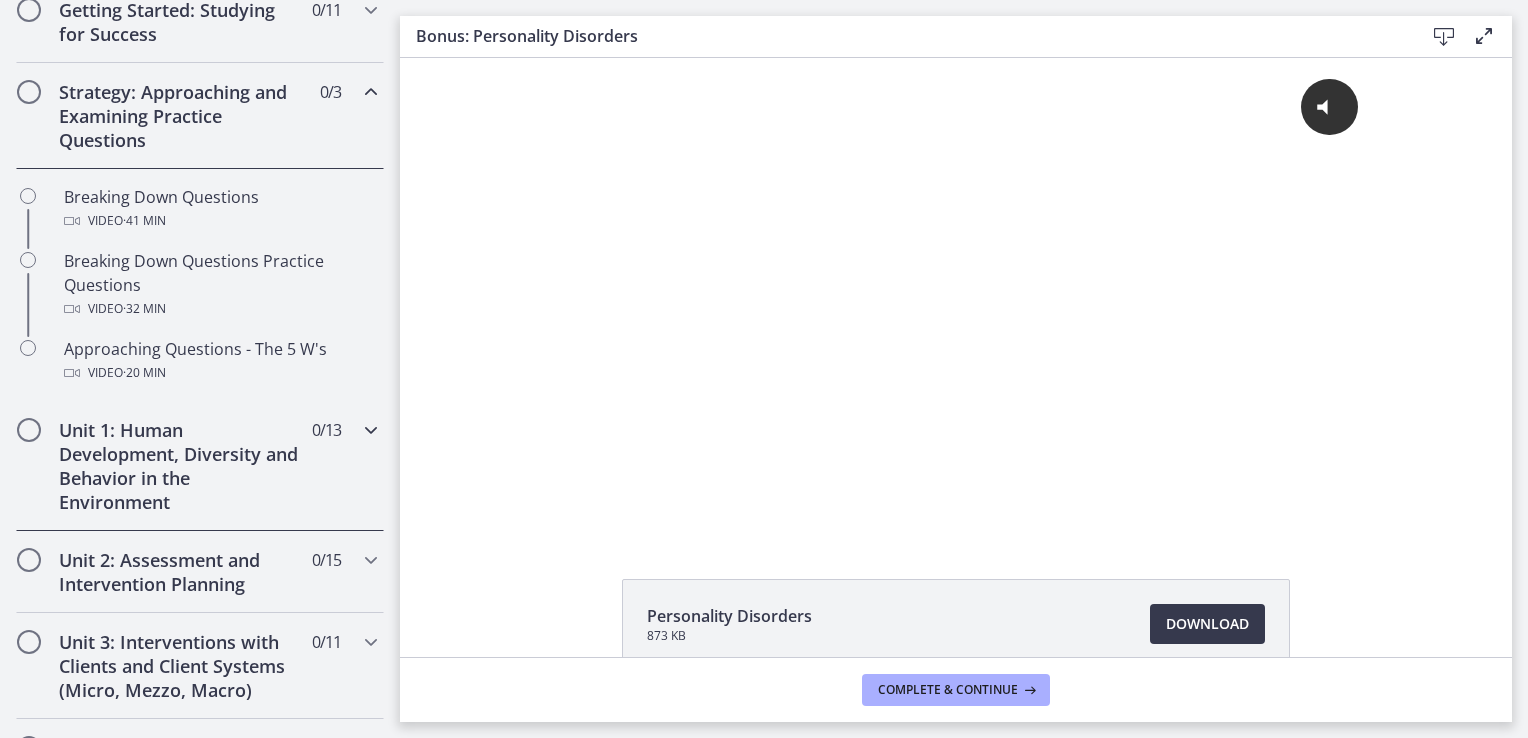 click on "Unit 1: Human Development, Diversity and Behavior in the Environment" at bounding box center (181, 466) 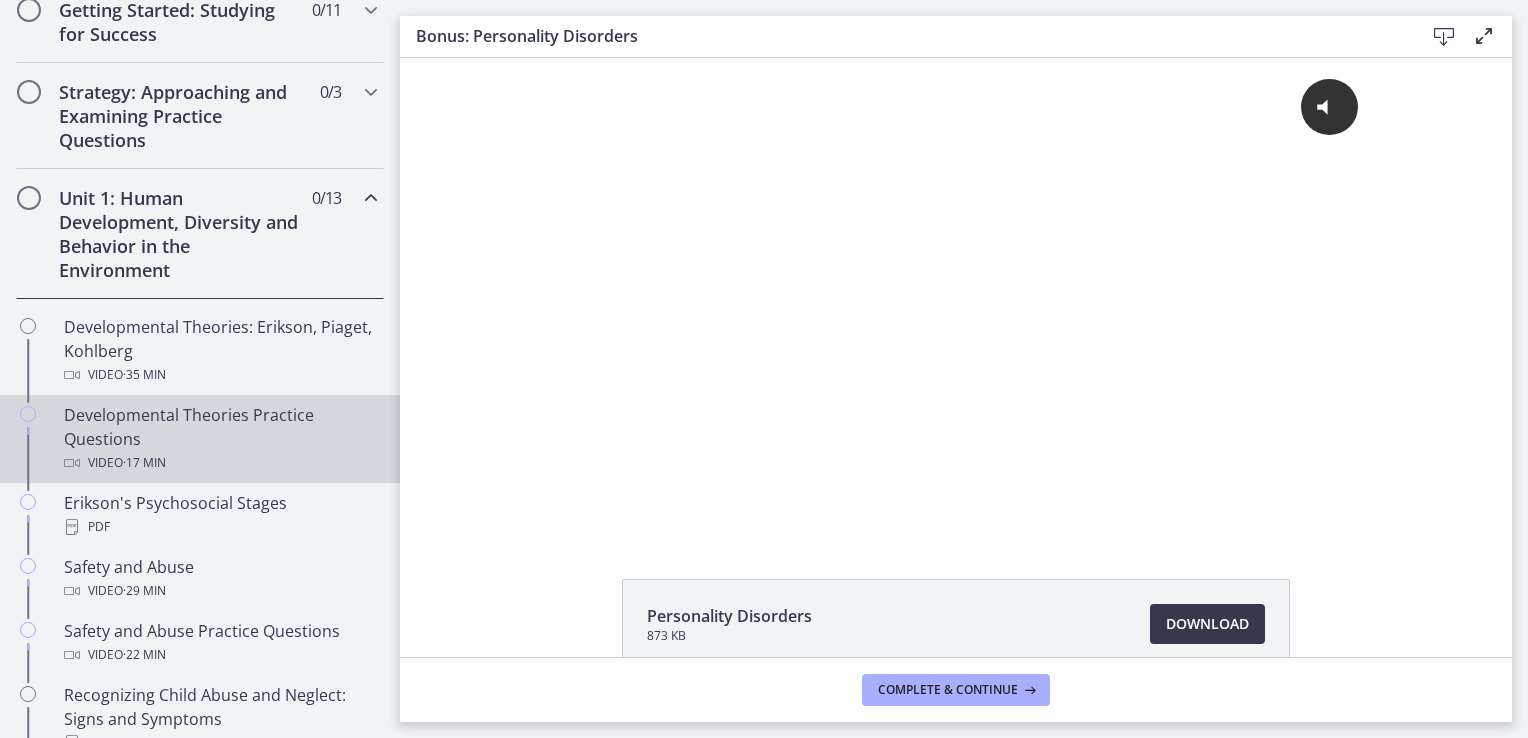 click on "Developmental Theories Practice Questions
Video
·  17 min" at bounding box center [220, 439] 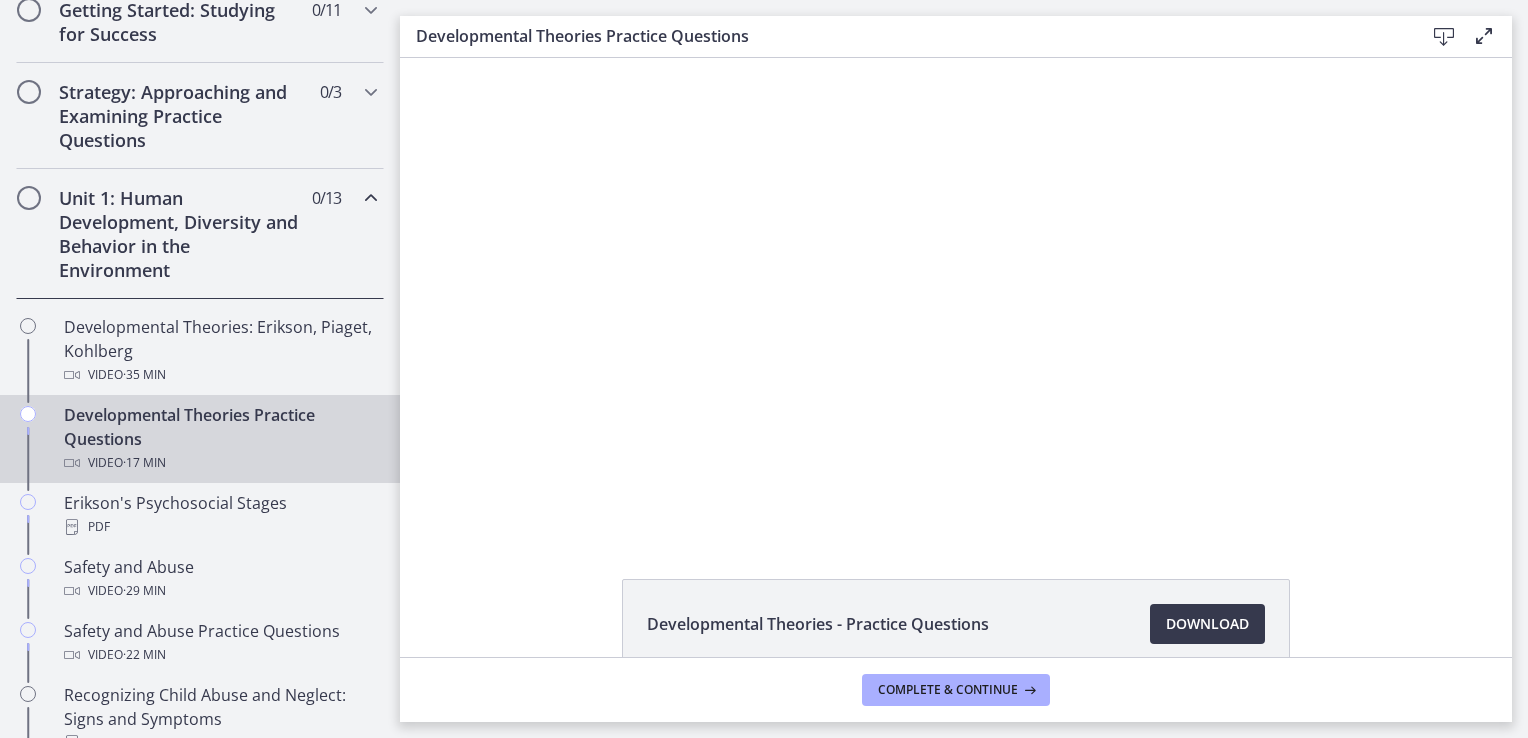 scroll, scrollTop: 0, scrollLeft: 0, axis: both 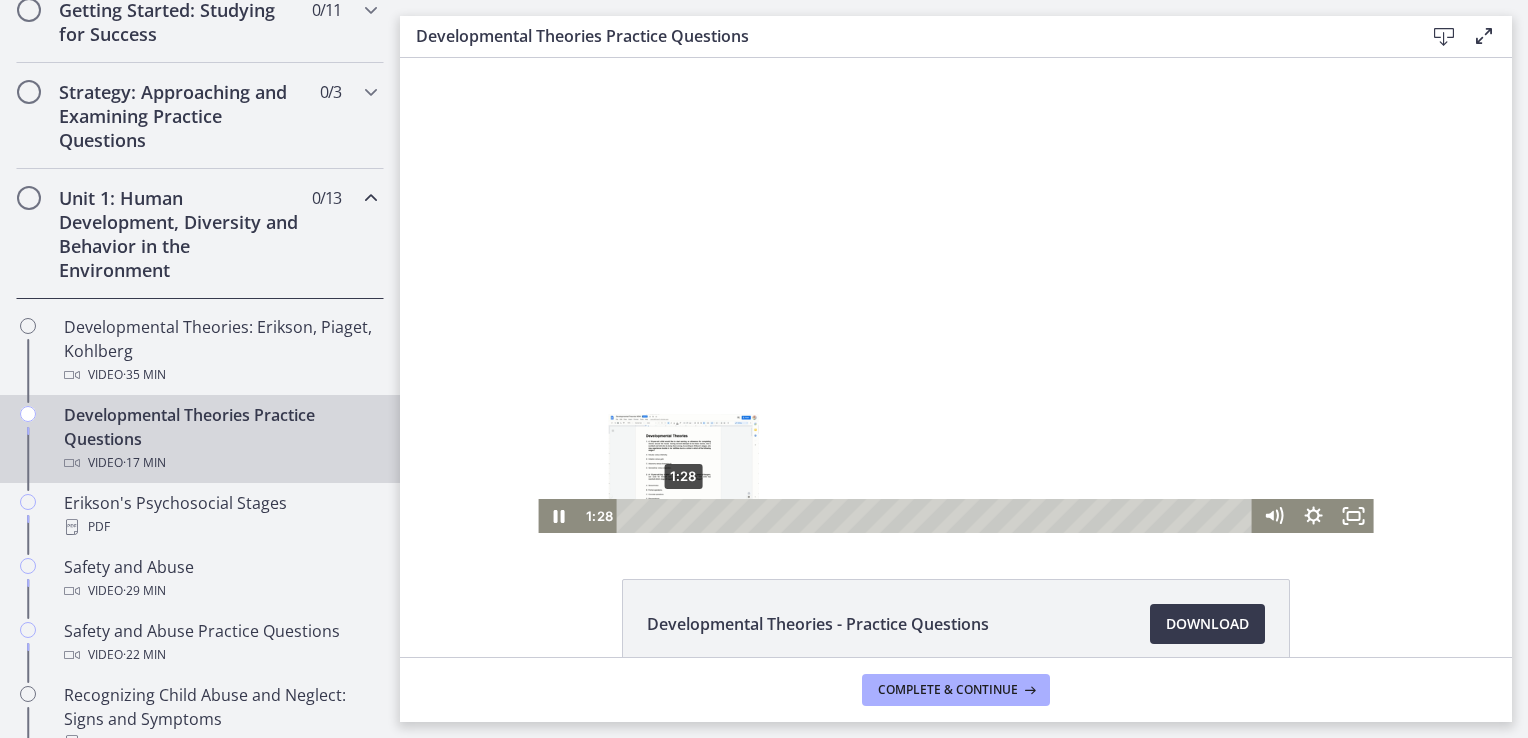 click on "1:28" at bounding box center (937, 516) 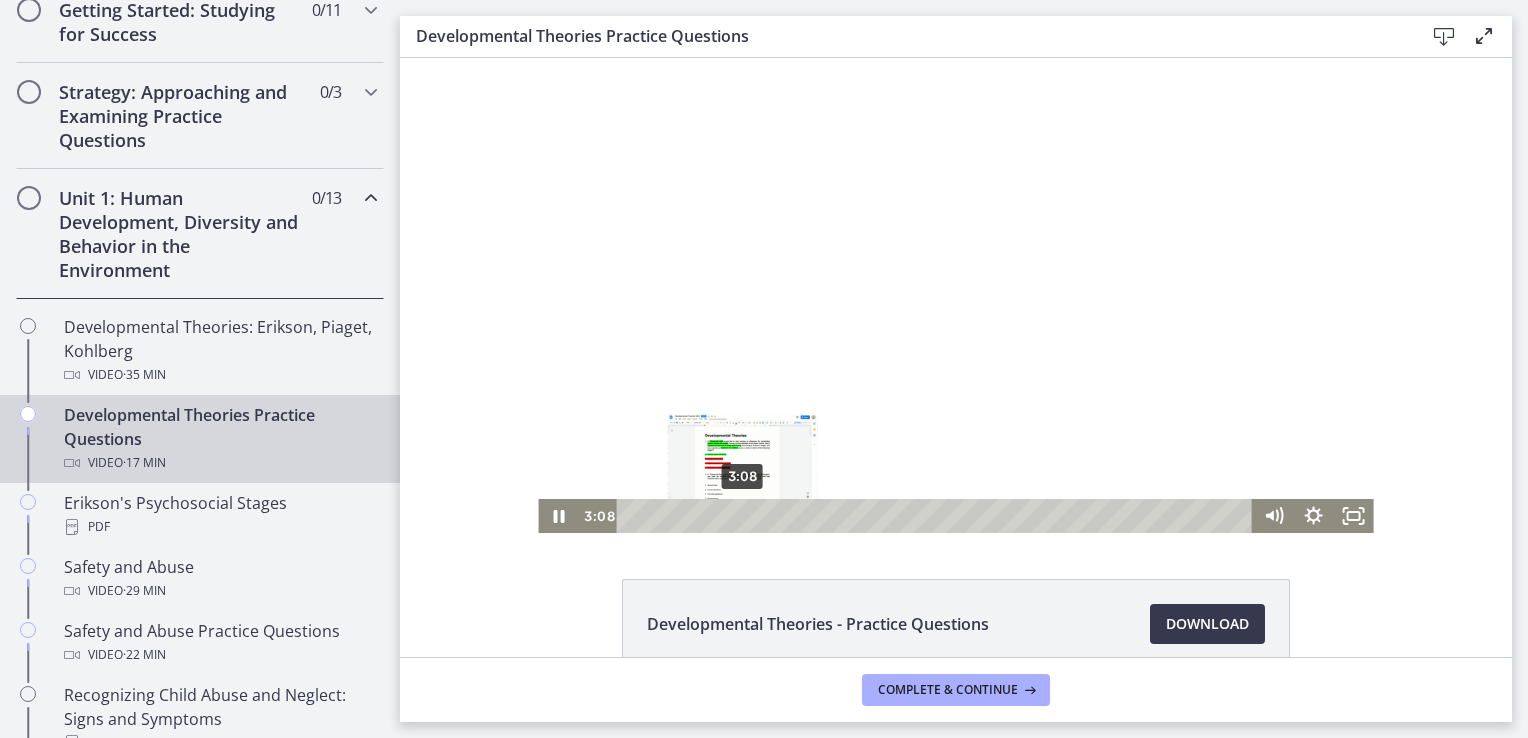 click on "3:08" at bounding box center [937, 516] 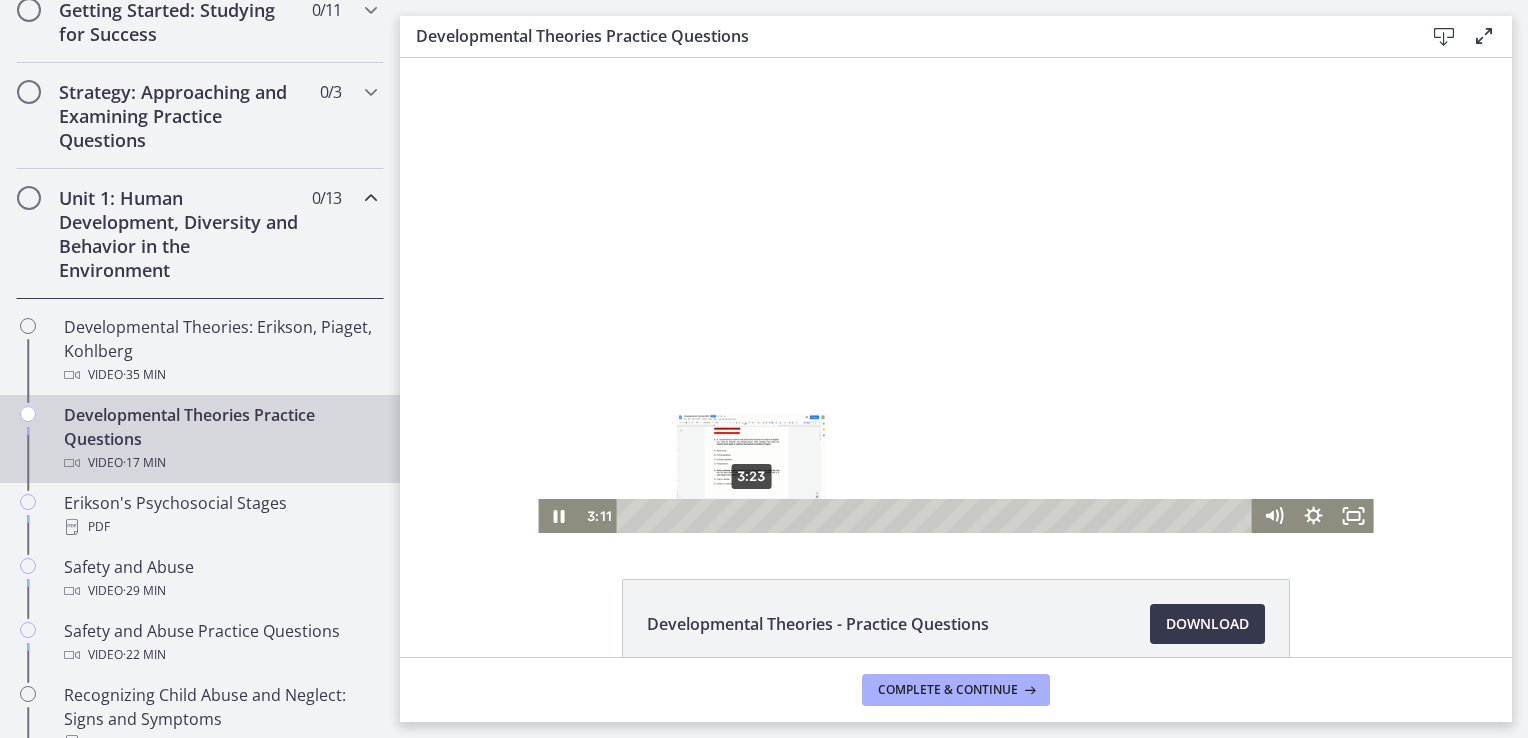 click on "3:23" at bounding box center [937, 516] 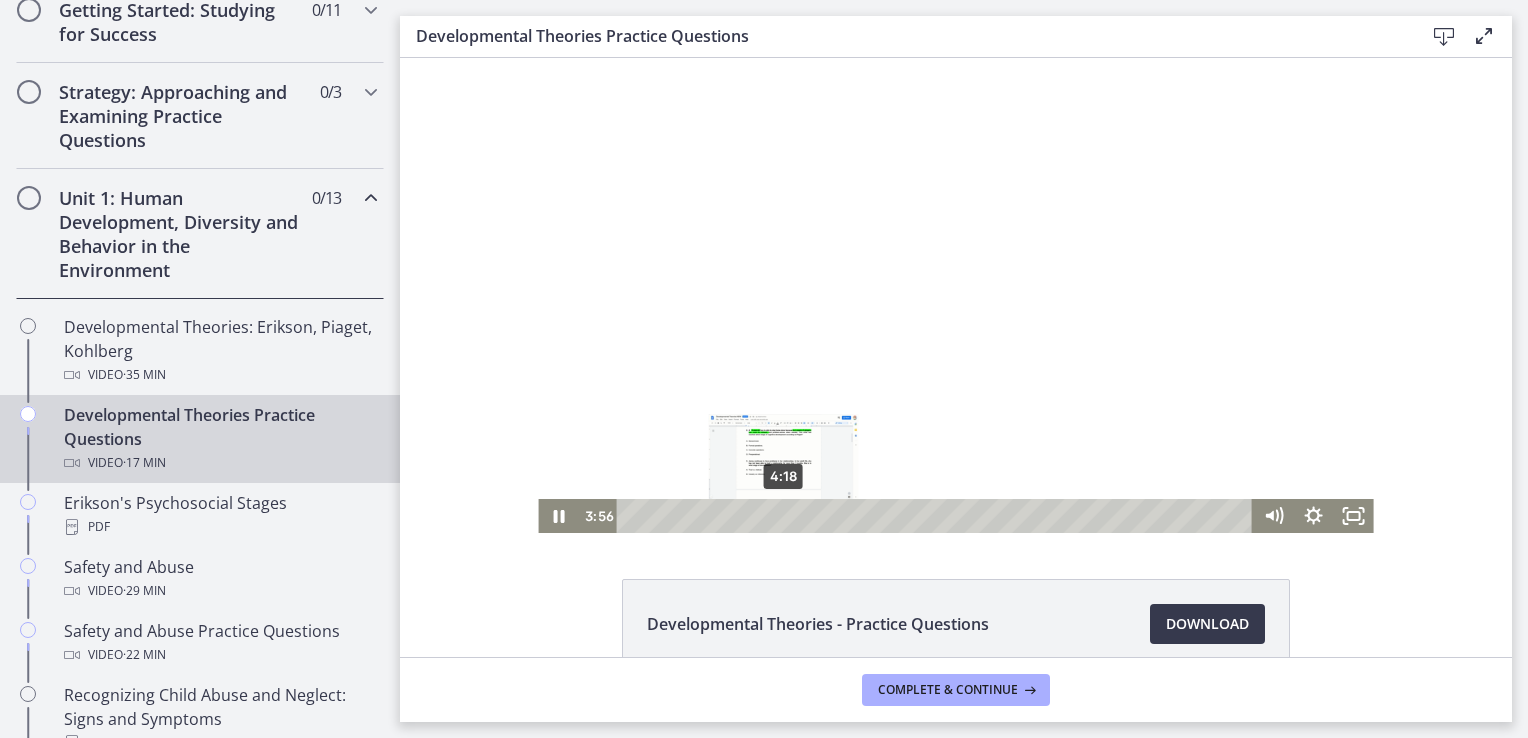 click on "4:18" at bounding box center [937, 516] 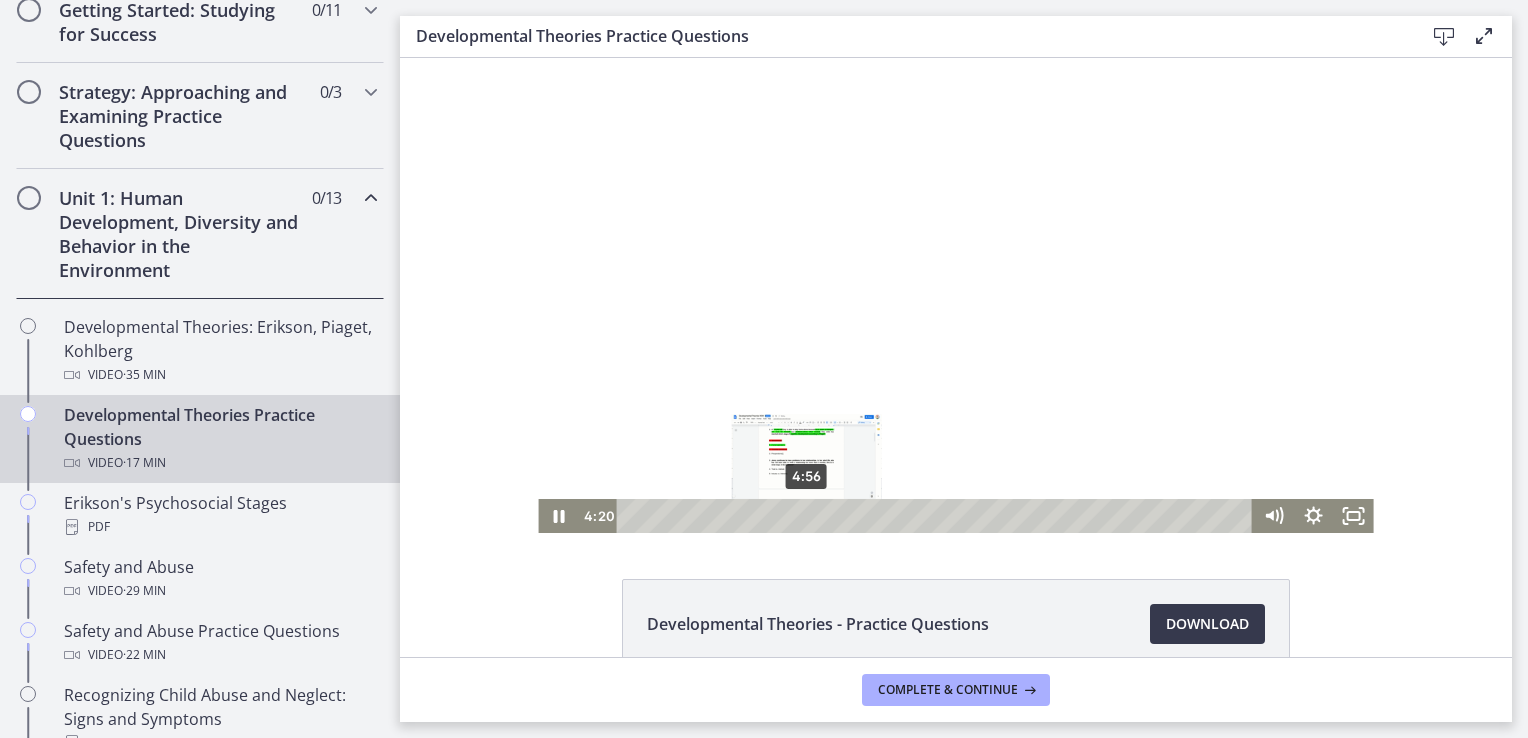 click on "4:56" at bounding box center [937, 516] 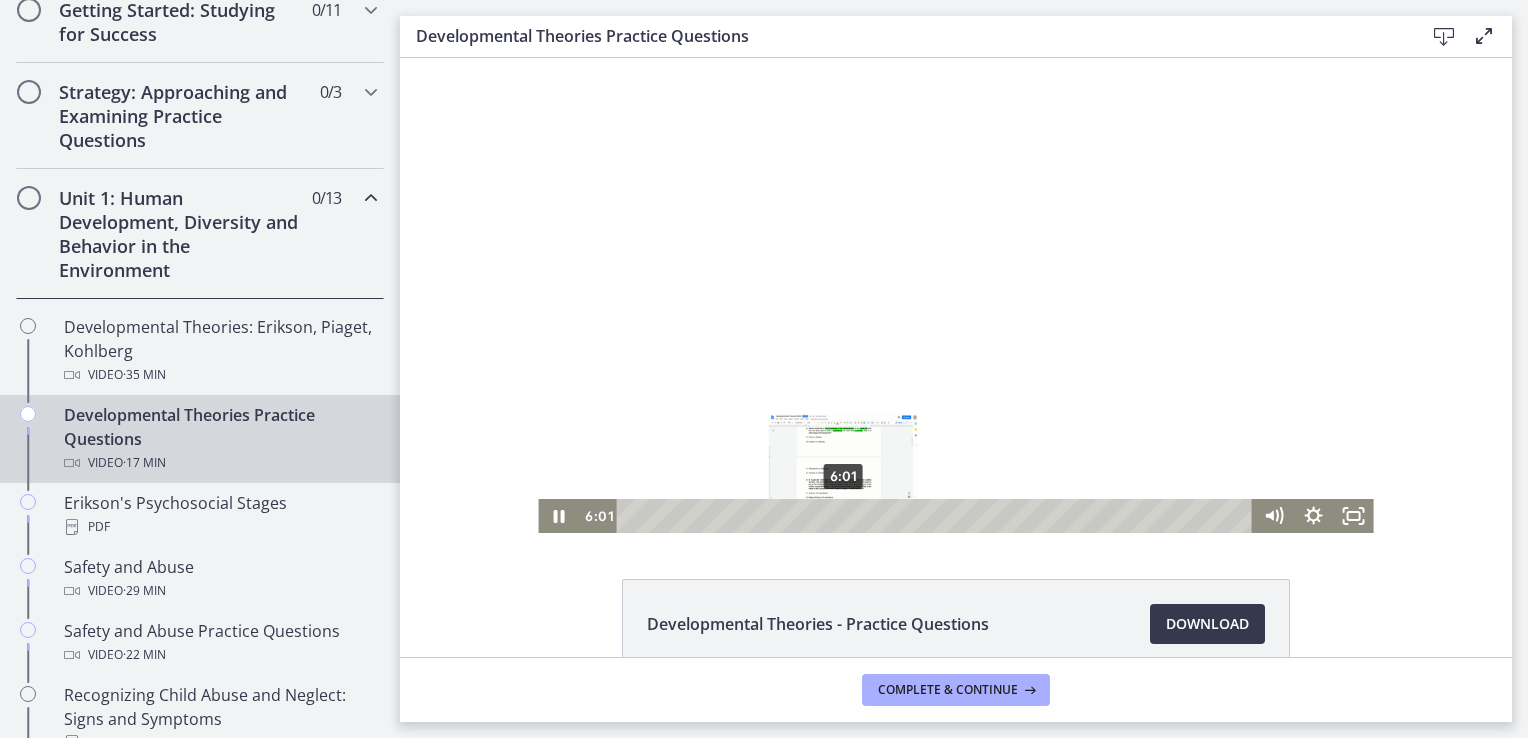click on "6:01" at bounding box center [937, 516] 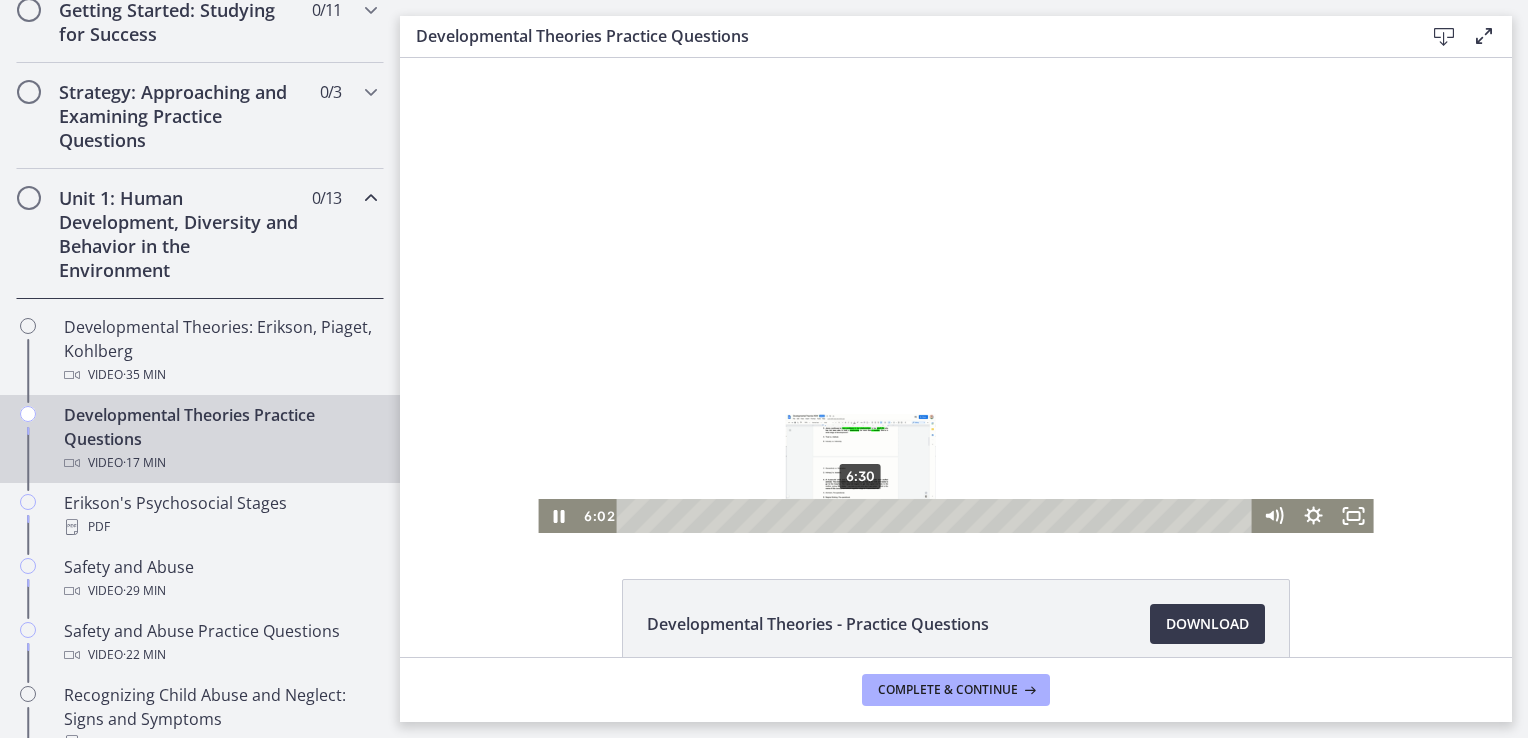 click on "6:30" at bounding box center [937, 516] 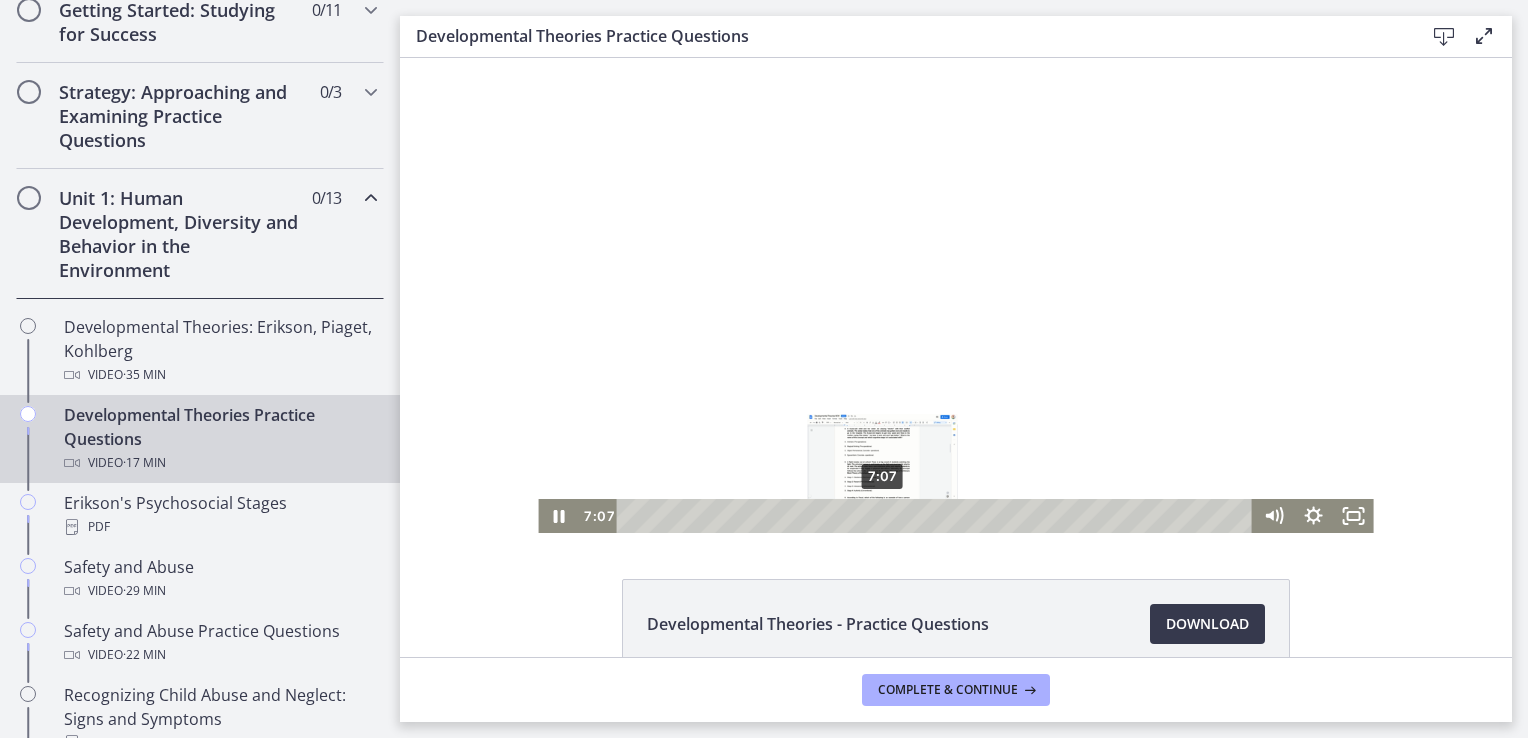 click on "7:07" at bounding box center (937, 516) 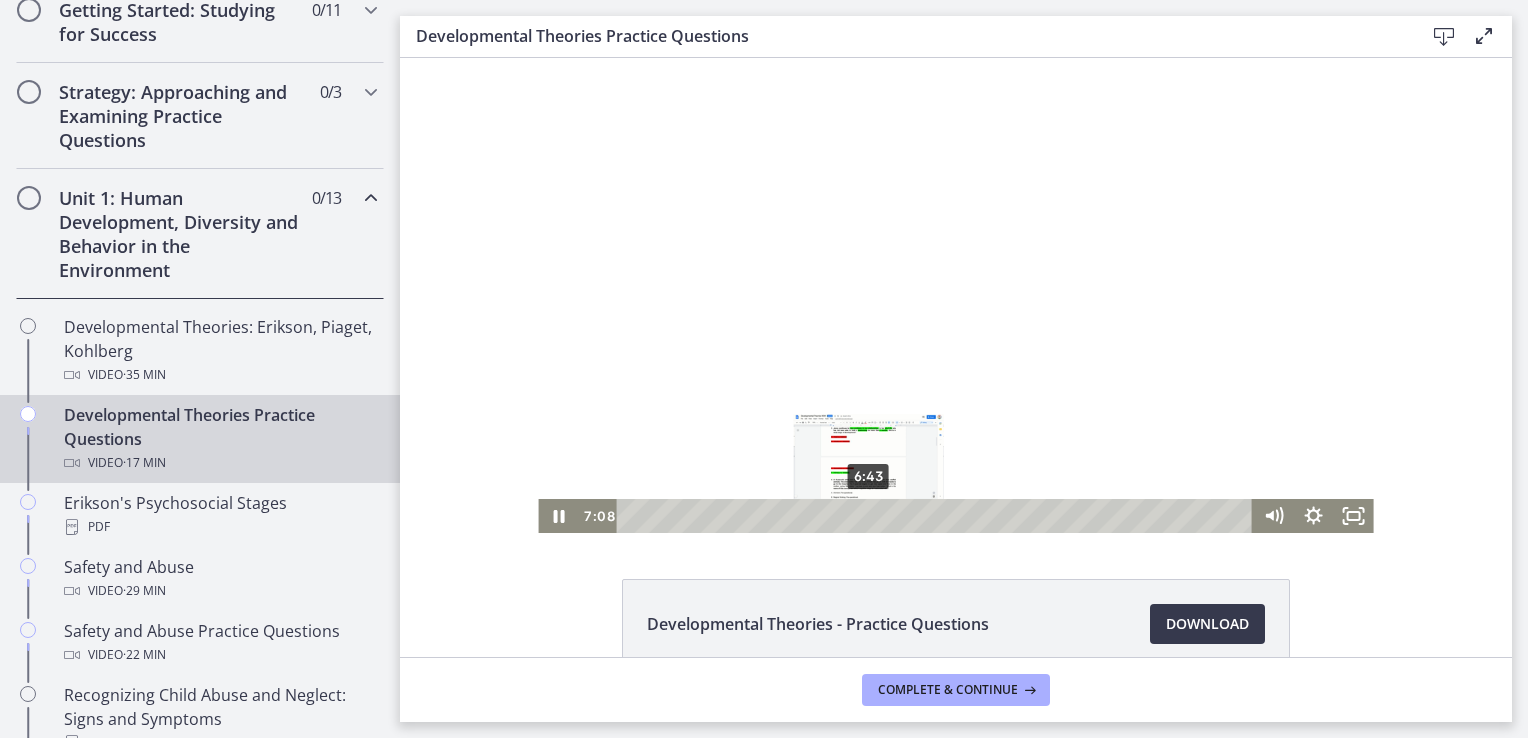 click on "6:43" at bounding box center [937, 516] 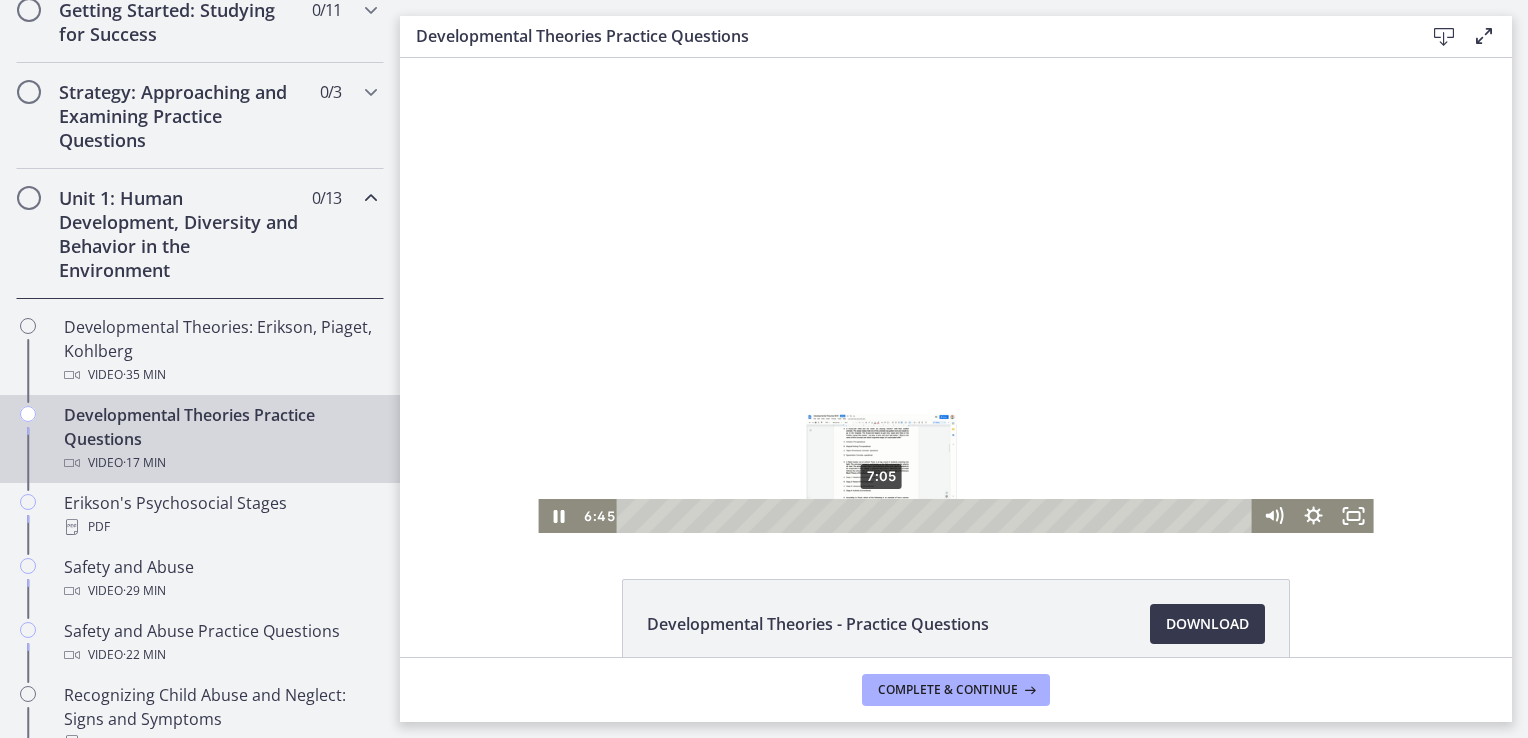click on "7:05" at bounding box center (937, 516) 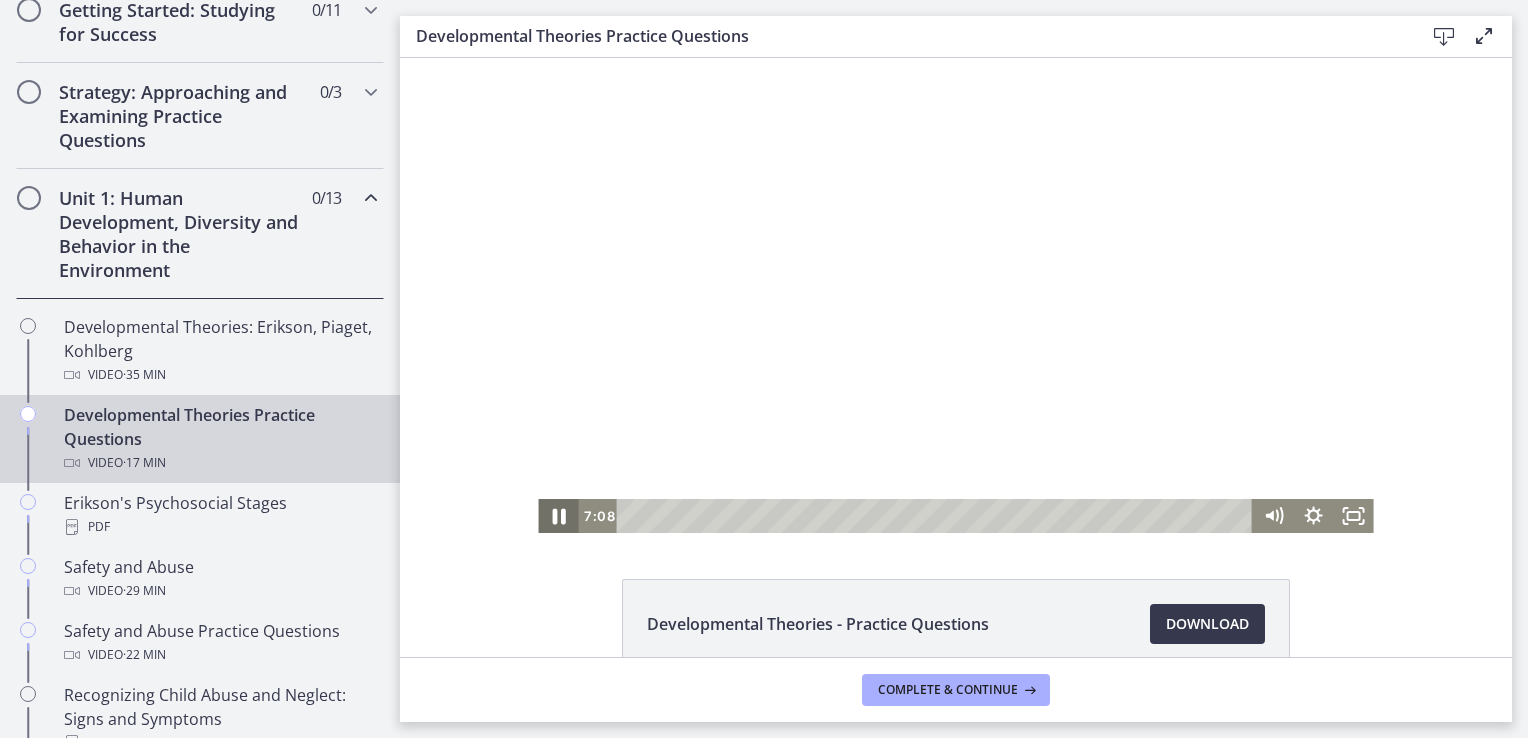 click 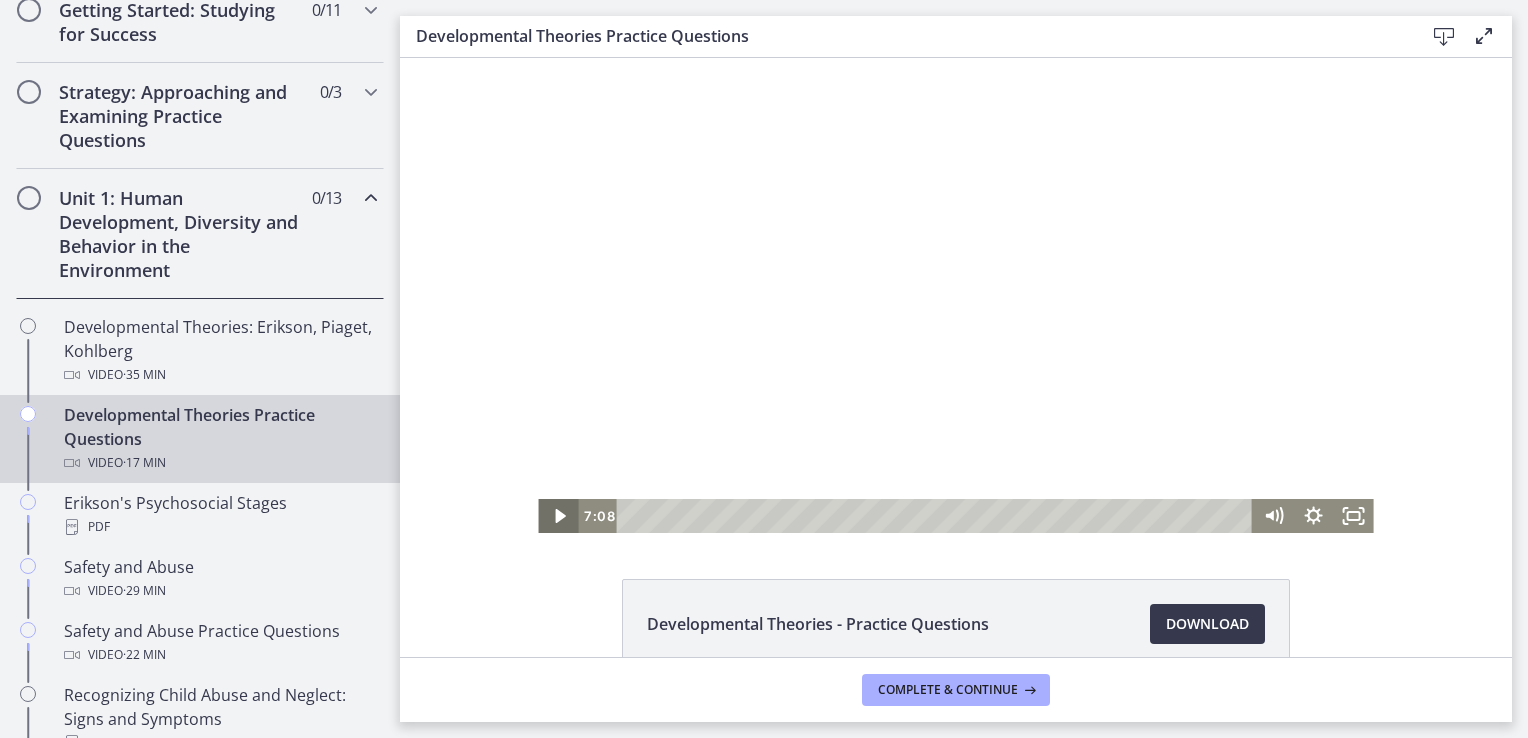 click 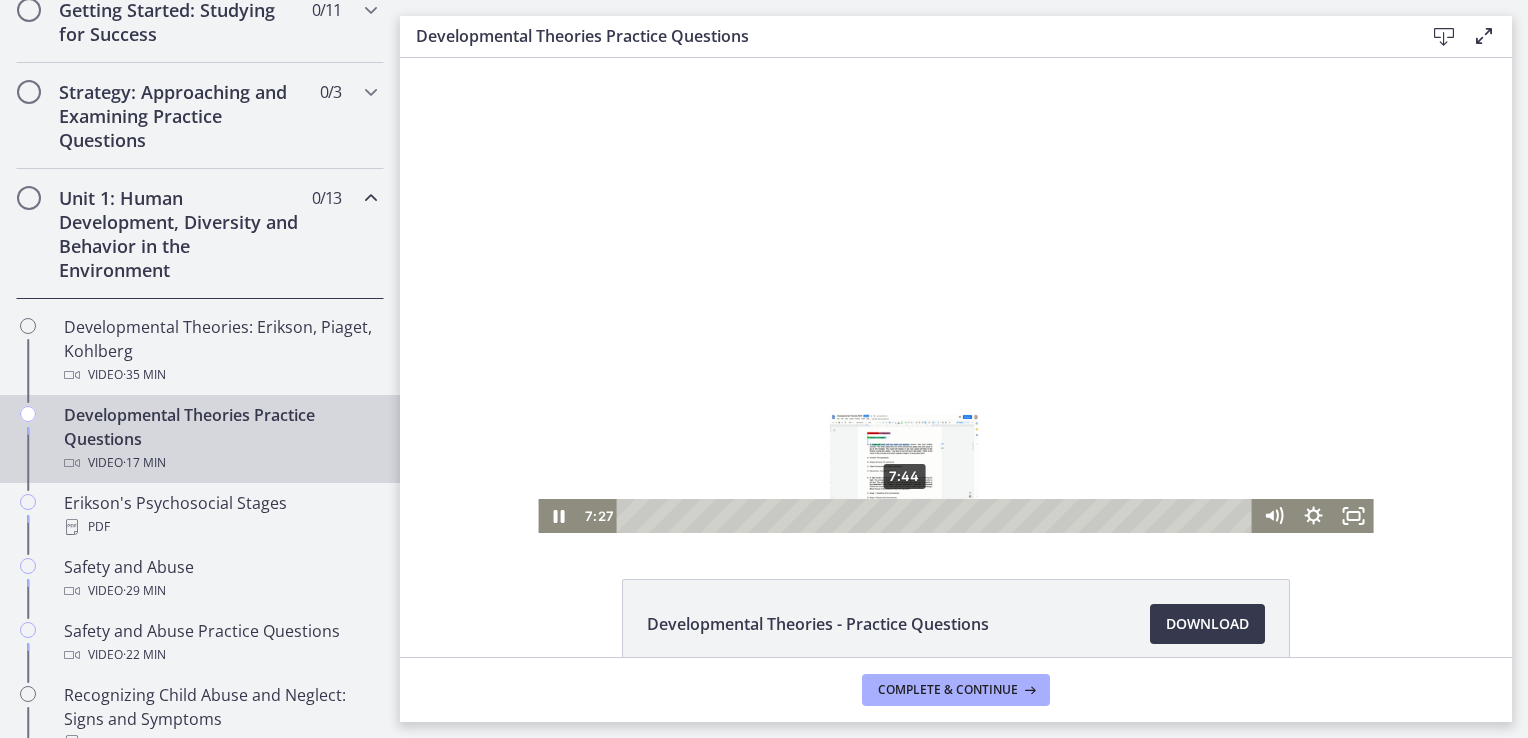 click on "7:44" at bounding box center (937, 516) 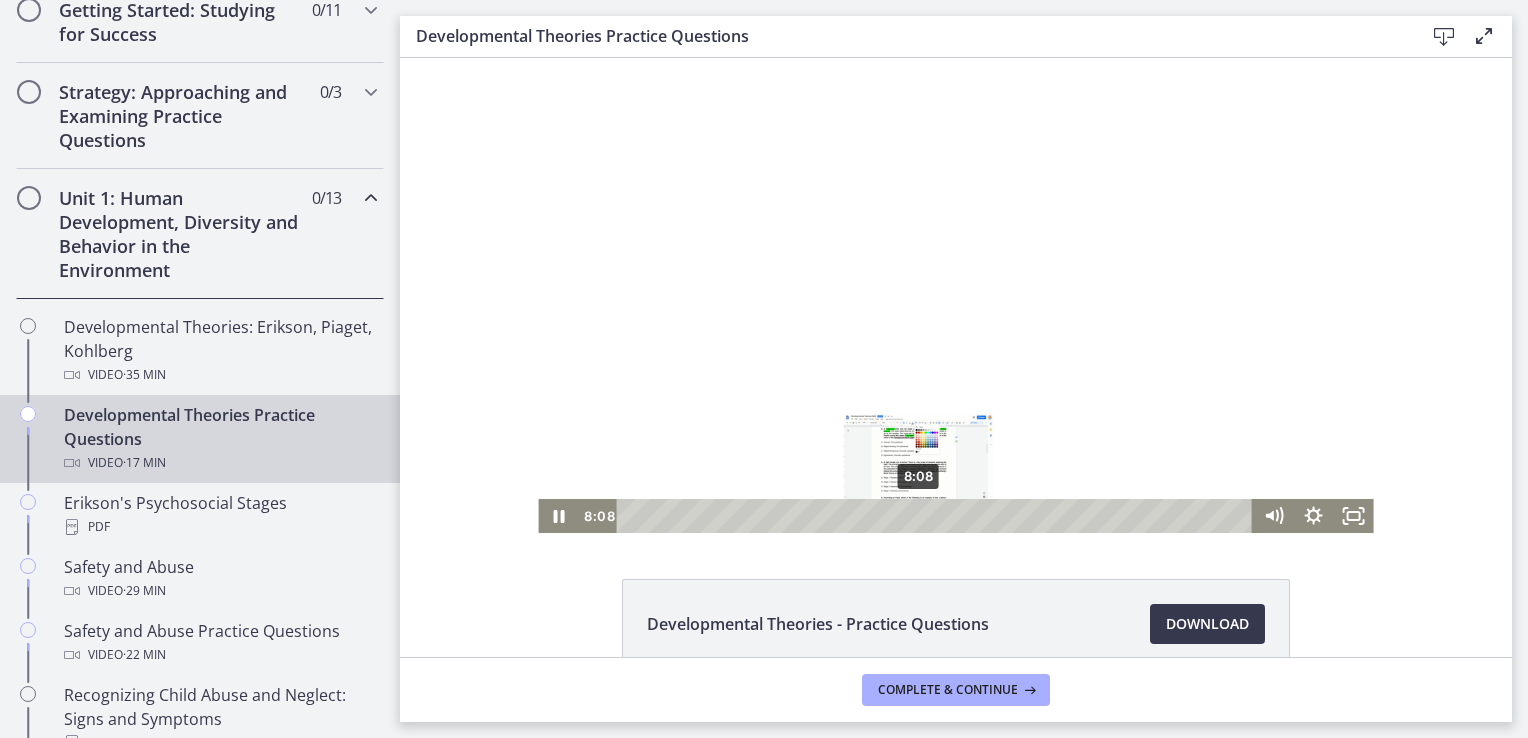 click on "8:08" at bounding box center [937, 516] 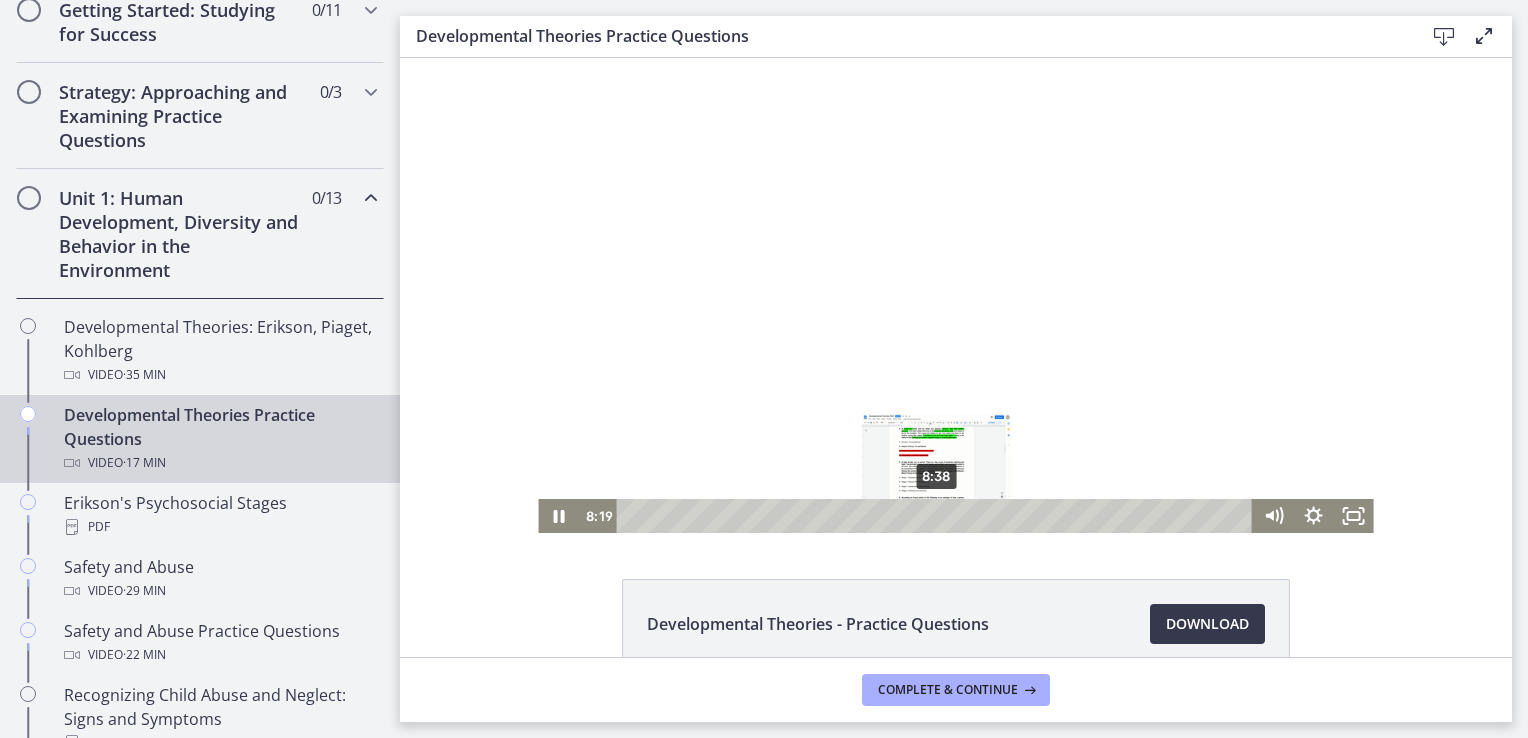 click on "8:38" at bounding box center (937, 516) 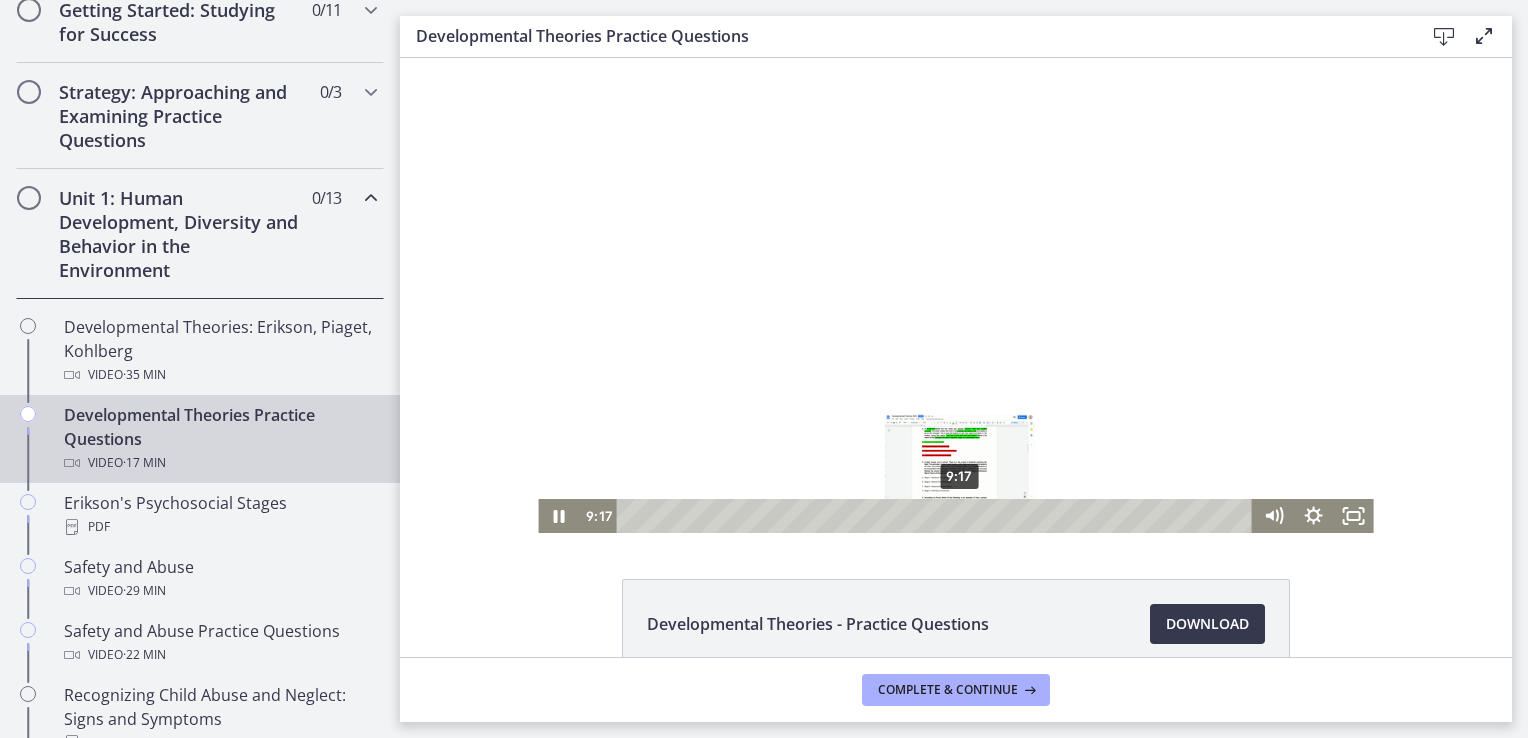 click on "9:17" at bounding box center [937, 516] 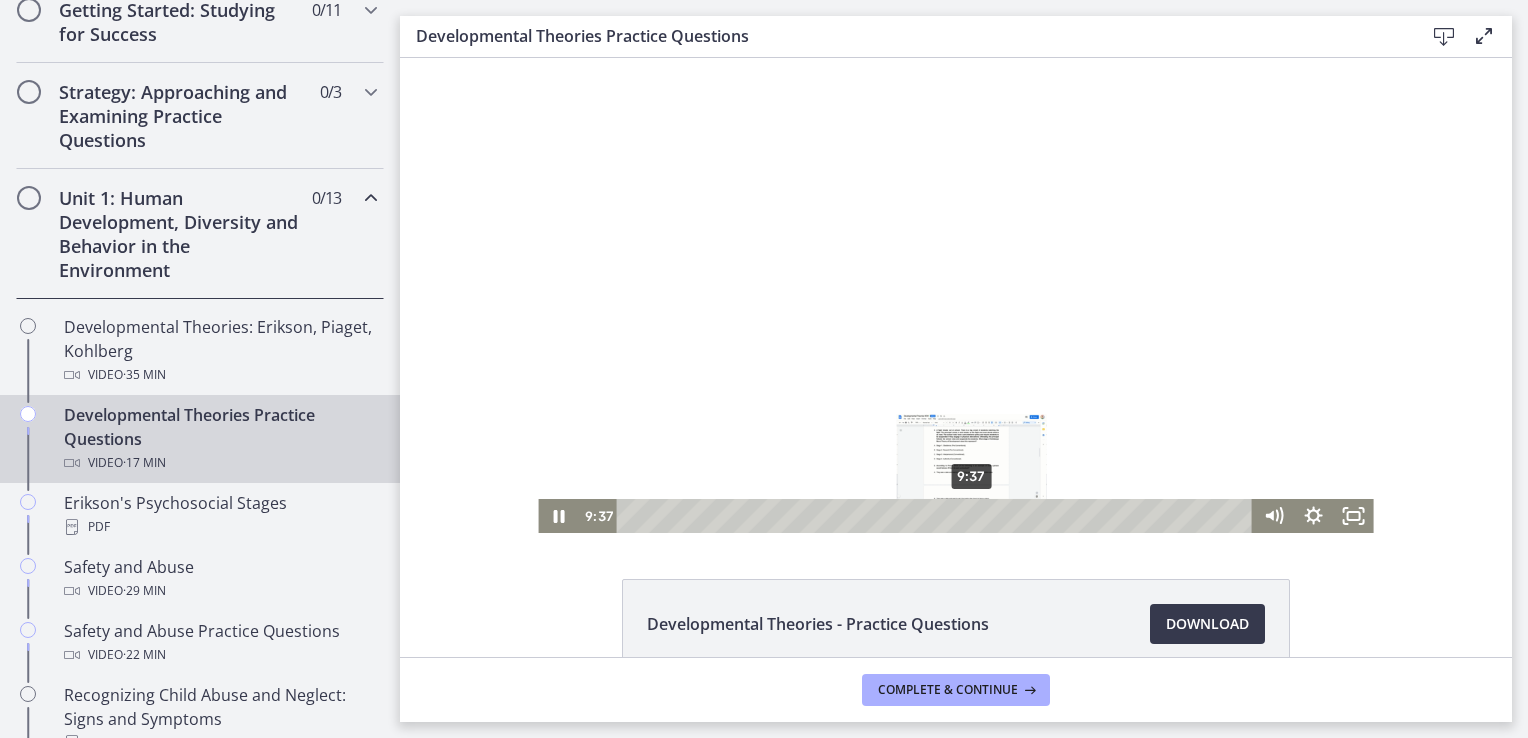 click on "9:37" at bounding box center [937, 516] 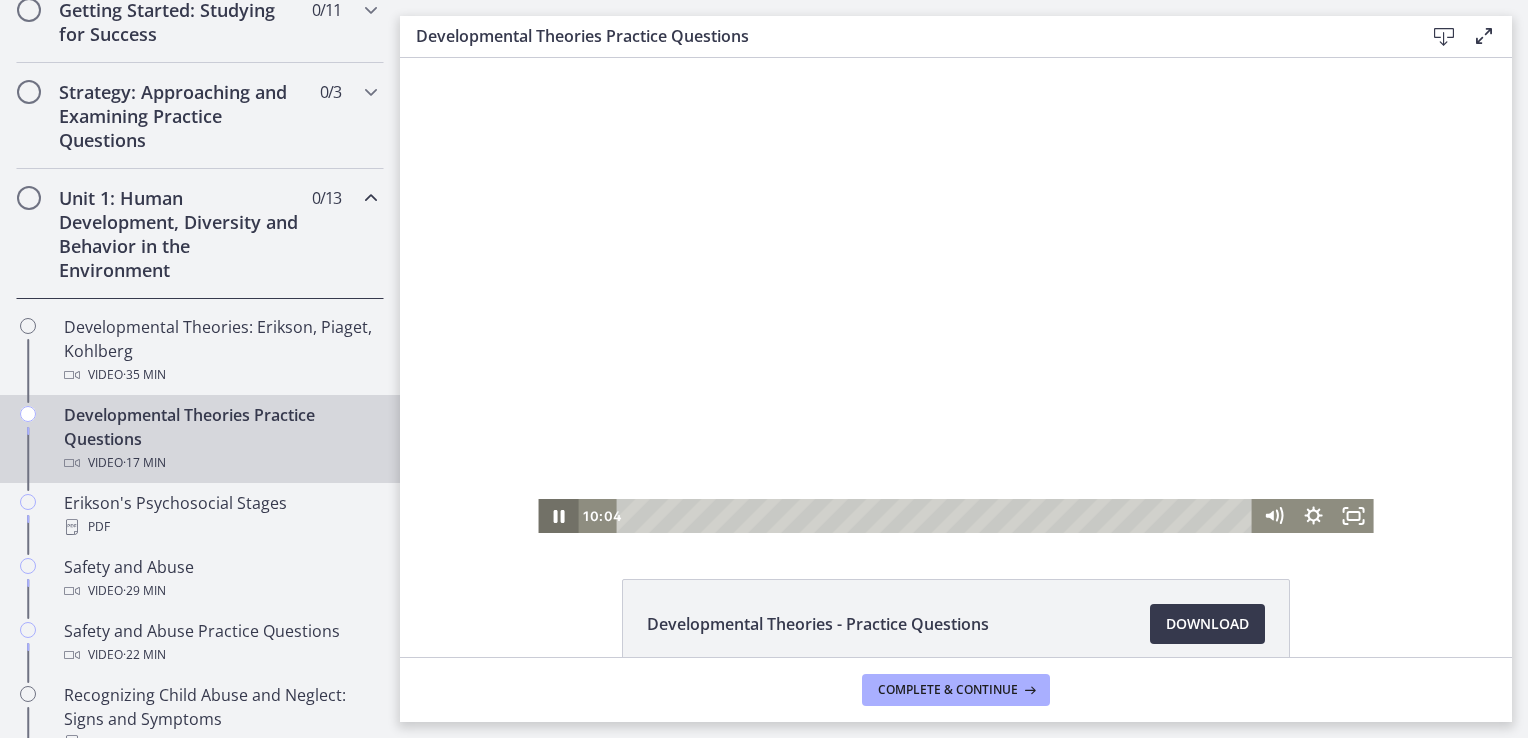 click 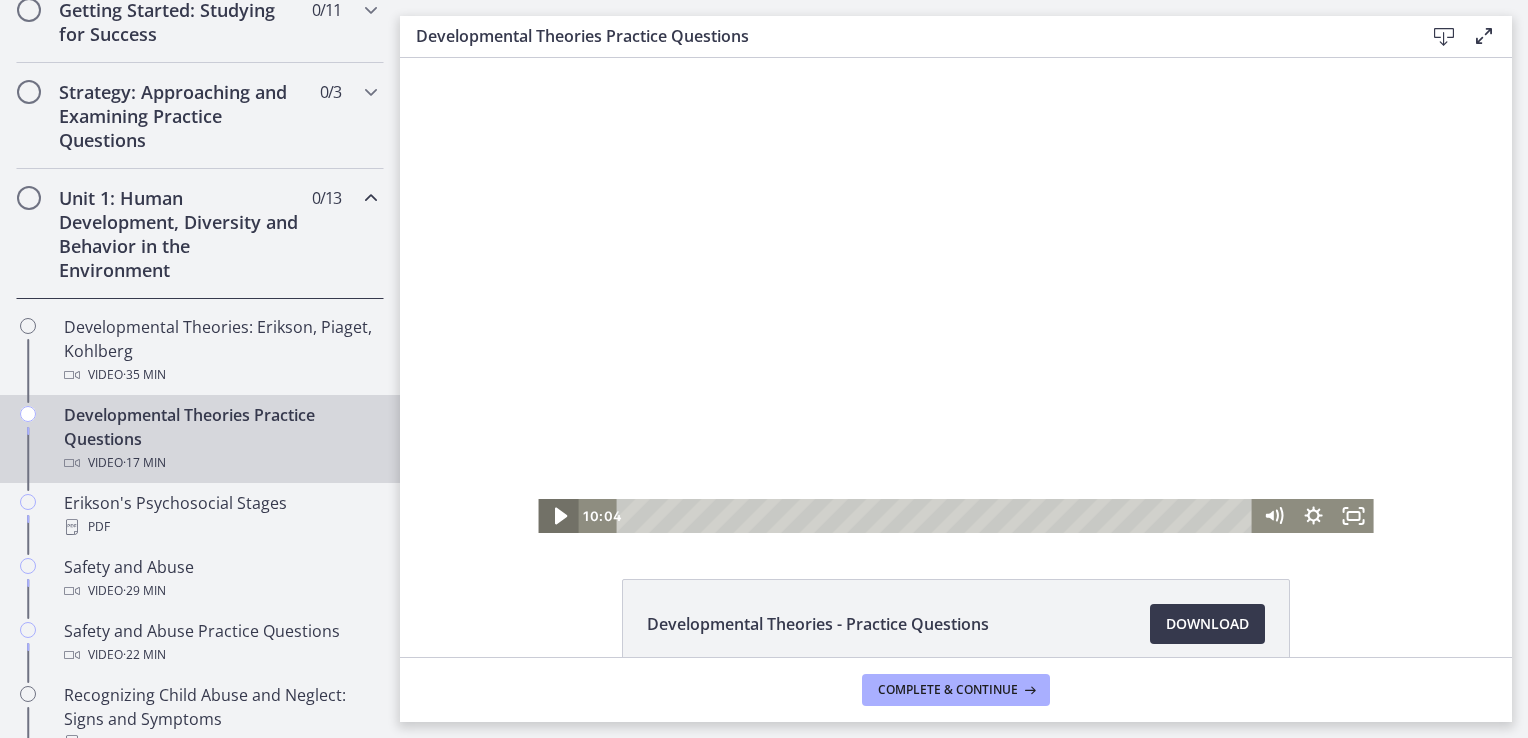 click 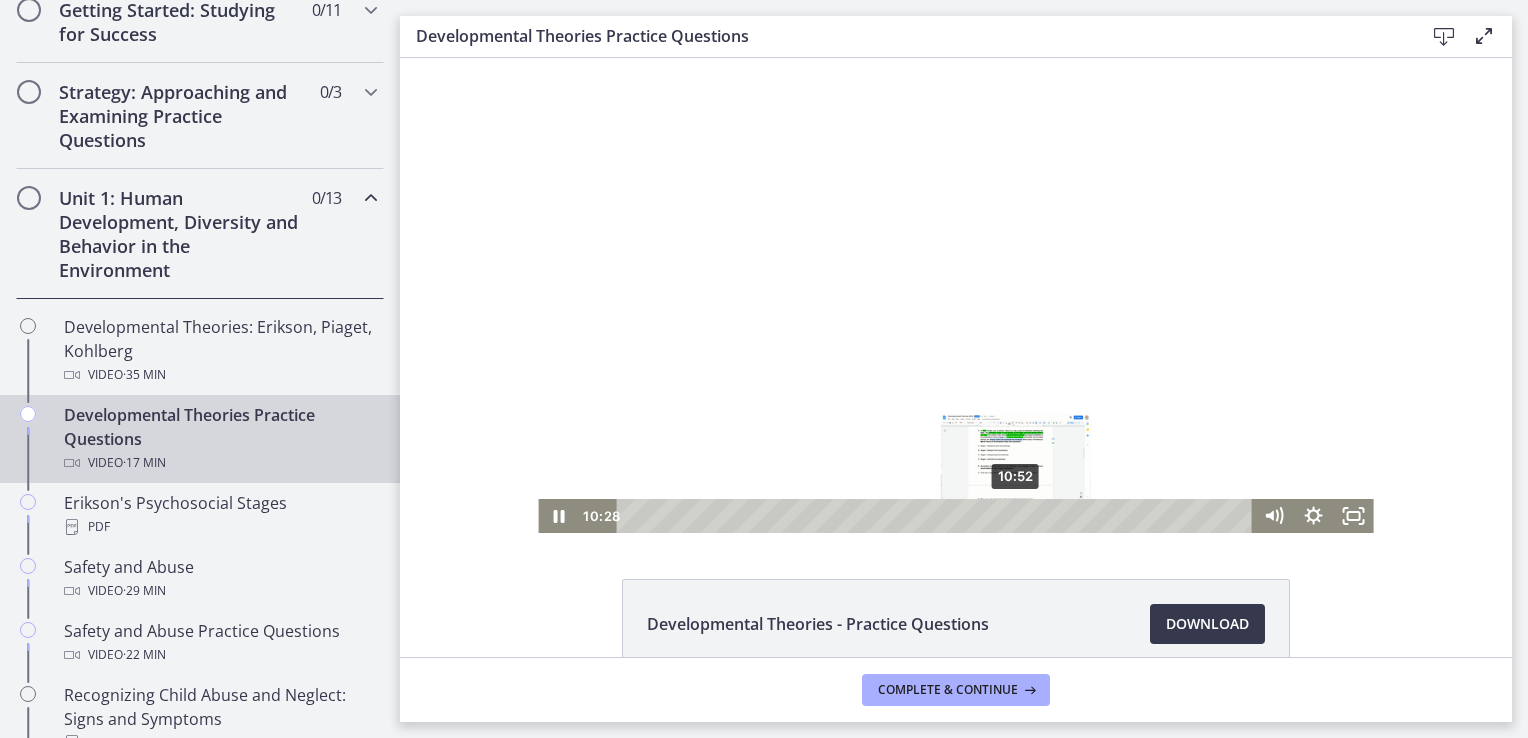 click on "10:52" at bounding box center (937, 516) 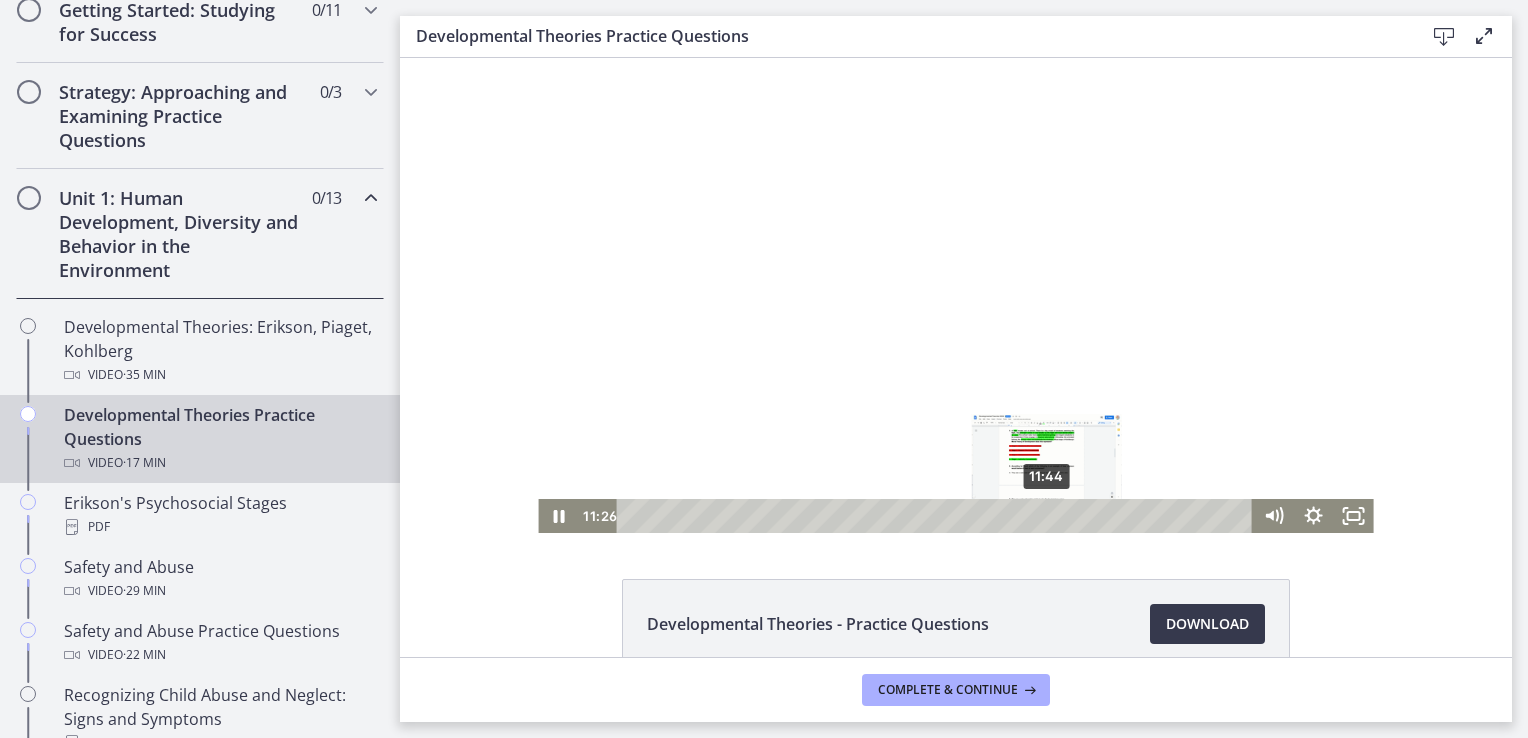 click on "11:44" at bounding box center (937, 516) 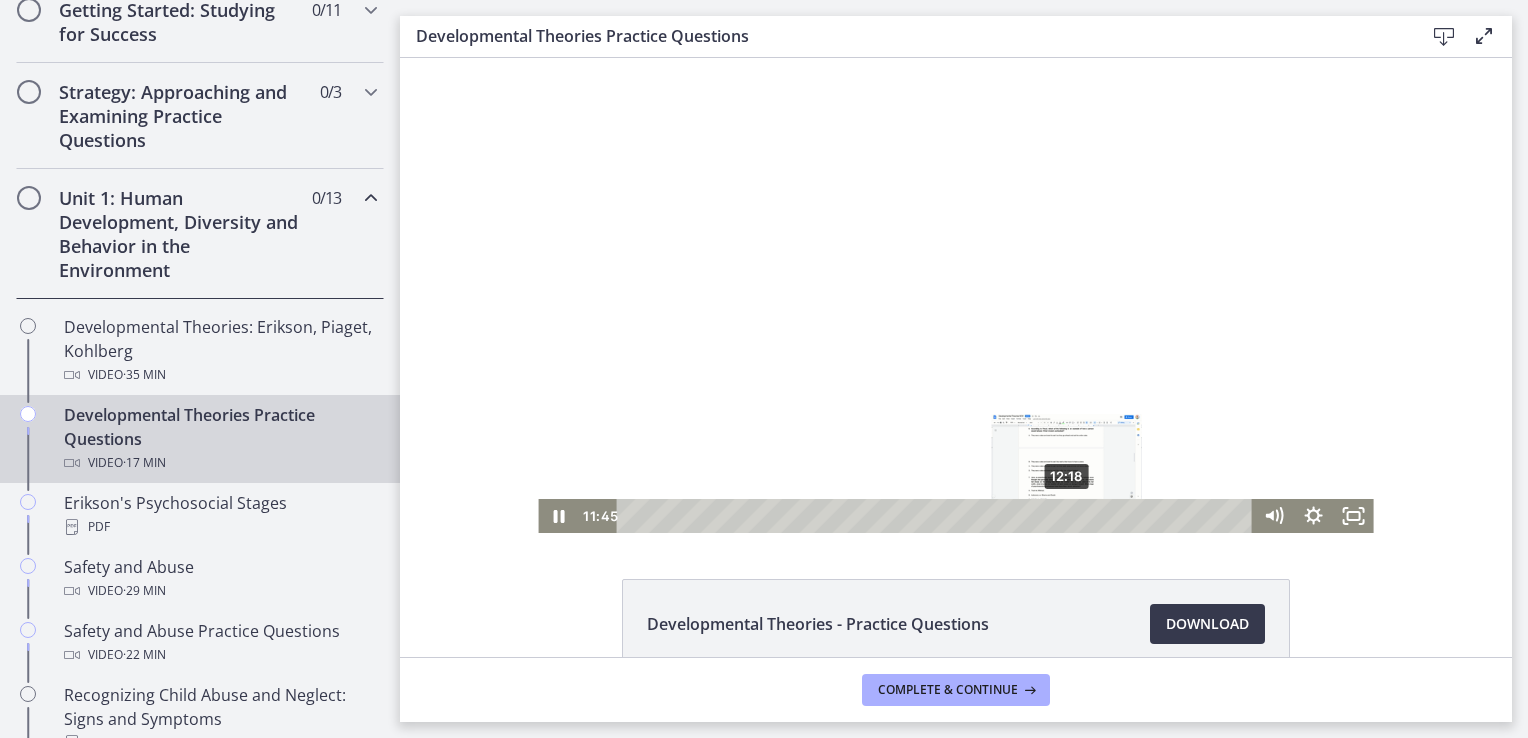 click on "12:18" at bounding box center (937, 516) 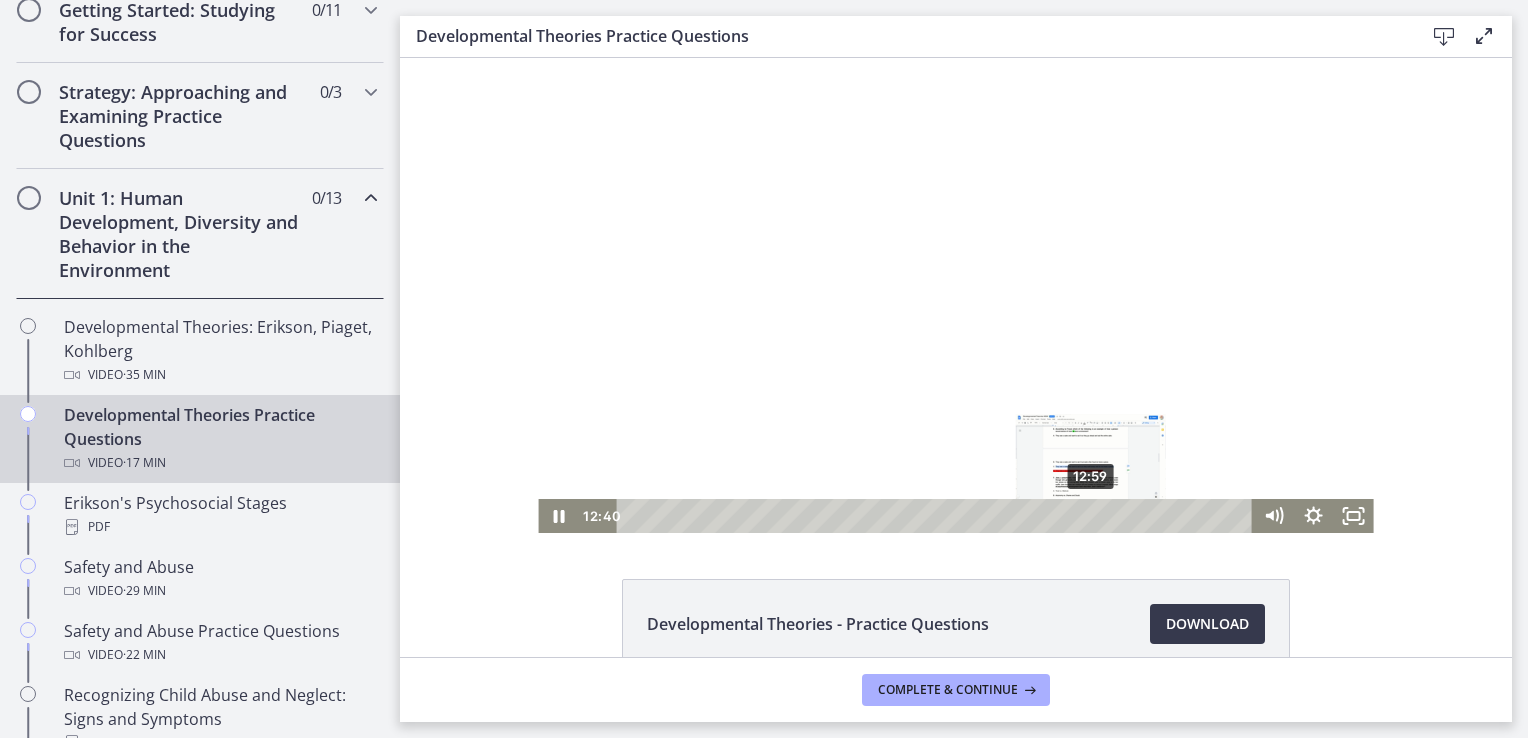 click on "12:59" at bounding box center (937, 516) 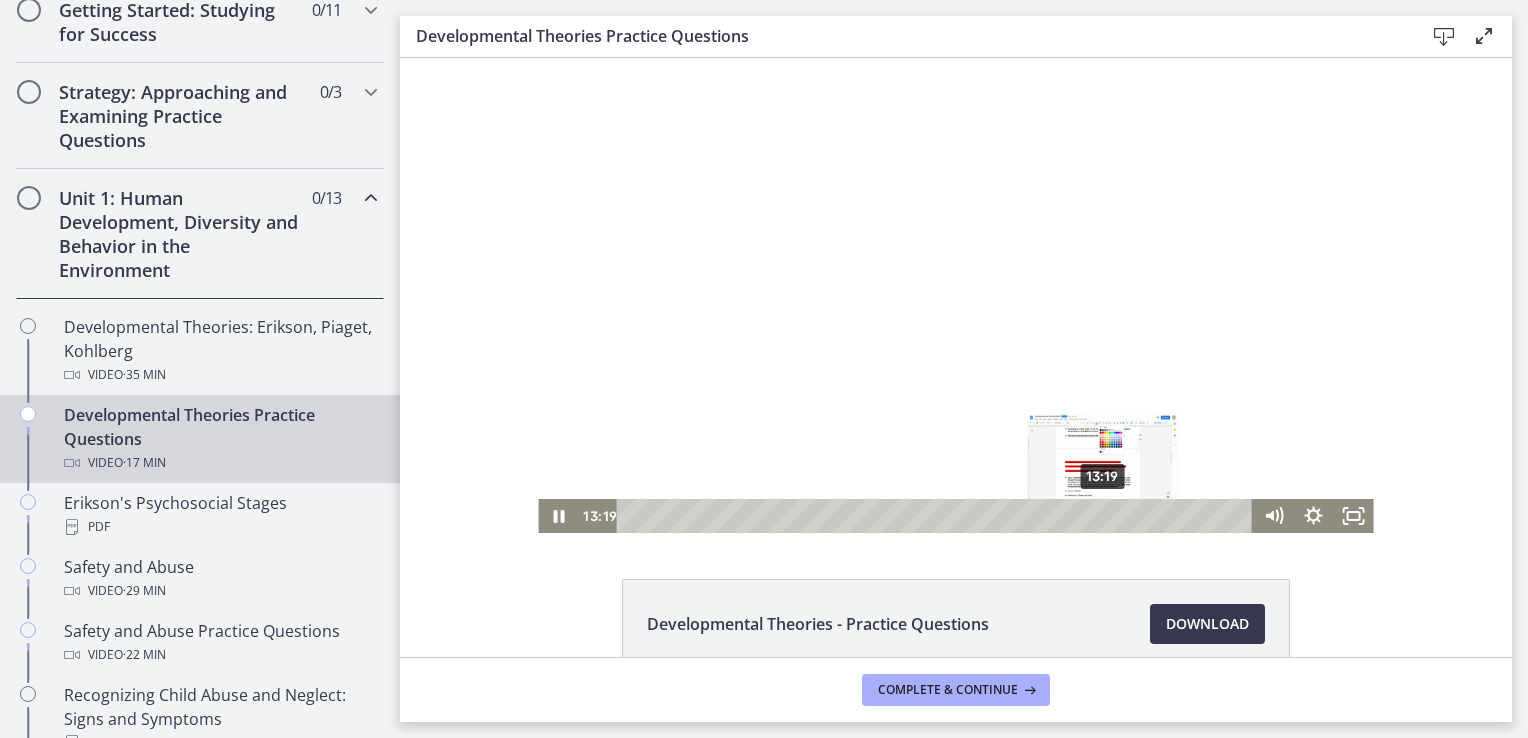 click on "13:19" at bounding box center [937, 516] 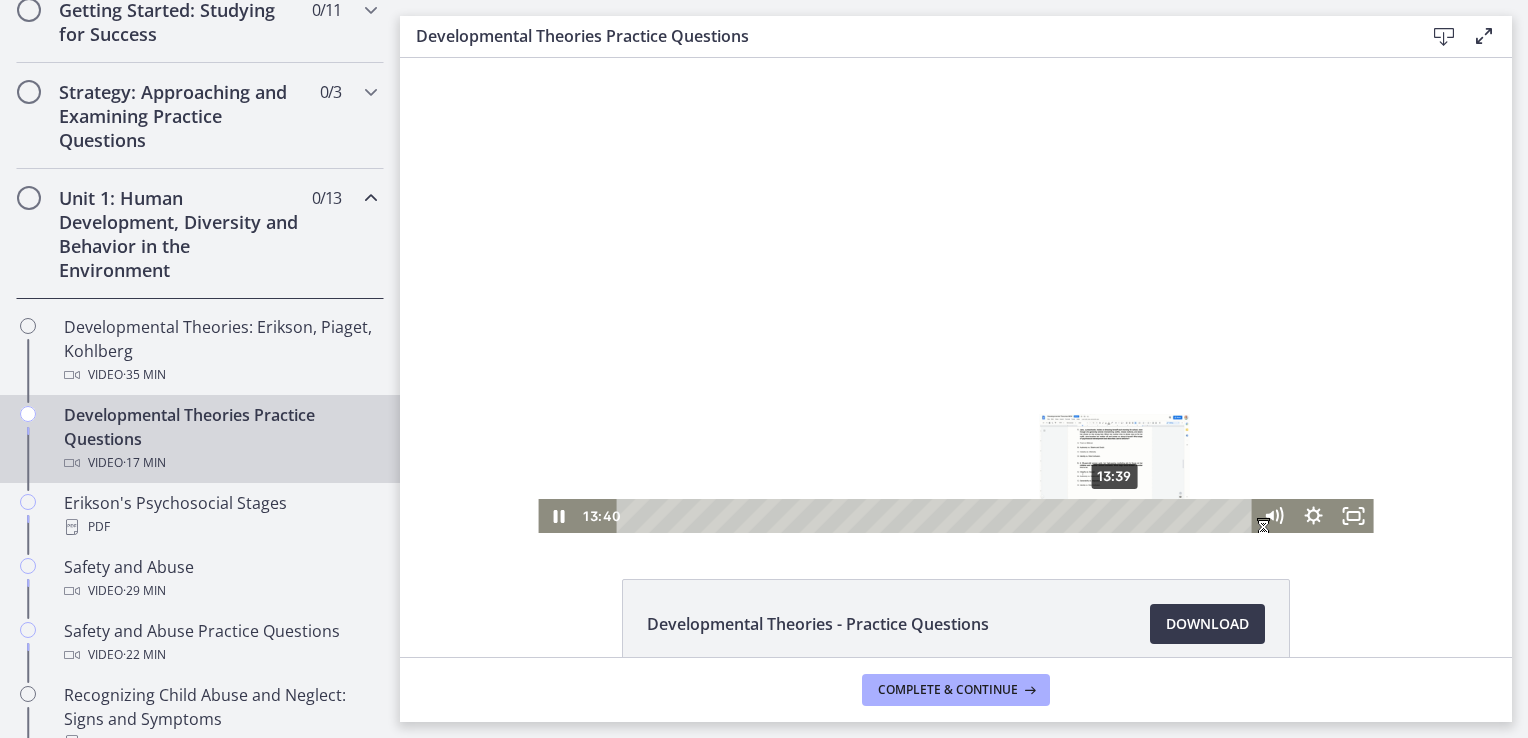 scroll, scrollTop: 0, scrollLeft: 0, axis: both 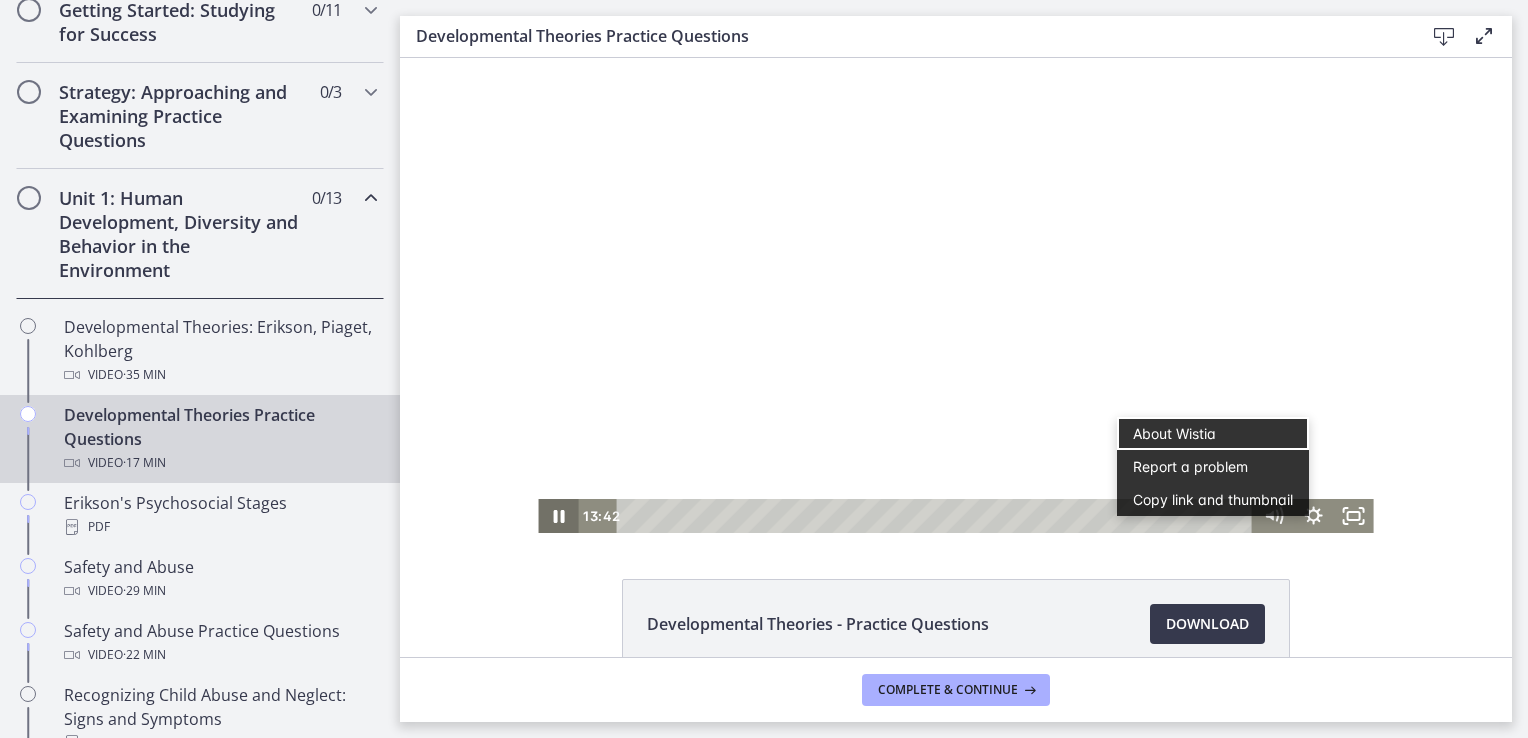 click 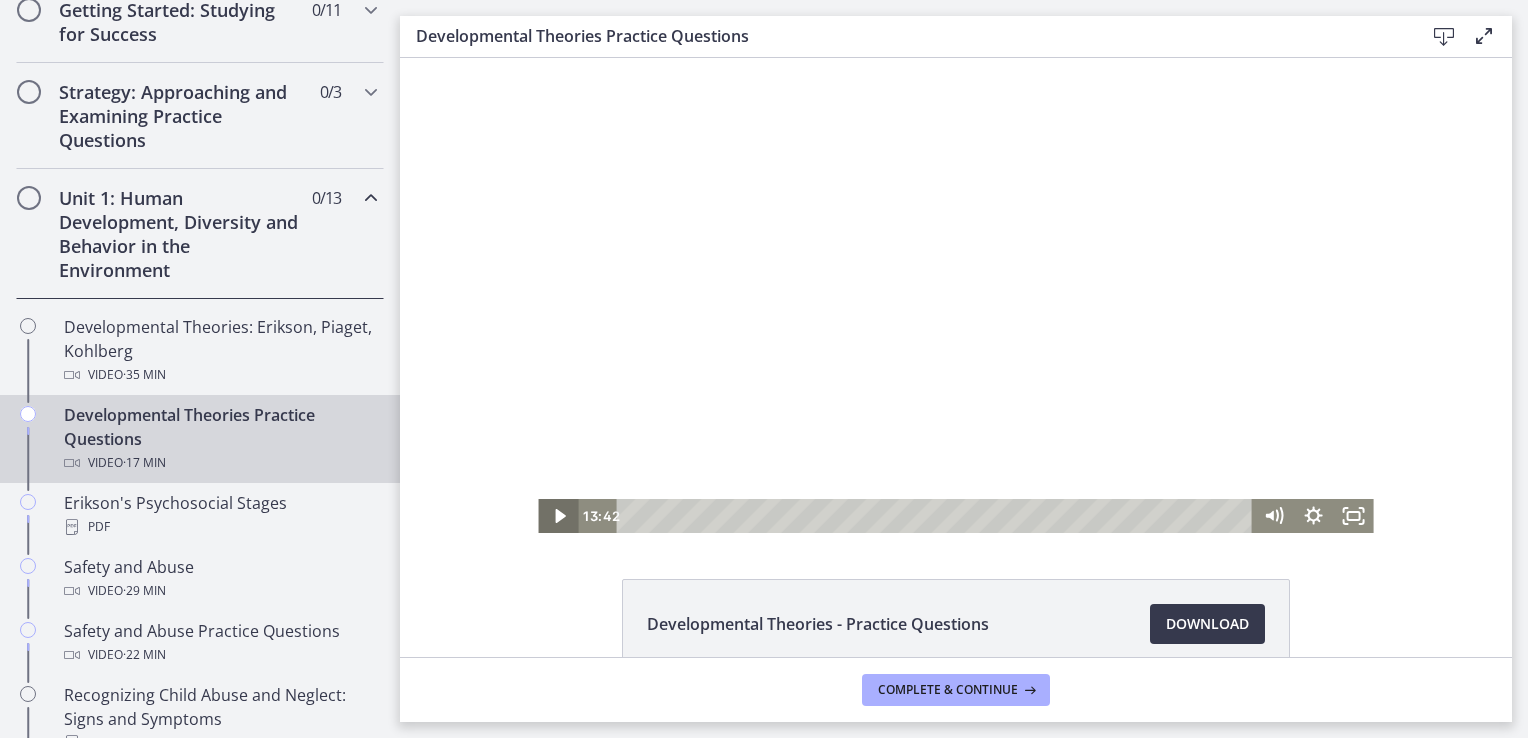 click 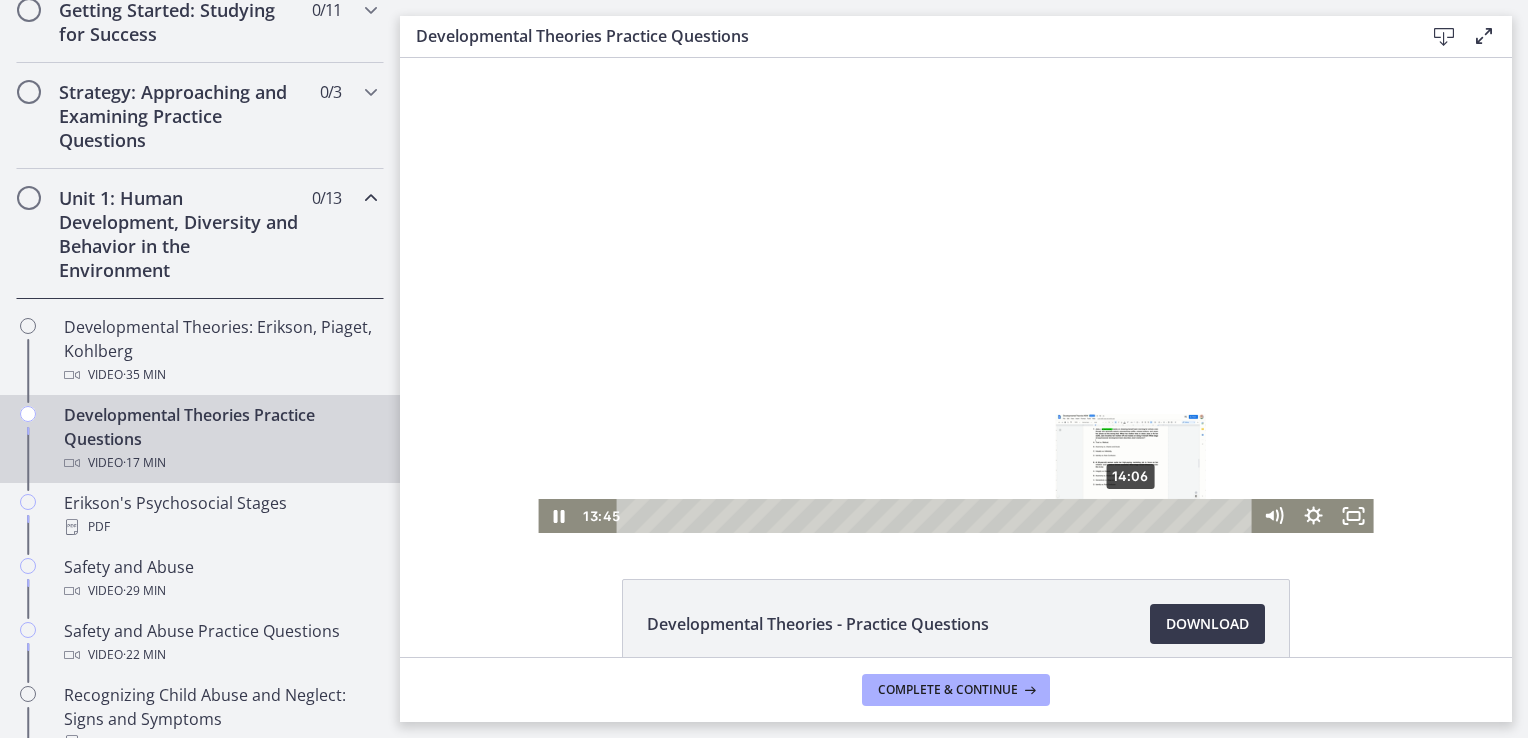 click on "14:06" at bounding box center [937, 516] 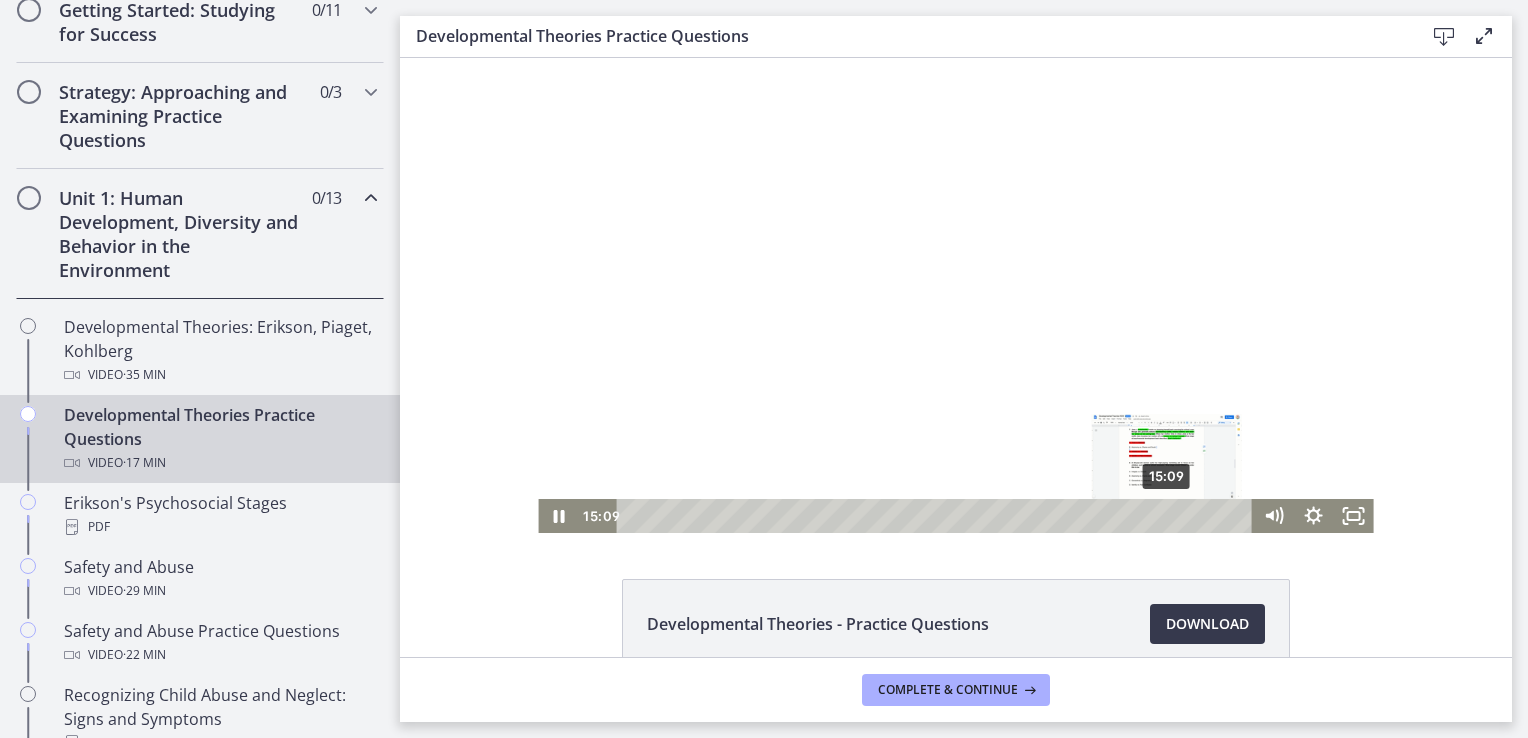 click on "15:09" at bounding box center (937, 516) 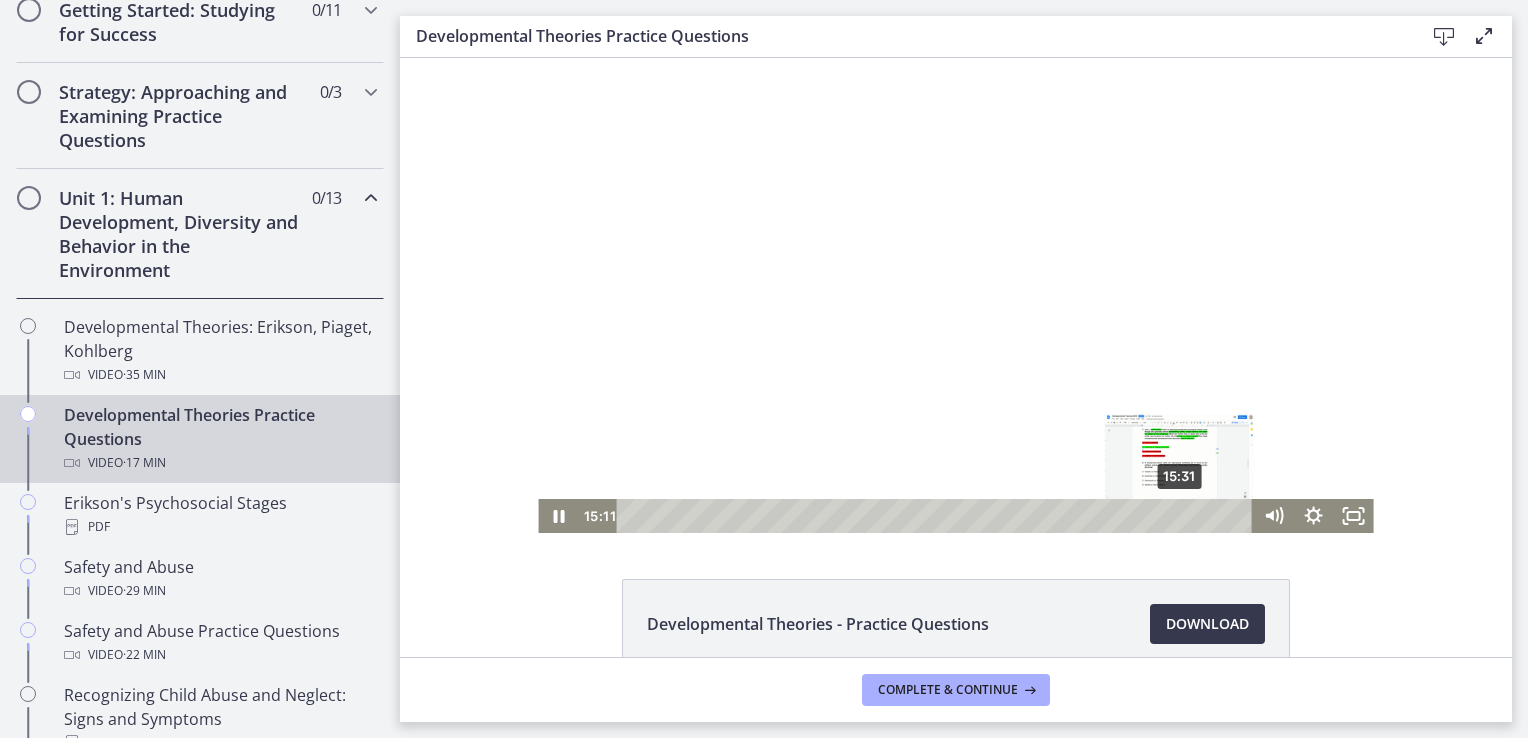 click on "15:31" at bounding box center [937, 516] 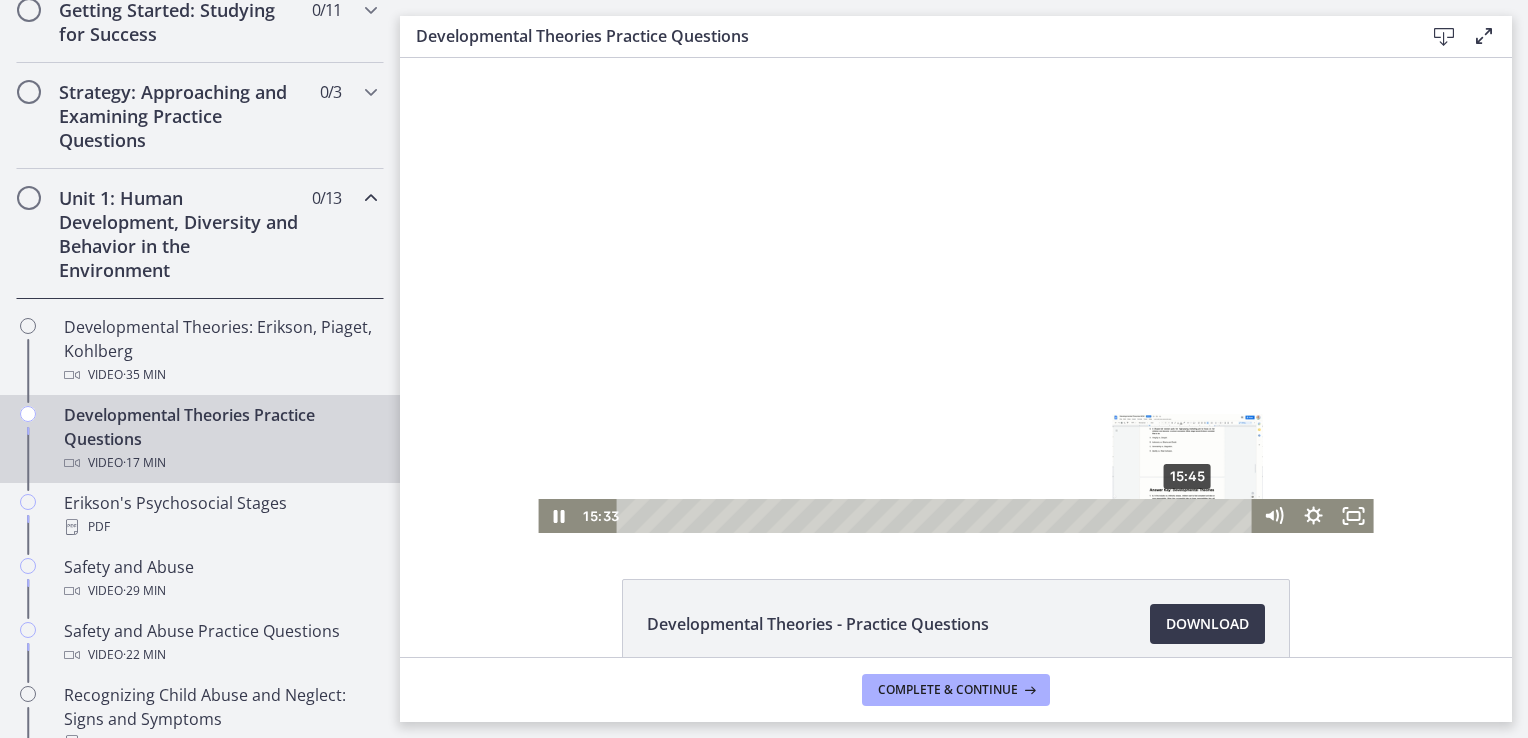 click on "15:45" at bounding box center [937, 516] 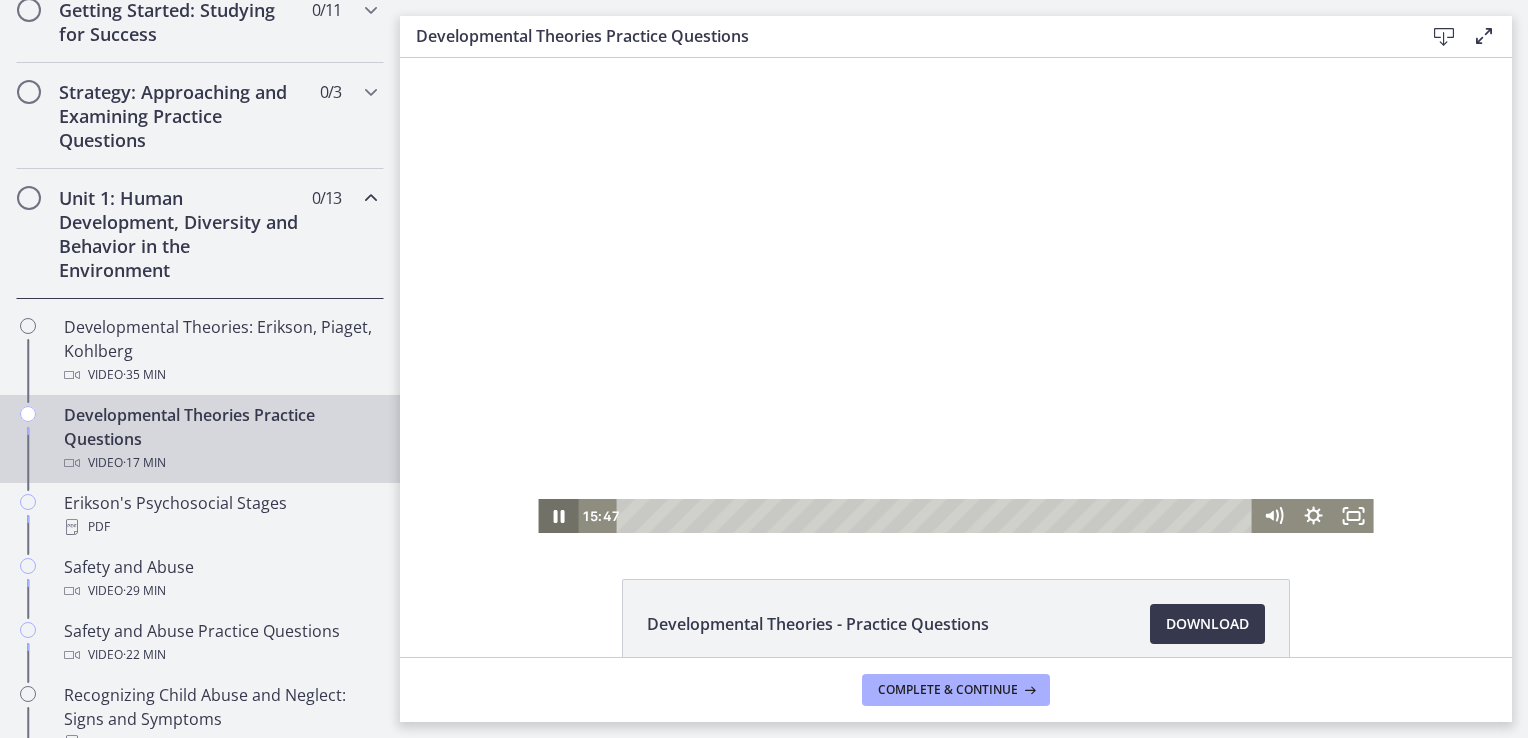 click 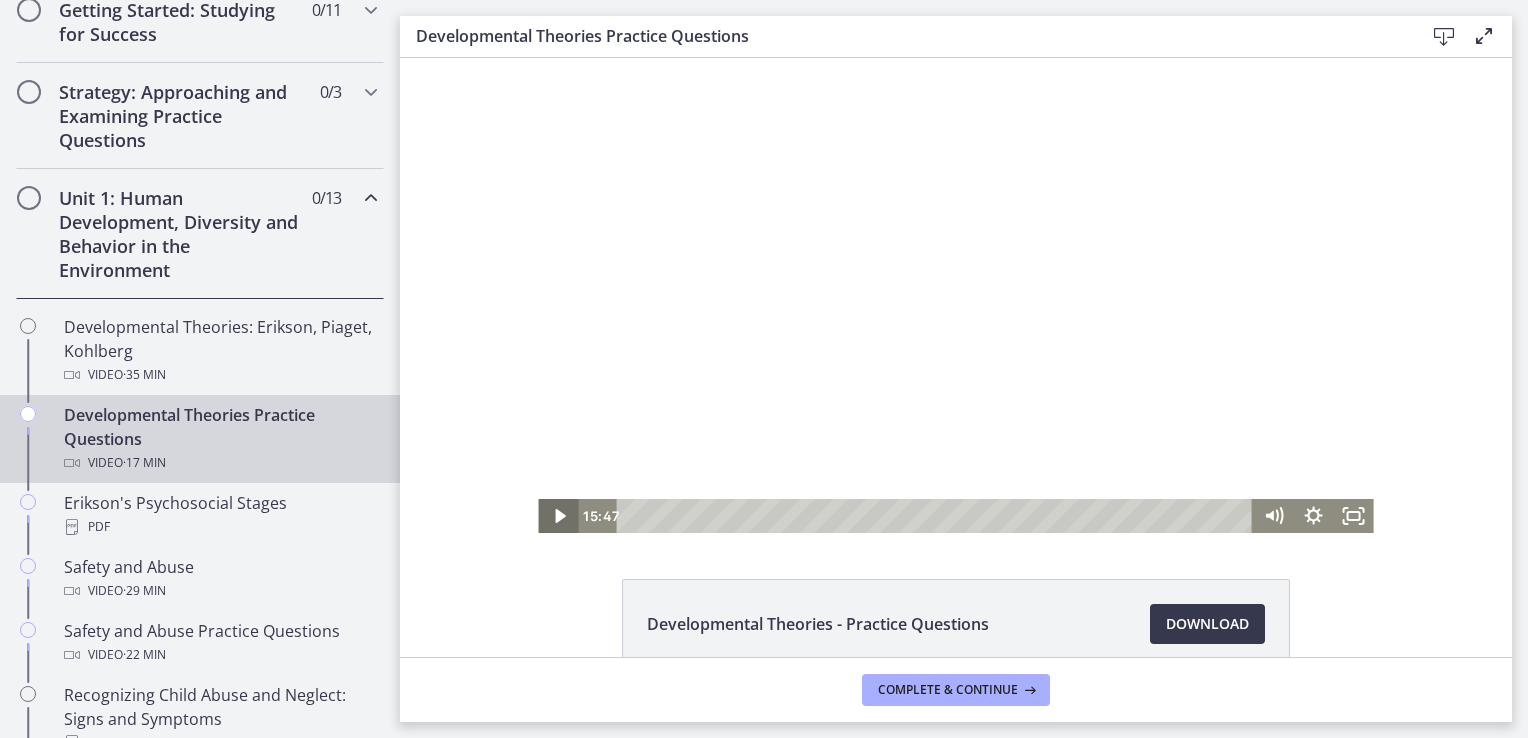 click 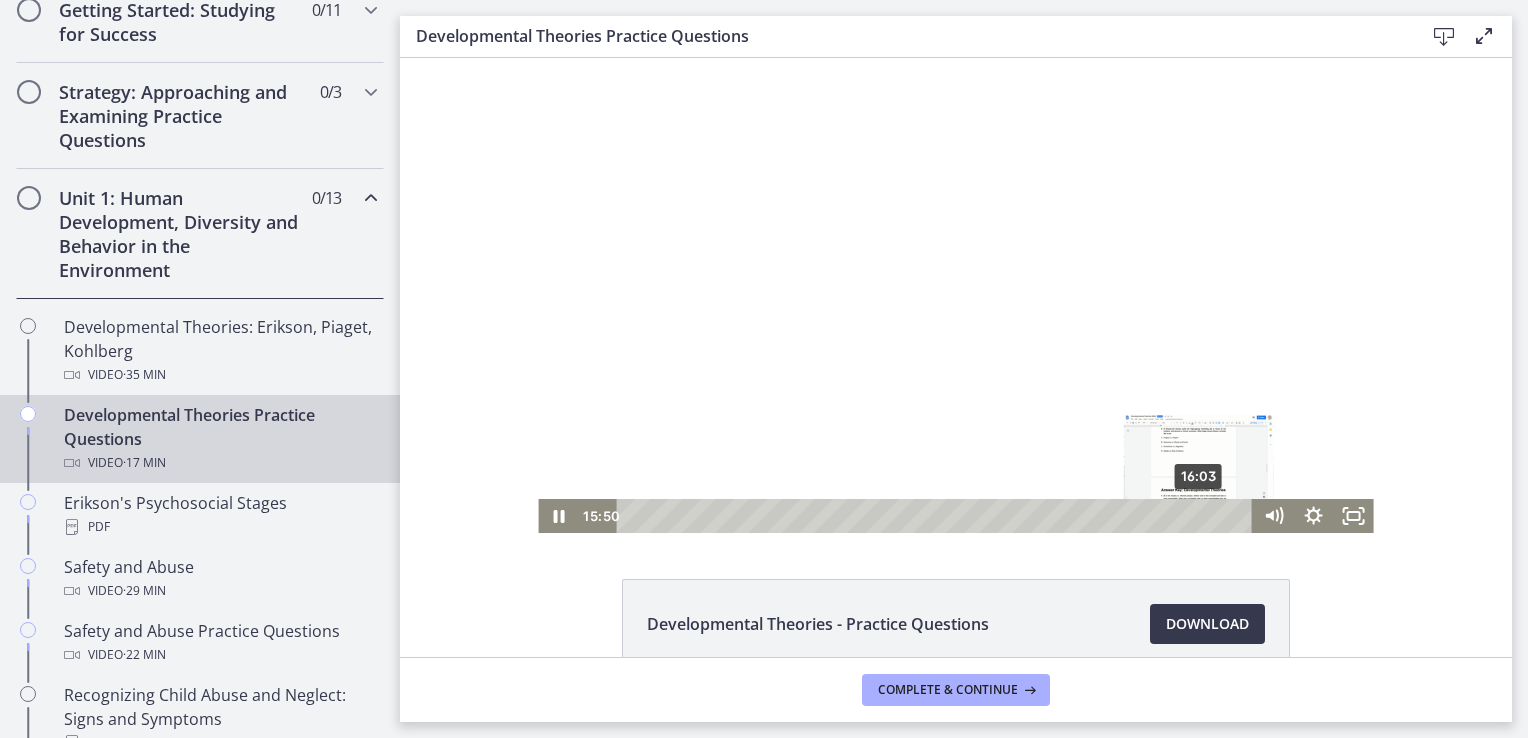 click on "16:03" at bounding box center (937, 516) 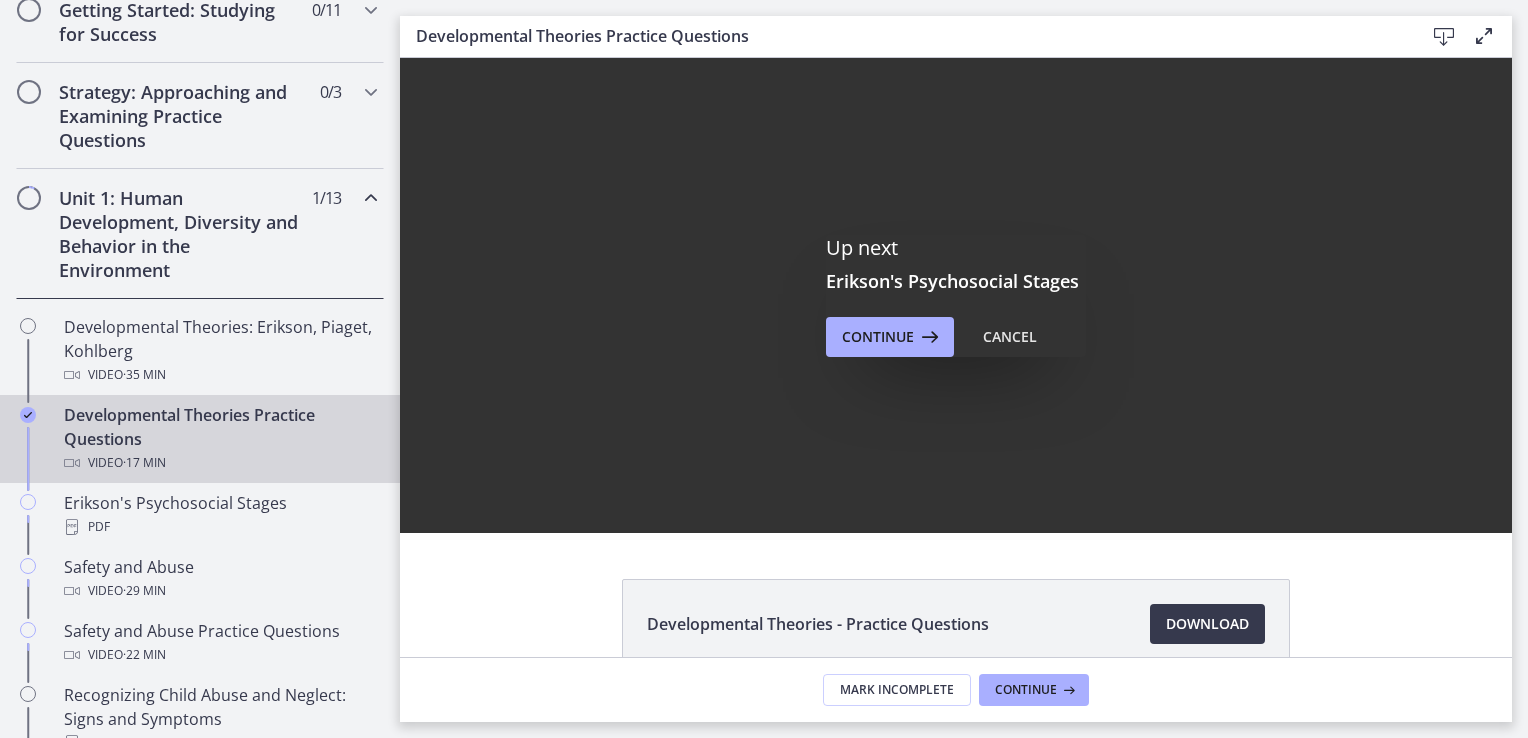 scroll, scrollTop: 0, scrollLeft: 0, axis: both 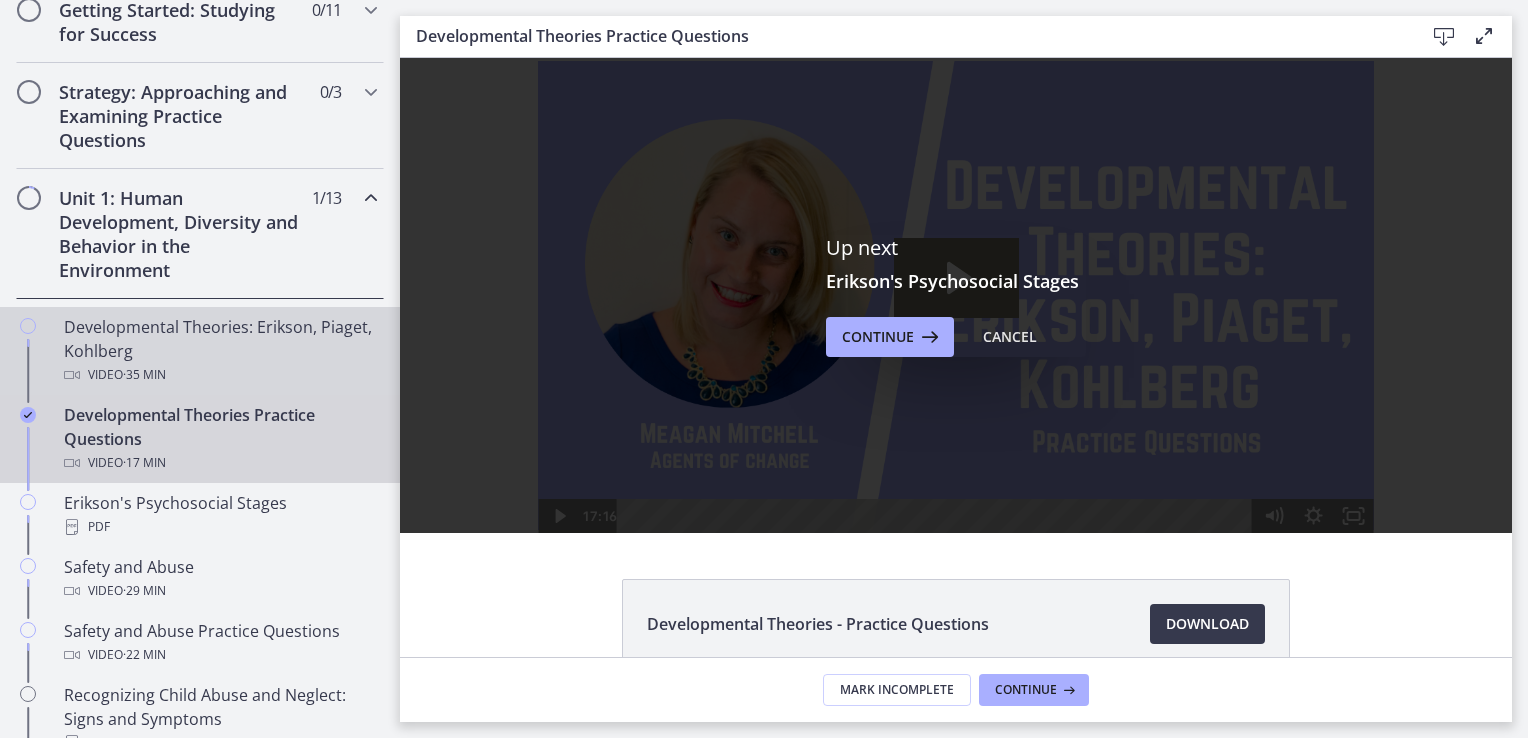 click on "Developmental Theories: Erikson, Piaget, Kohlberg
Video
·  35 min" at bounding box center [220, 351] 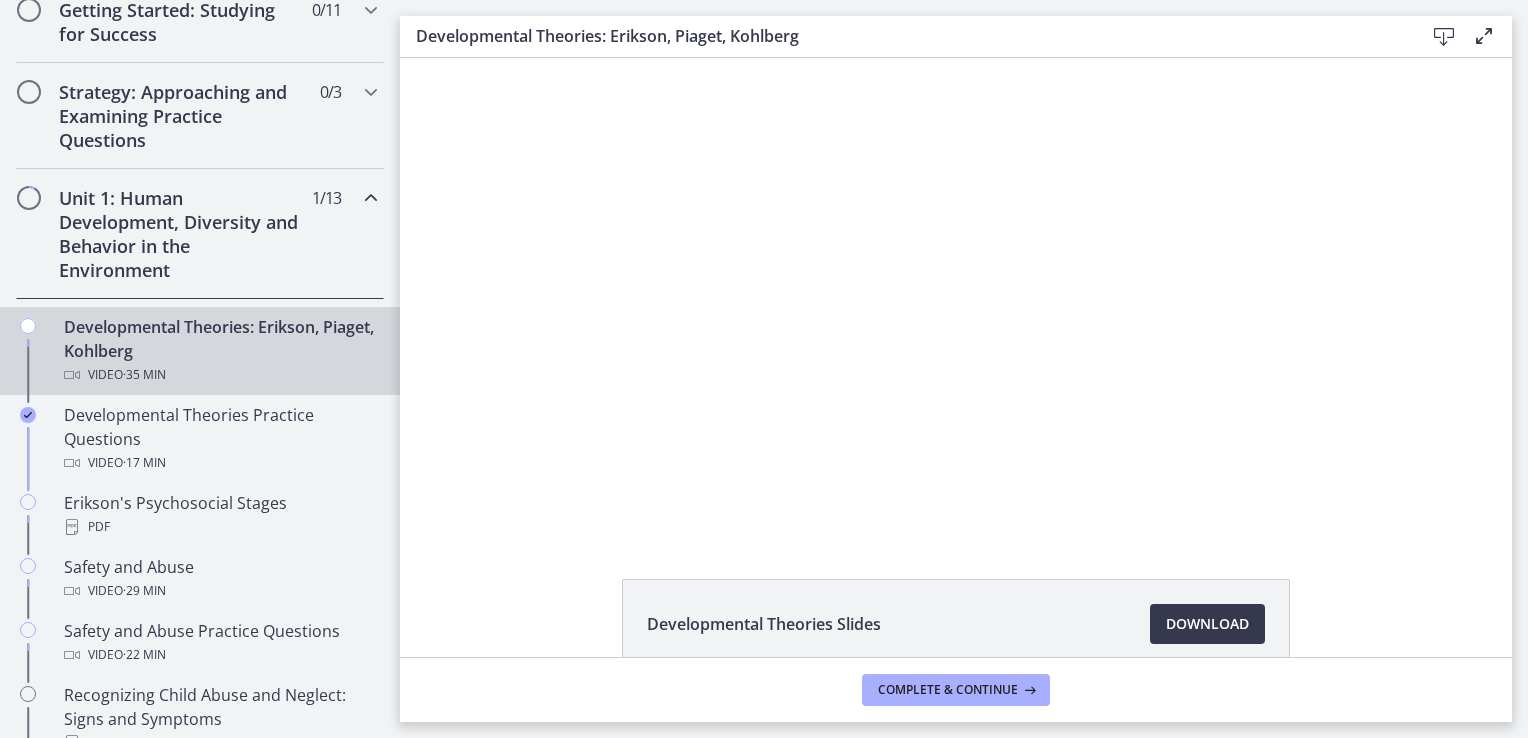 scroll, scrollTop: 0, scrollLeft: 0, axis: both 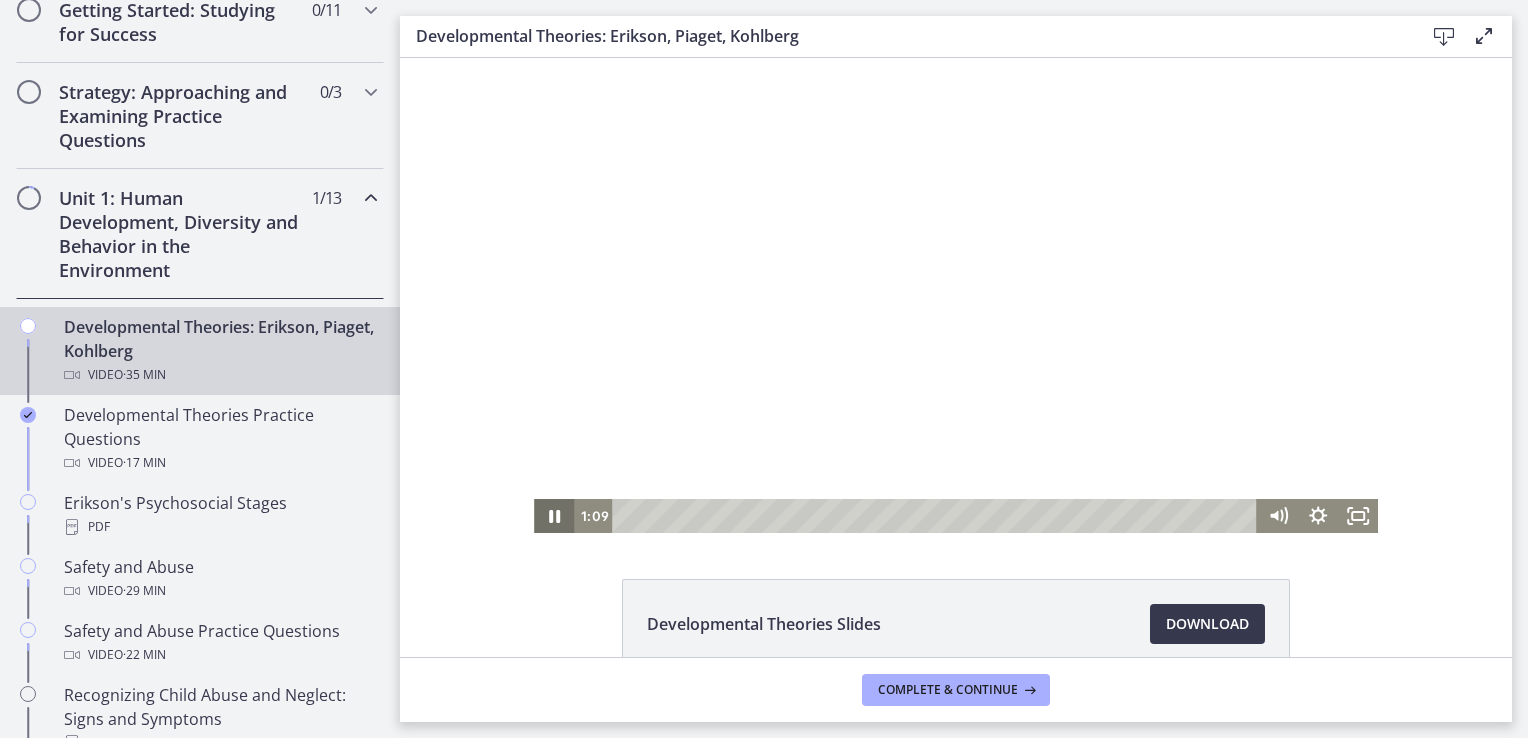 click 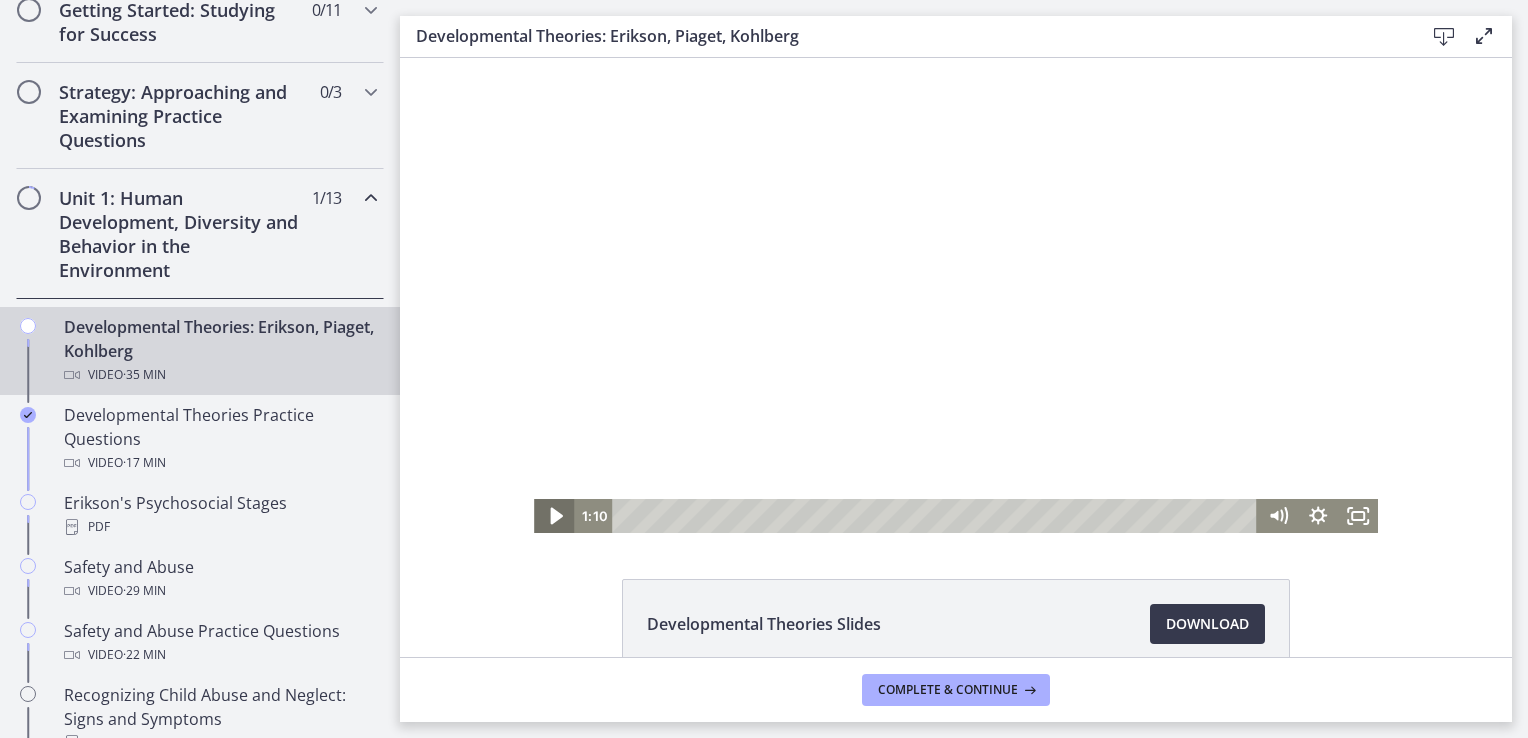 click 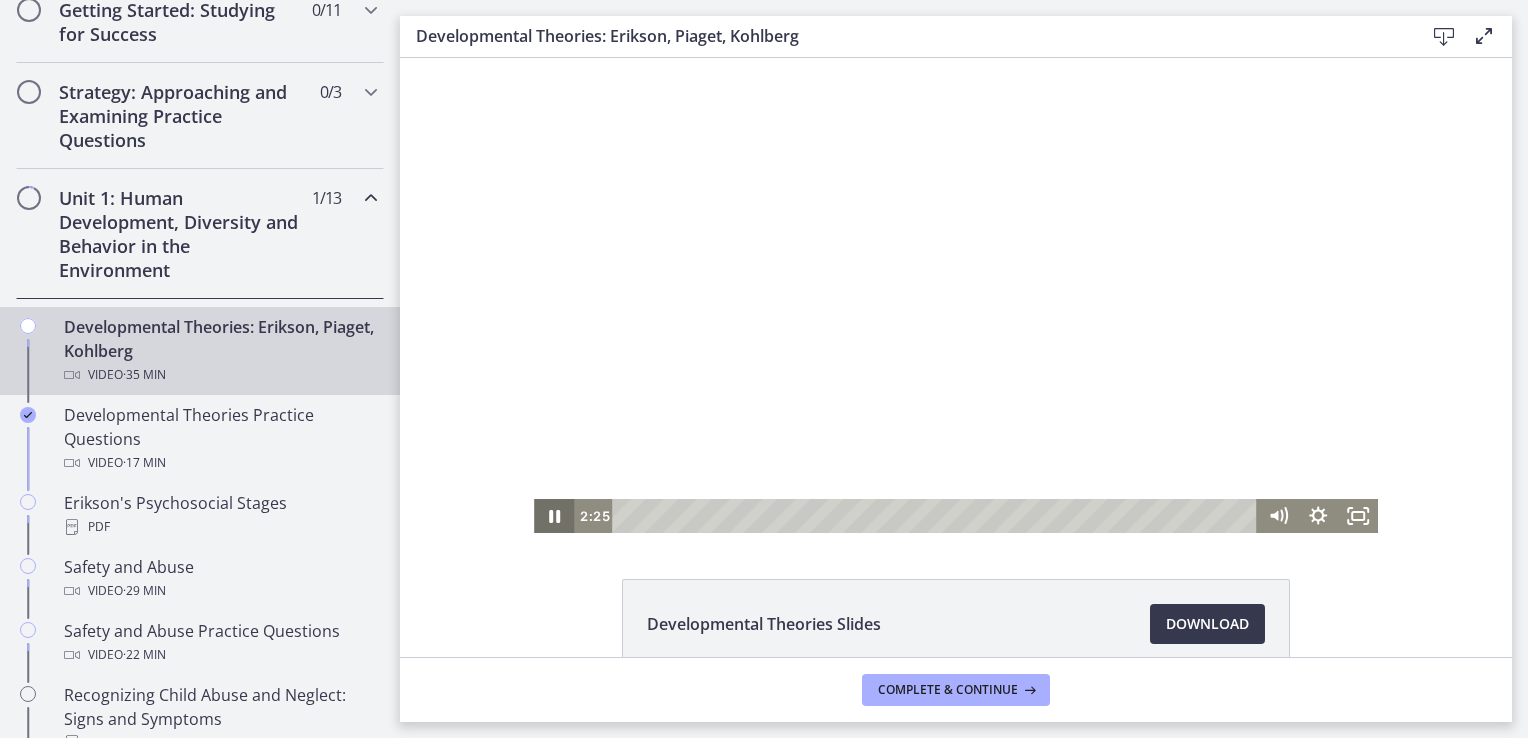 click 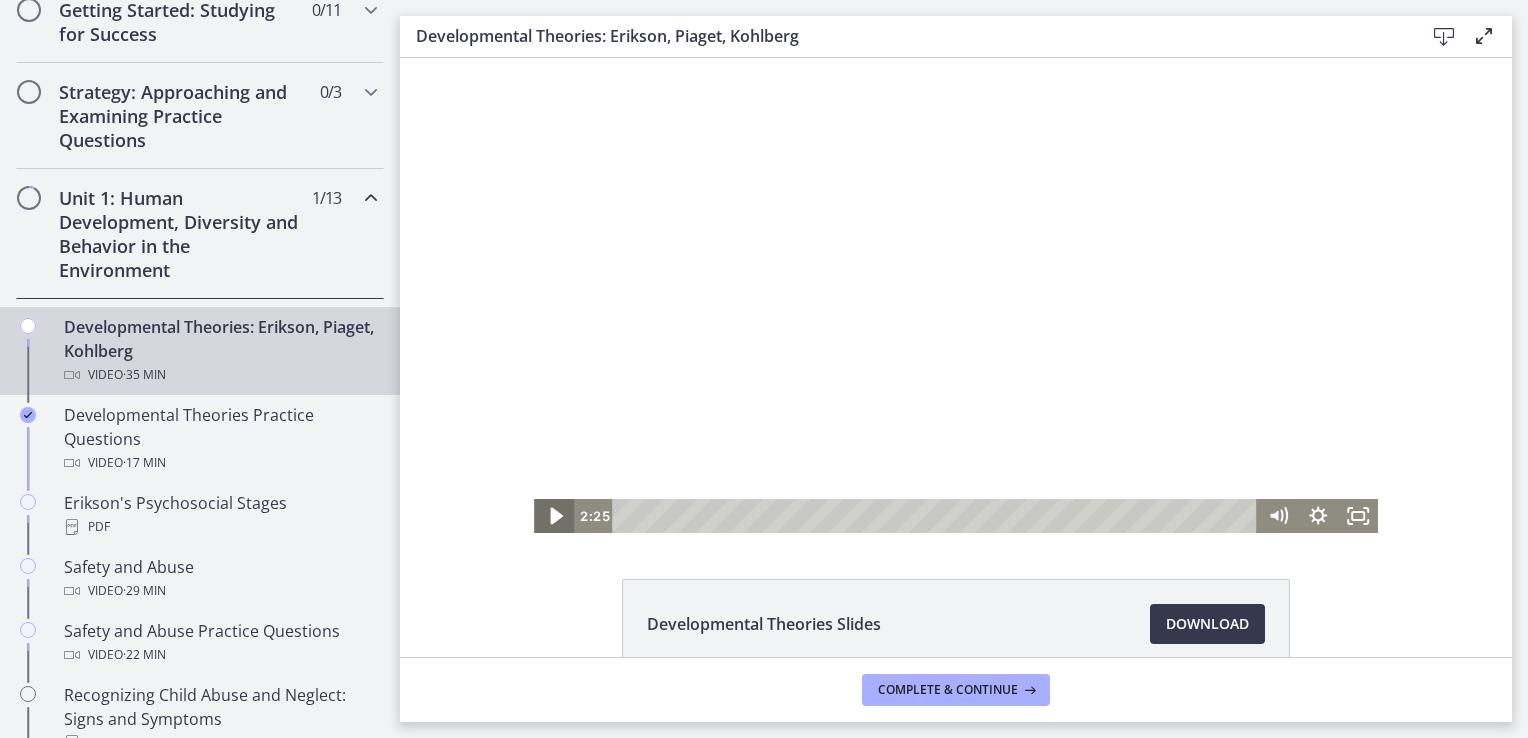 click 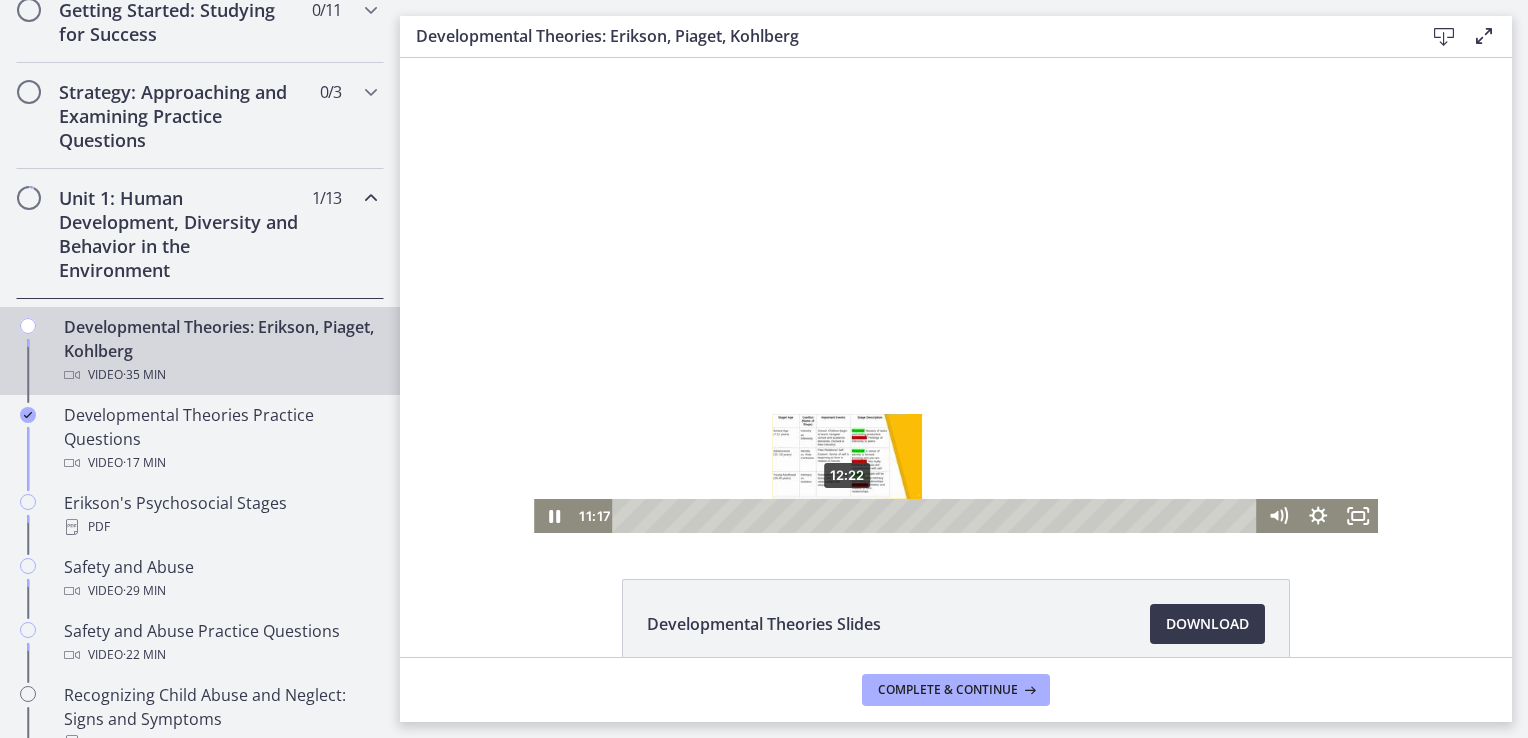 click on "12:22" at bounding box center [937, 516] 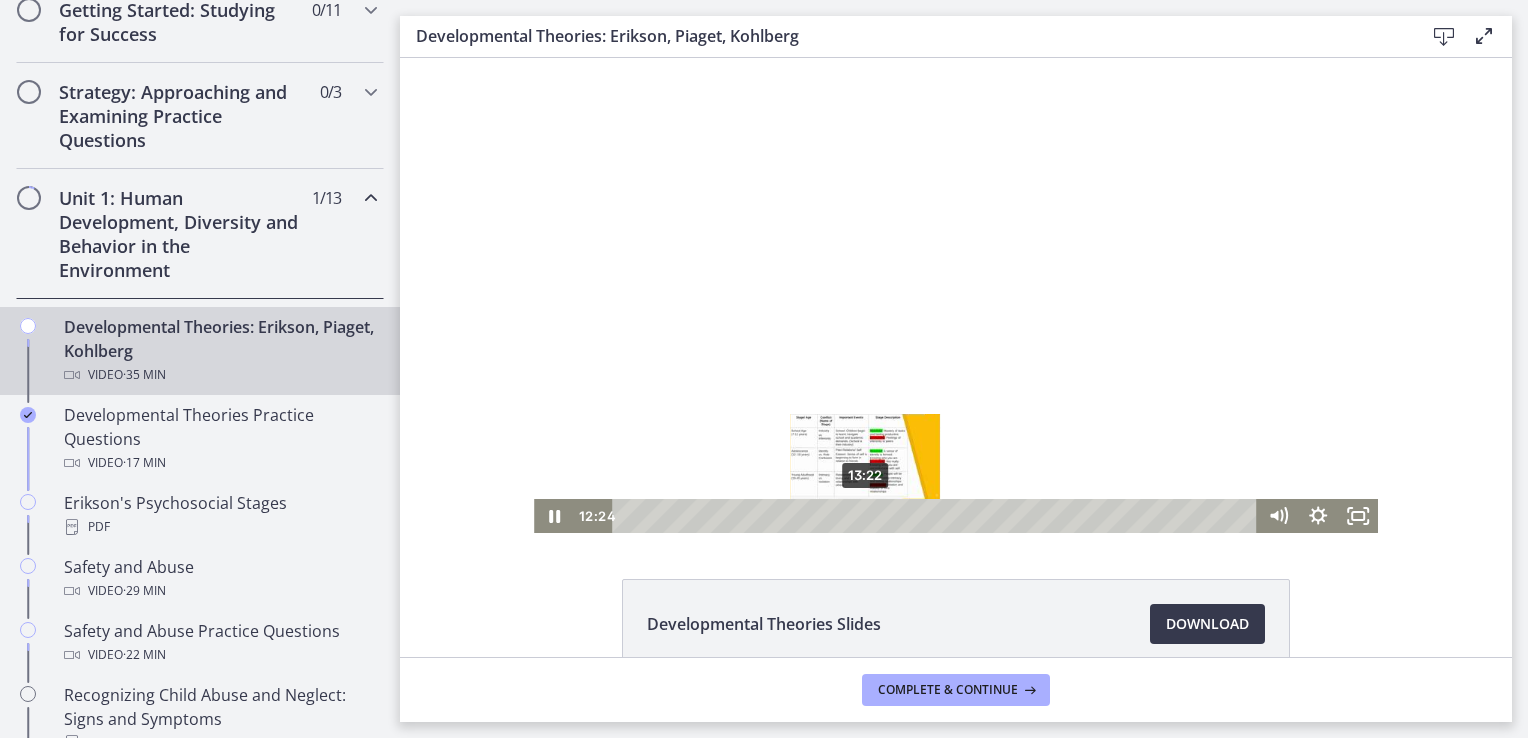 click on "13:22" at bounding box center (937, 516) 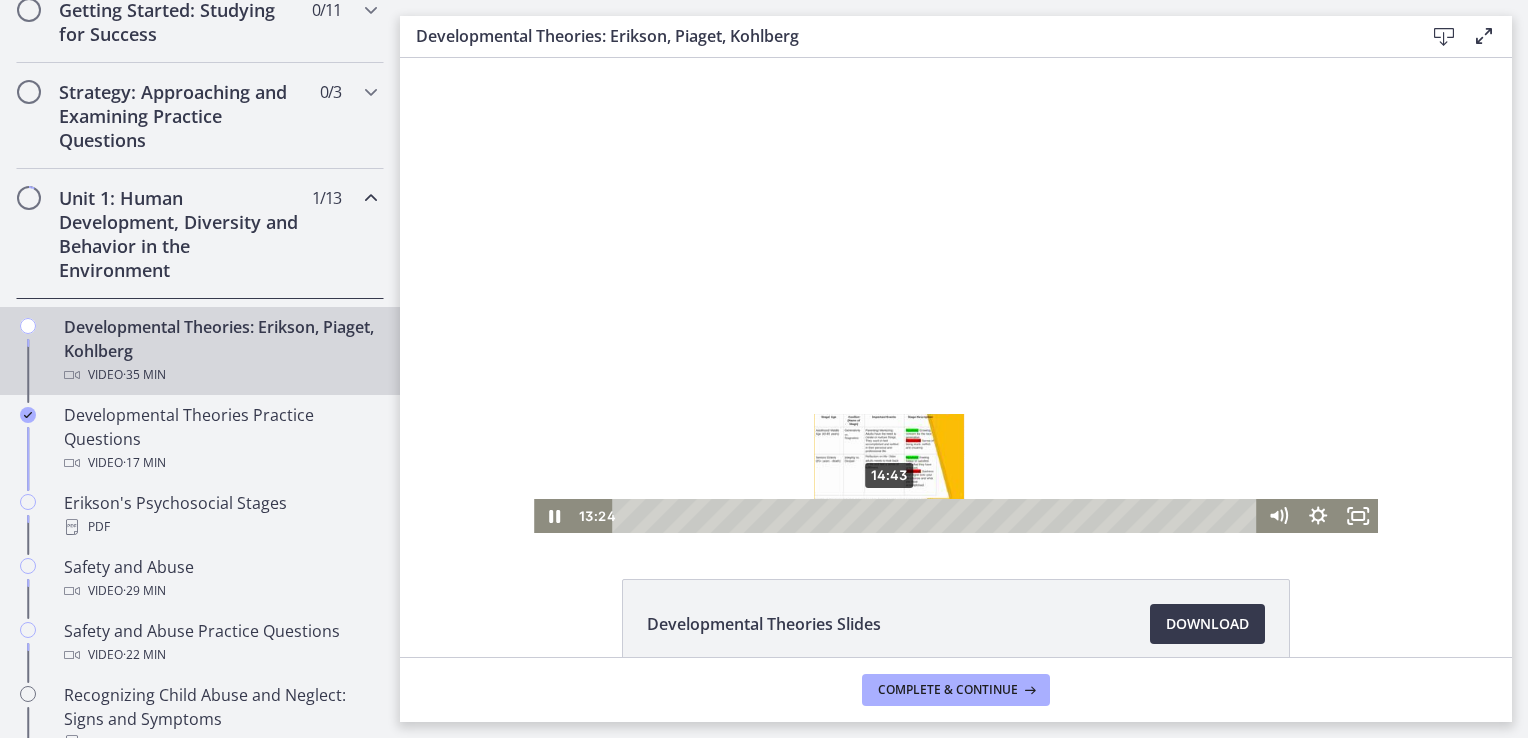 click on "14:43" at bounding box center [937, 516] 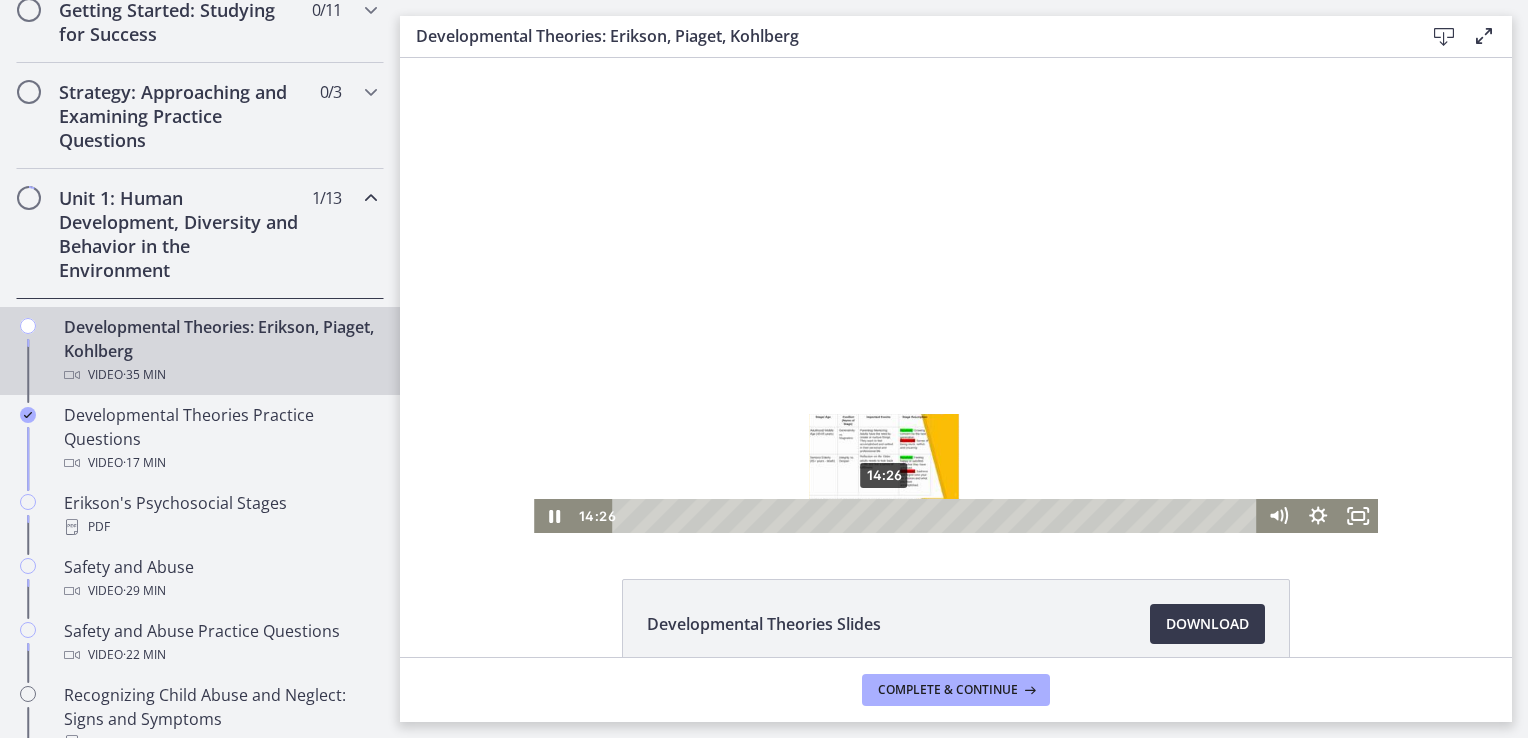 click at bounding box center [883, 515] 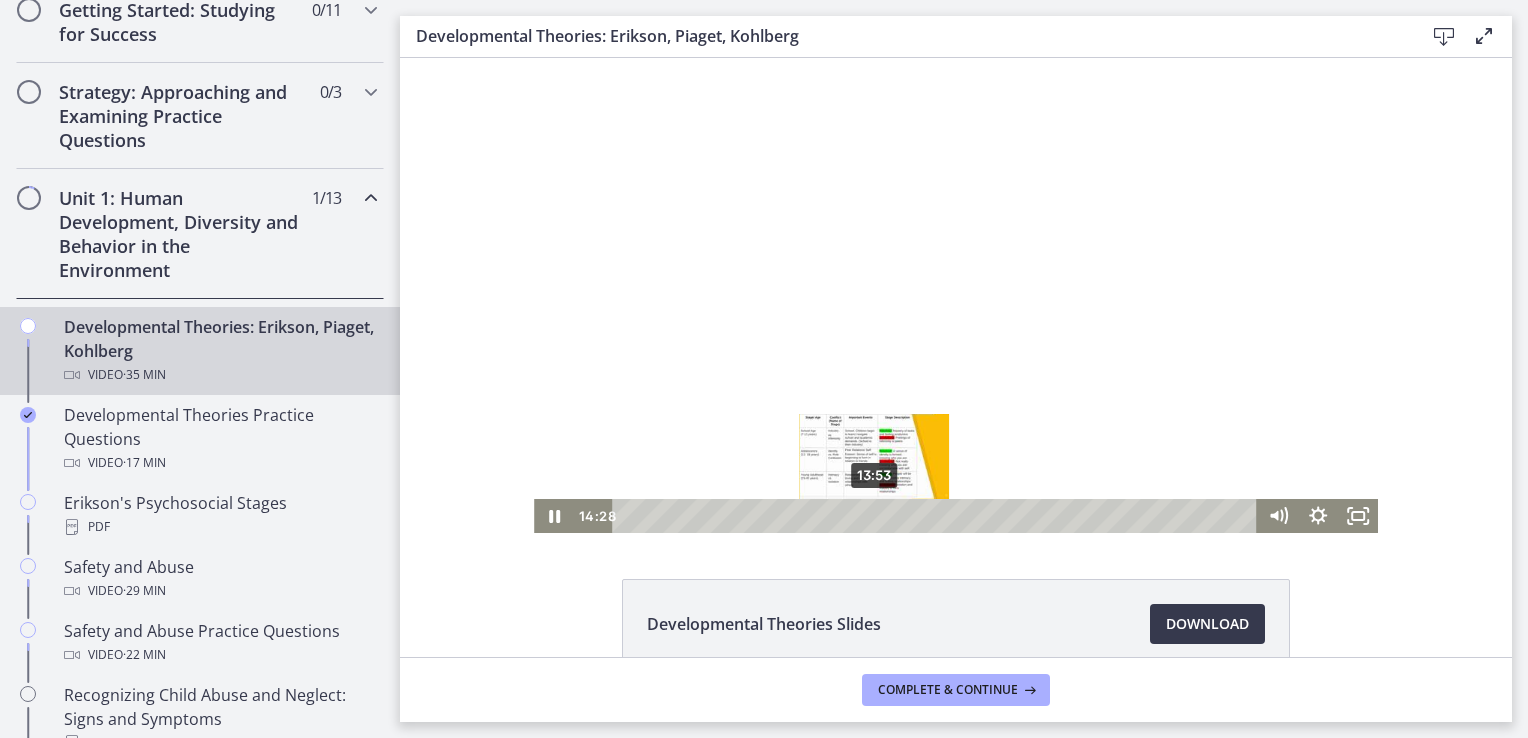 click on "13:53" at bounding box center (937, 516) 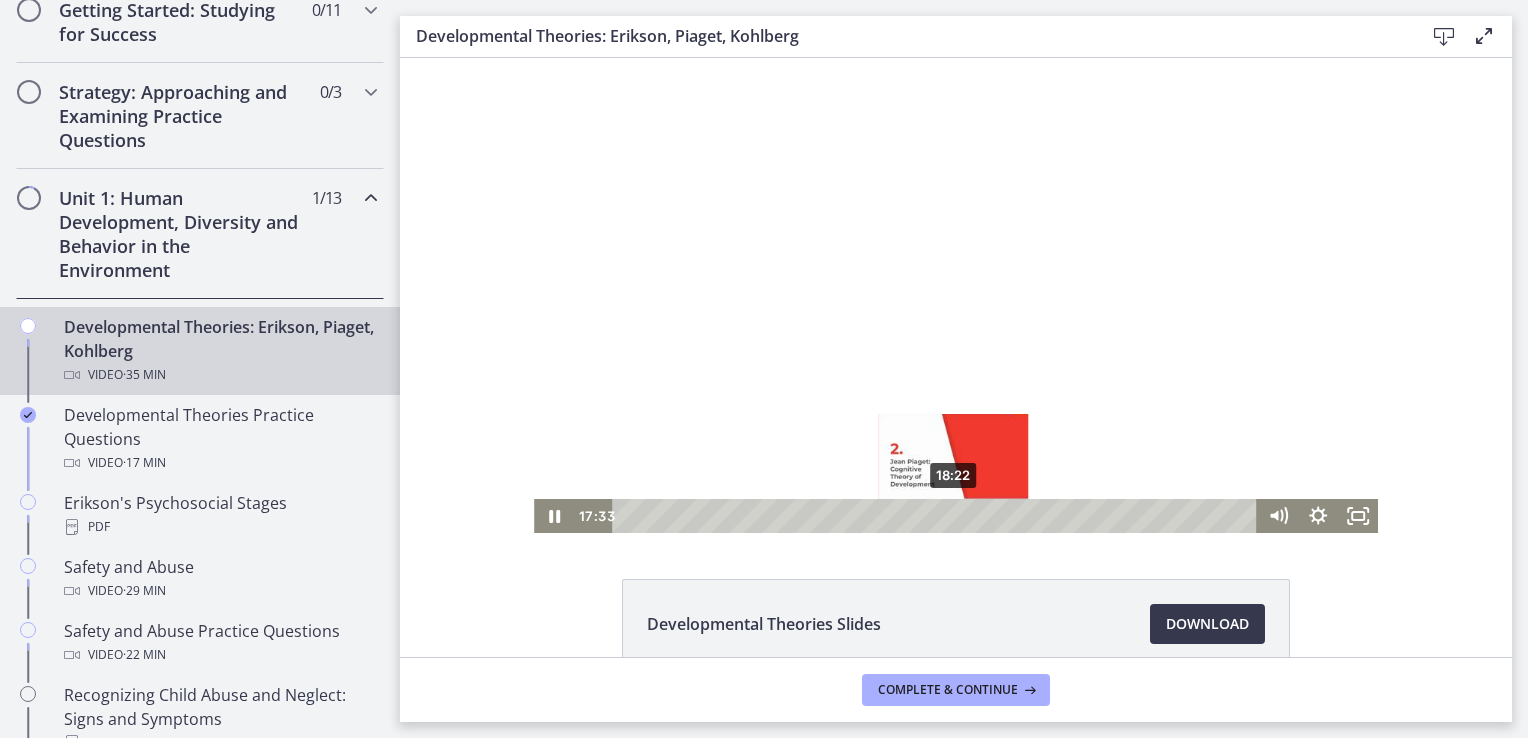 click on "18:22" at bounding box center (937, 516) 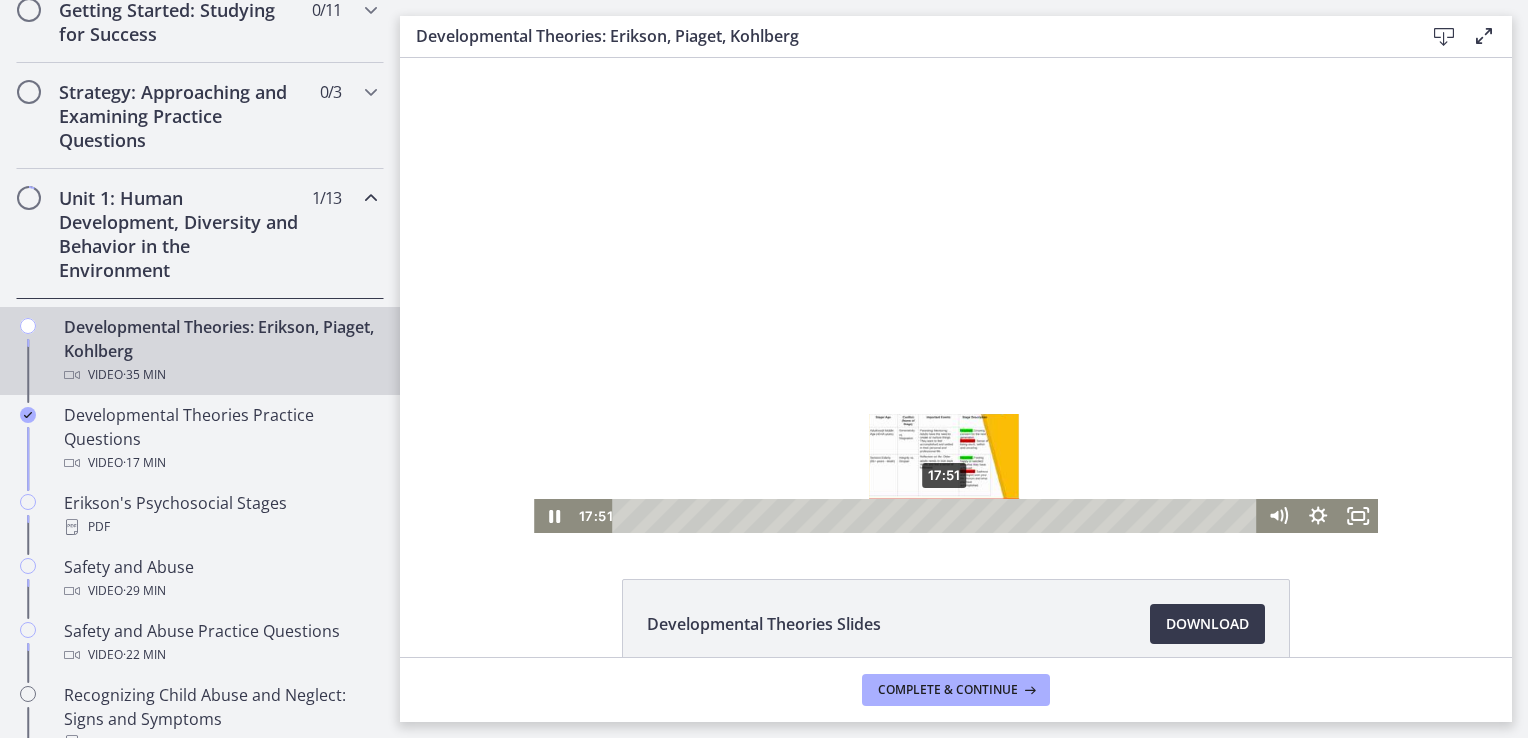 click on "17:51" at bounding box center [937, 516] 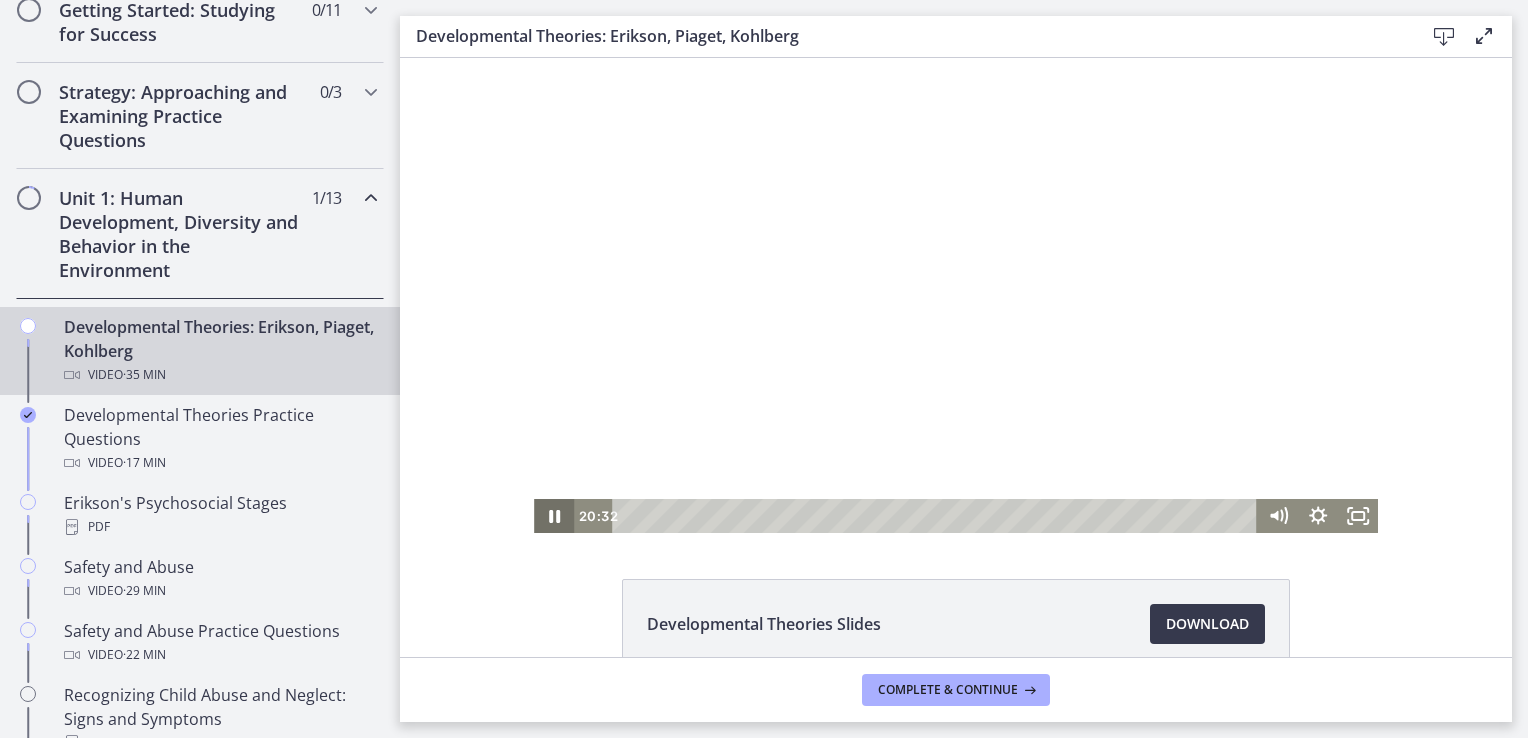 click 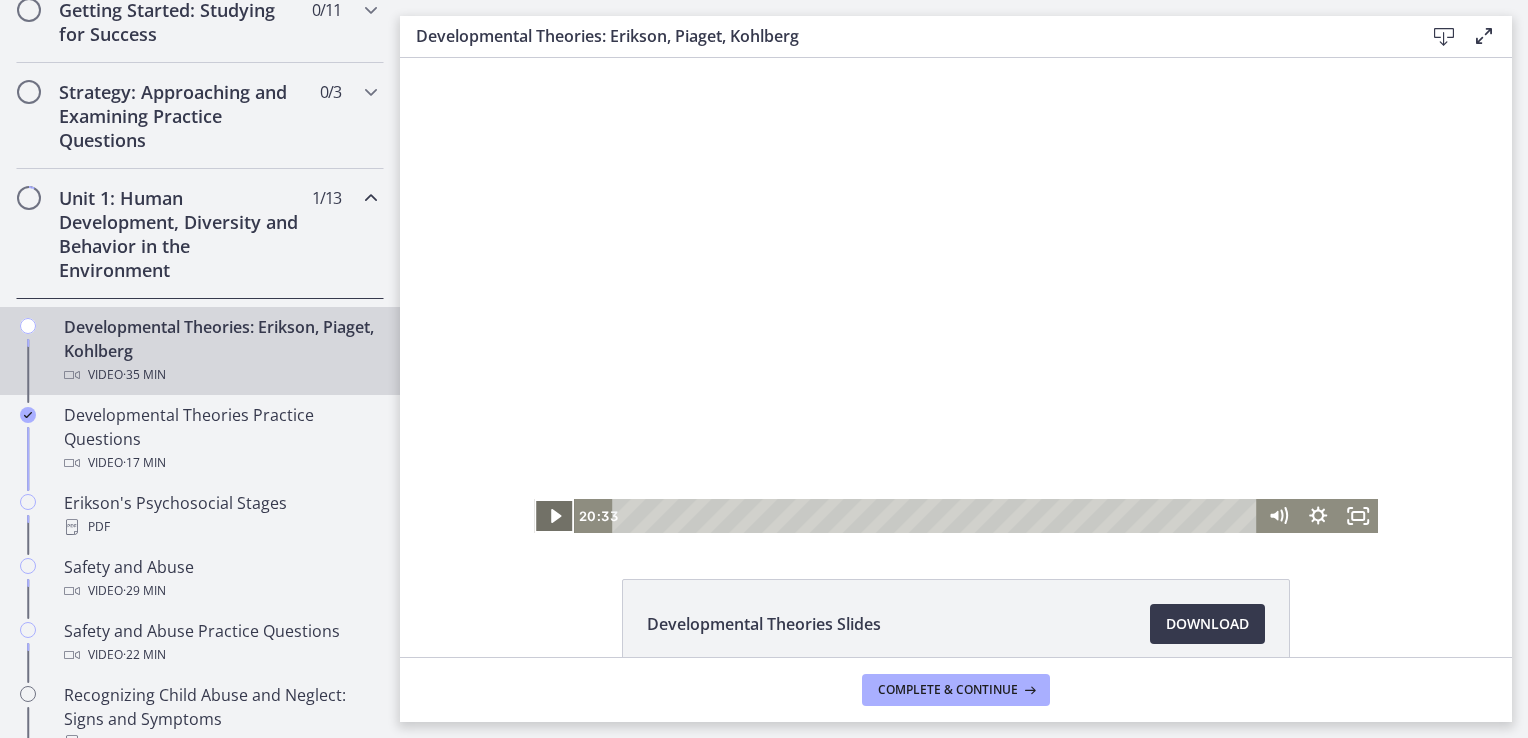 click 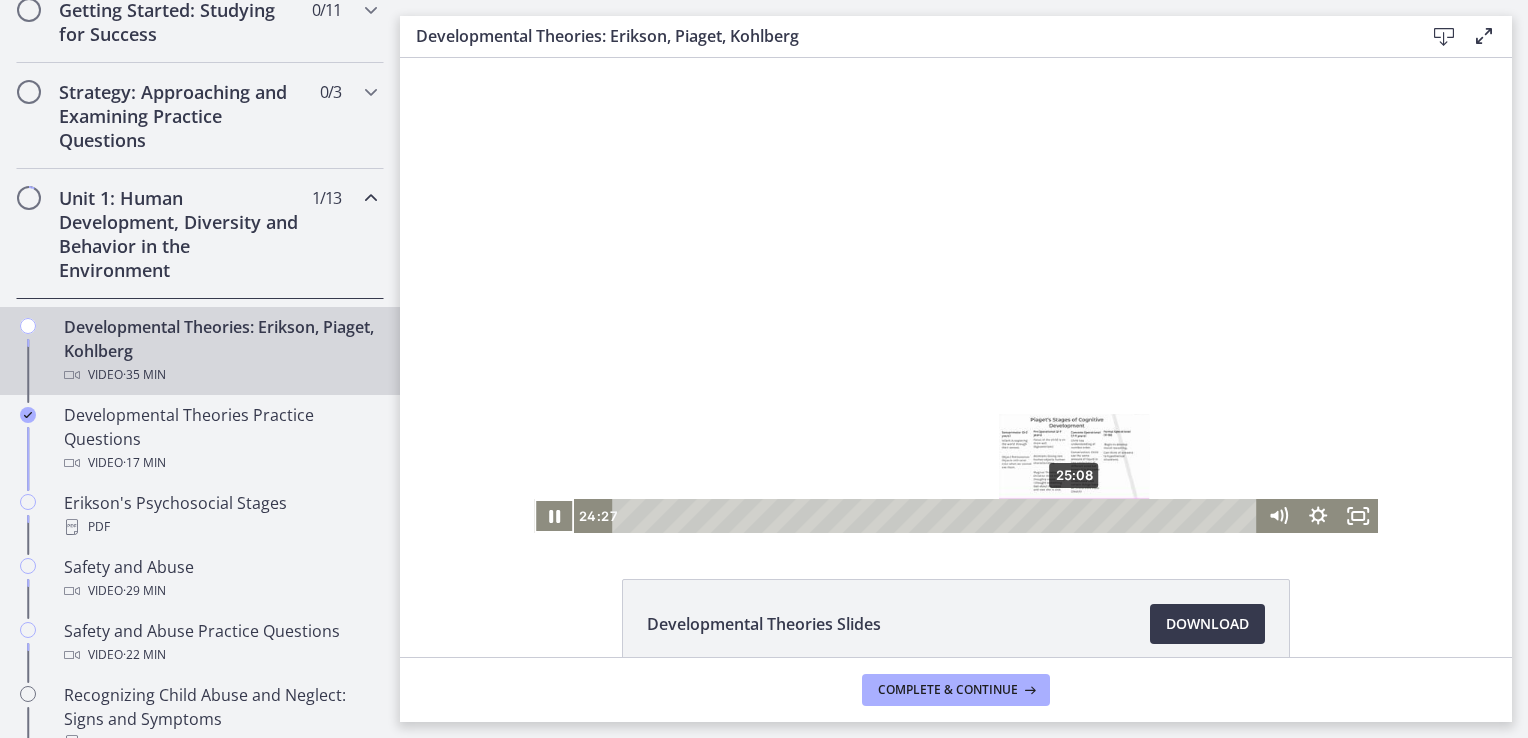 click on "25:08" at bounding box center (937, 516) 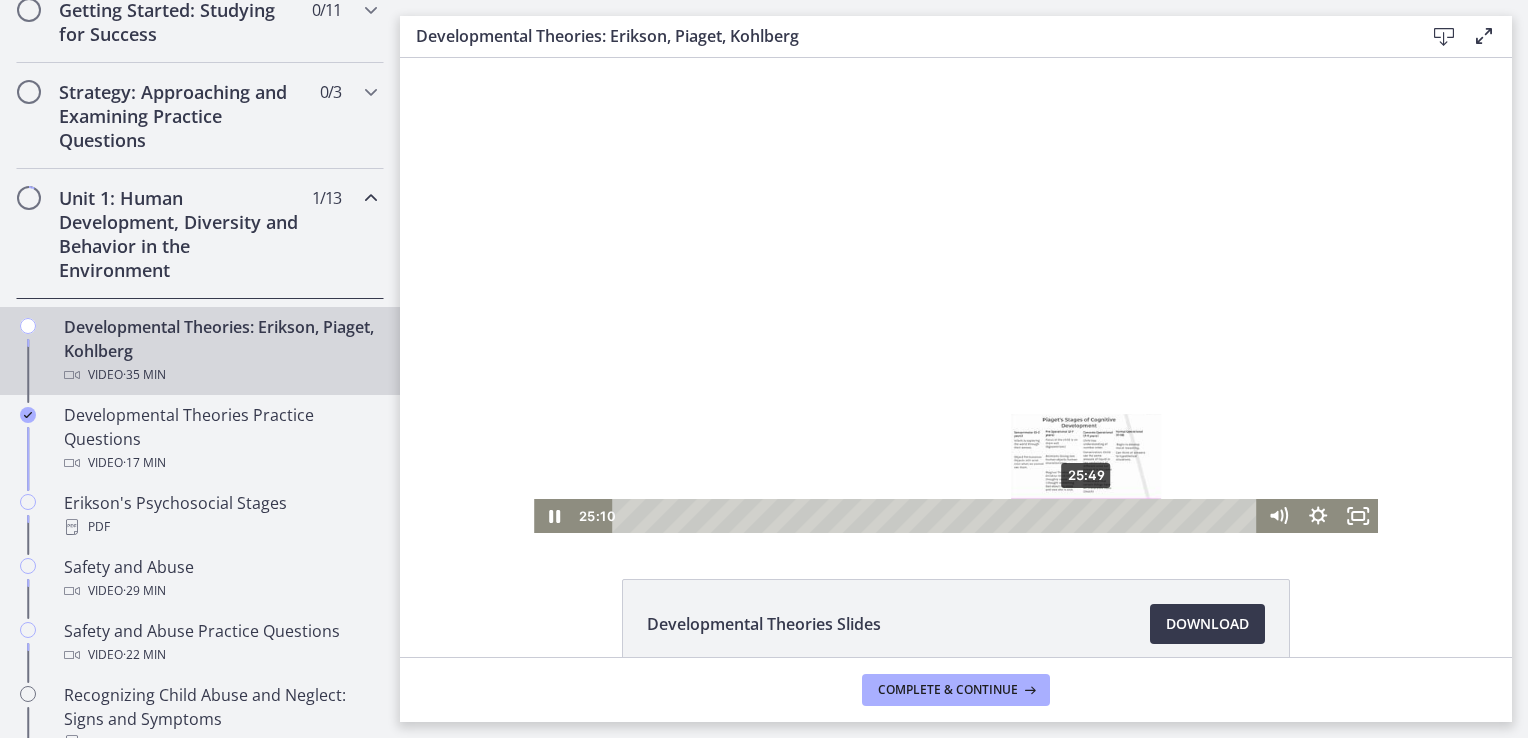 click on "25:49" at bounding box center [937, 516] 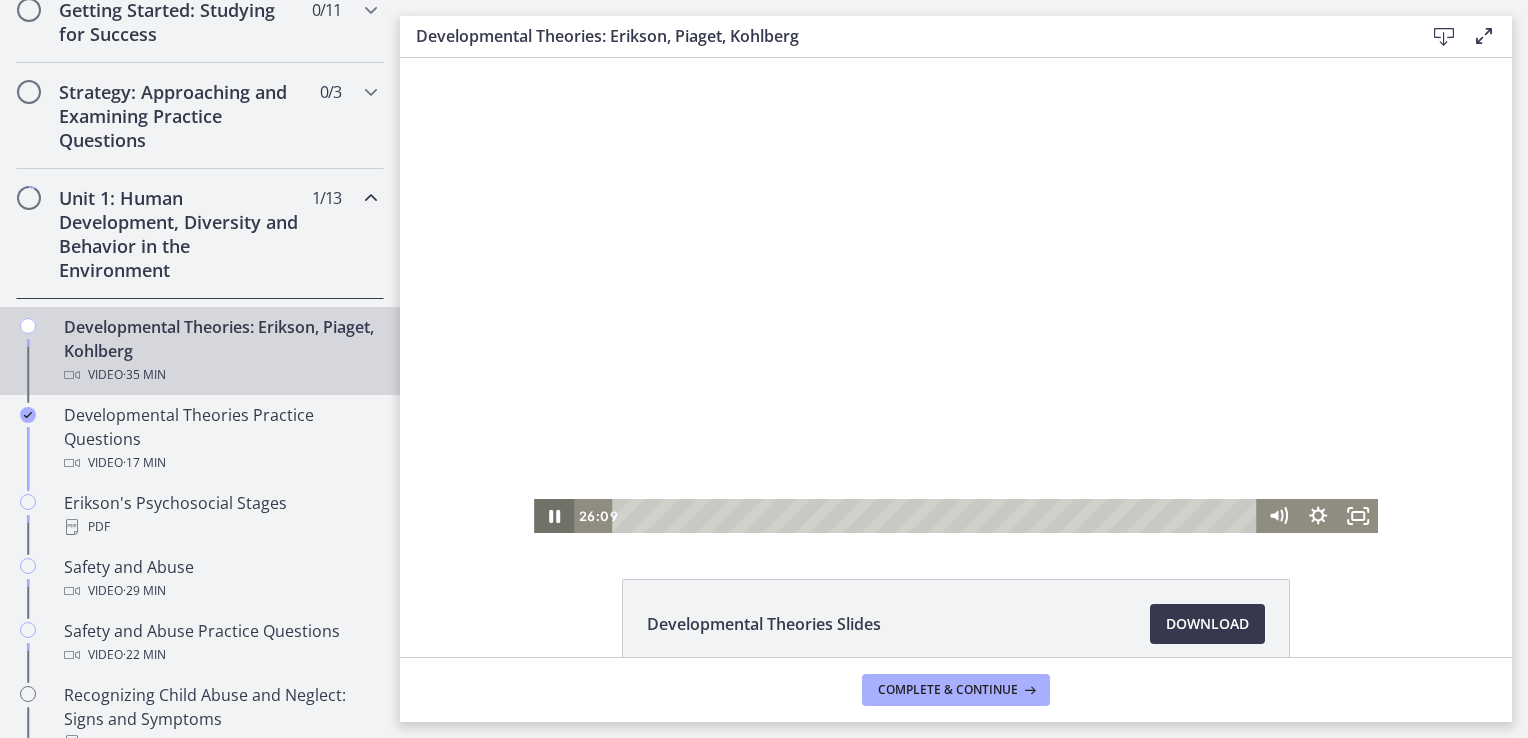 click 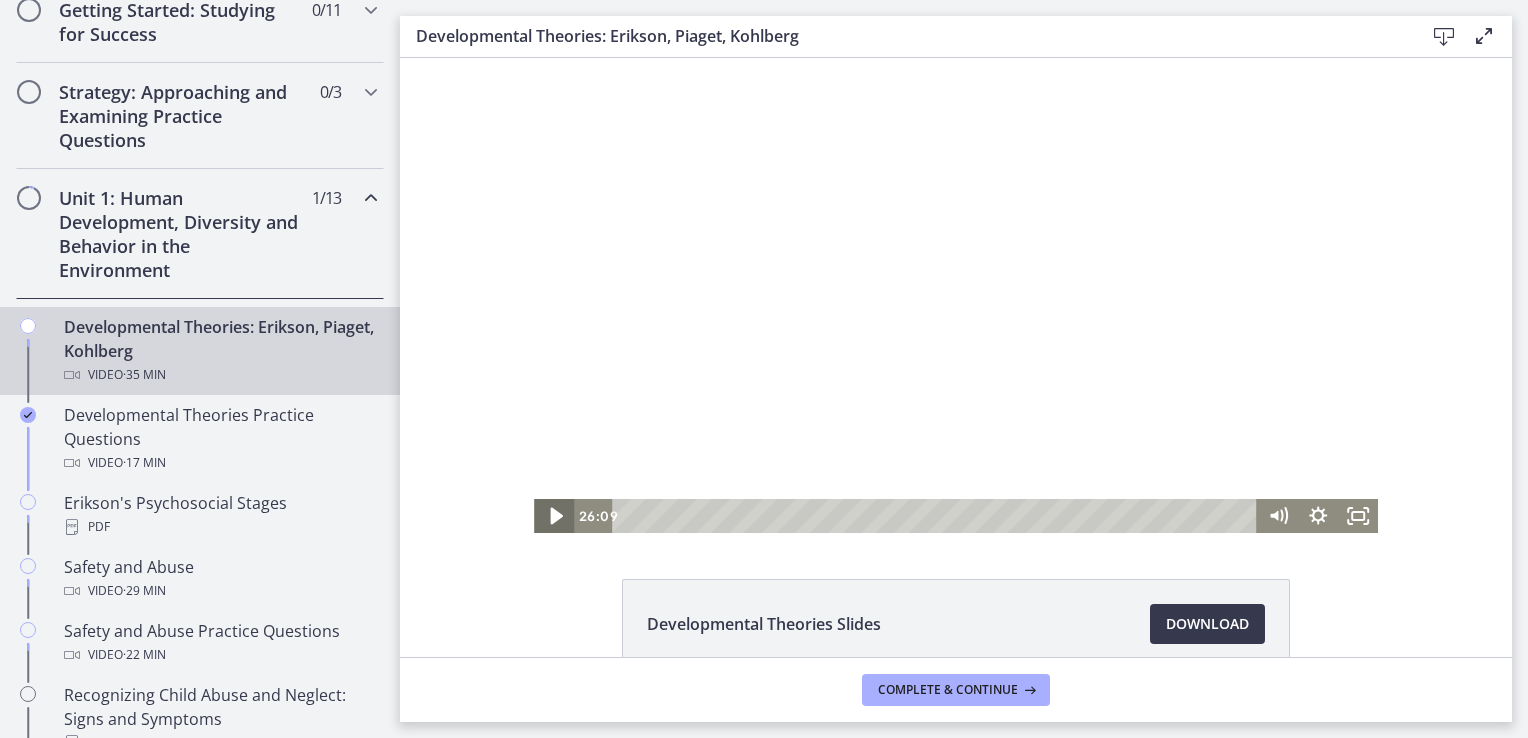 click 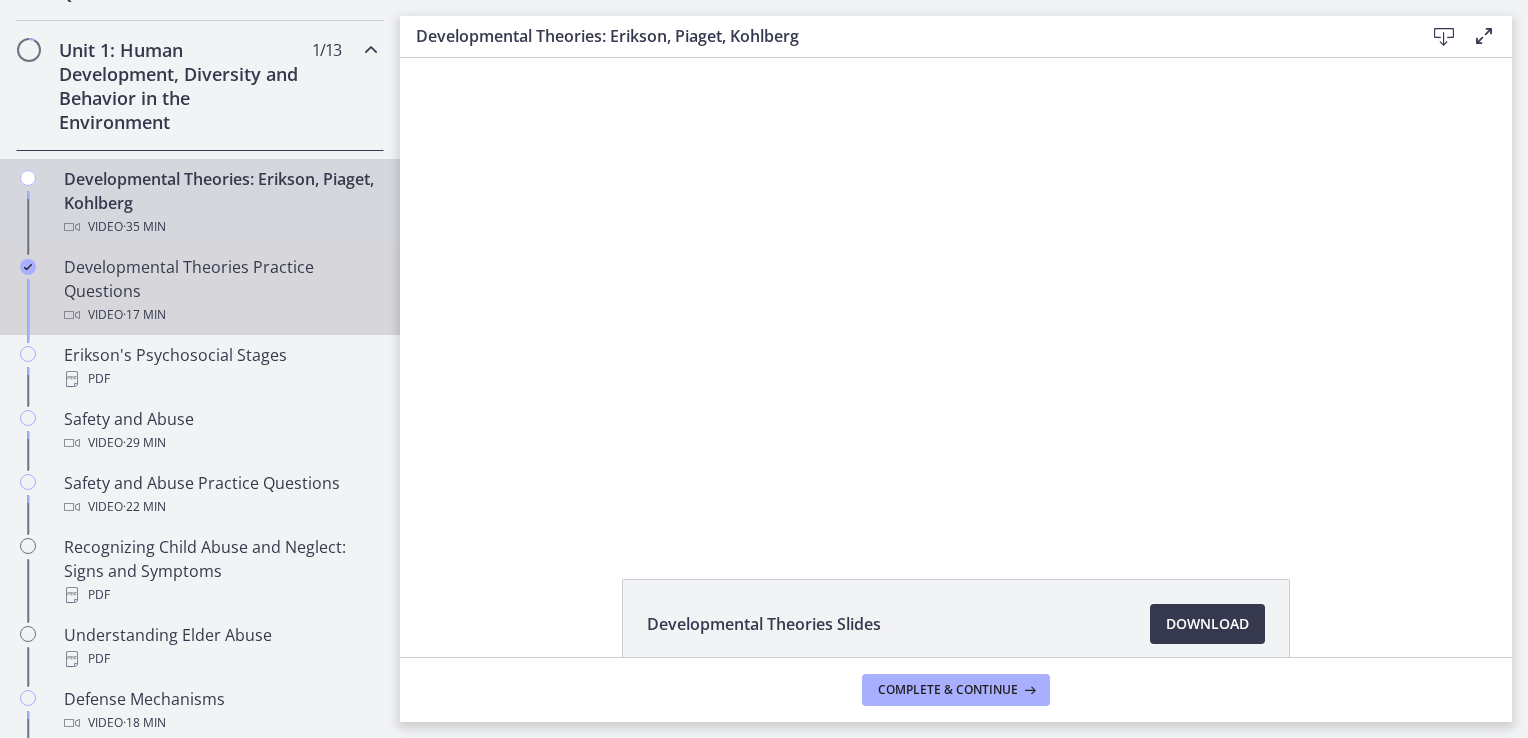 scroll, scrollTop: 558, scrollLeft: 0, axis: vertical 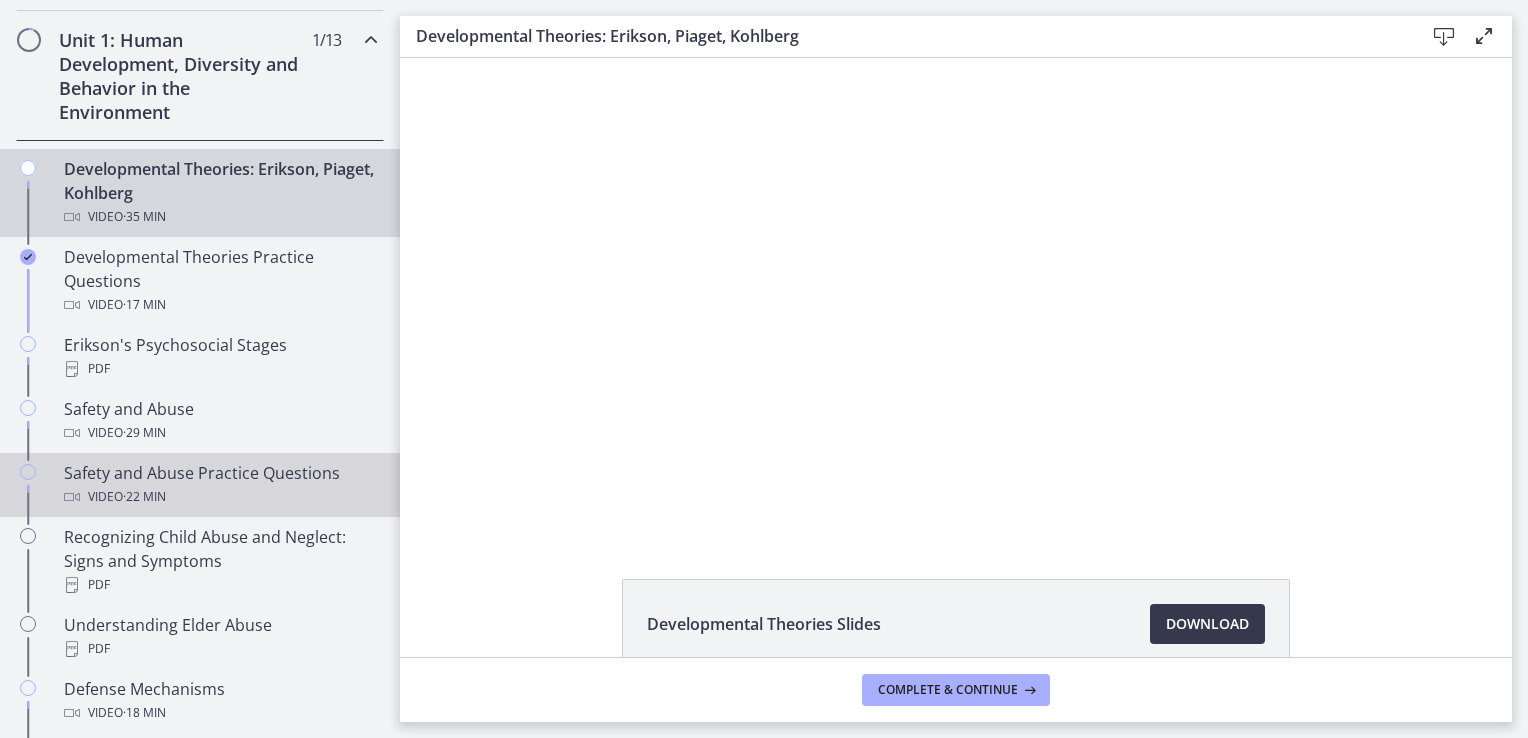 click on "Safety and Abuse Practice Questions
Video
·  22 min" at bounding box center [200, 485] 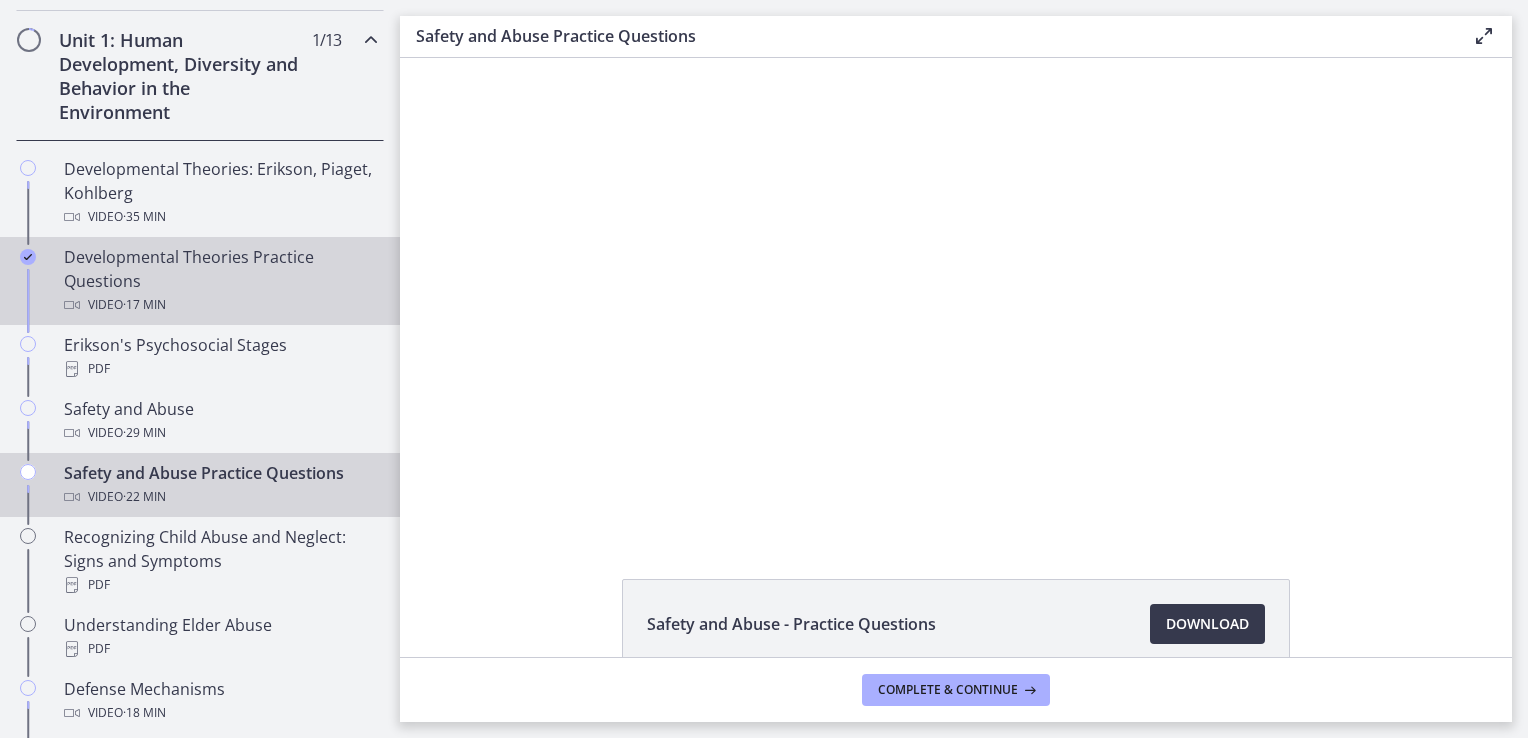 click on "Developmental Theories Practice Questions
Video
·  17 min" at bounding box center (220, 281) 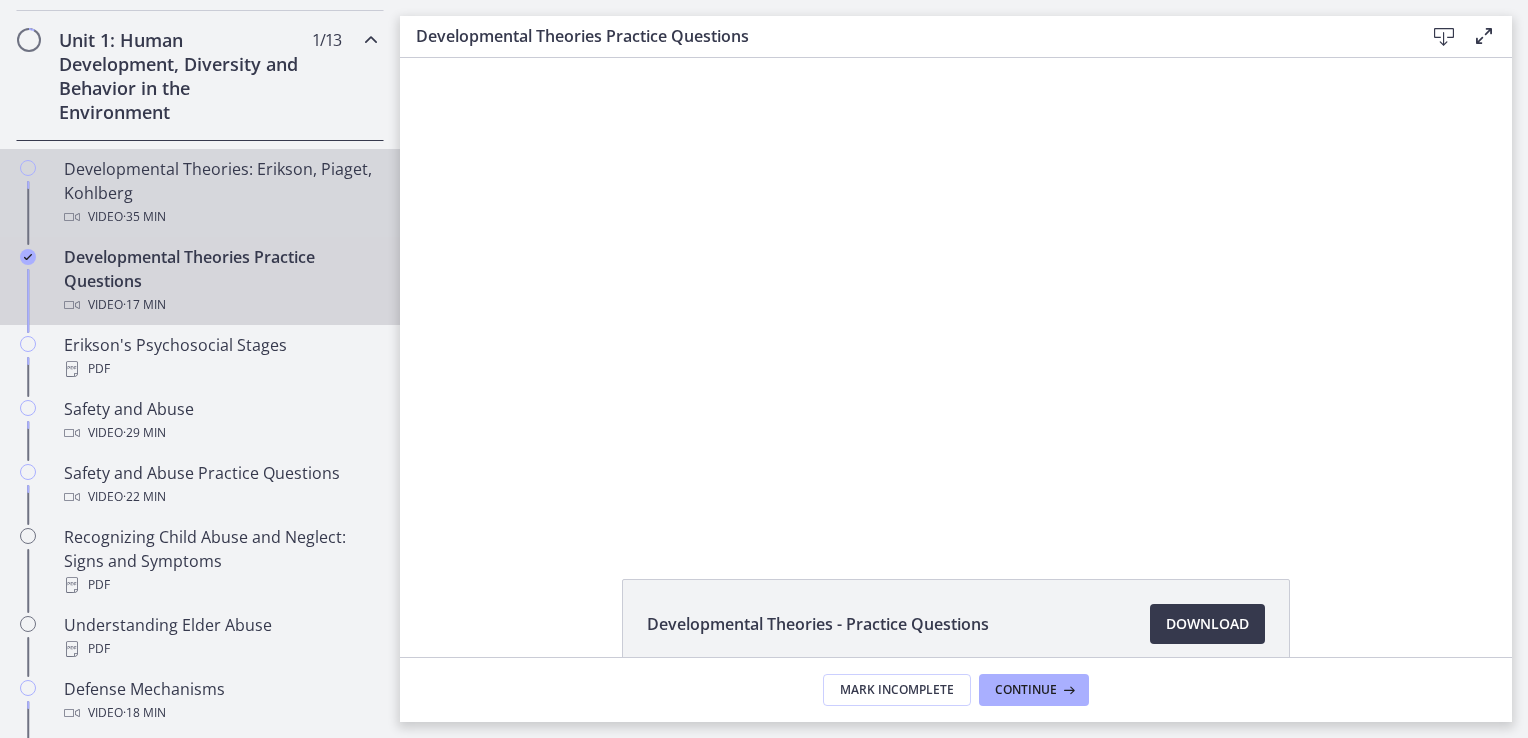 click on "Developmental Theories: Erikson, Piaget, Kohlberg
Video
·  35 min" at bounding box center (220, 193) 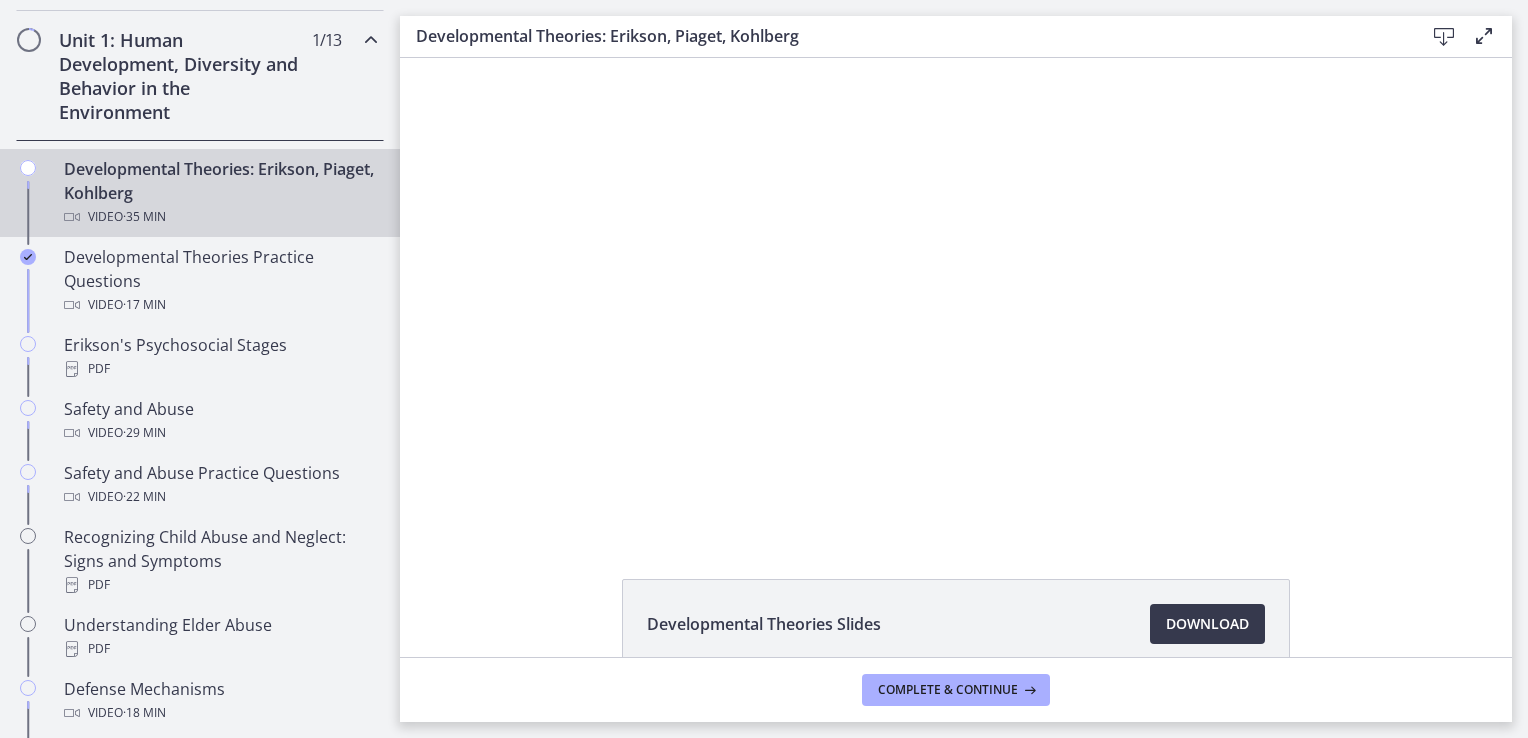 scroll, scrollTop: 0, scrollLeft: 0, axis: both 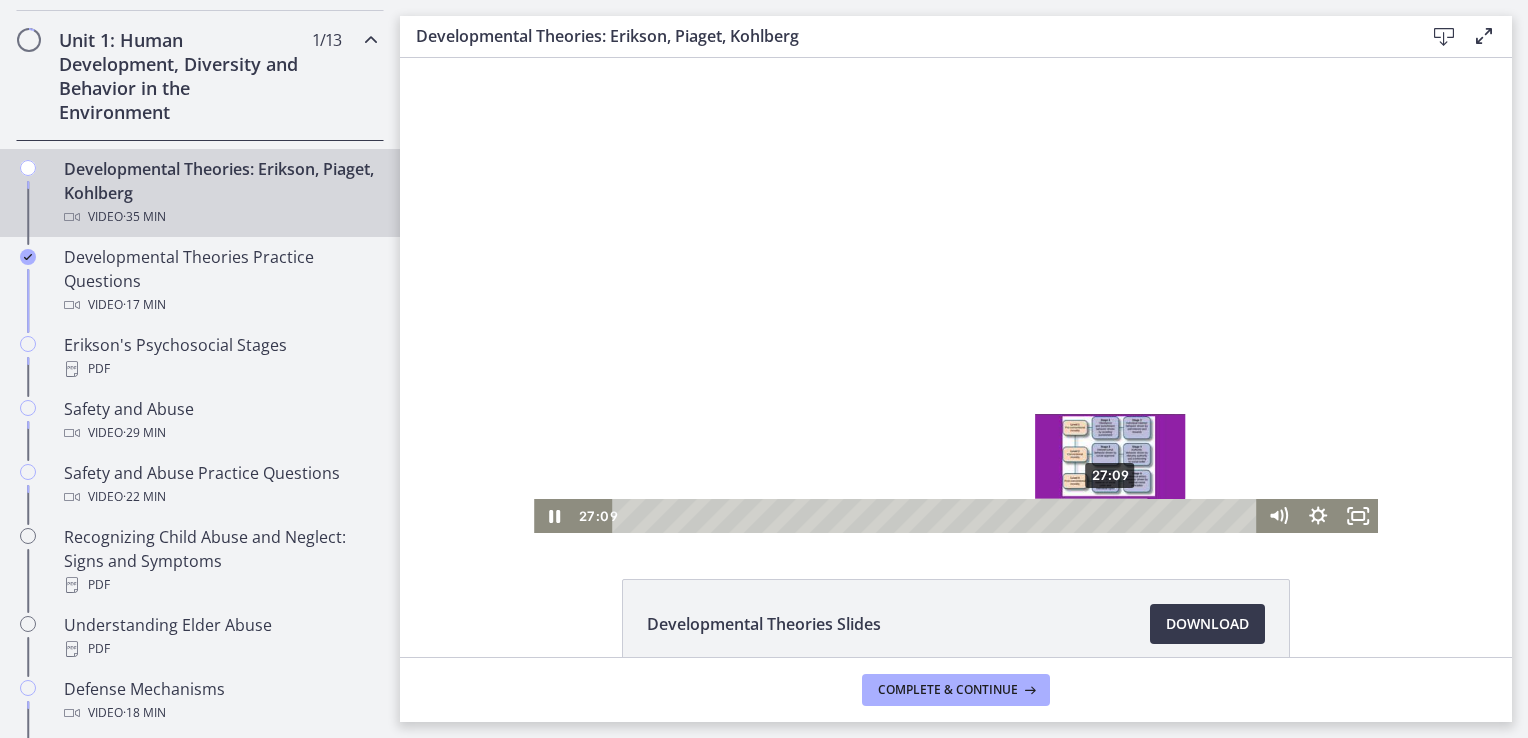 click on "27:09" at bounding box center (937, 516) 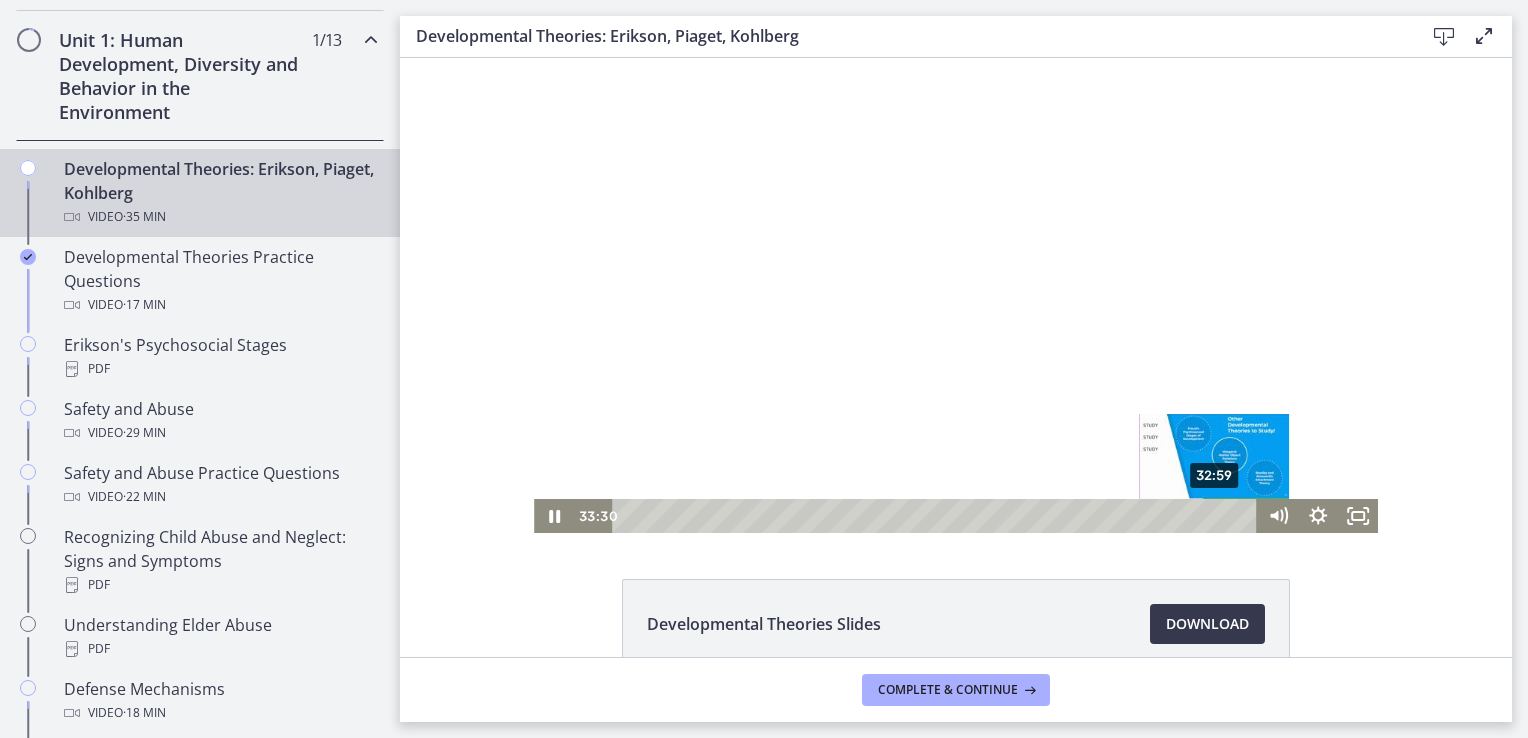 click on "32:59" at bounding box center (937, 516) 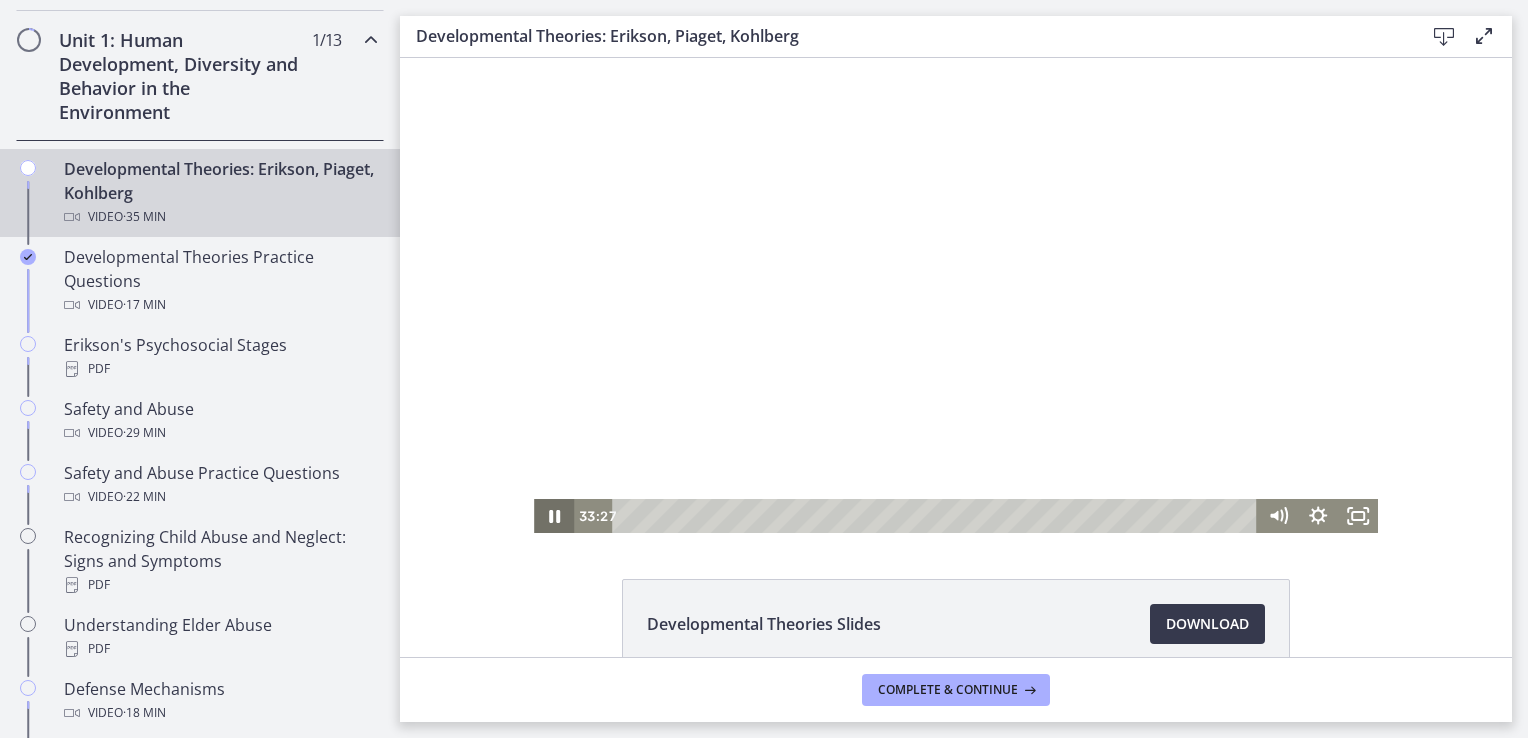 click 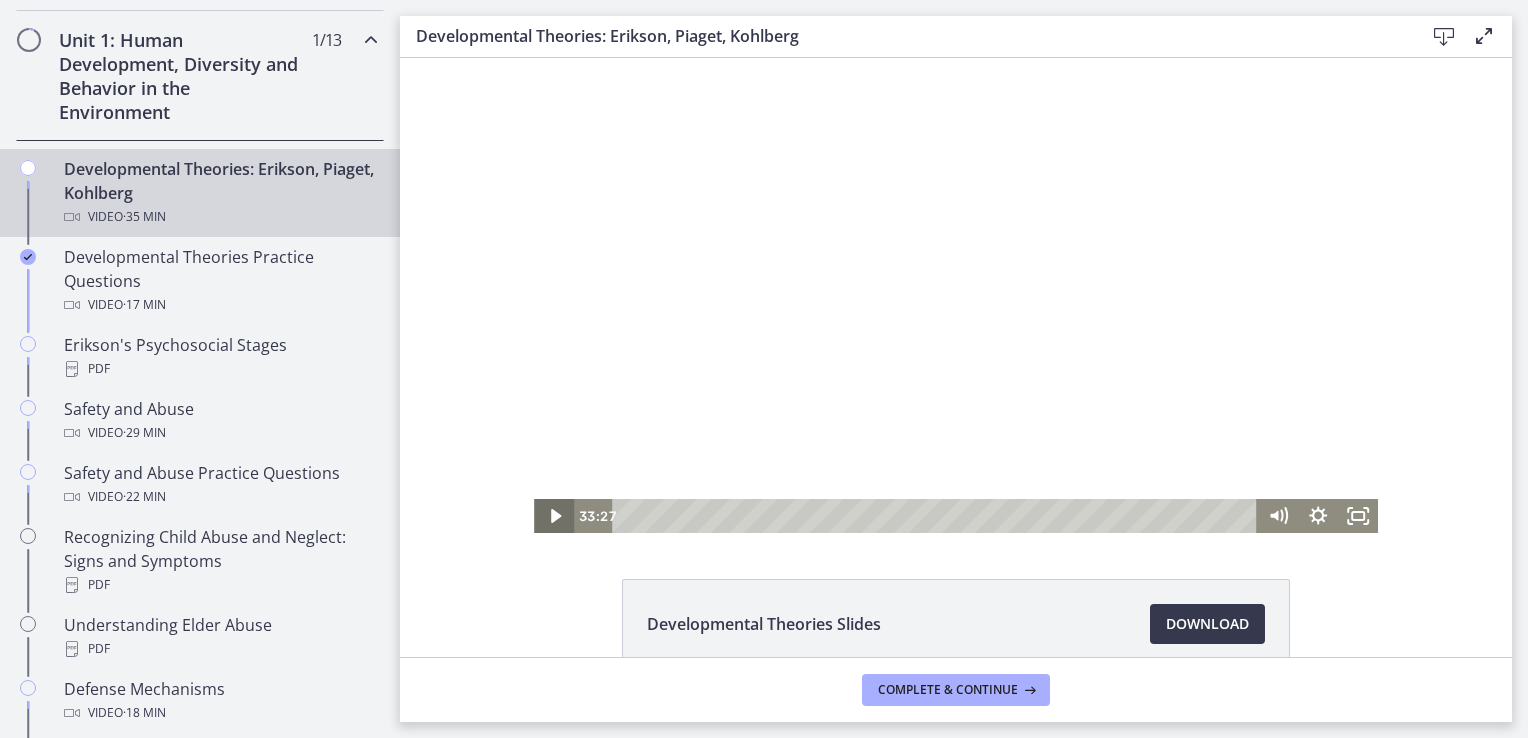 click 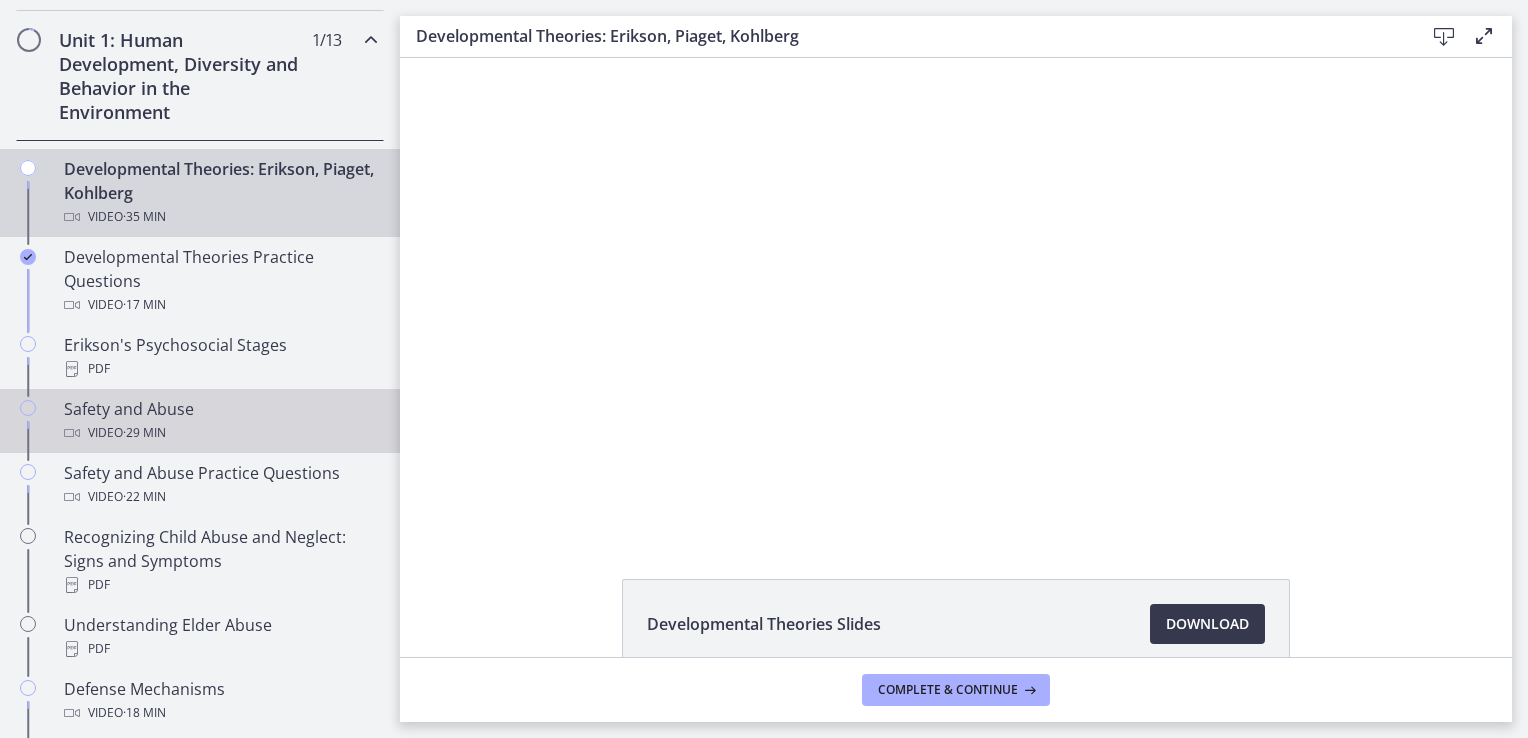click on "·  29 min" at bounding box center [144, 433] 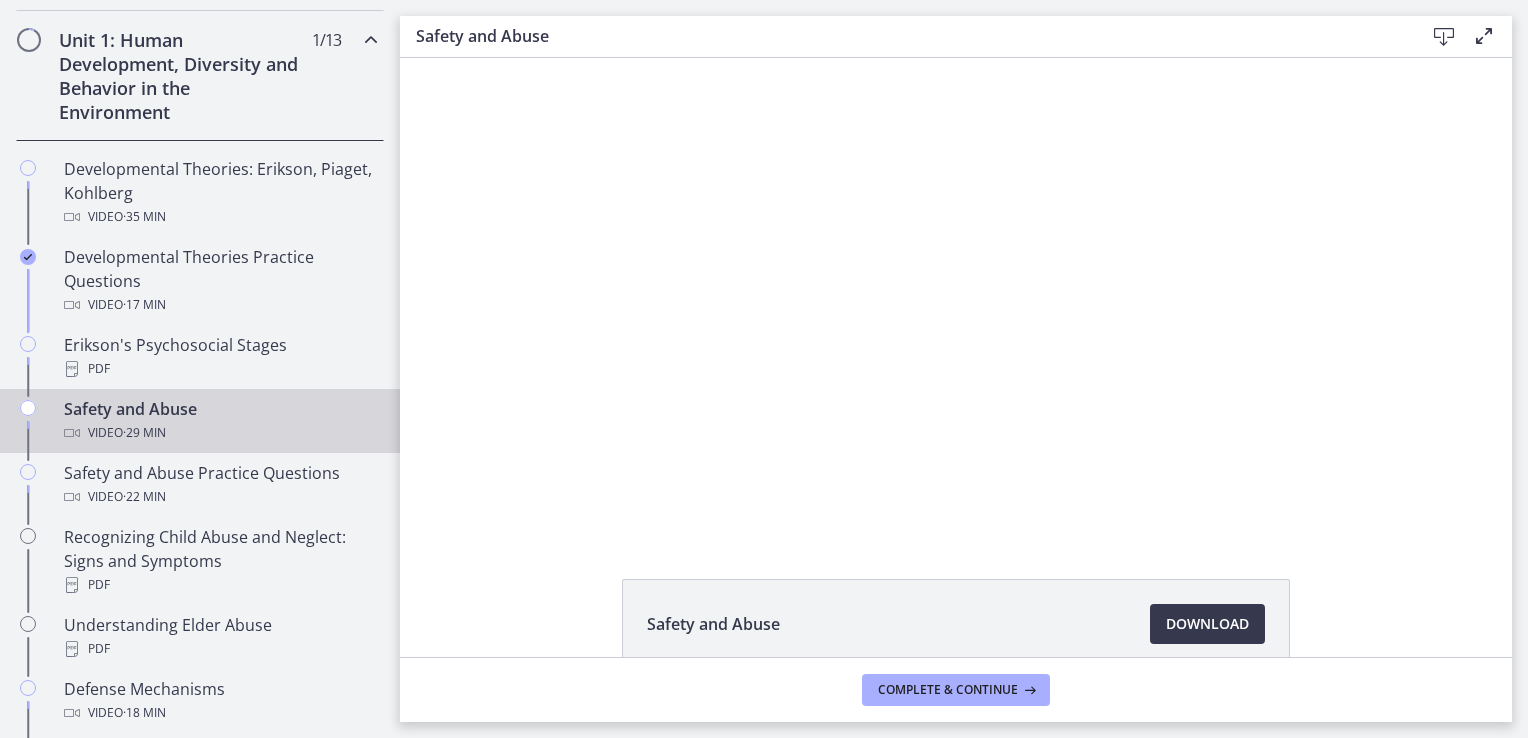 scroll, scrollTop: 0, scrollLeft: 0, axis: both 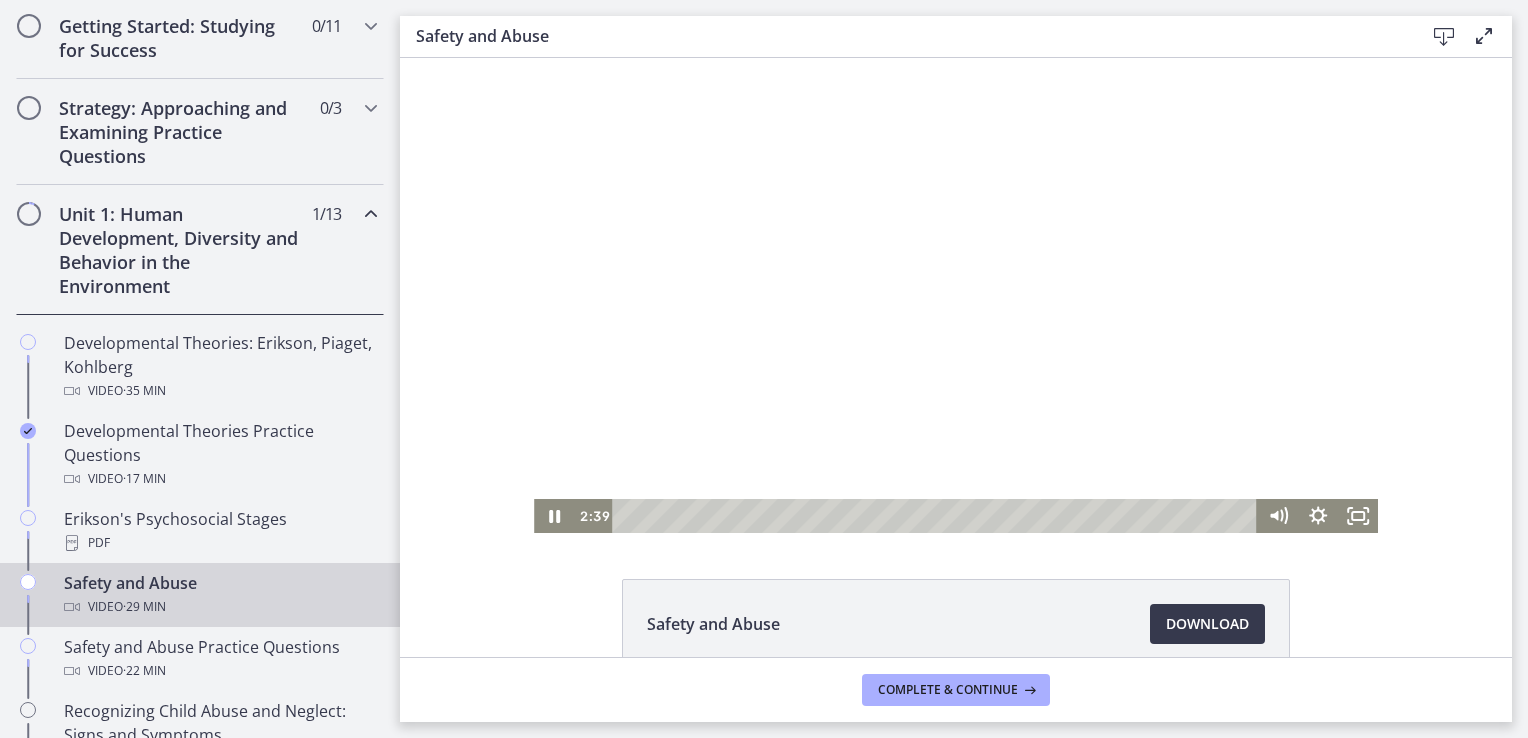 click at bounding box center [937, 516] 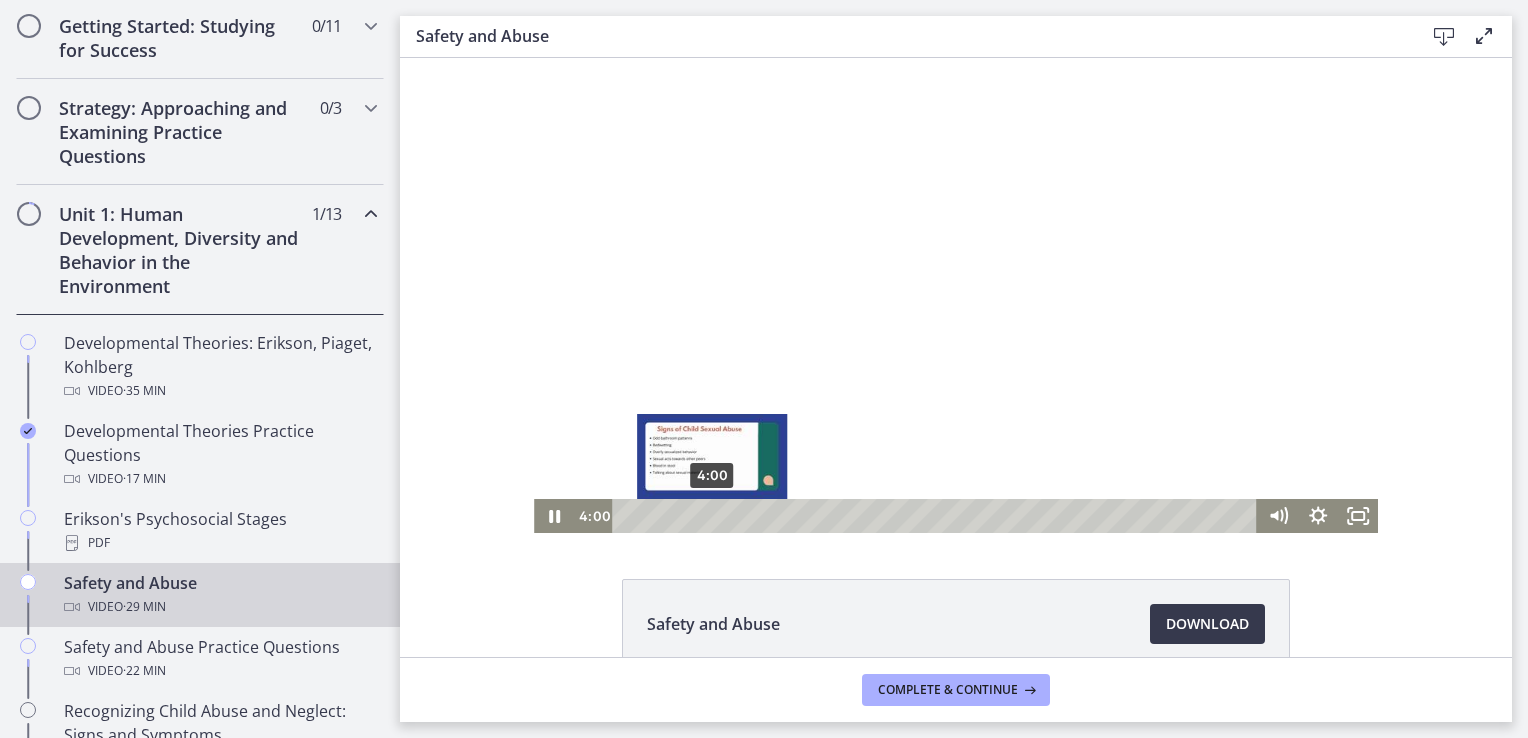 click on "4:00" at bounding box center (937, 516) 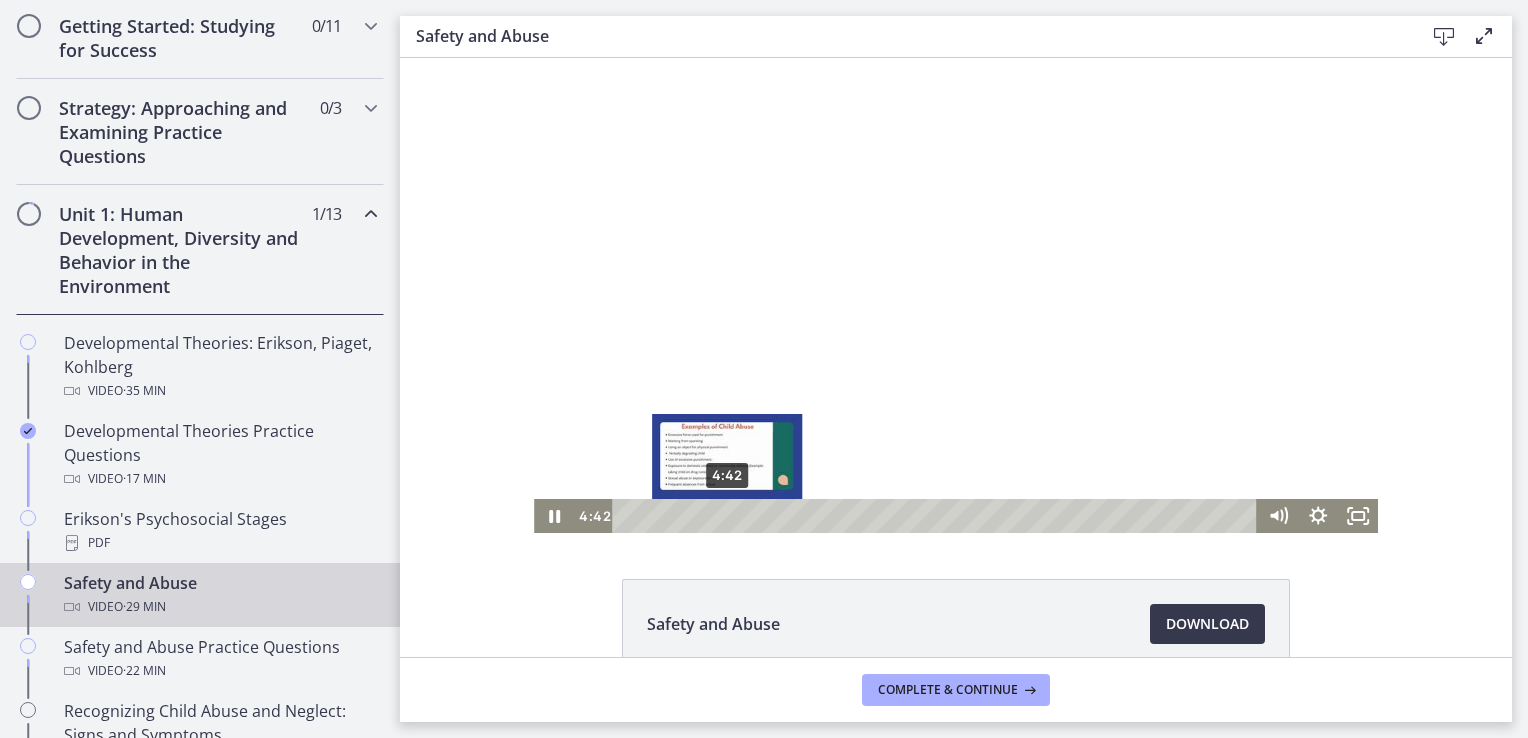 click on "4:42" at bounding box center [937, 516] 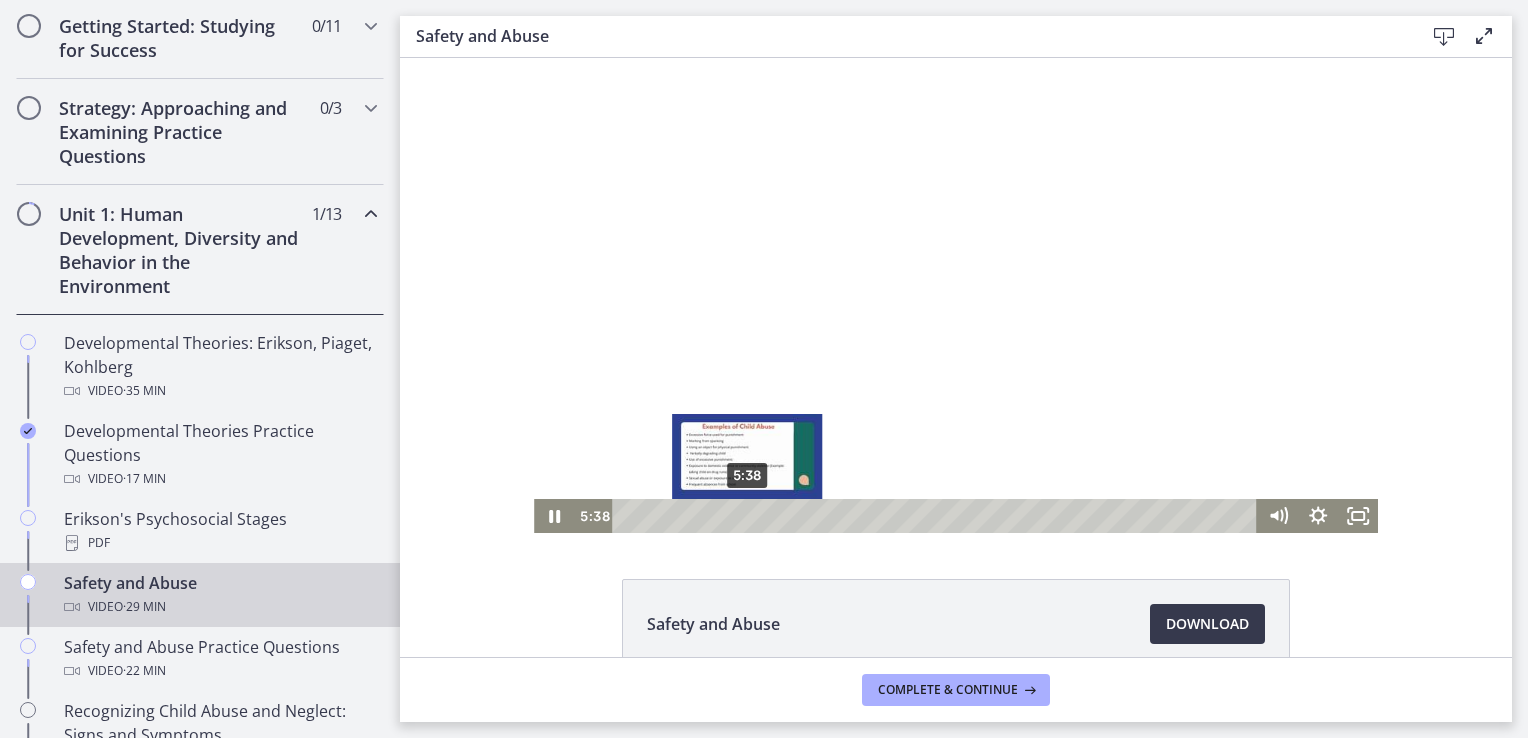click on "5:38" at bounding box center [937, 516] 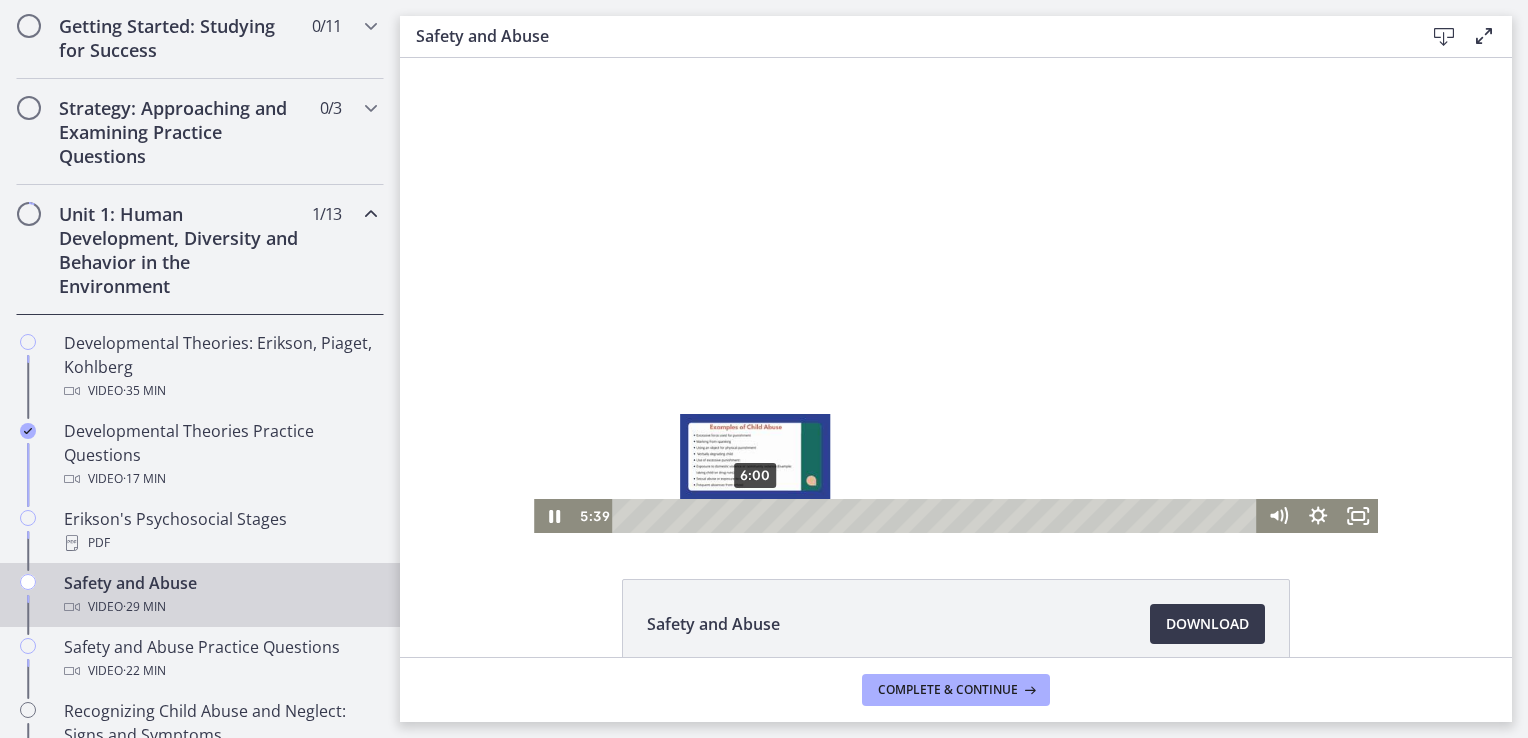 click on "6:00" at bounding box center [937, 516] 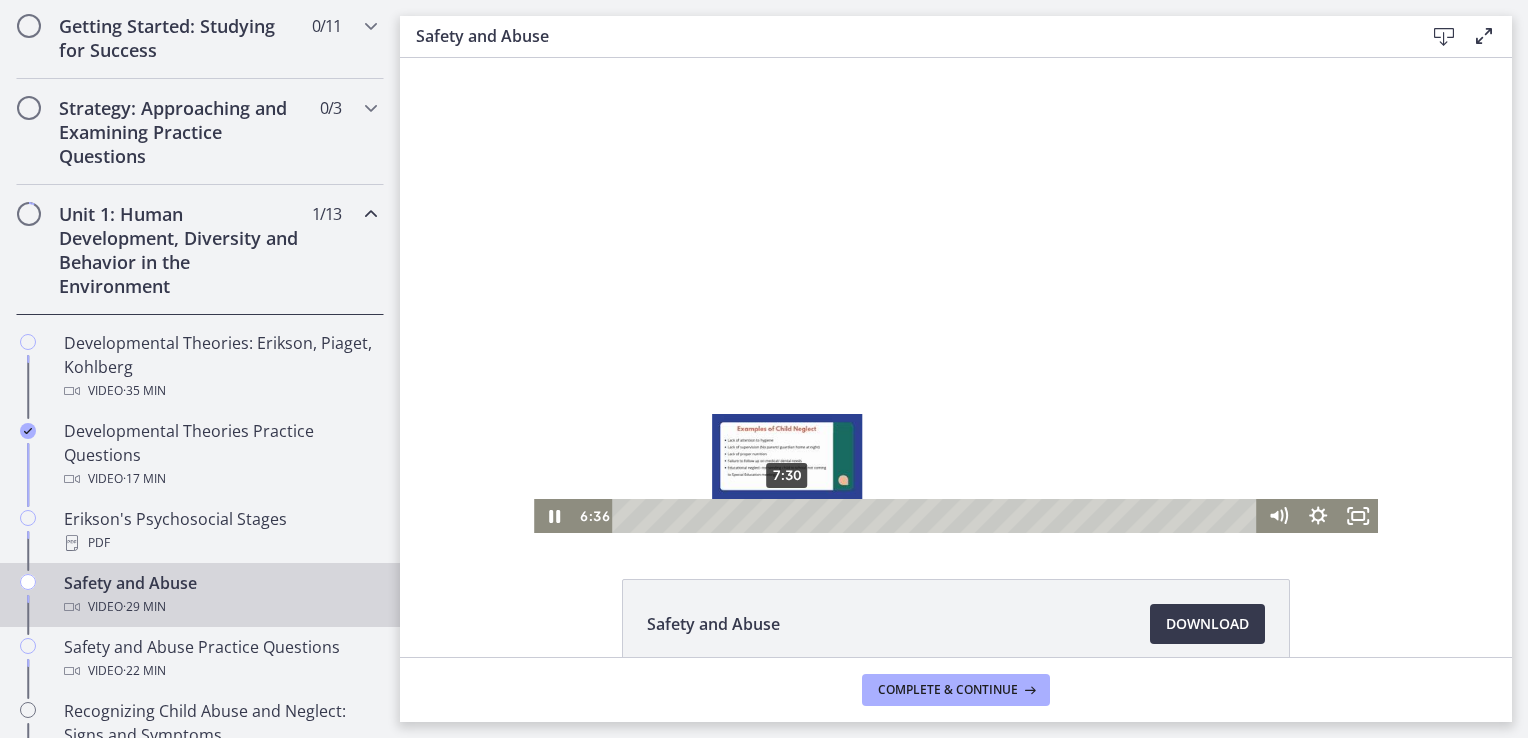click on "7:30" at bounding box center [937, 516] 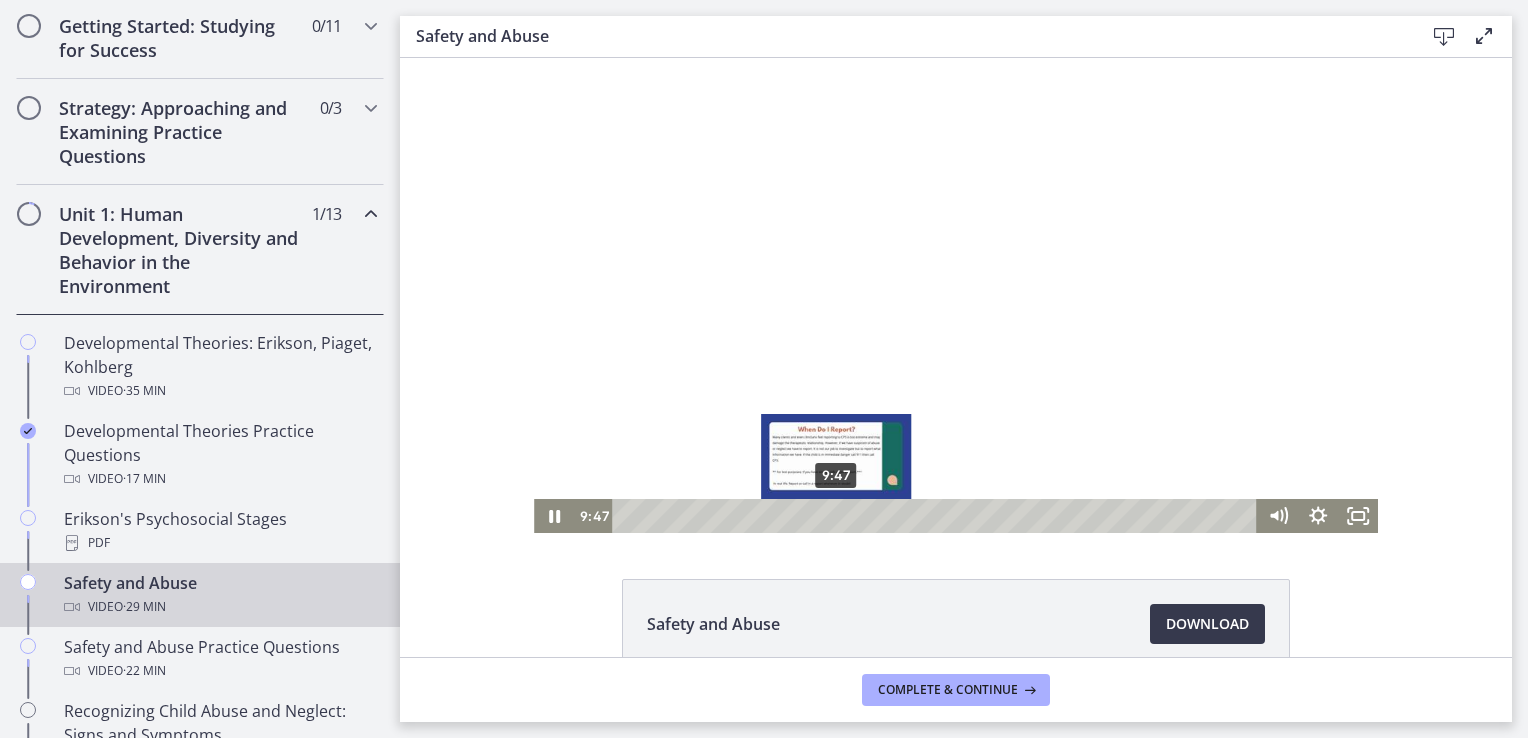 click on "9:47" at bounding box center [937, 516] 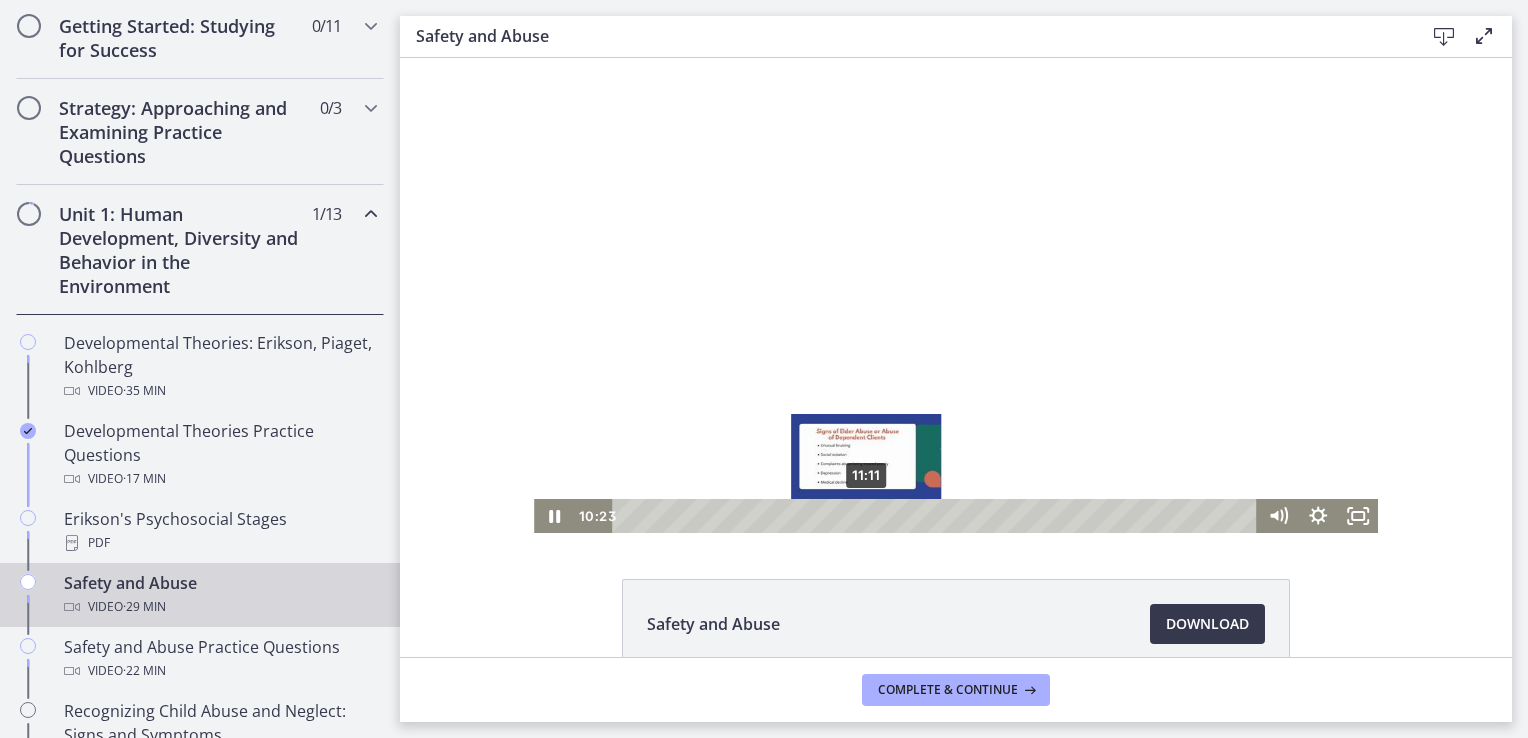 click on "11:11" at bounding box center [937, 516] 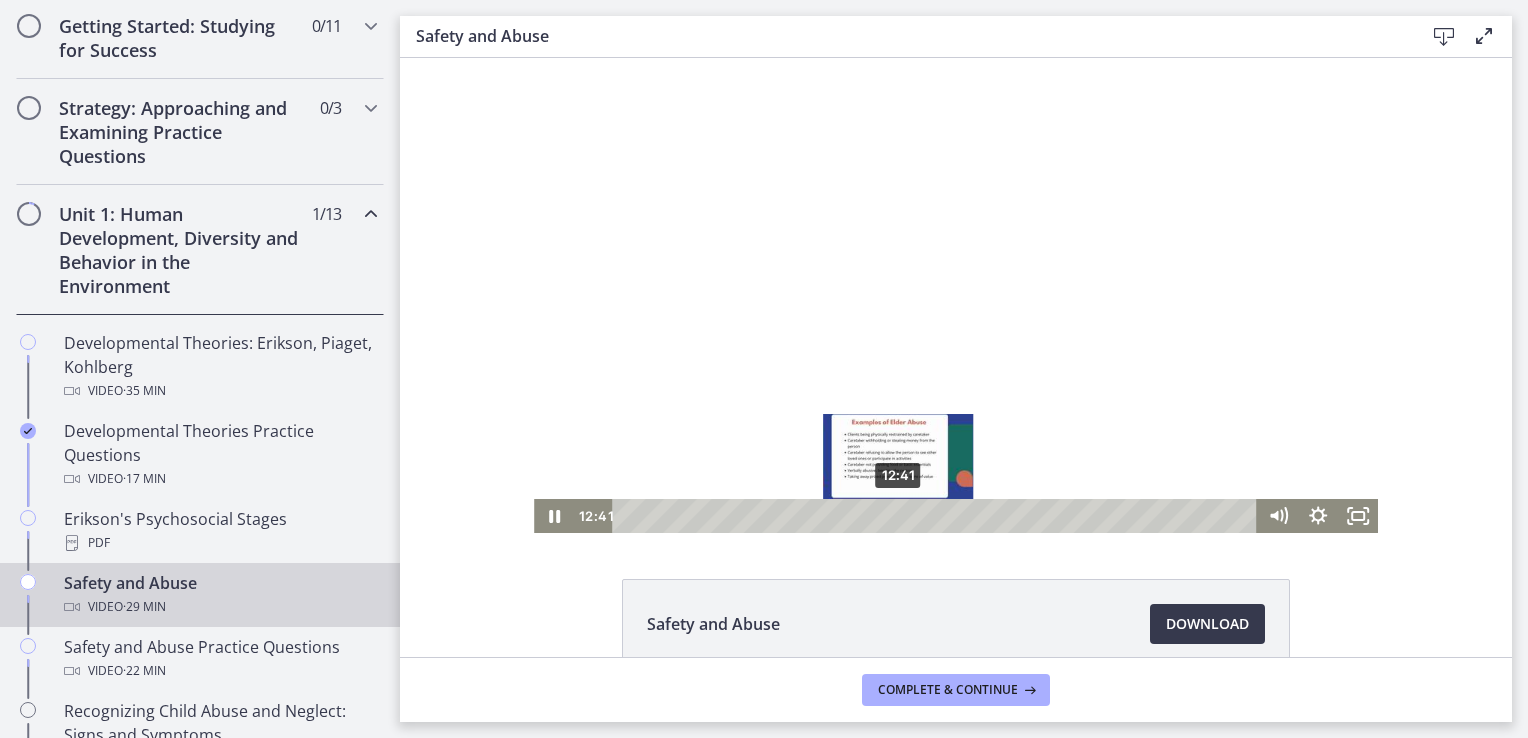 click on "12:41" at bounding box center (937, 516) 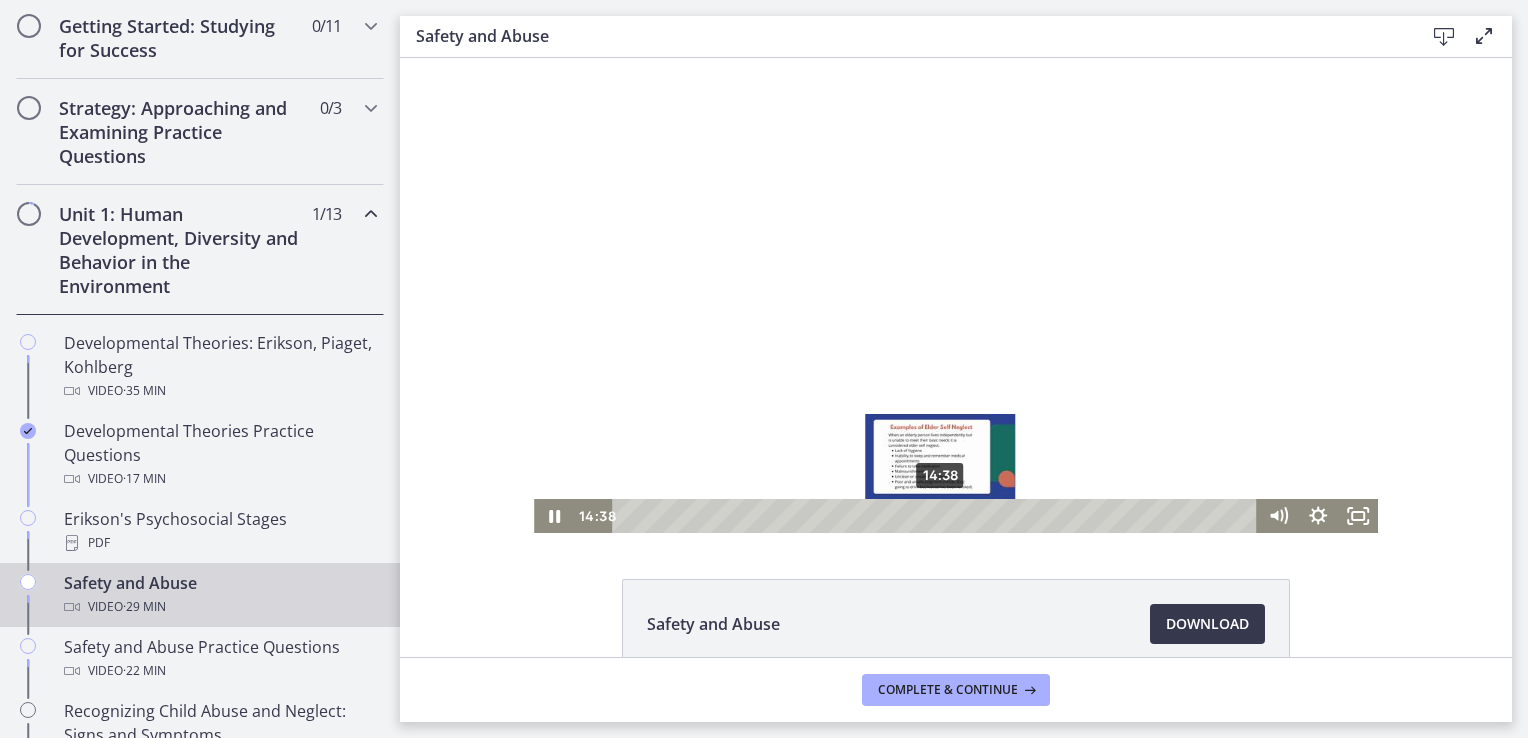 click on "14:38" at bounding box center (937, 516) 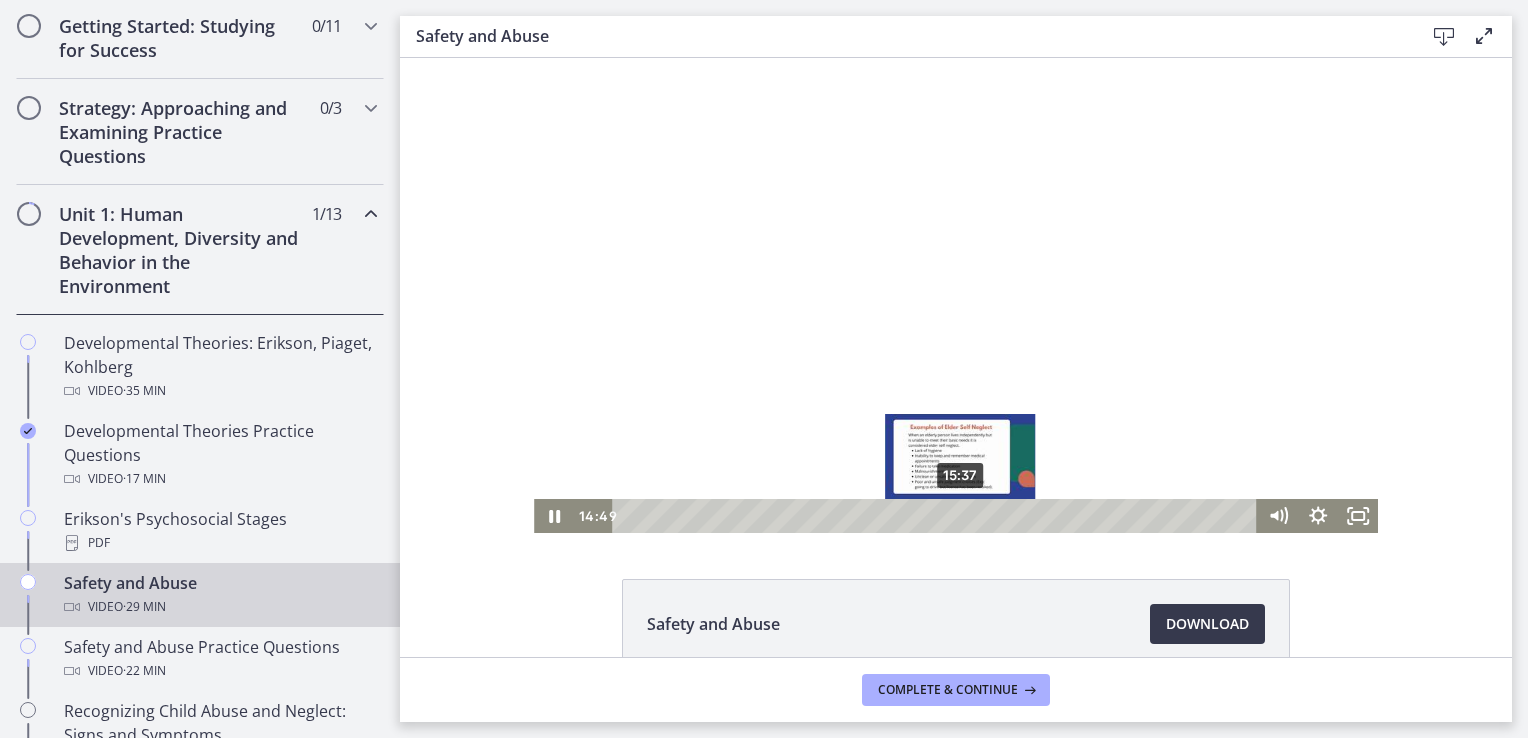 click on "15:37" at bounding box center (937, 516) 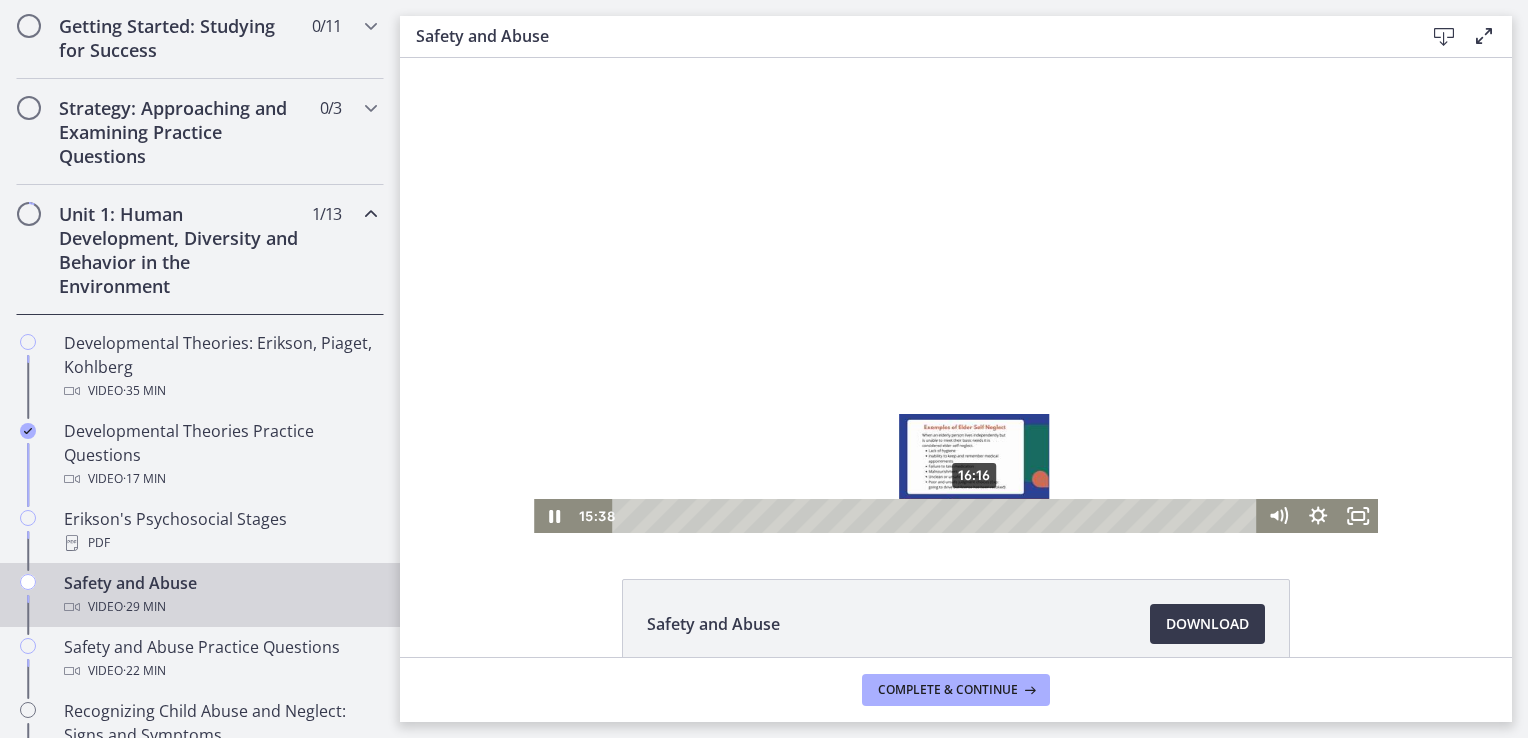 click on "16:16" at bounding box center [937, 516] 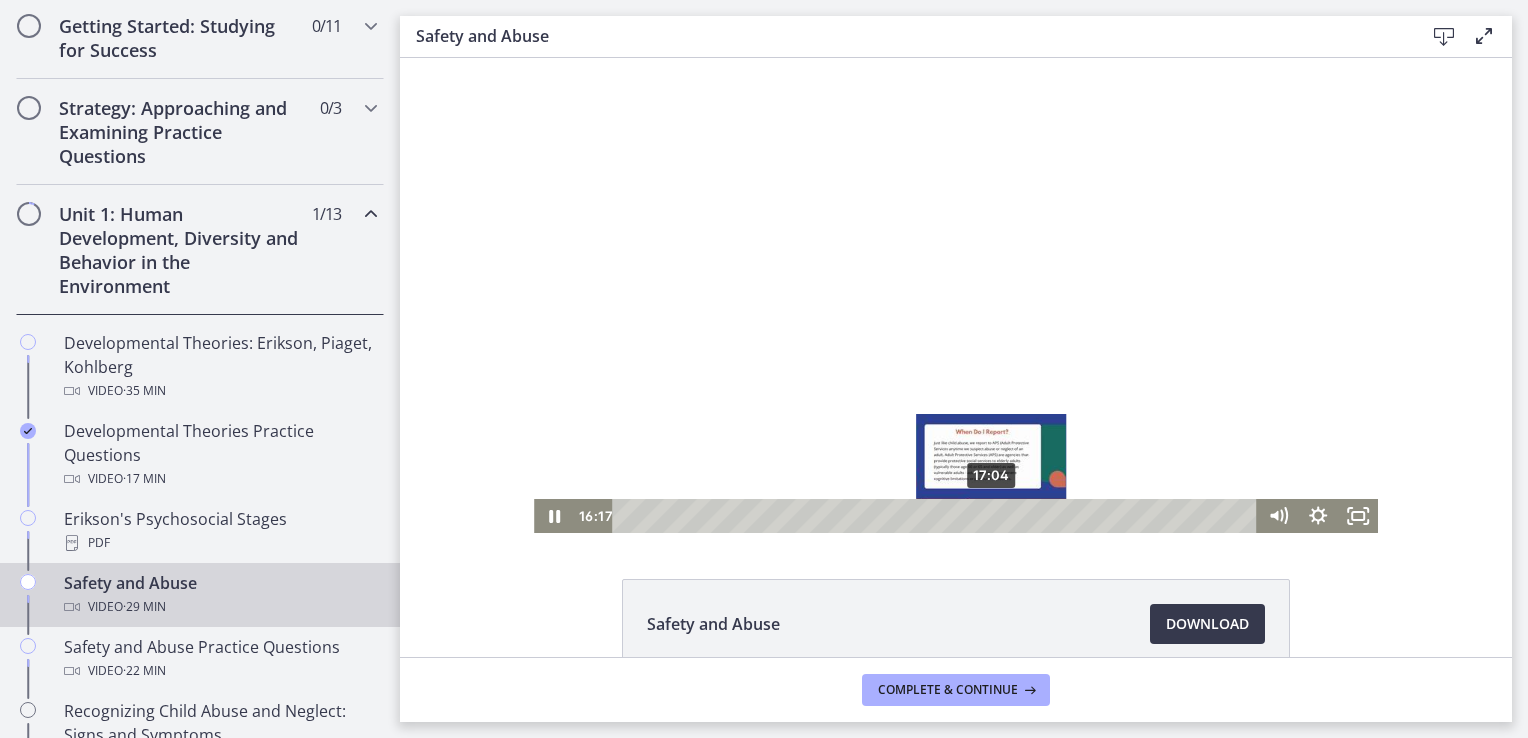 click on "17:04" at bounding box center [937, 516] 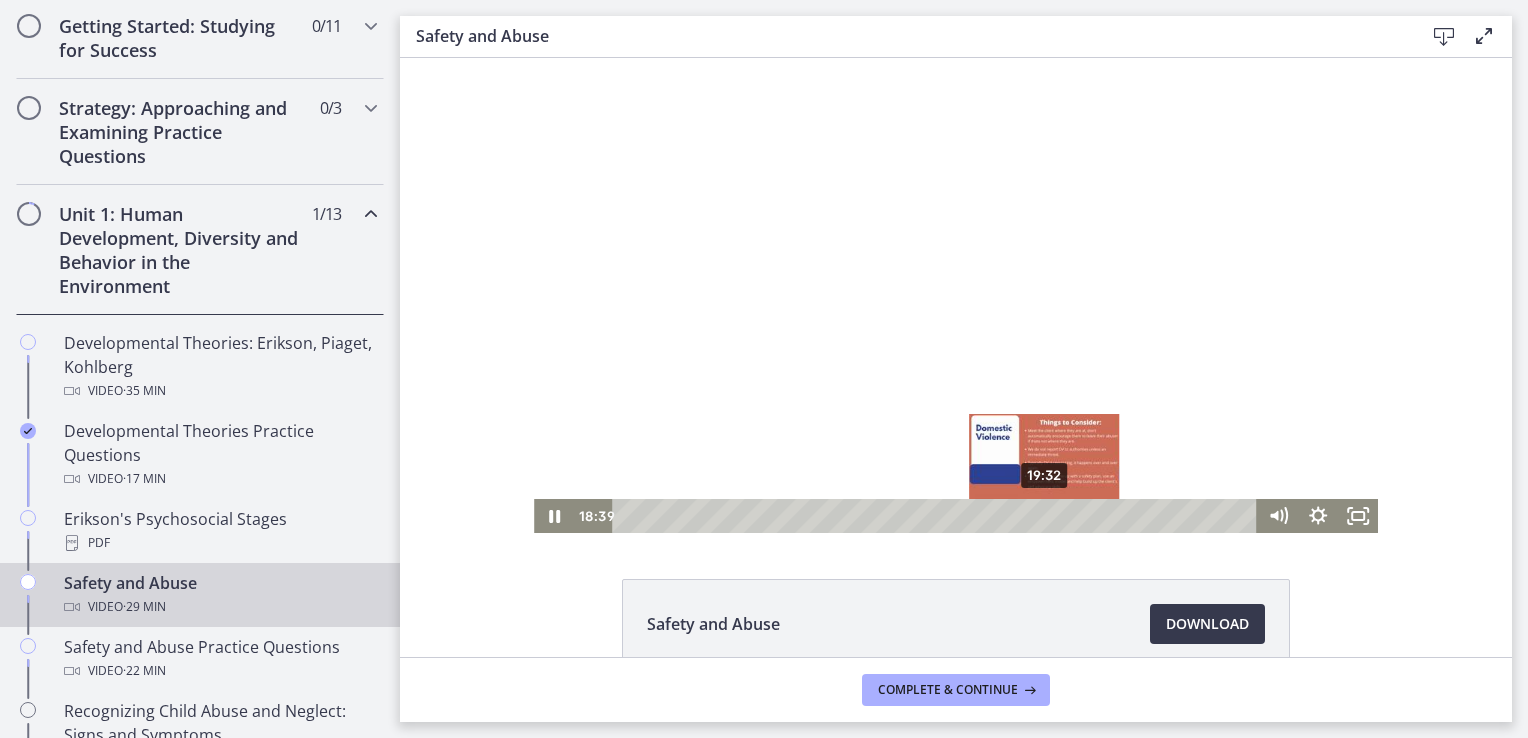 click on "19:32" at bounding box center [937, 516] 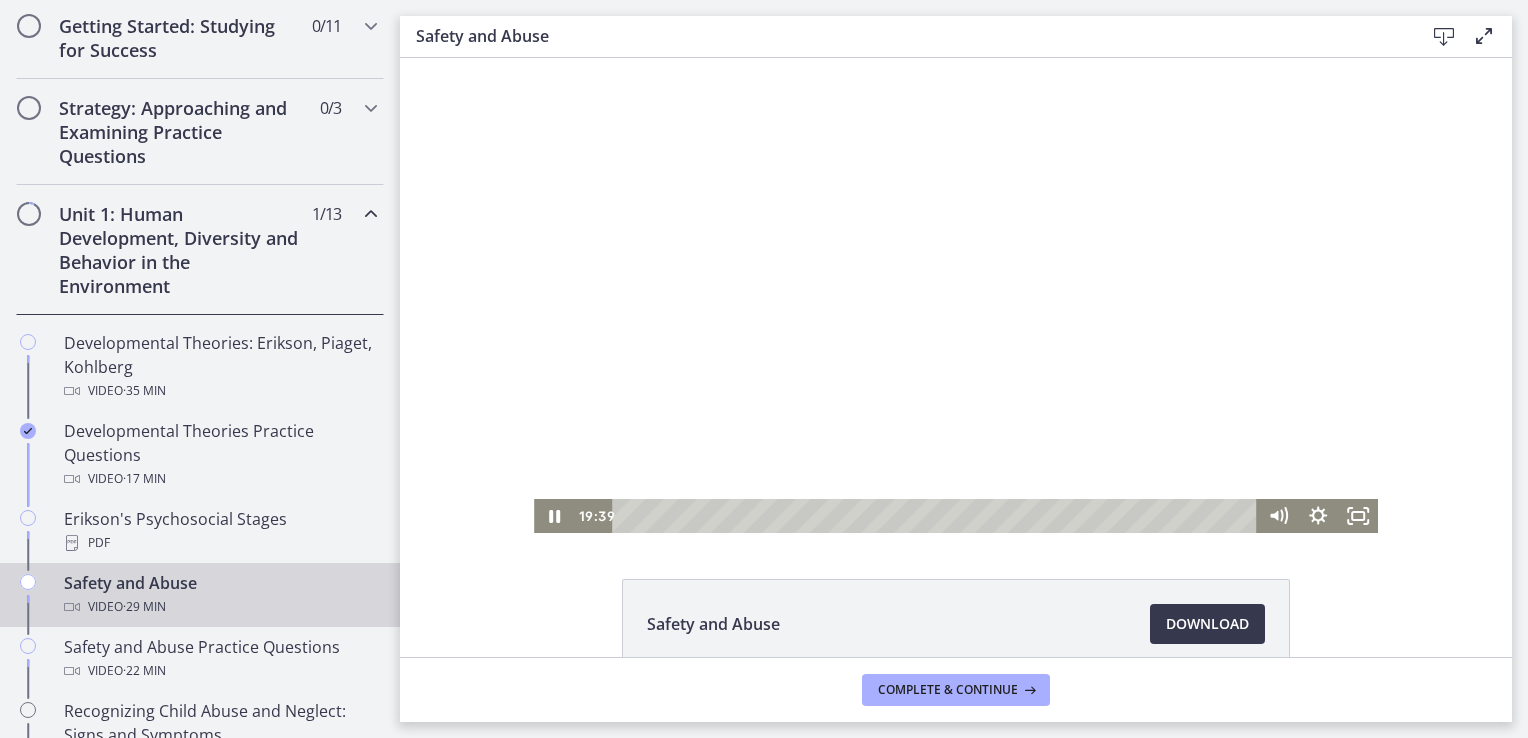 click at bounding box center [956, 295] 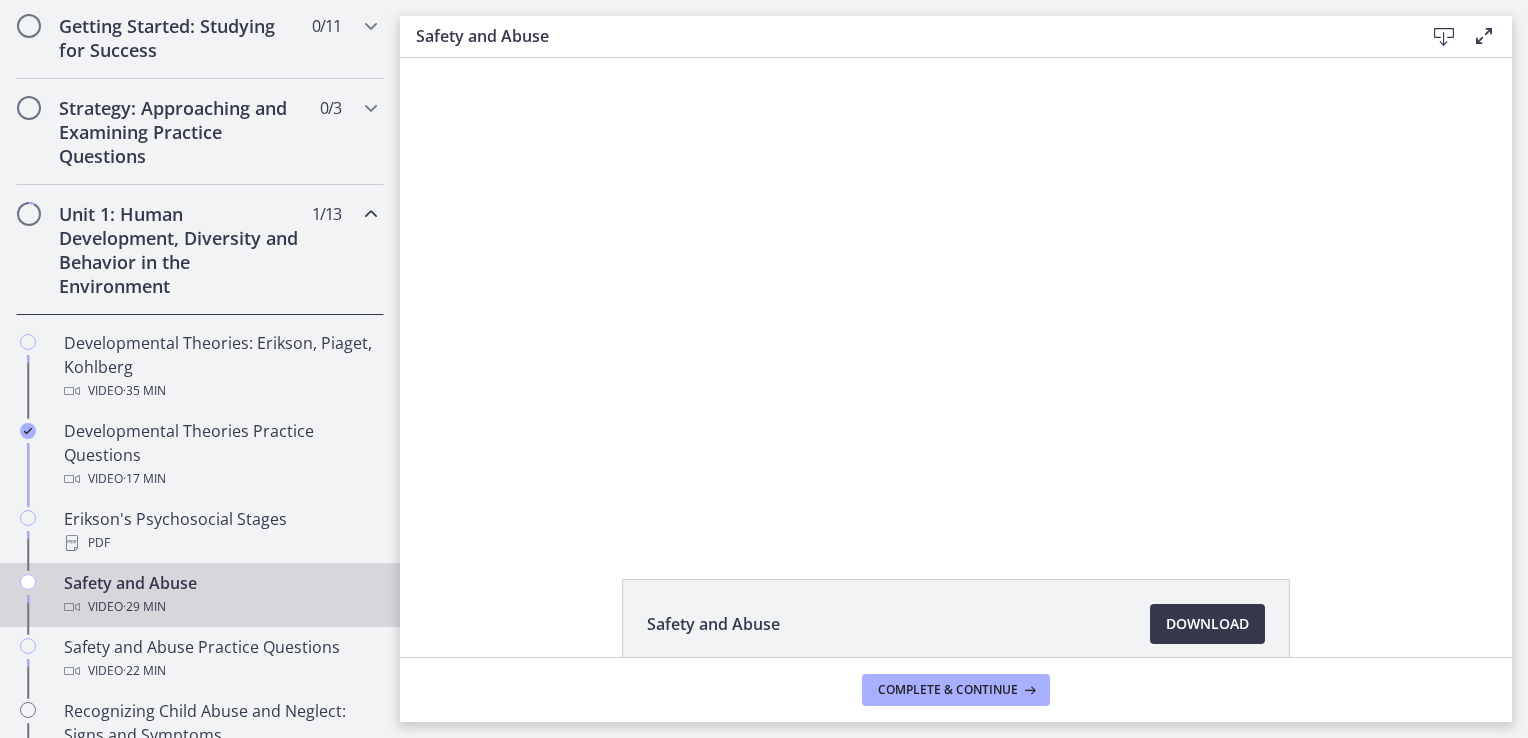 click at bounding box center (956, 295) 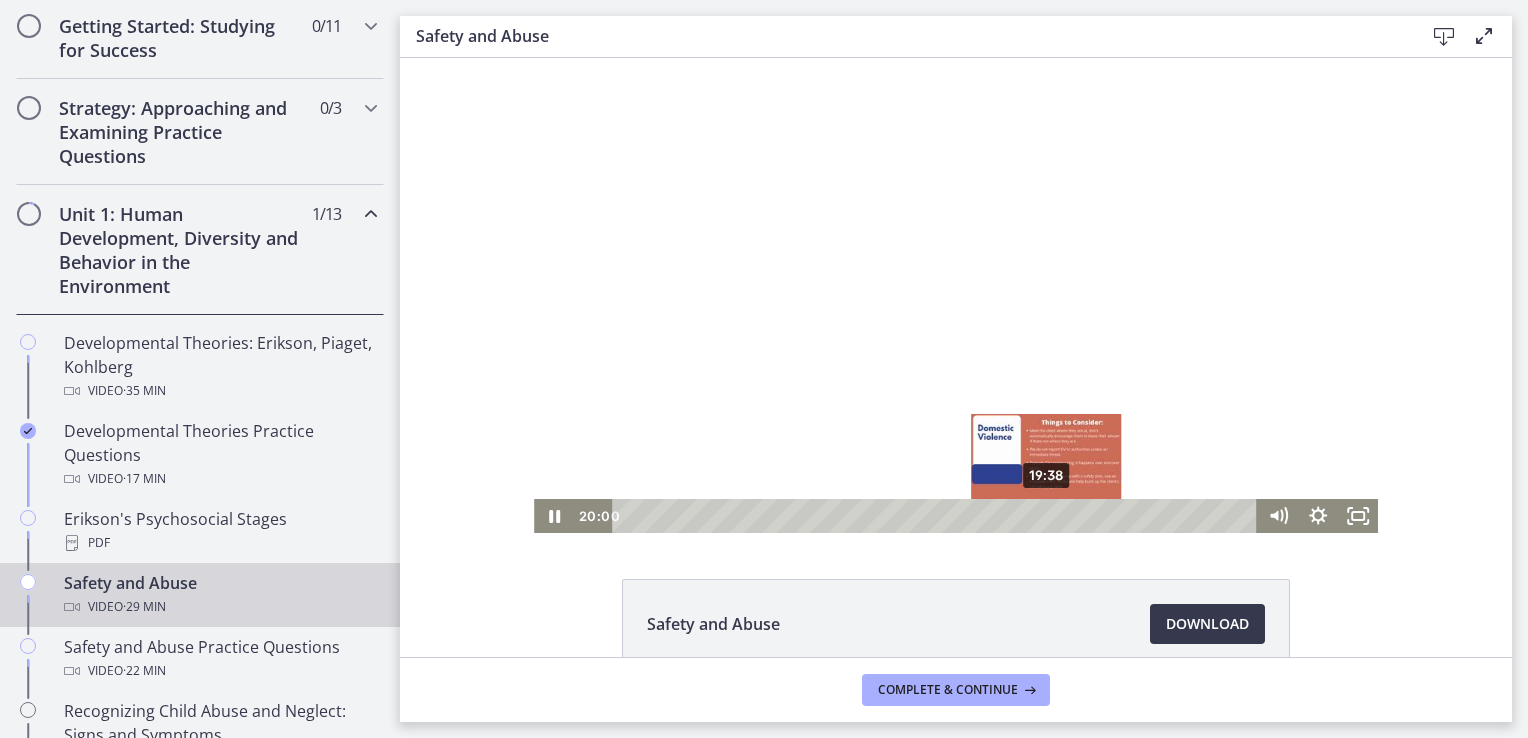 click on "19:38" at bounding box center [937, 516] 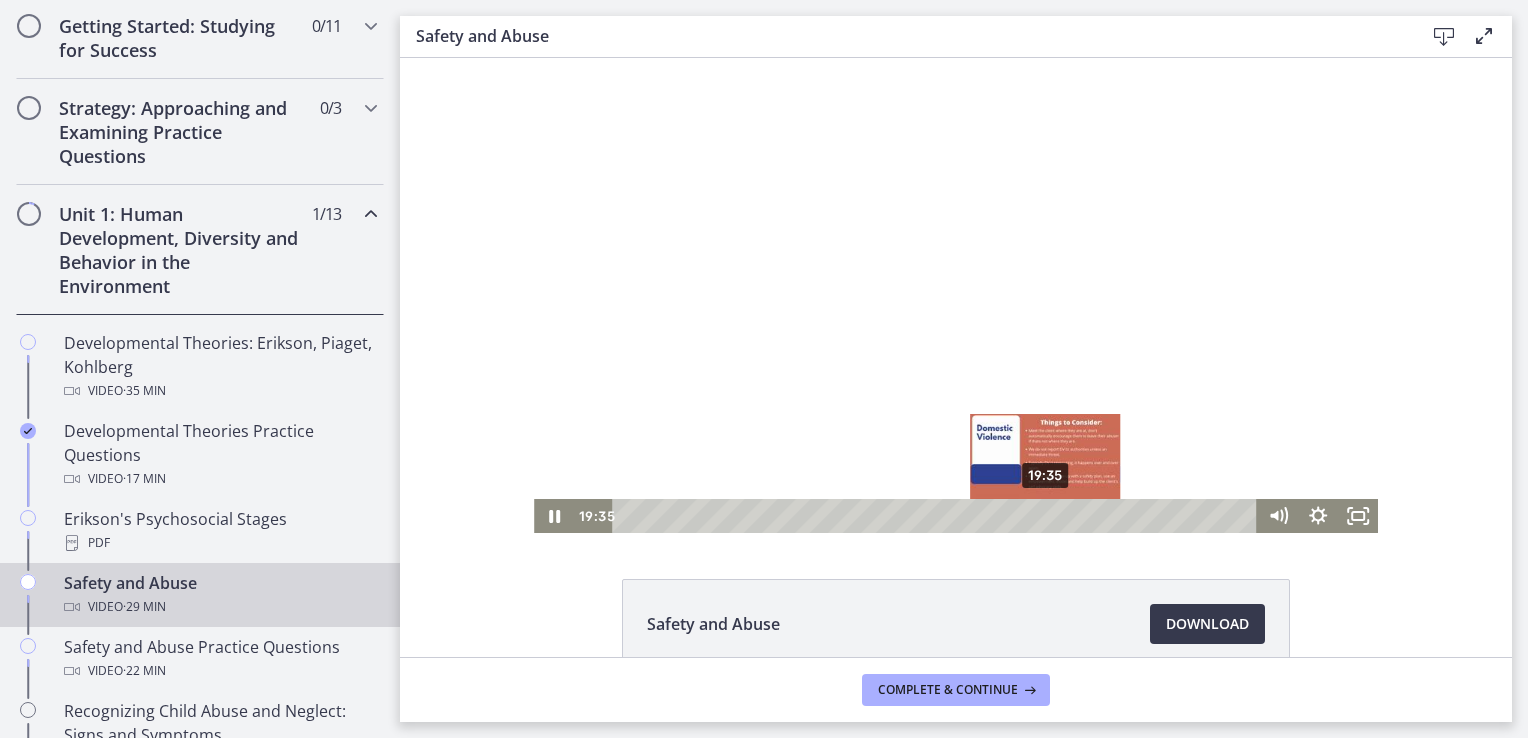click at bounding box center [1045, 515] 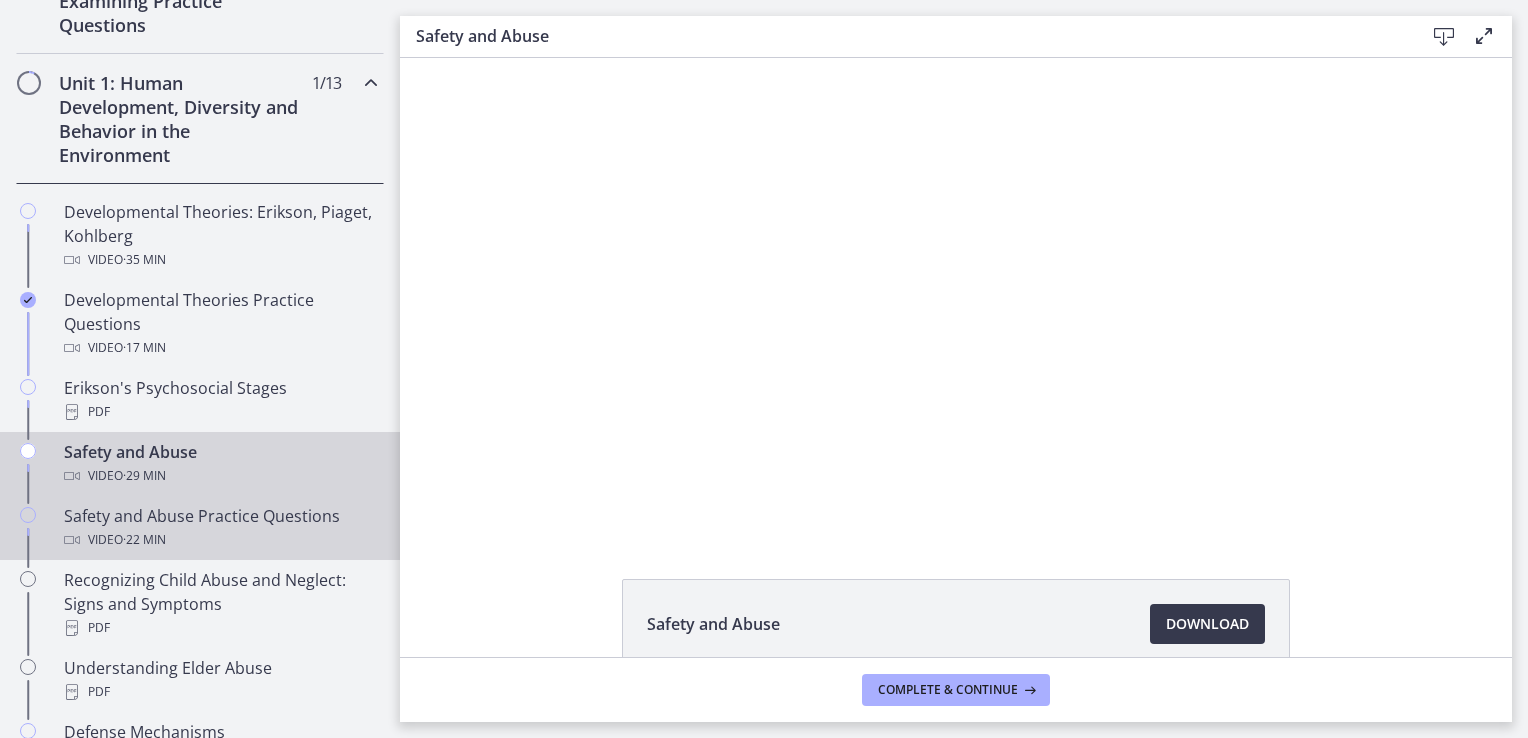 scroll, scrollTop: 516, scrollLeft: 0, axis: vertical 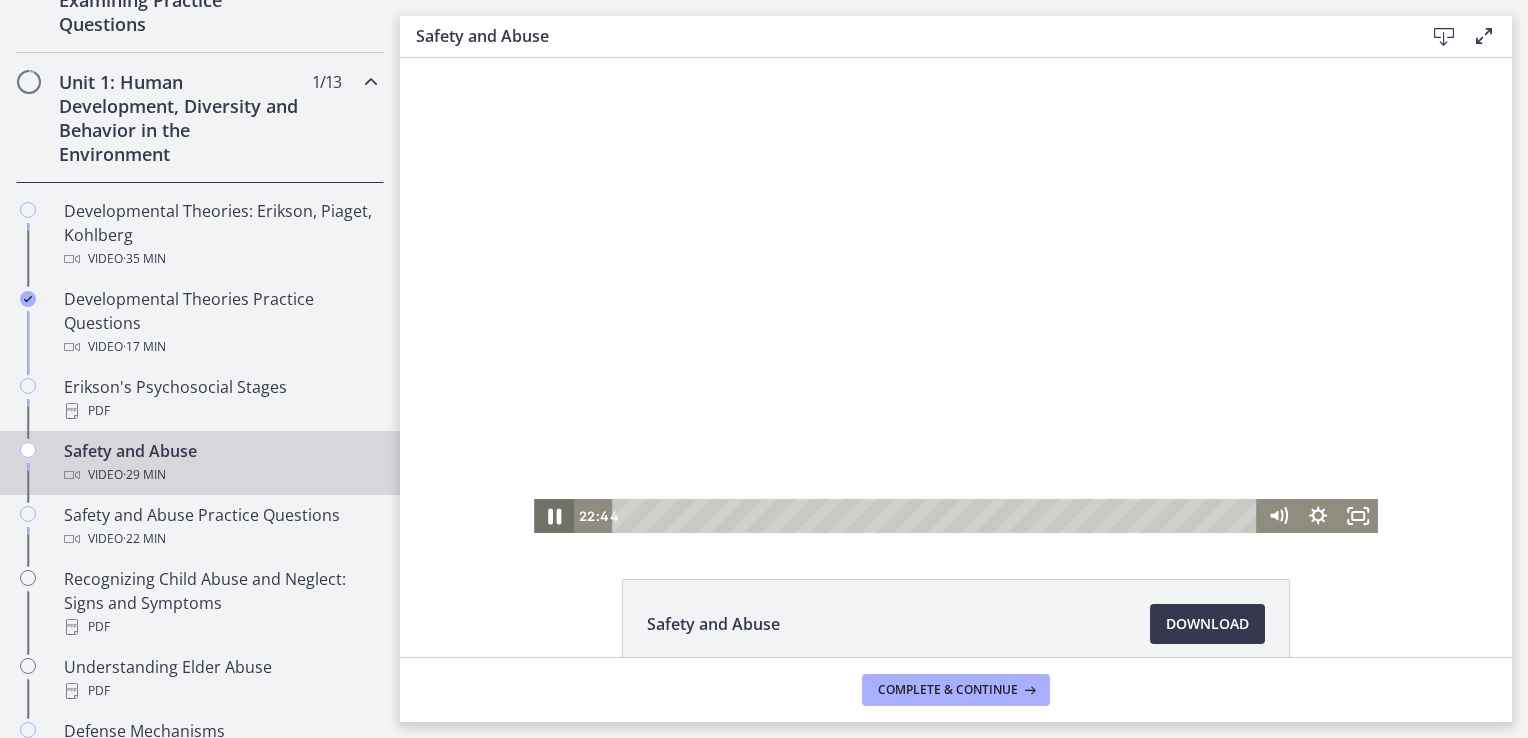 click 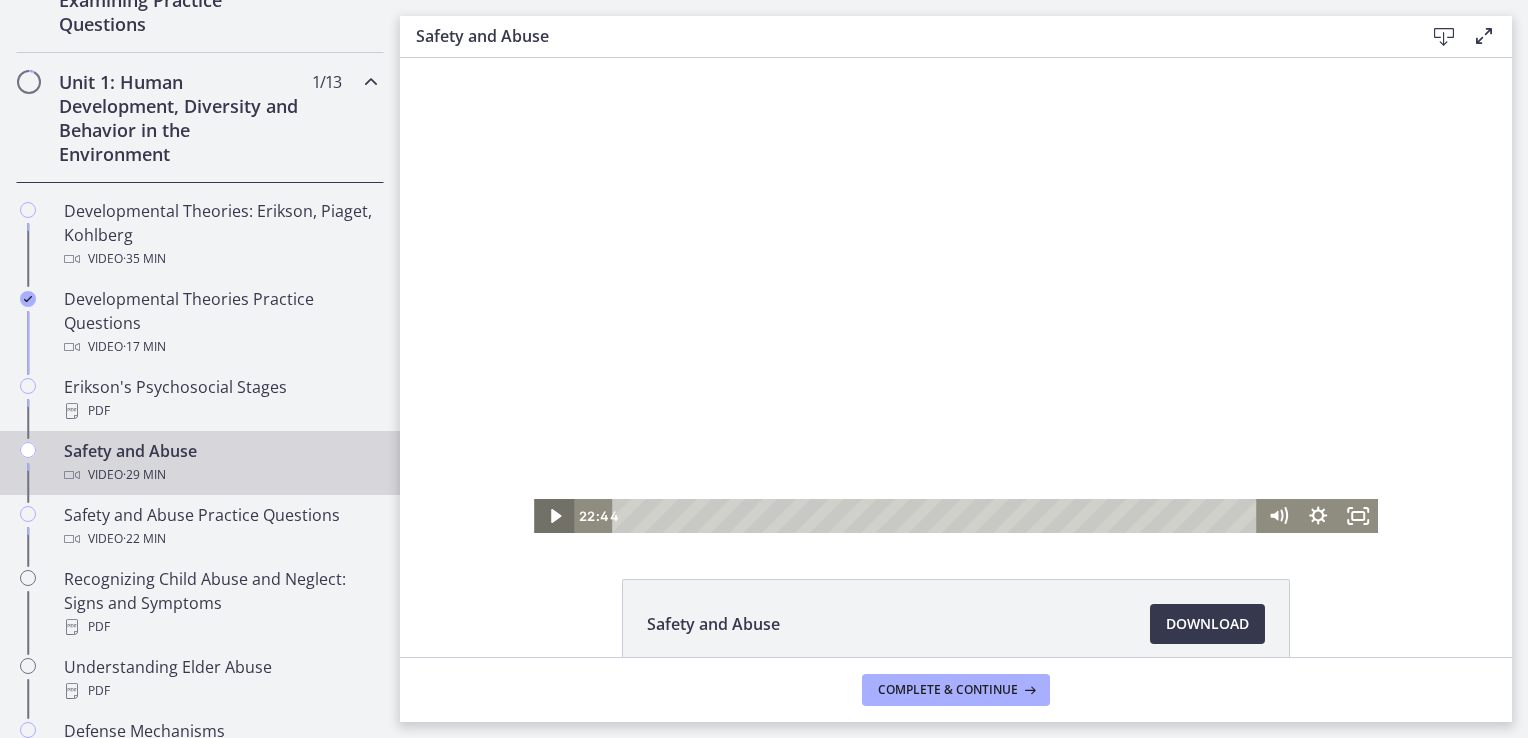 click 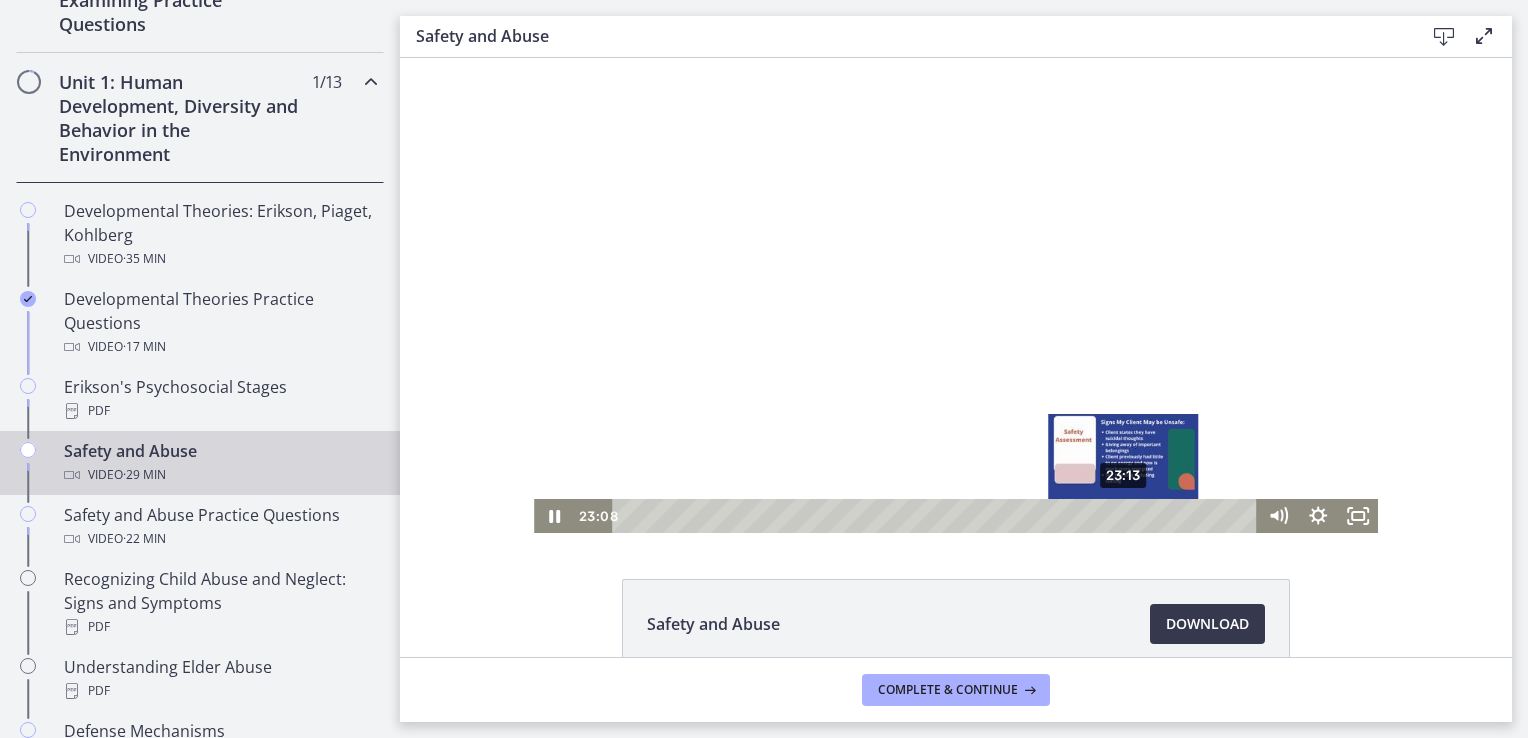 type 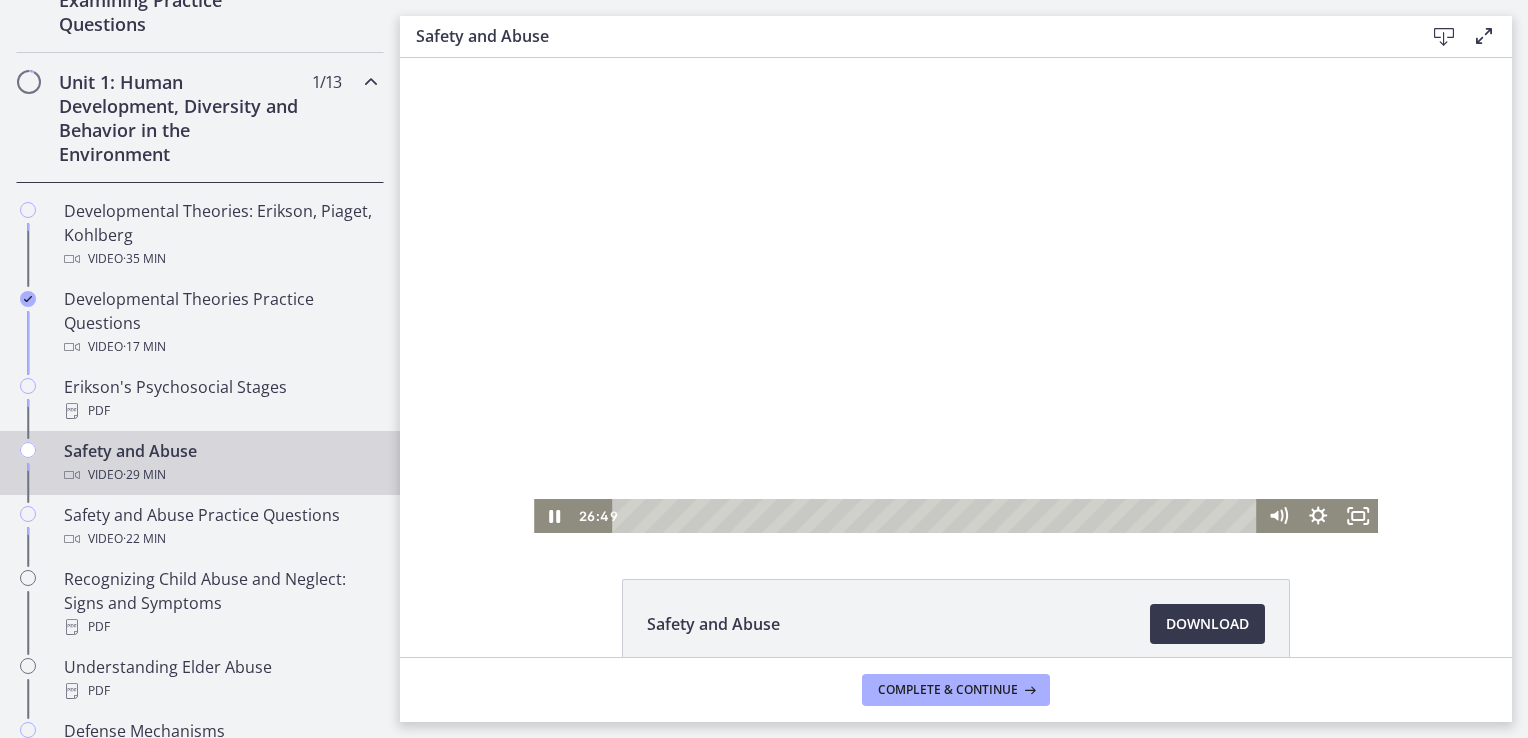 drag, startPoint x: 1080, startPoint y: 233, endPoint x: 1219, endPoint y: 347, distance: 179.7693 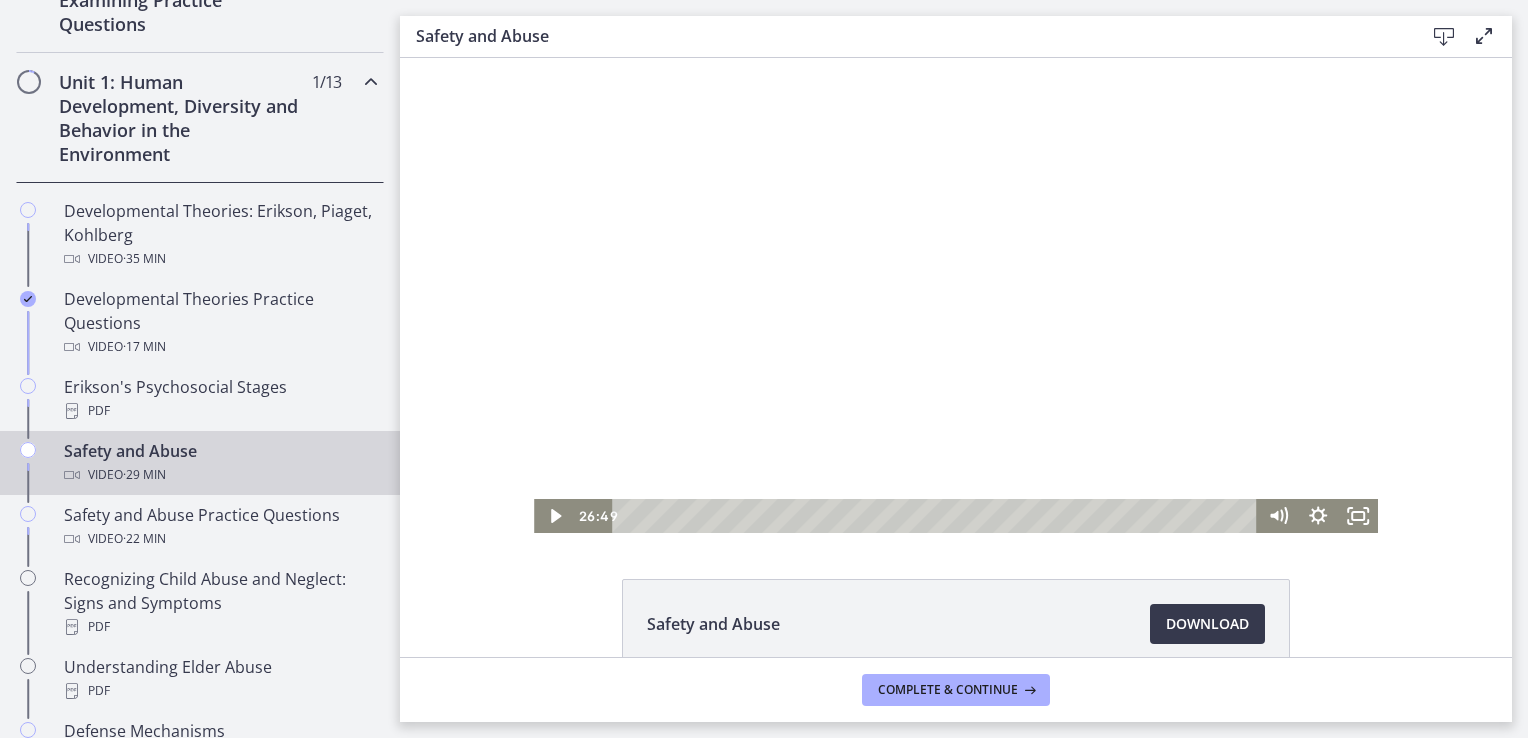 click at bounding box center (956, 295) 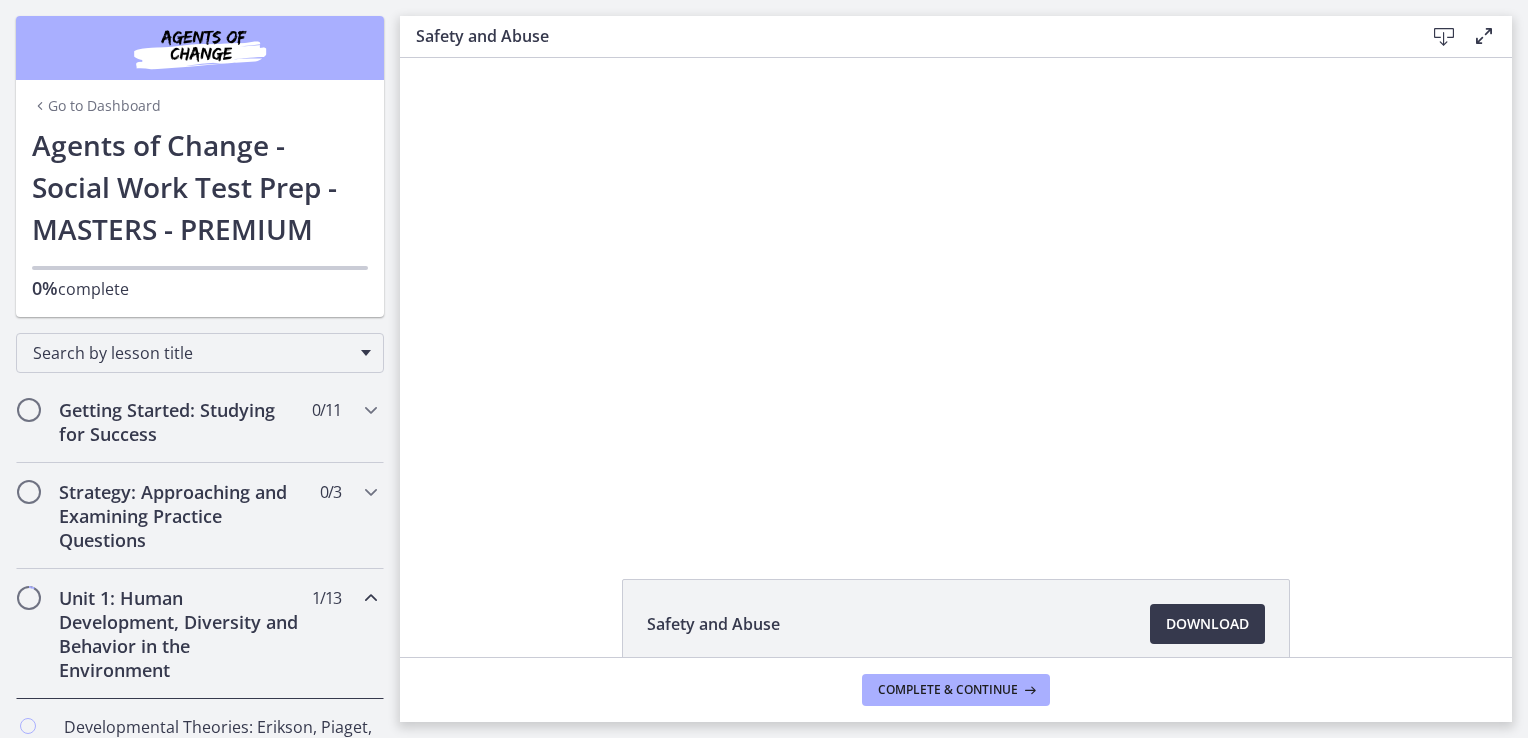 scroll, scrollTop: 0, scrollLeft: 0, axis: both 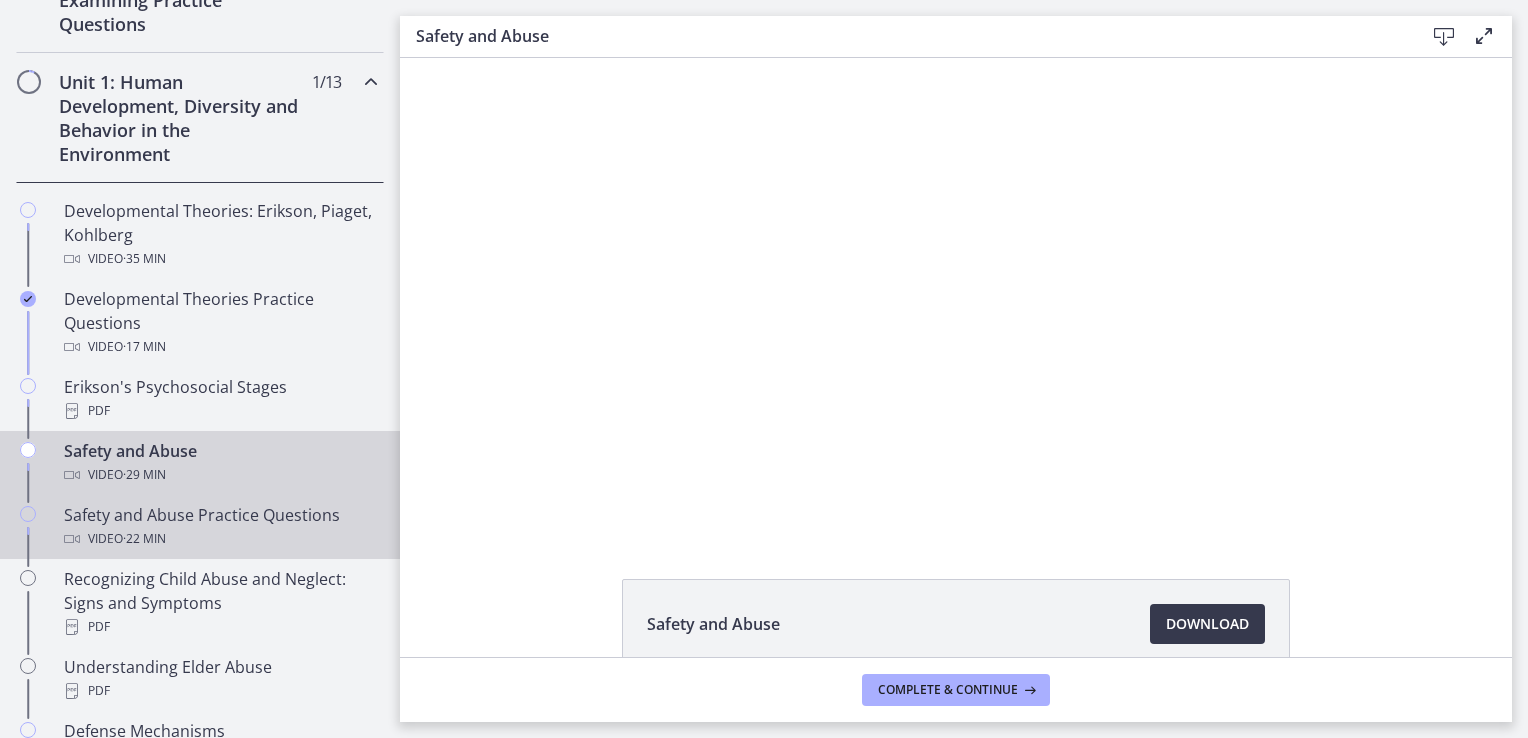 click on "Safety and Abuse Practice Questions
Video
·  22 min" at bounding box center [220, 527] 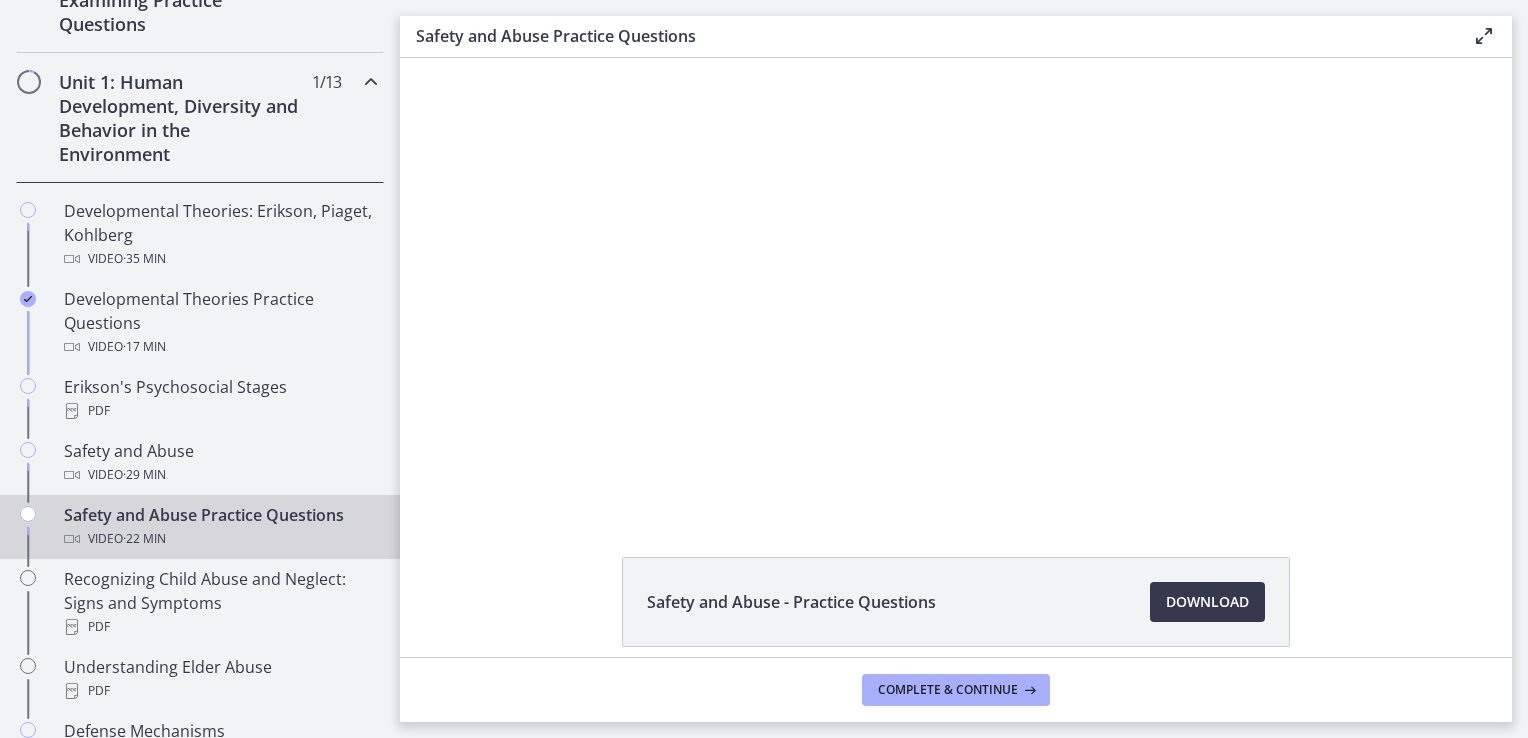 scroll, scrollTop: 0, scrollLeft: 0, axis: both 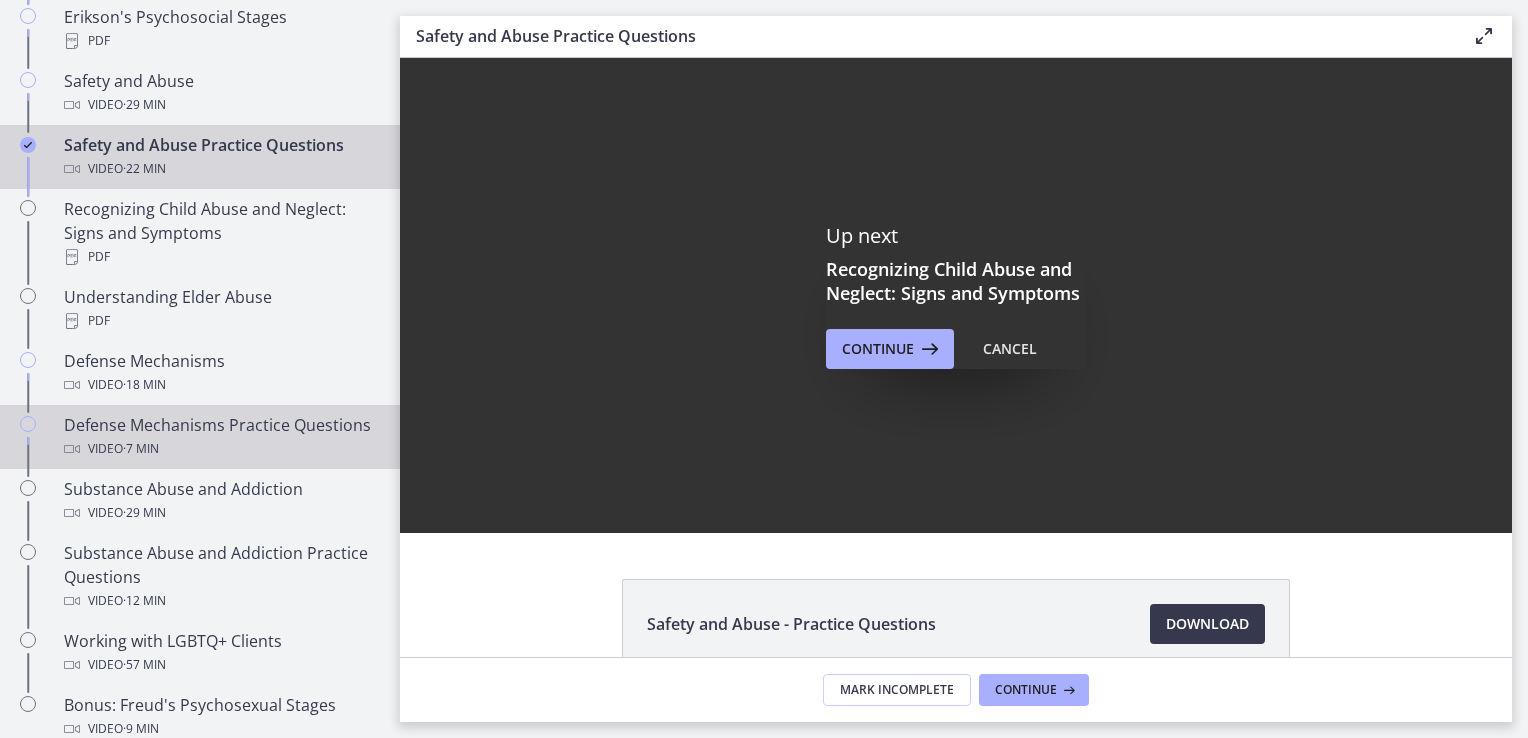 click on "Defense Mechanisms Practice Questions
Video
·  7 min" at bounding box center (220, 437) 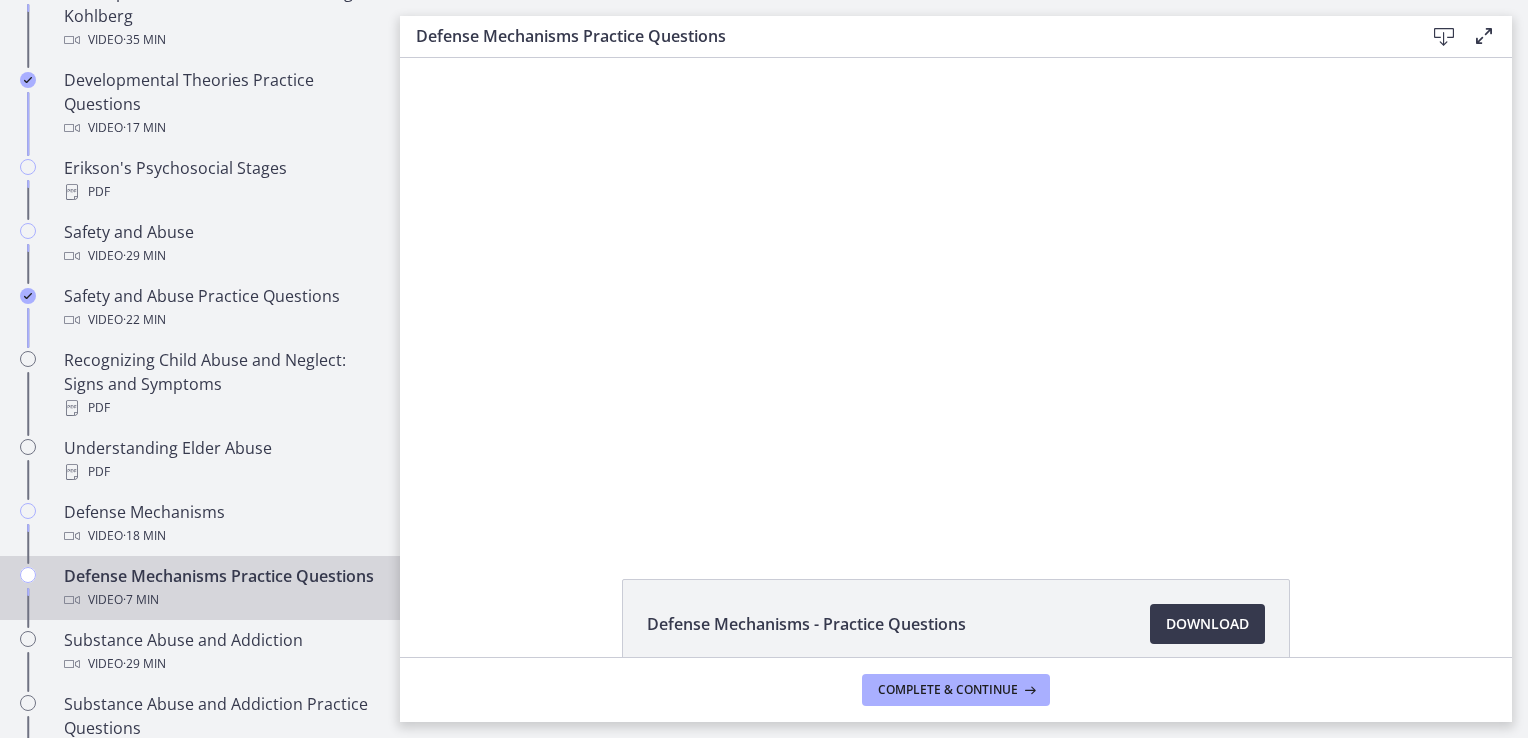 scroll, scrollTop: 0, scrollLeft: 0, axis: both 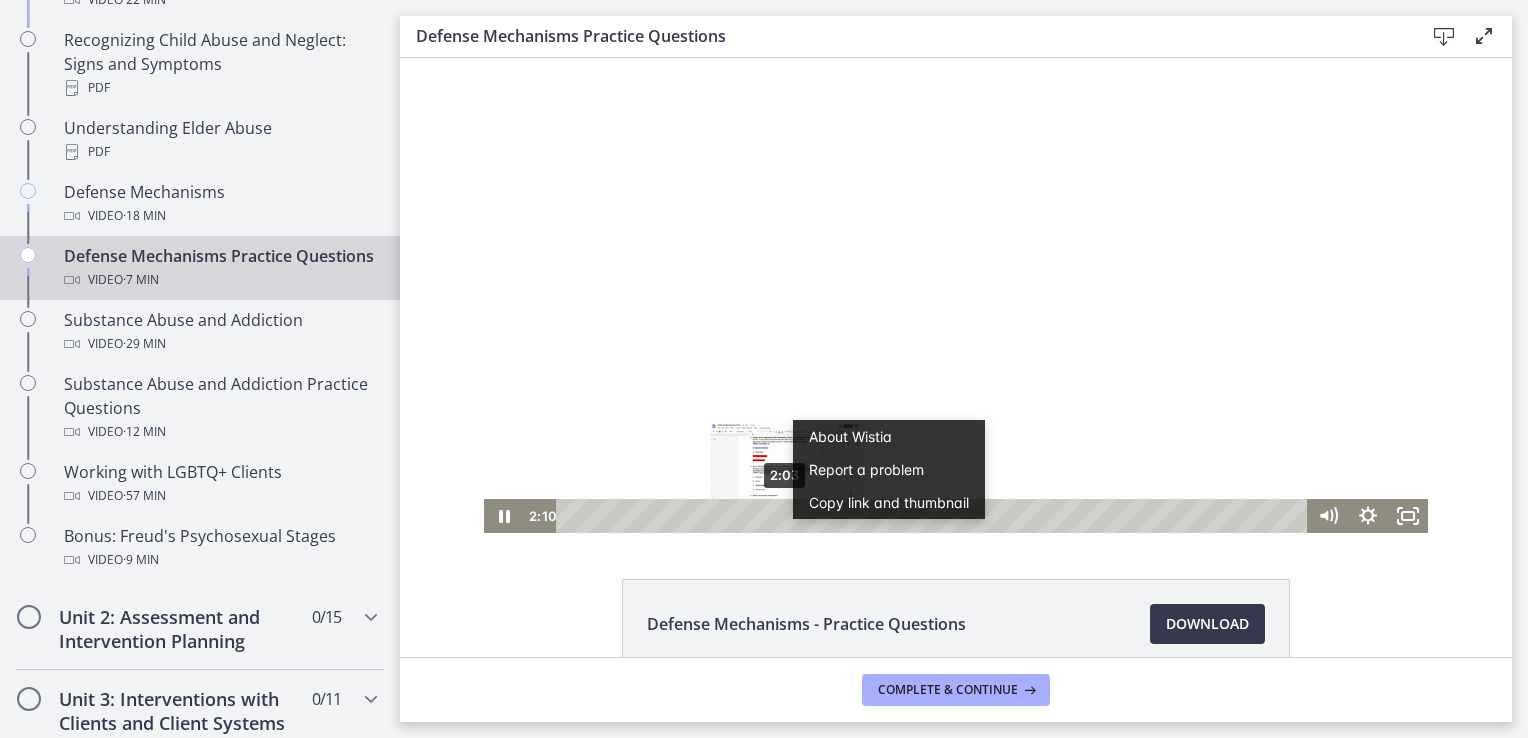 click on "2:03" at bounding box center [934, 516] 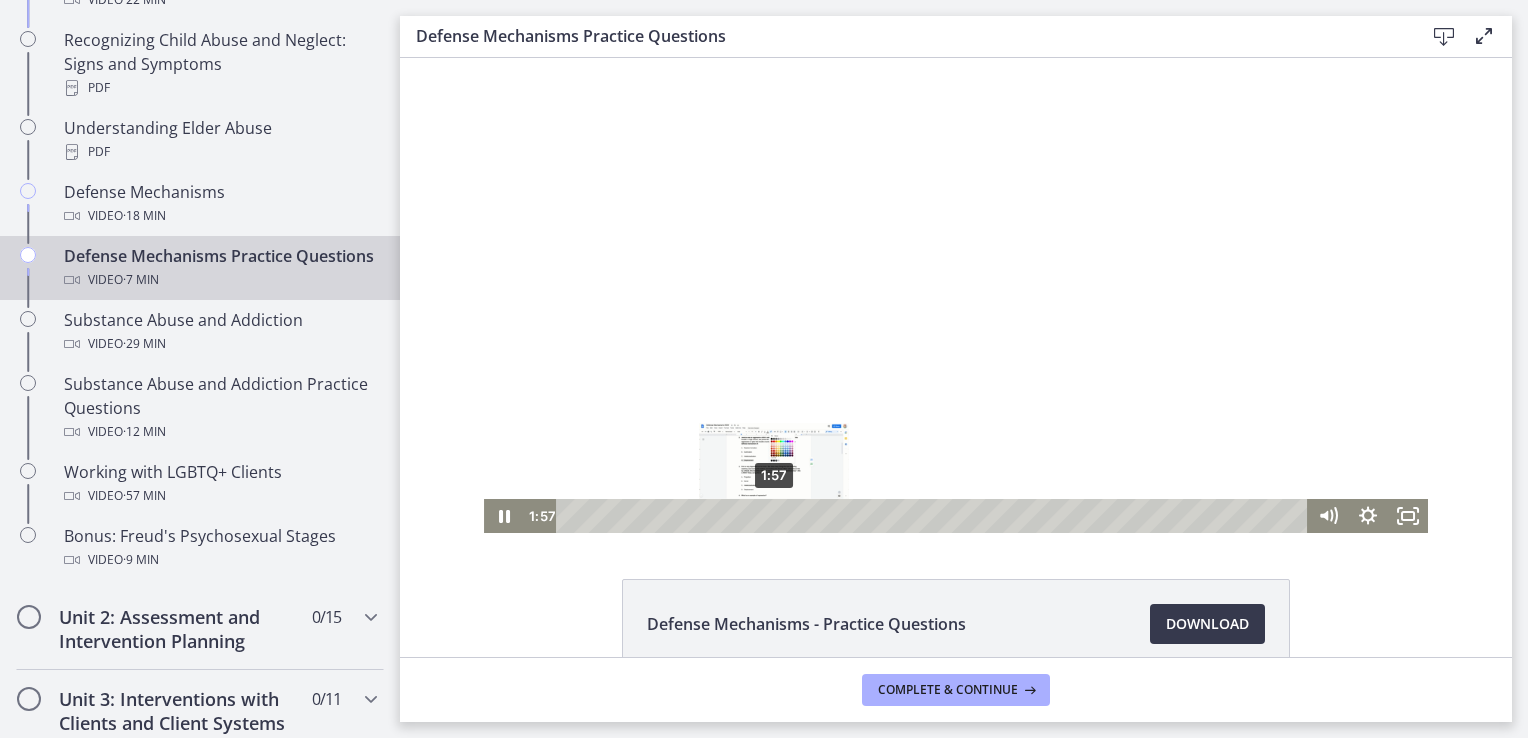 click on "1:57" at bounding box center (934, 516) 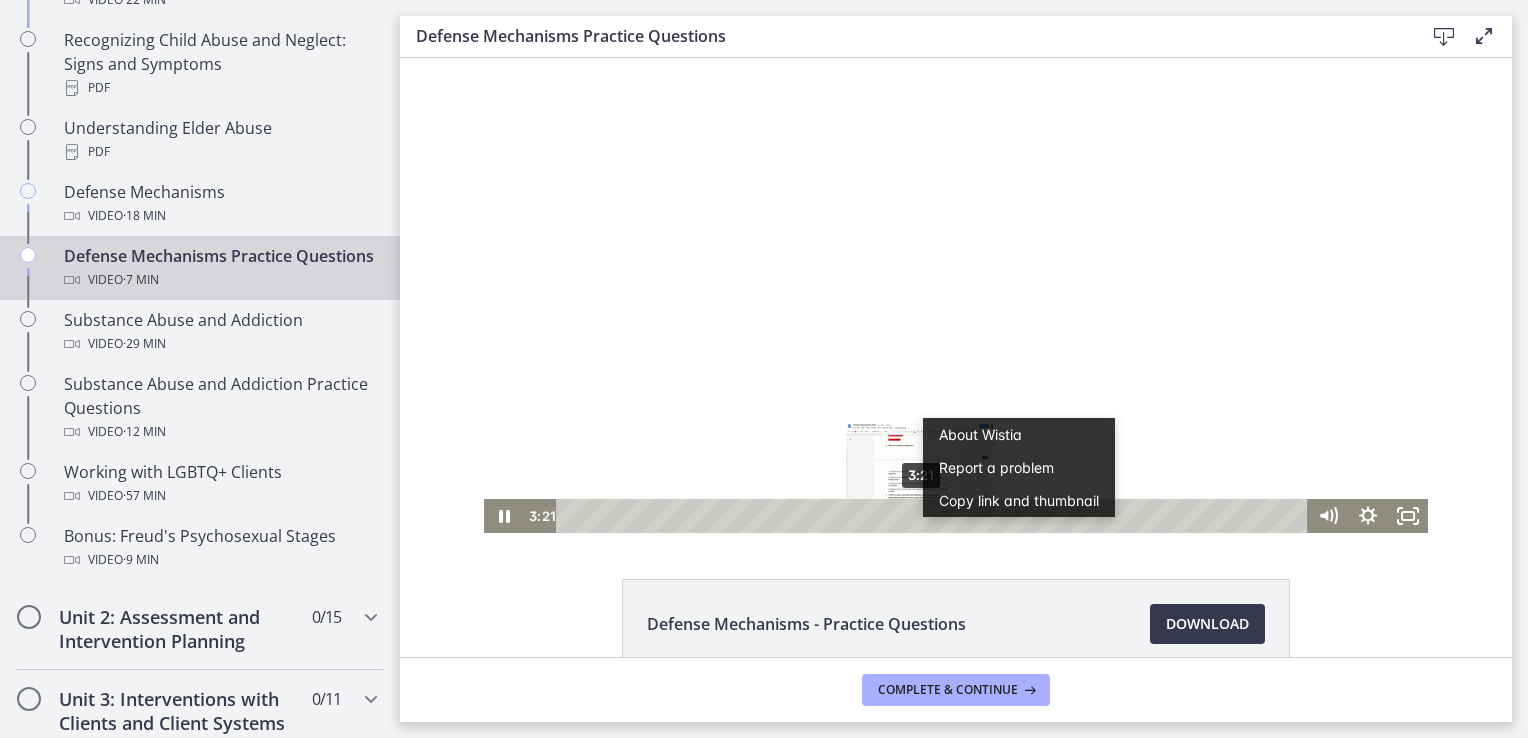 scroll, scrollTop: 0, scrollLeft: 0, axis: both 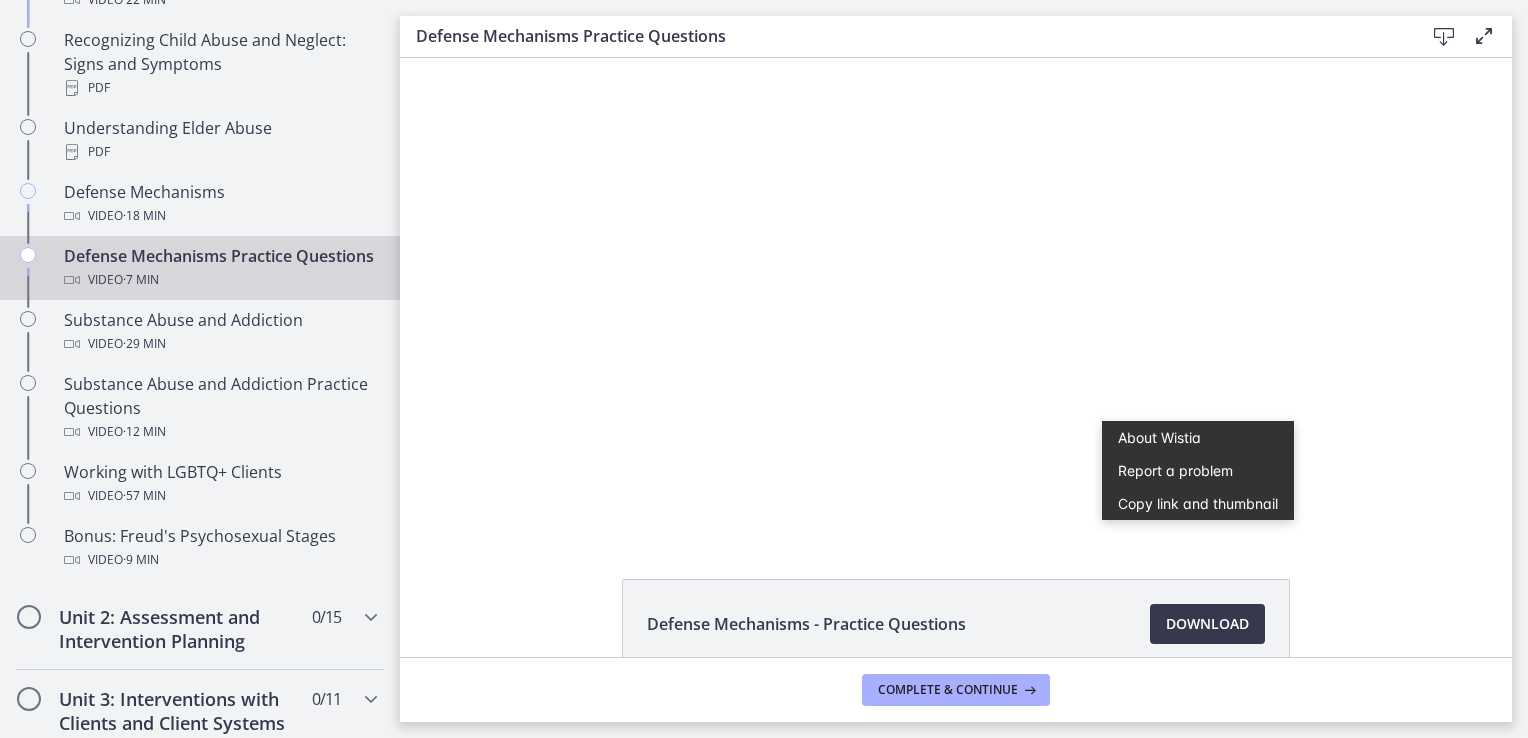 drag, startPoint x: 1188, startPoint y: 561, endPoint x: 1144, endPoint y: 558, distance: 44.102154 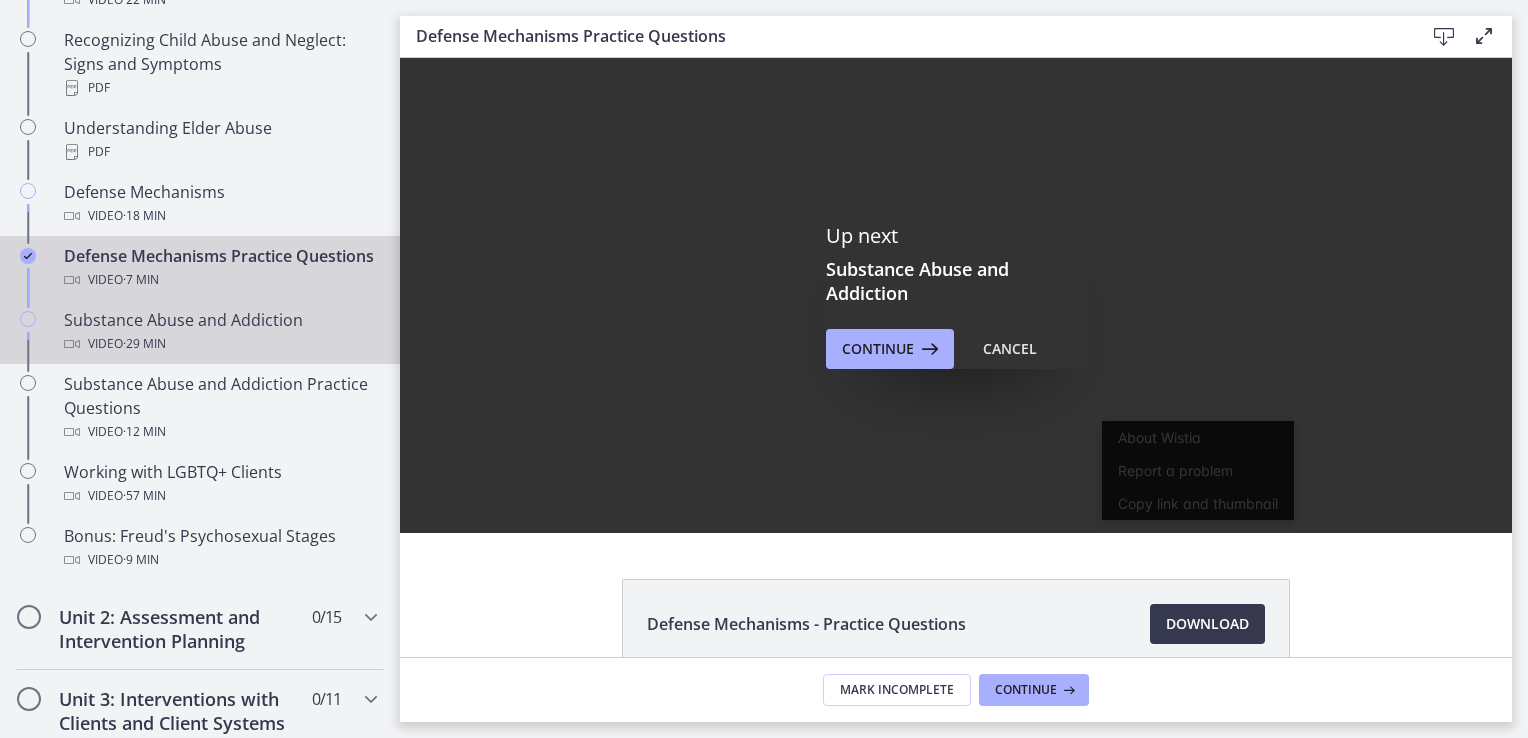click on "Substance Abuse and Addiction
Video
·  29 min" at bounding box center (220, 332) 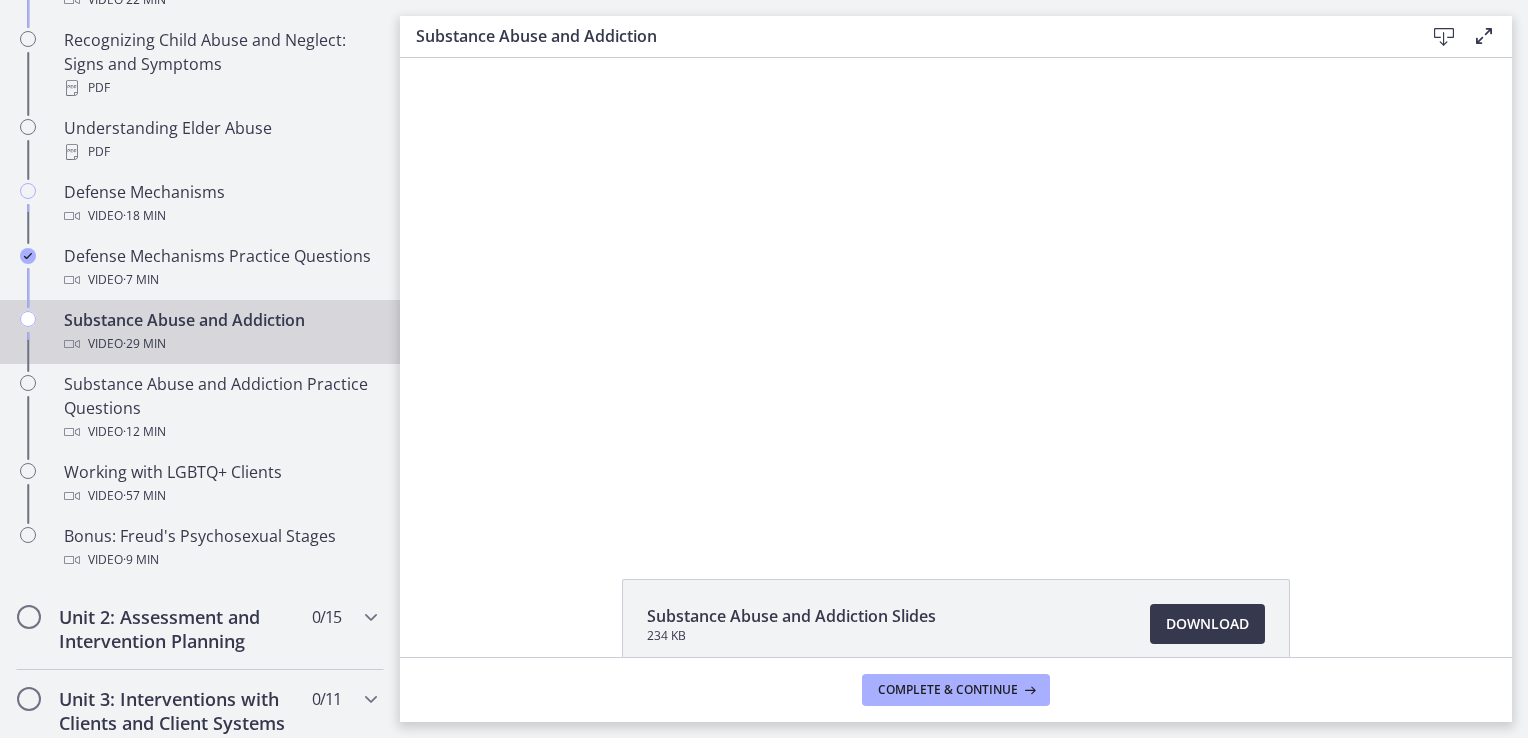 scroll, scrollTop: 0, scrollLeft: 0, axis: both 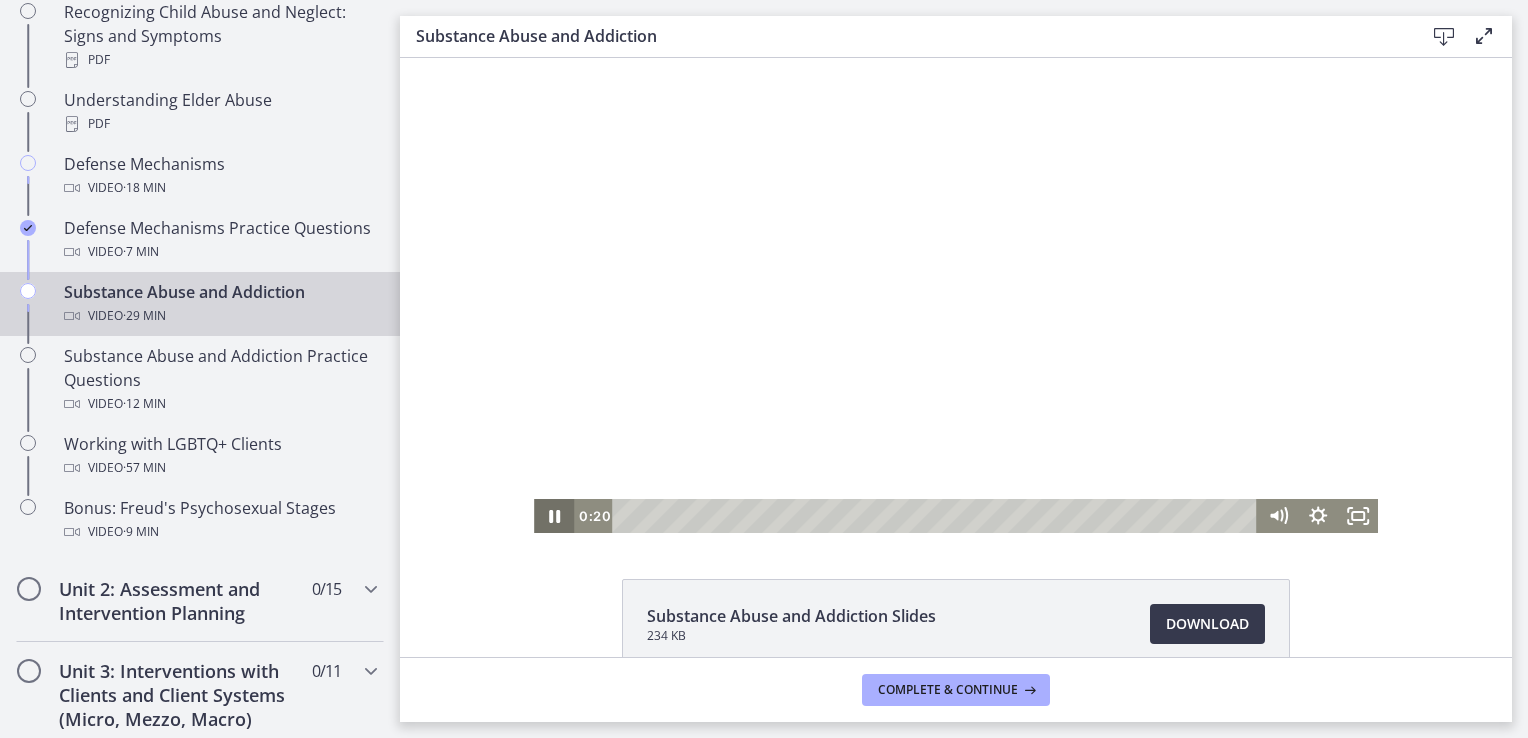 click 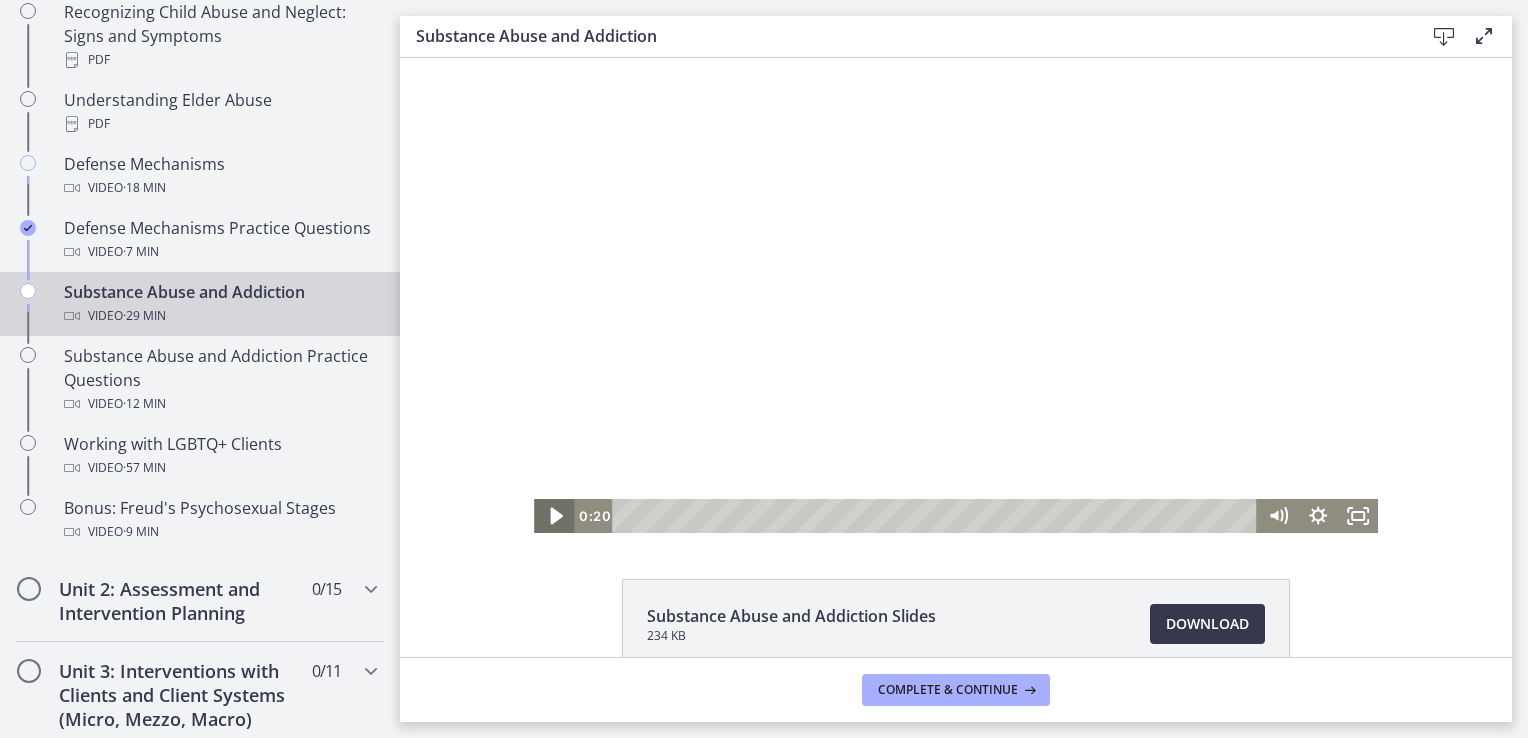 click 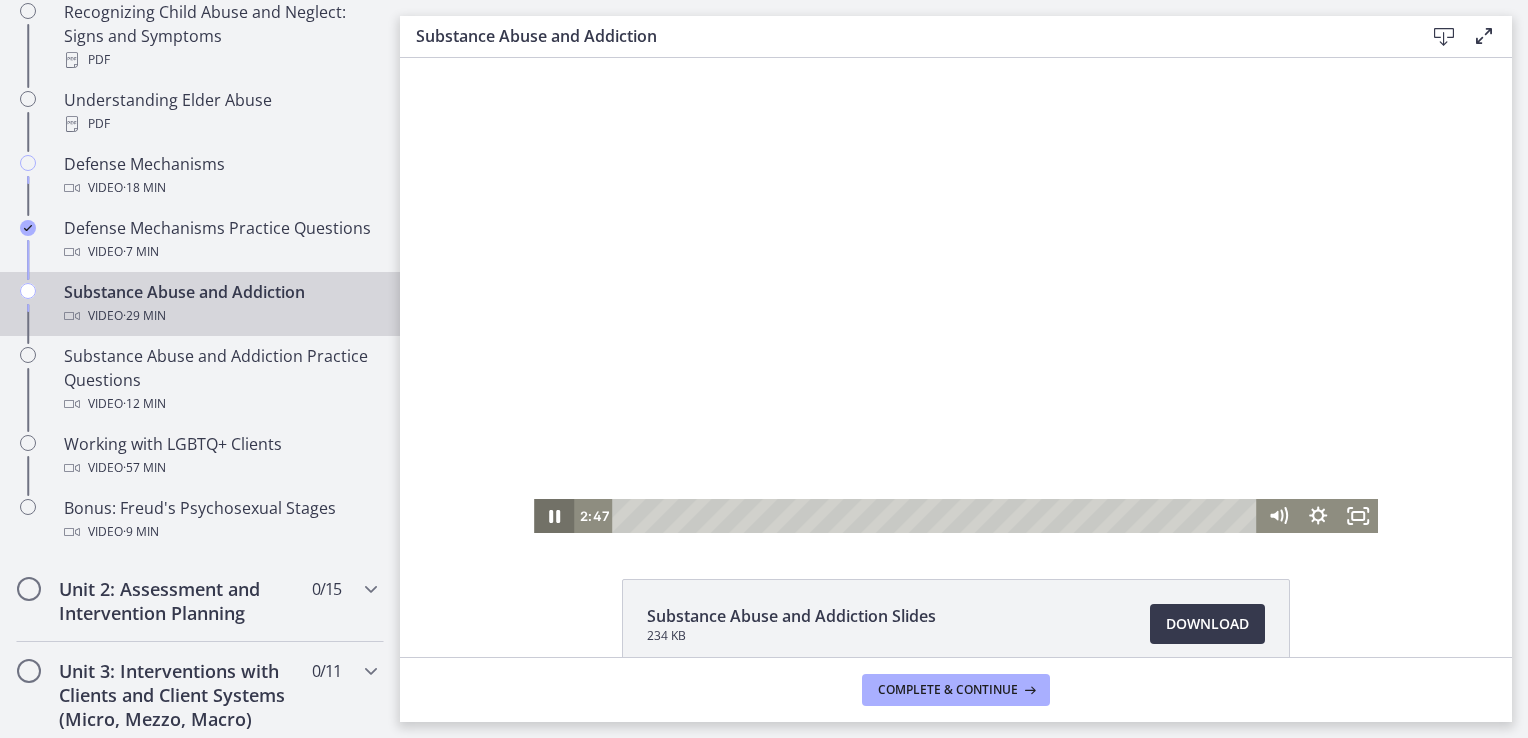 type 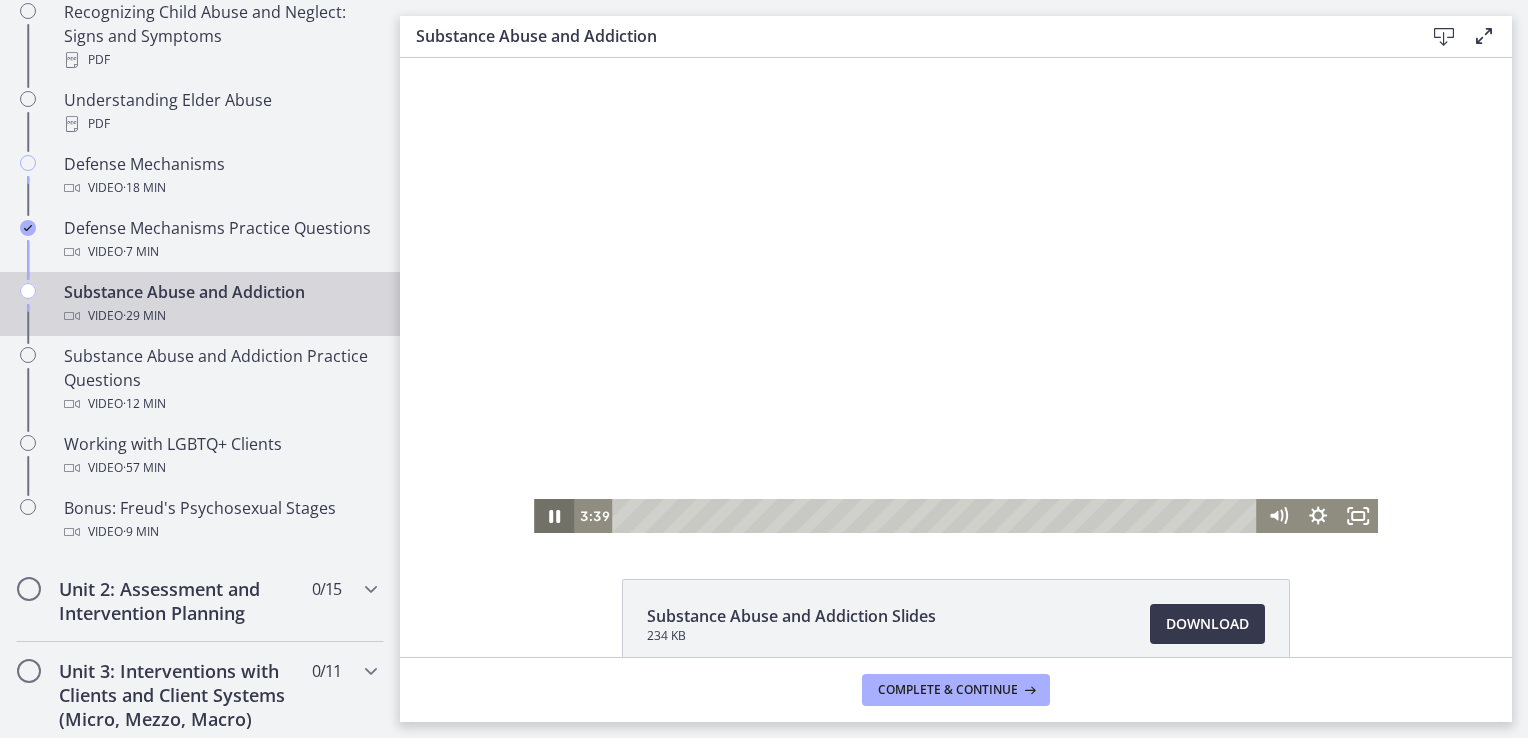 click 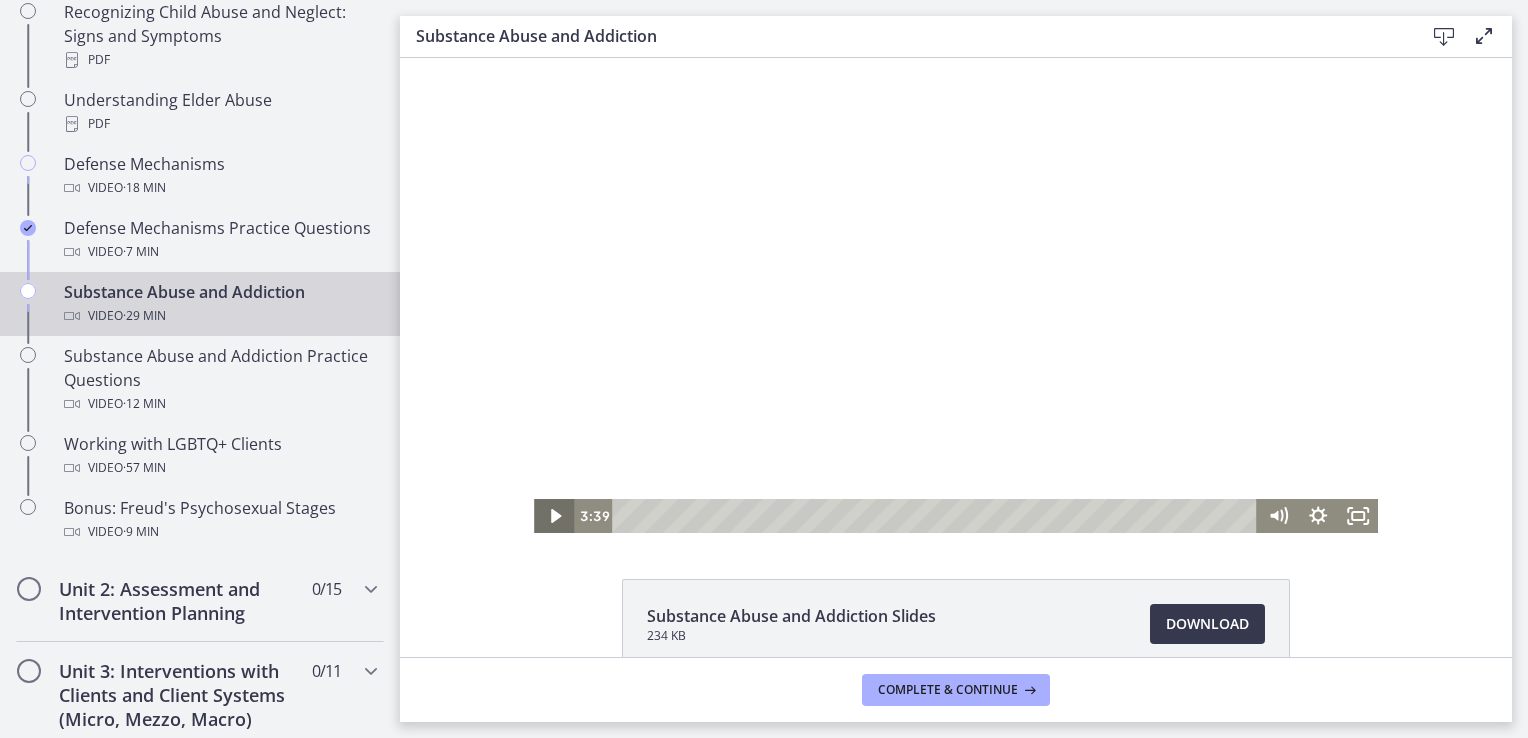 click 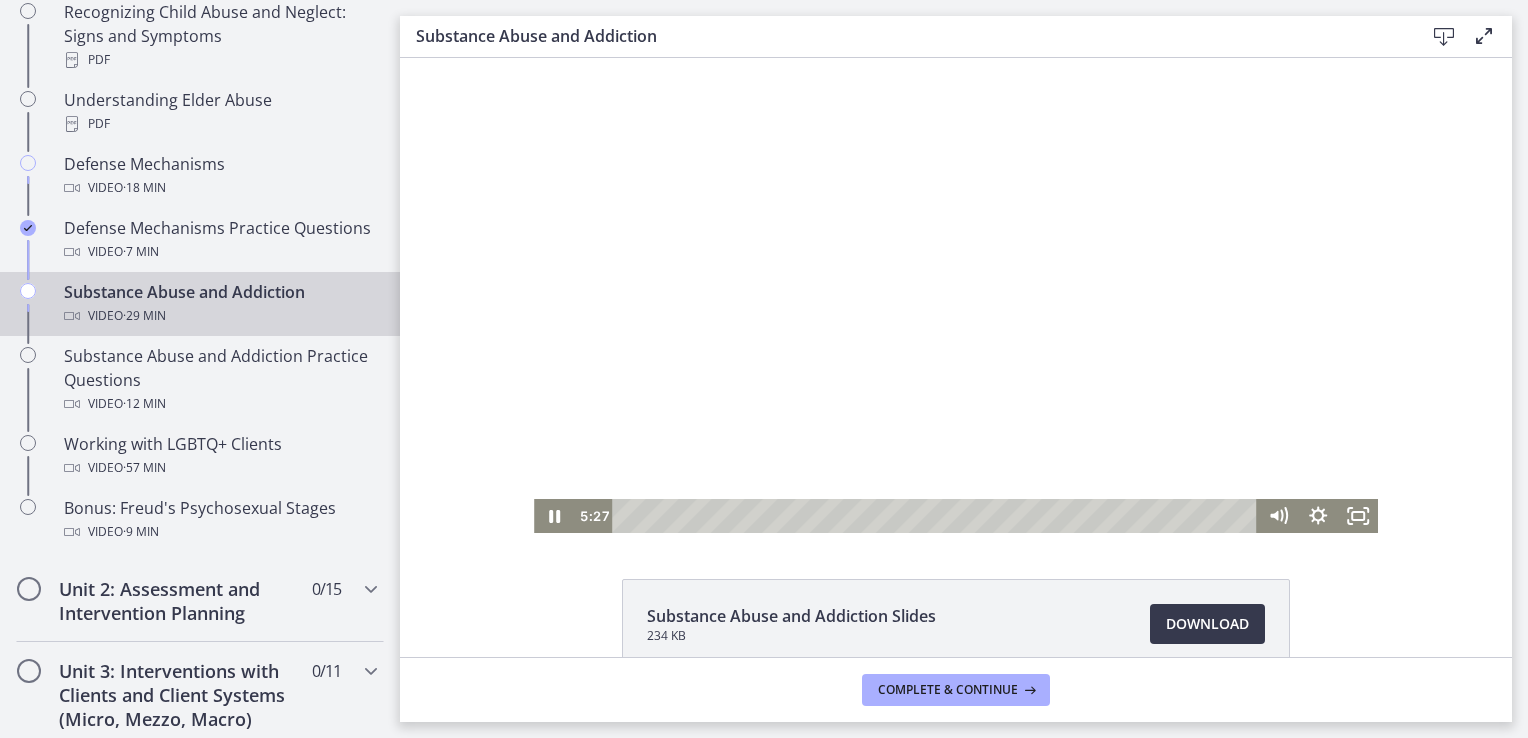 click at bounding box center [937, 516] 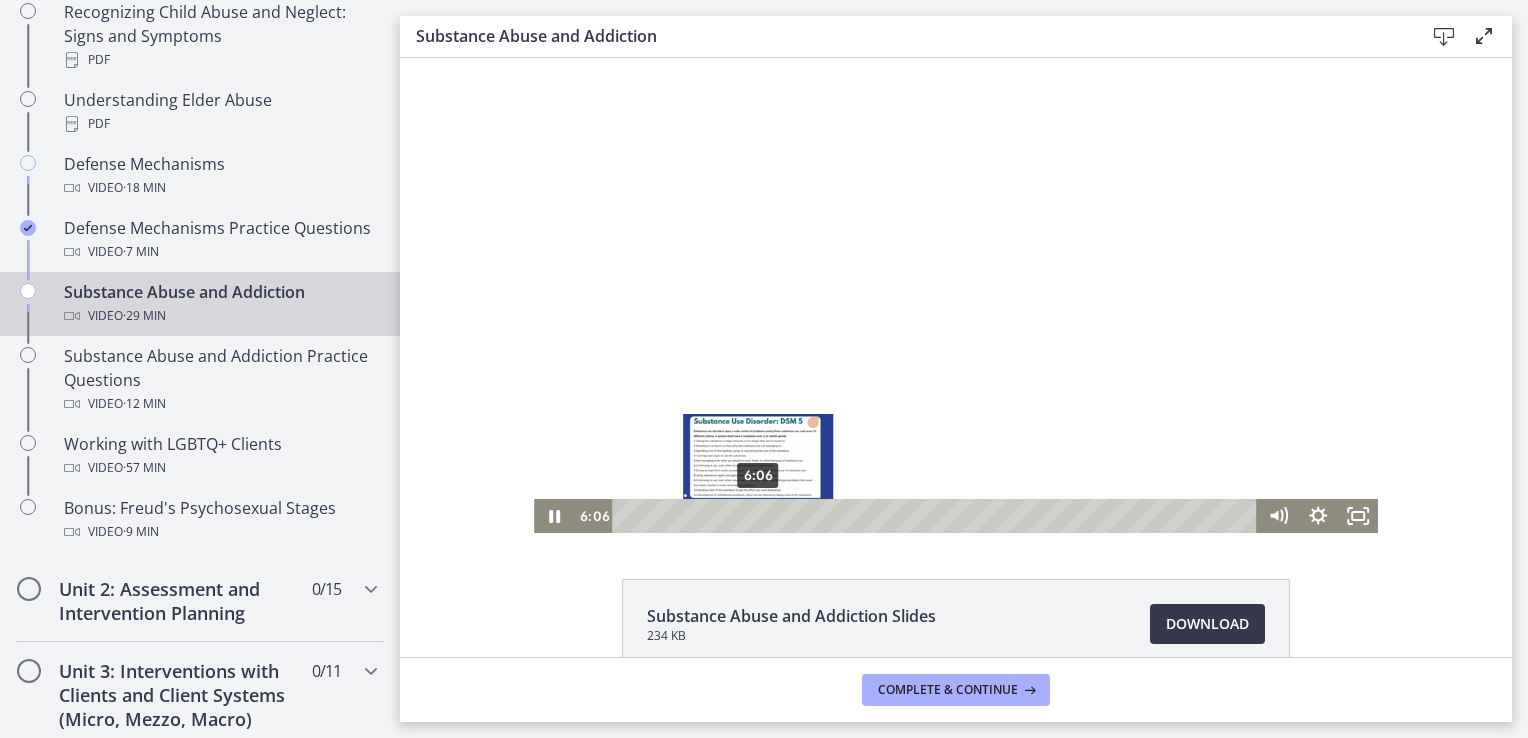 click on "6:06" at bounding box center (937, 516) 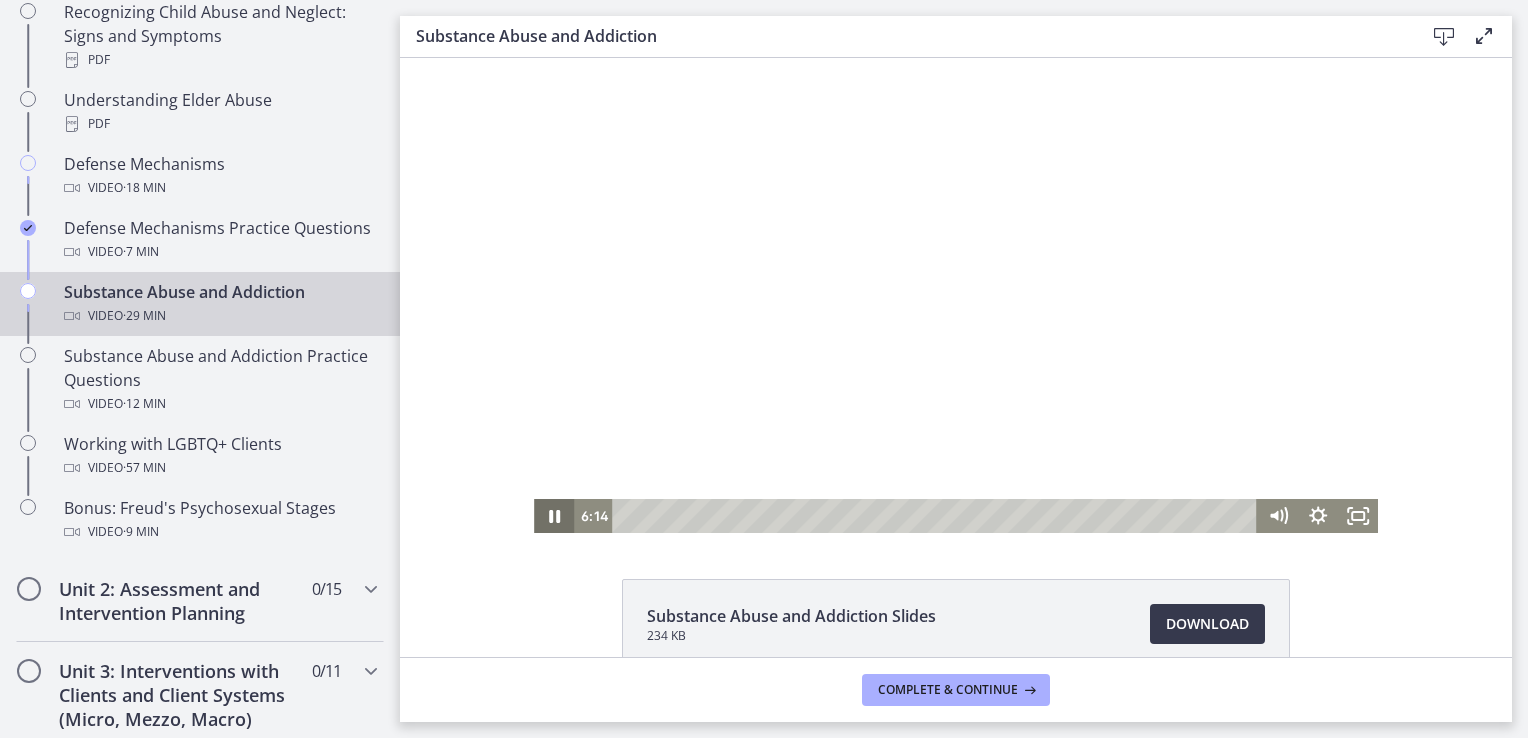 click 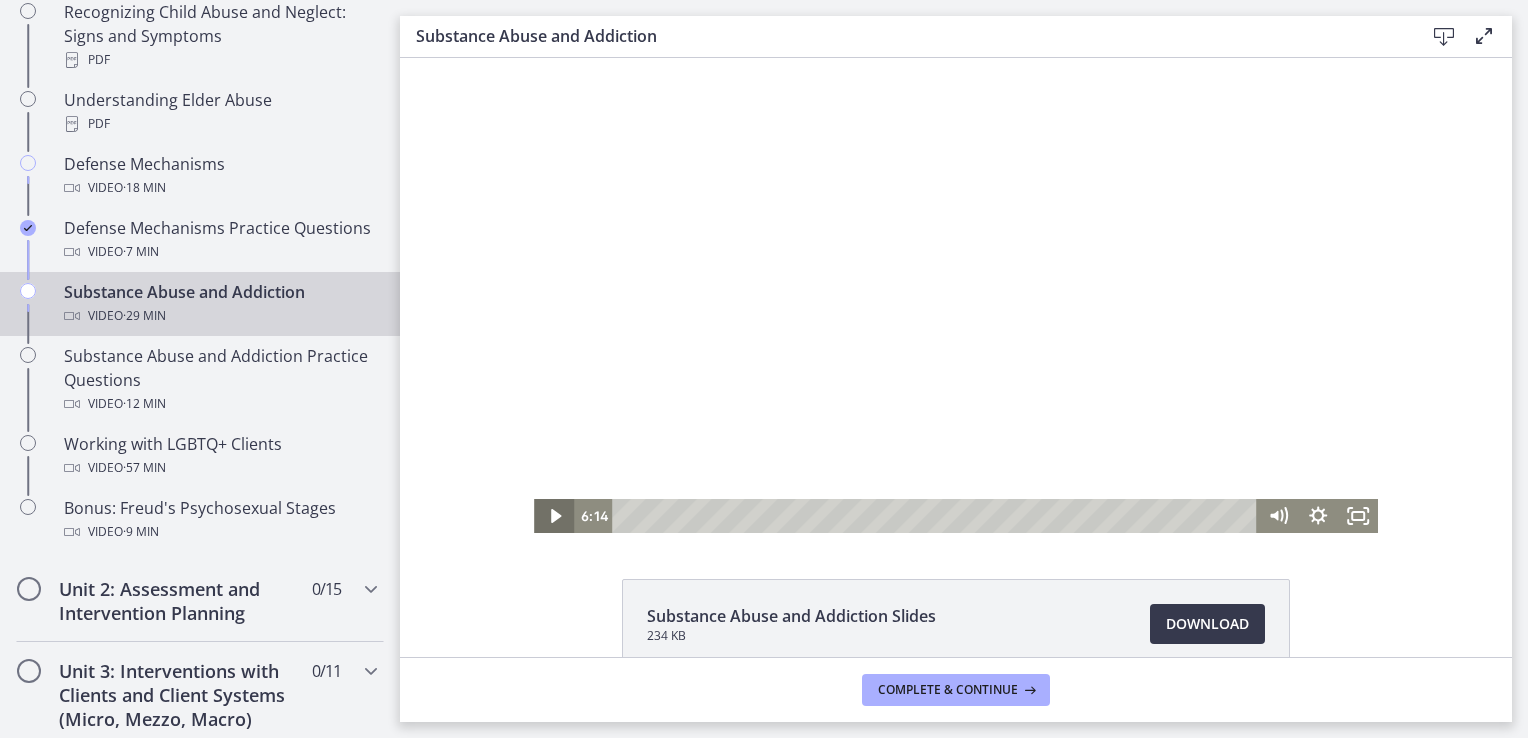click 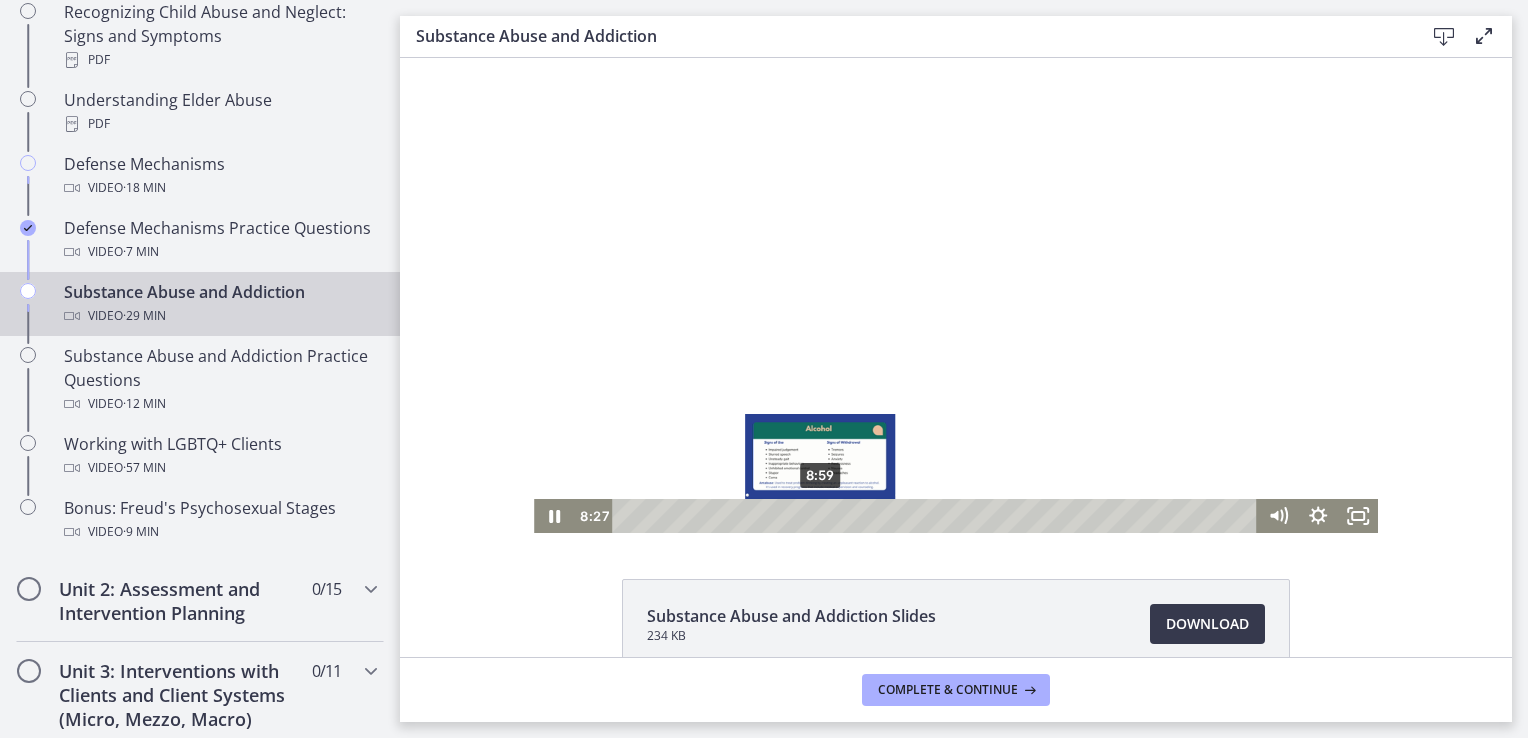 click on "8:59" at bounding box center [937, 516] 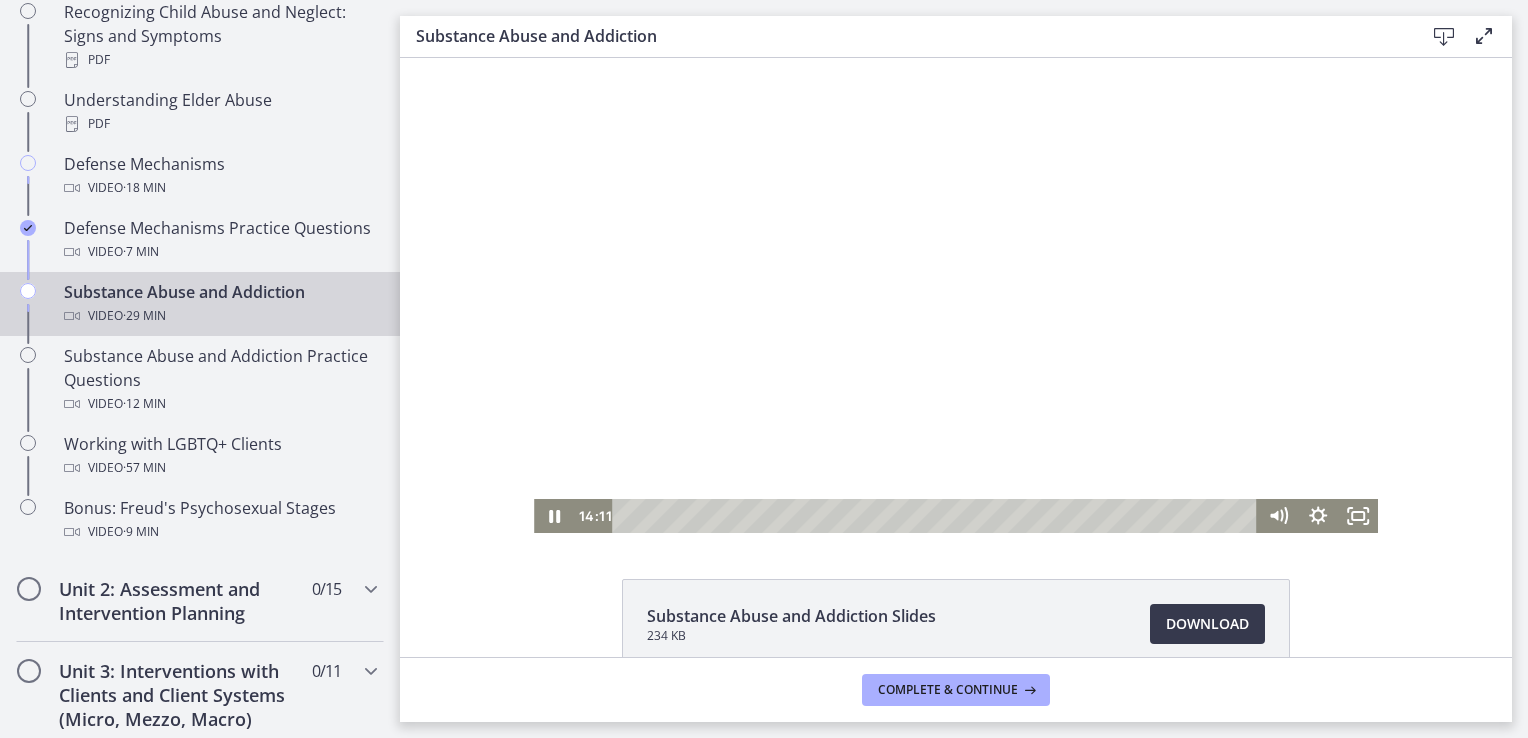 click at bounding box center [956, 295] 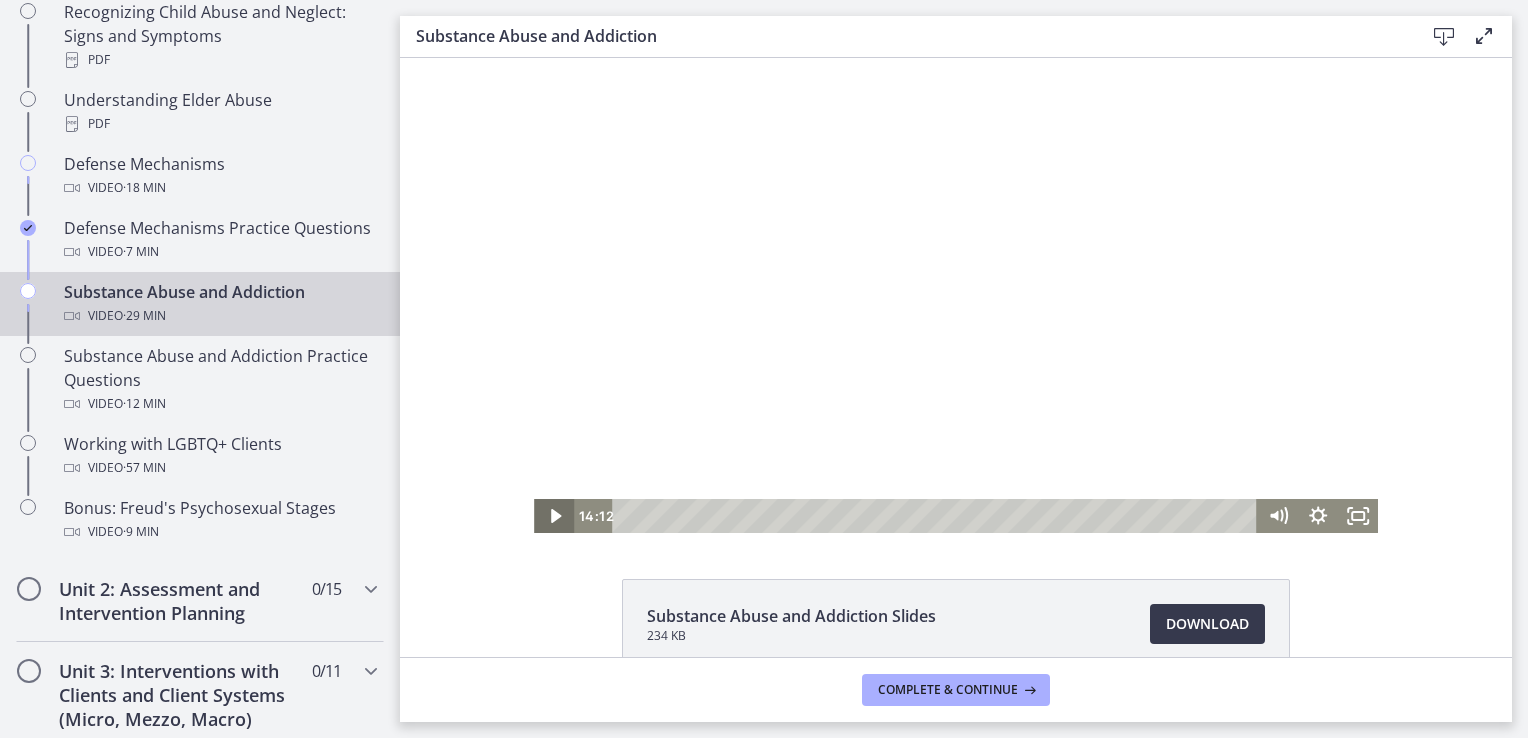 click 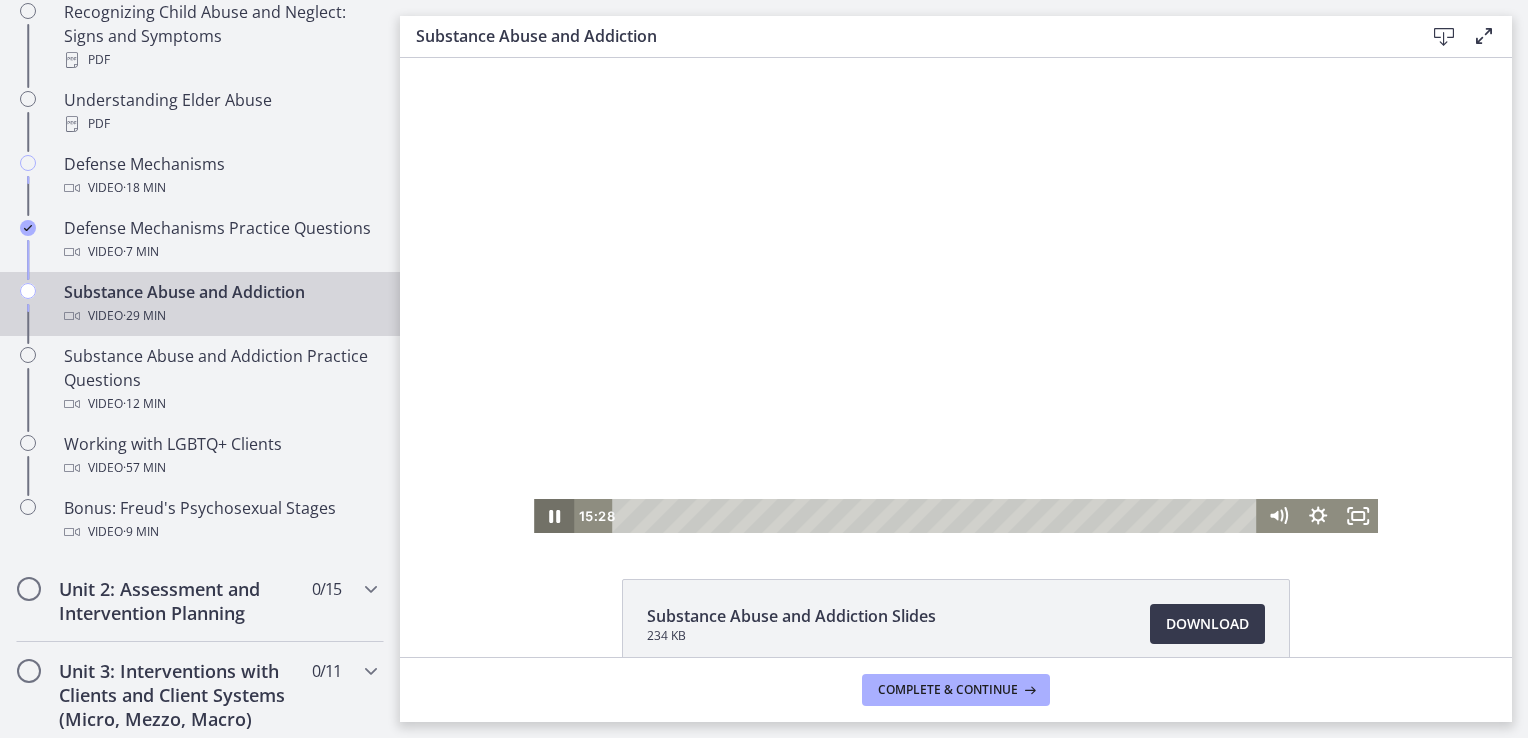 click 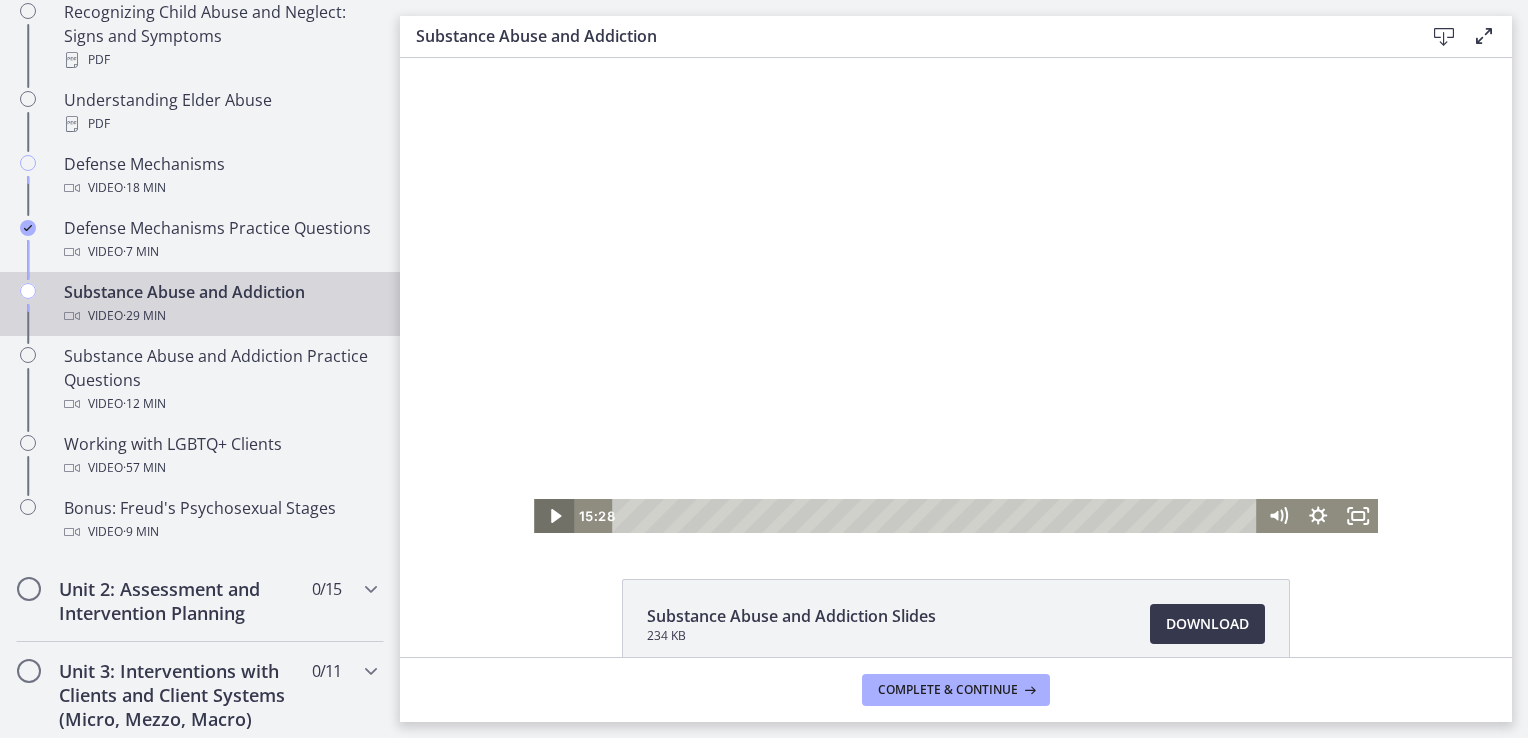 click 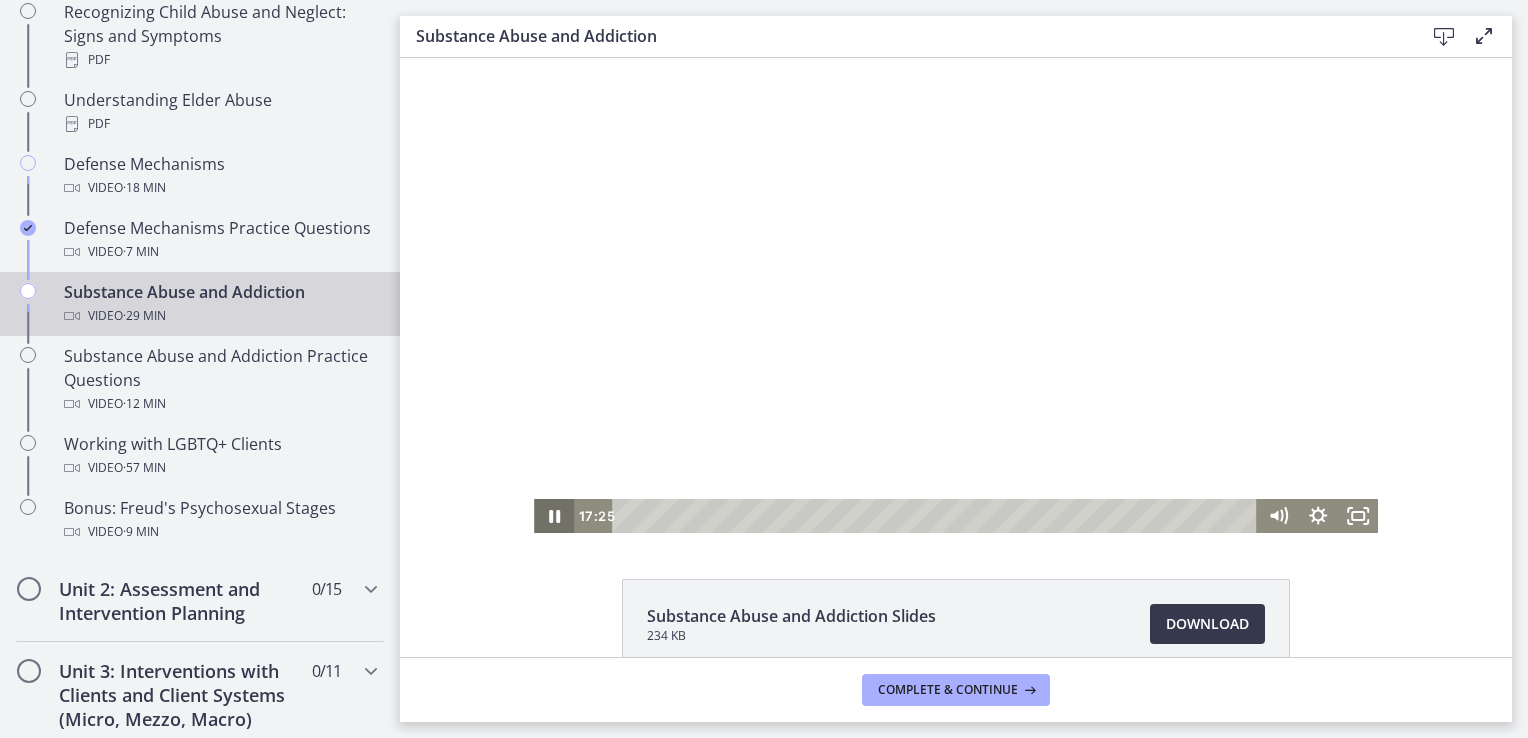 click 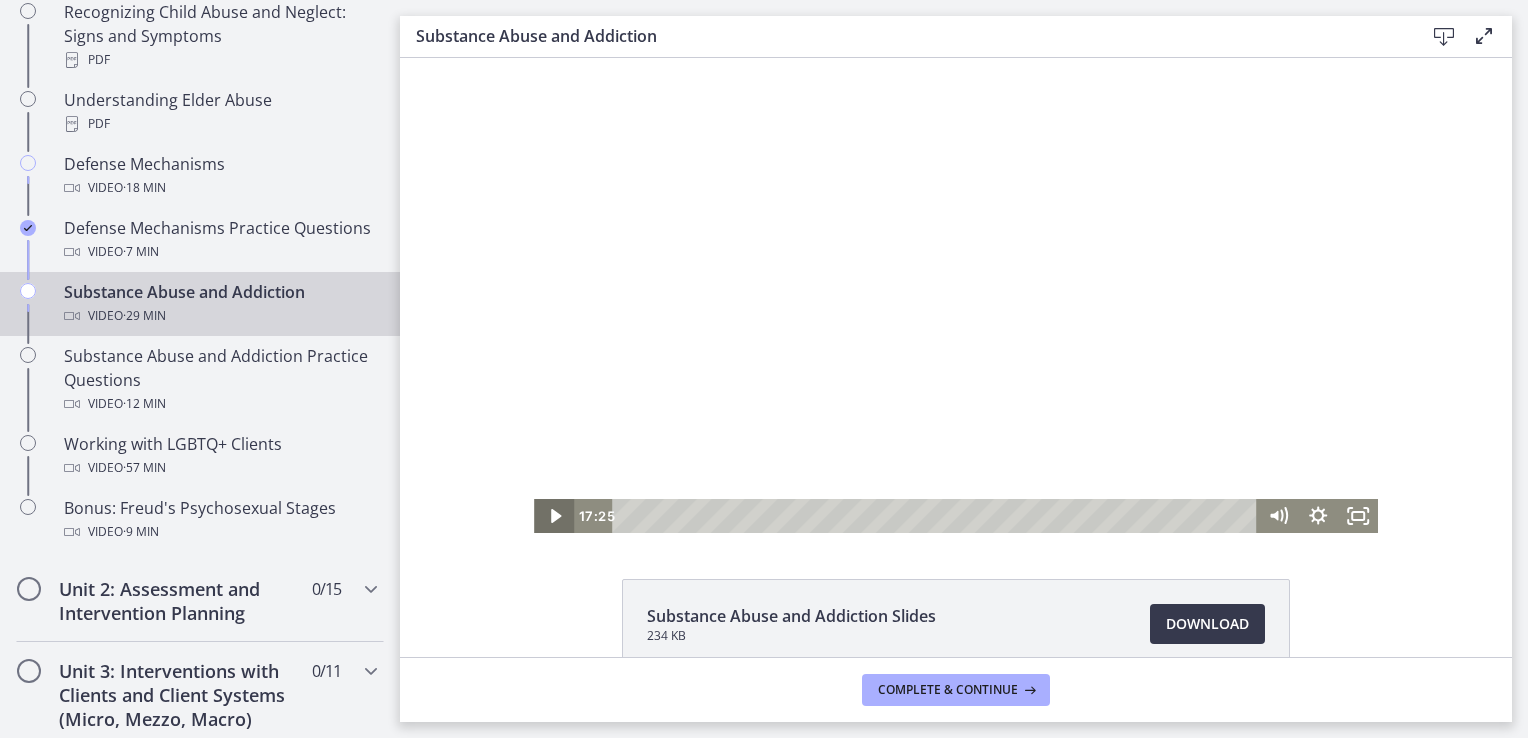 click 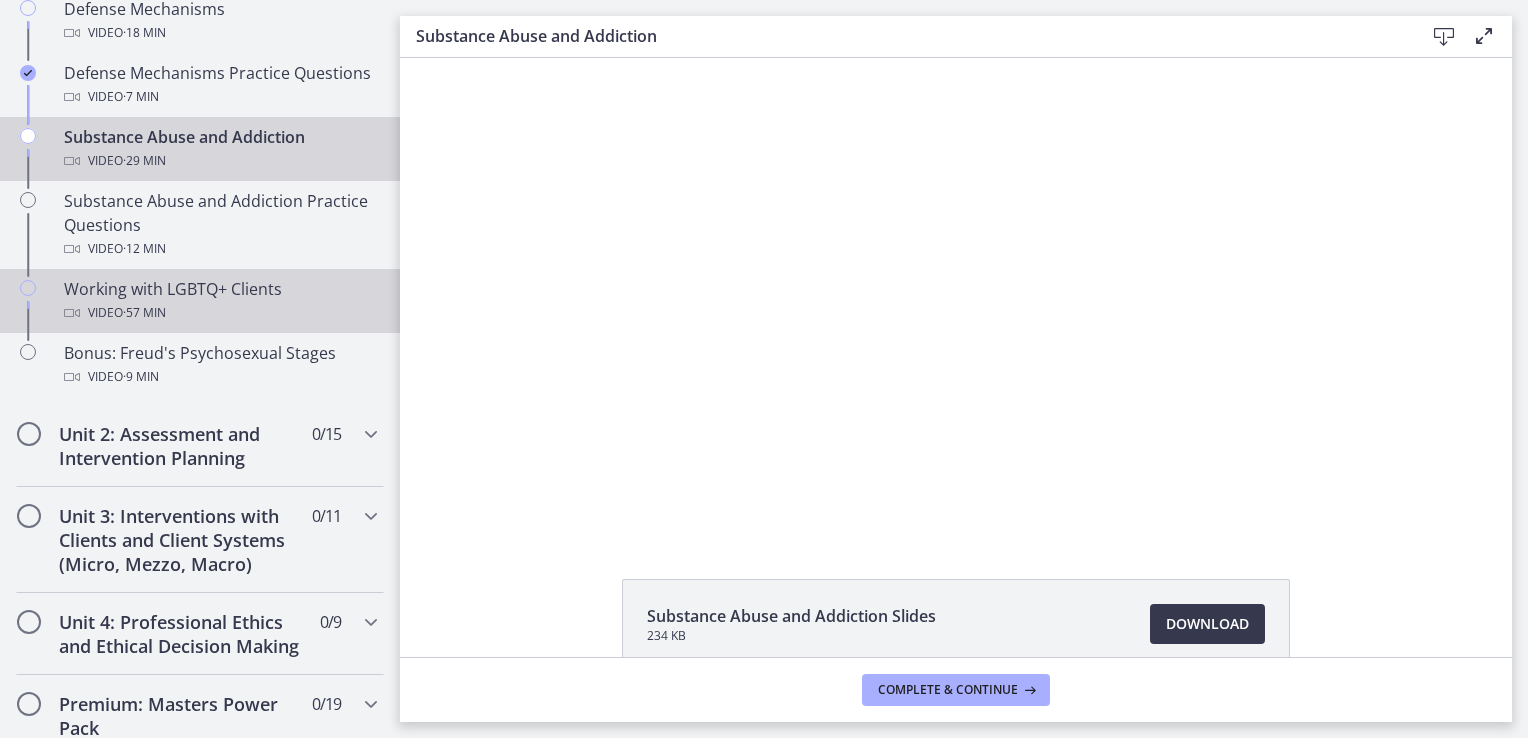 scroll, scrollTop: 1209, scrollLeft: 0, axis: vertical 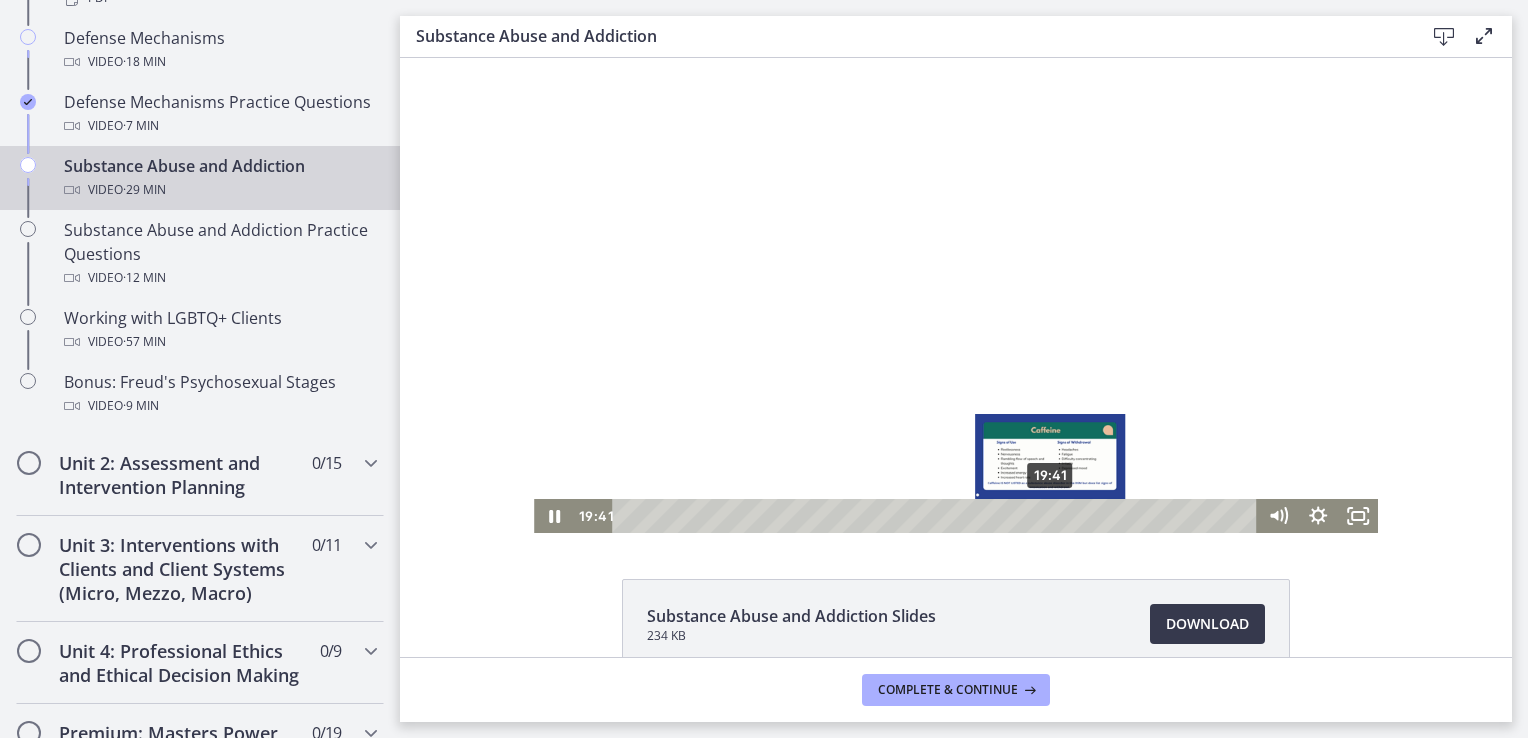 click on "19:41" at bounding box center (937, 516) 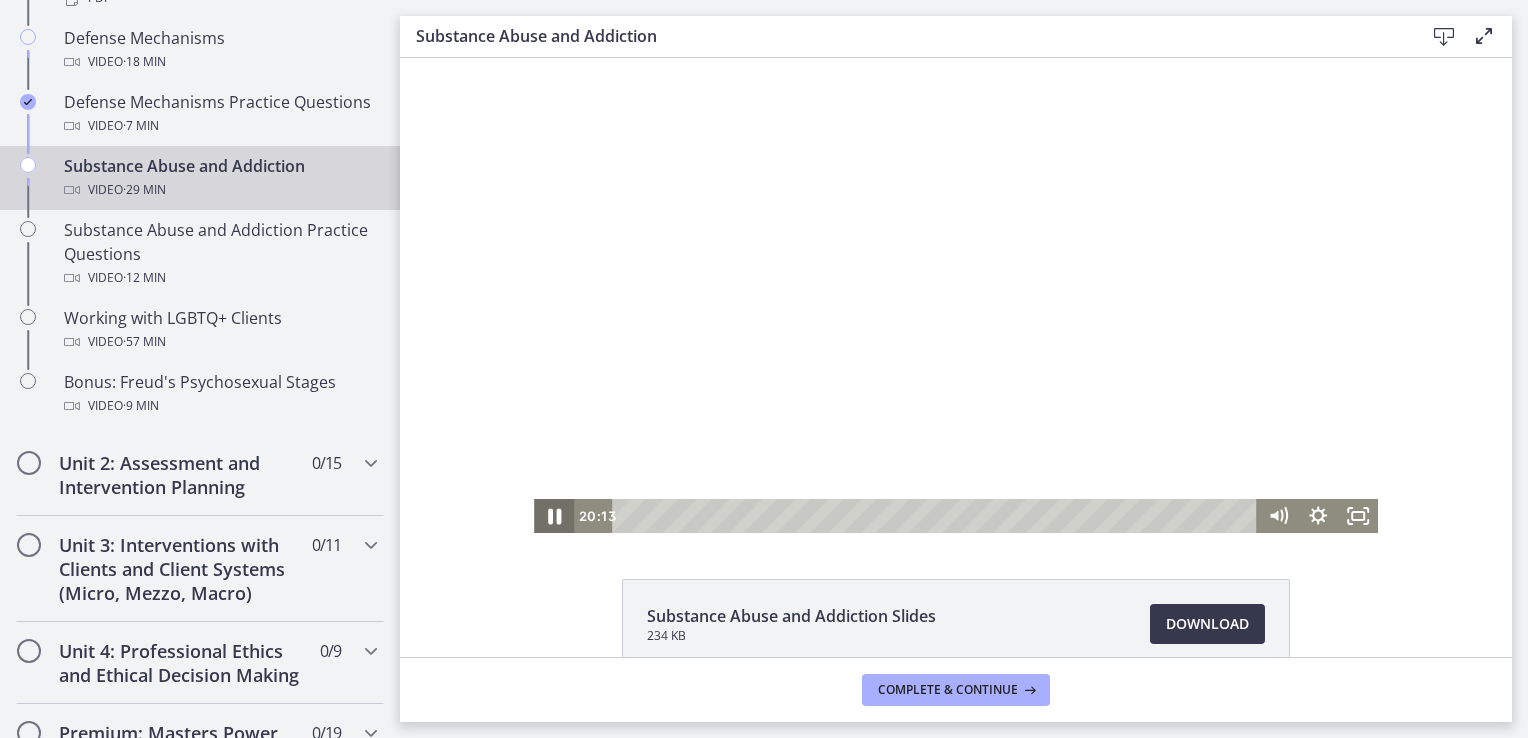 click 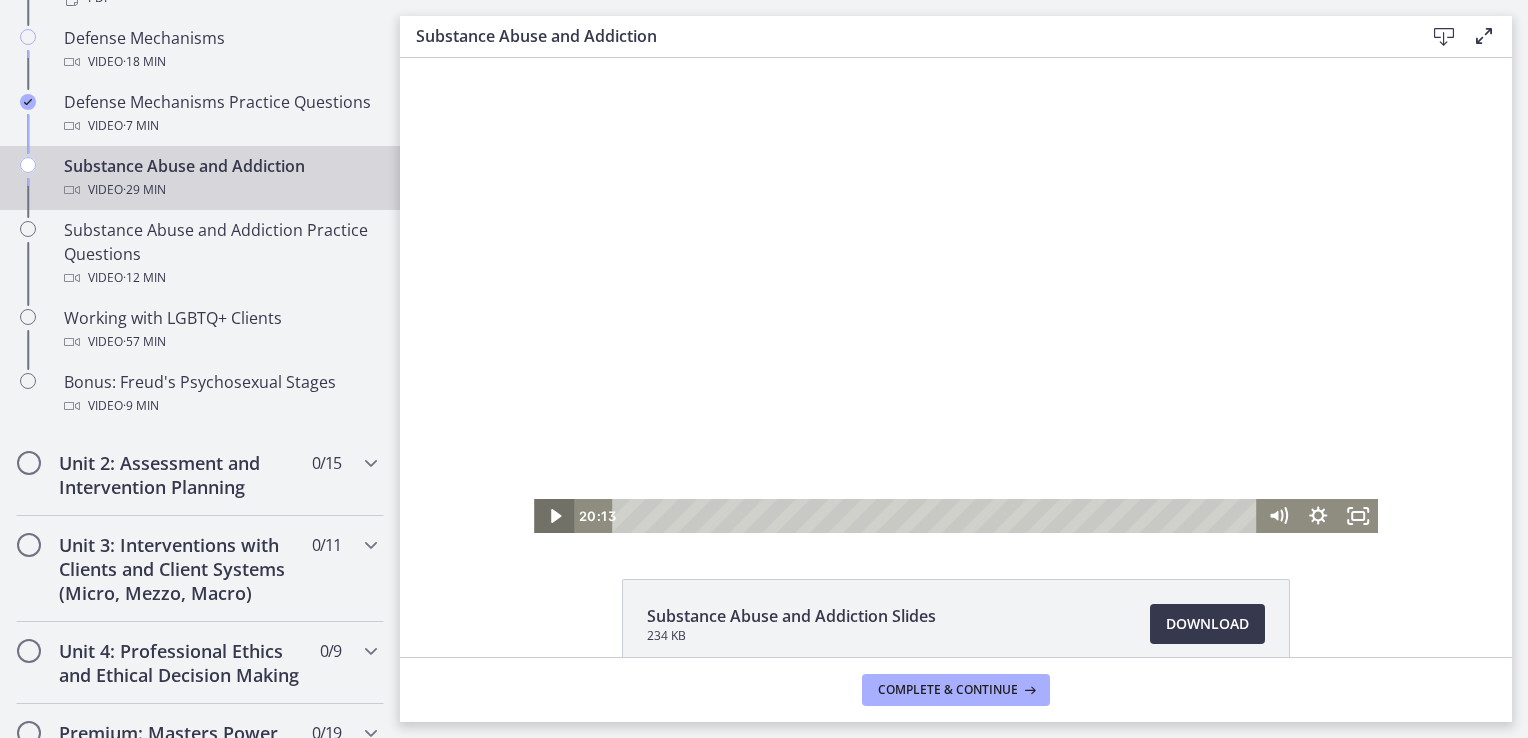 click 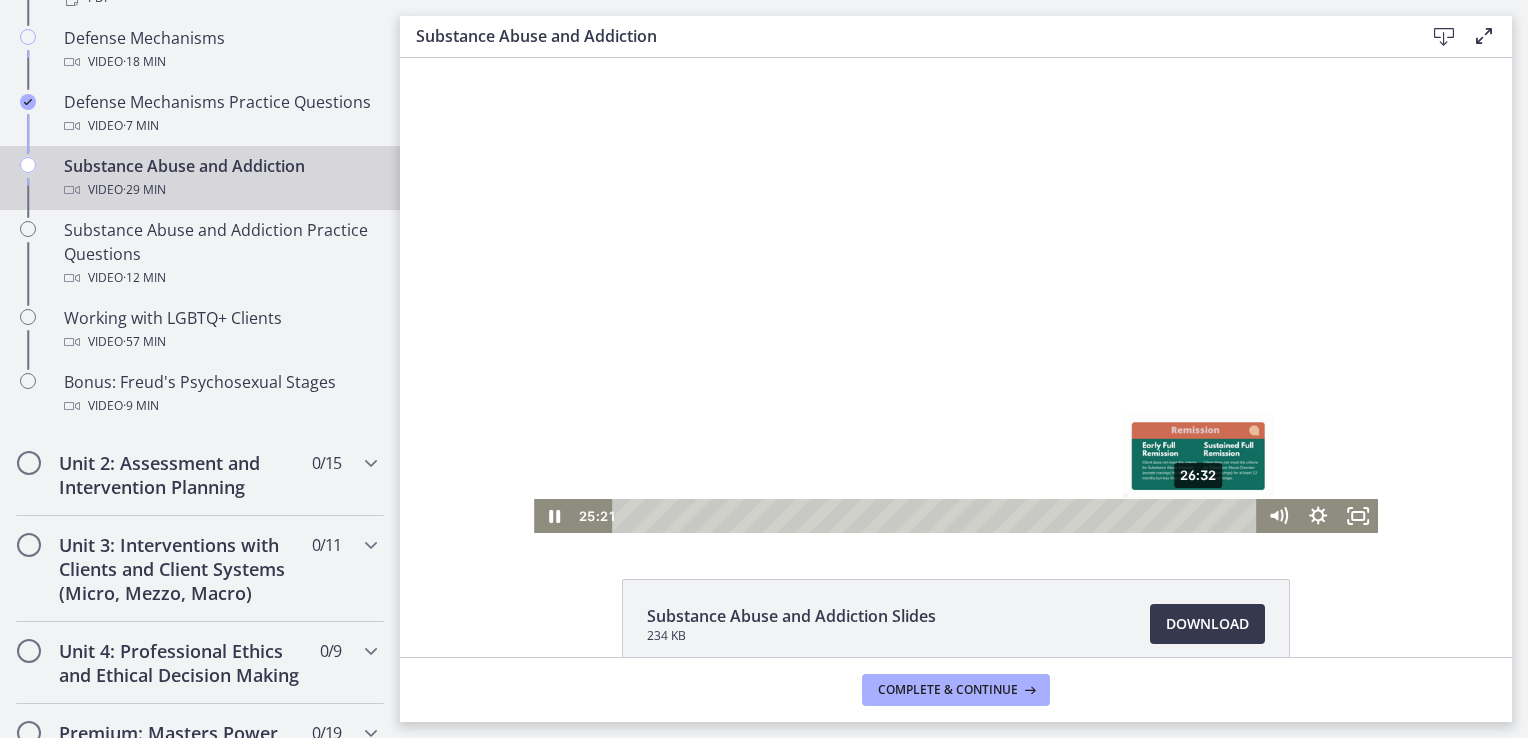 click on "26:32" at bounding box center [937, 516] 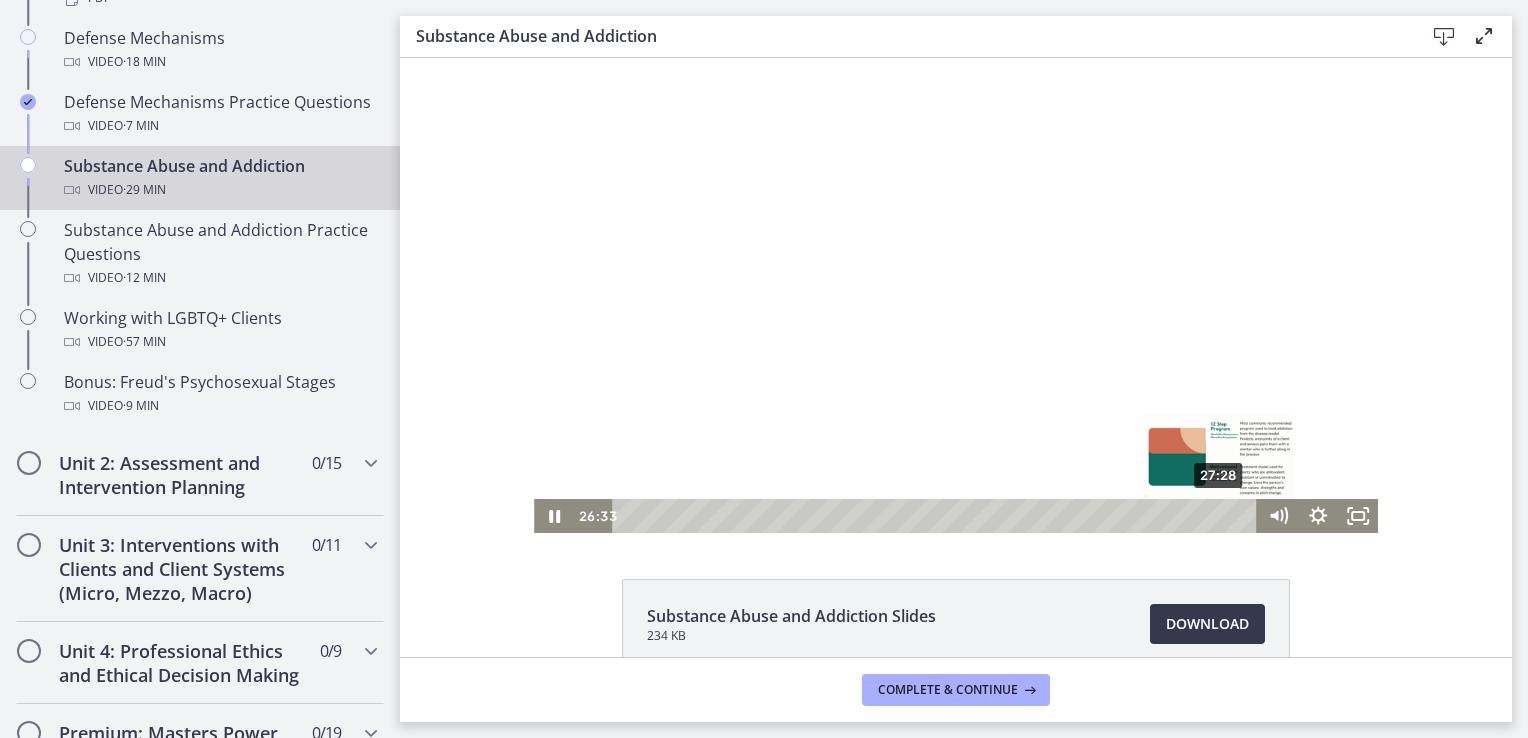 click on "27:28" at bounding box center [937, 516] 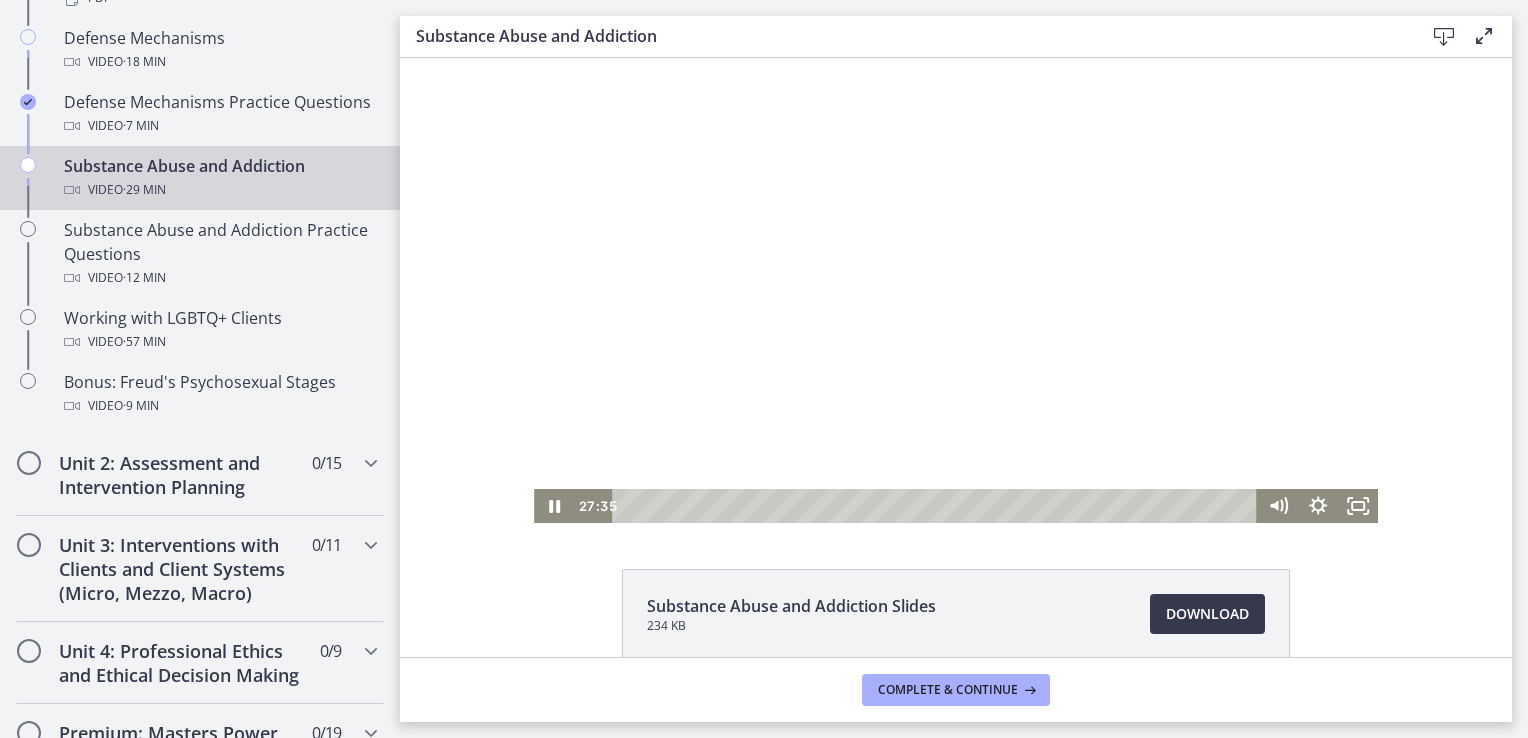 scroll, scrollTop: 11, scrollLeft: 0, axis: vertical 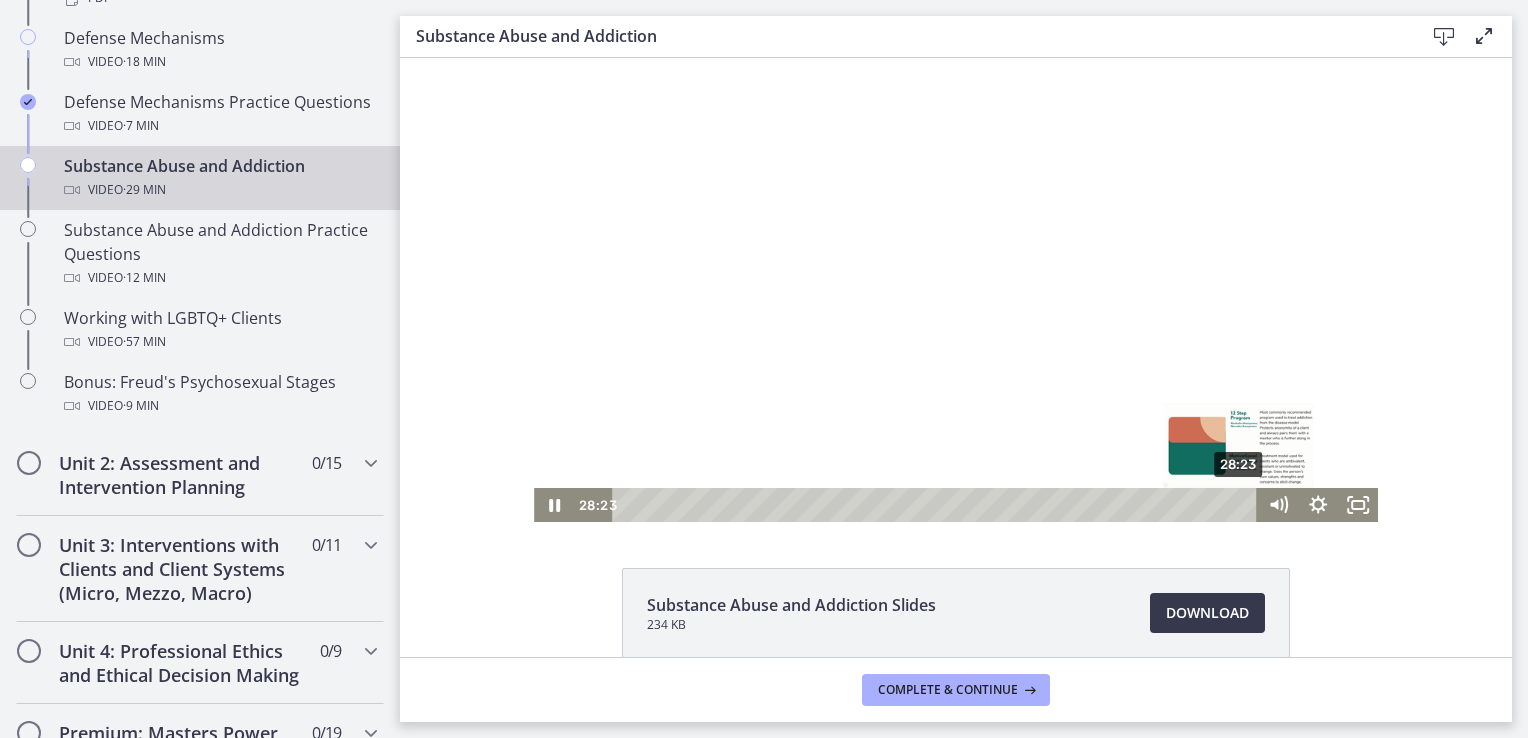 click on "28:23" at bounding box center [937, 505] 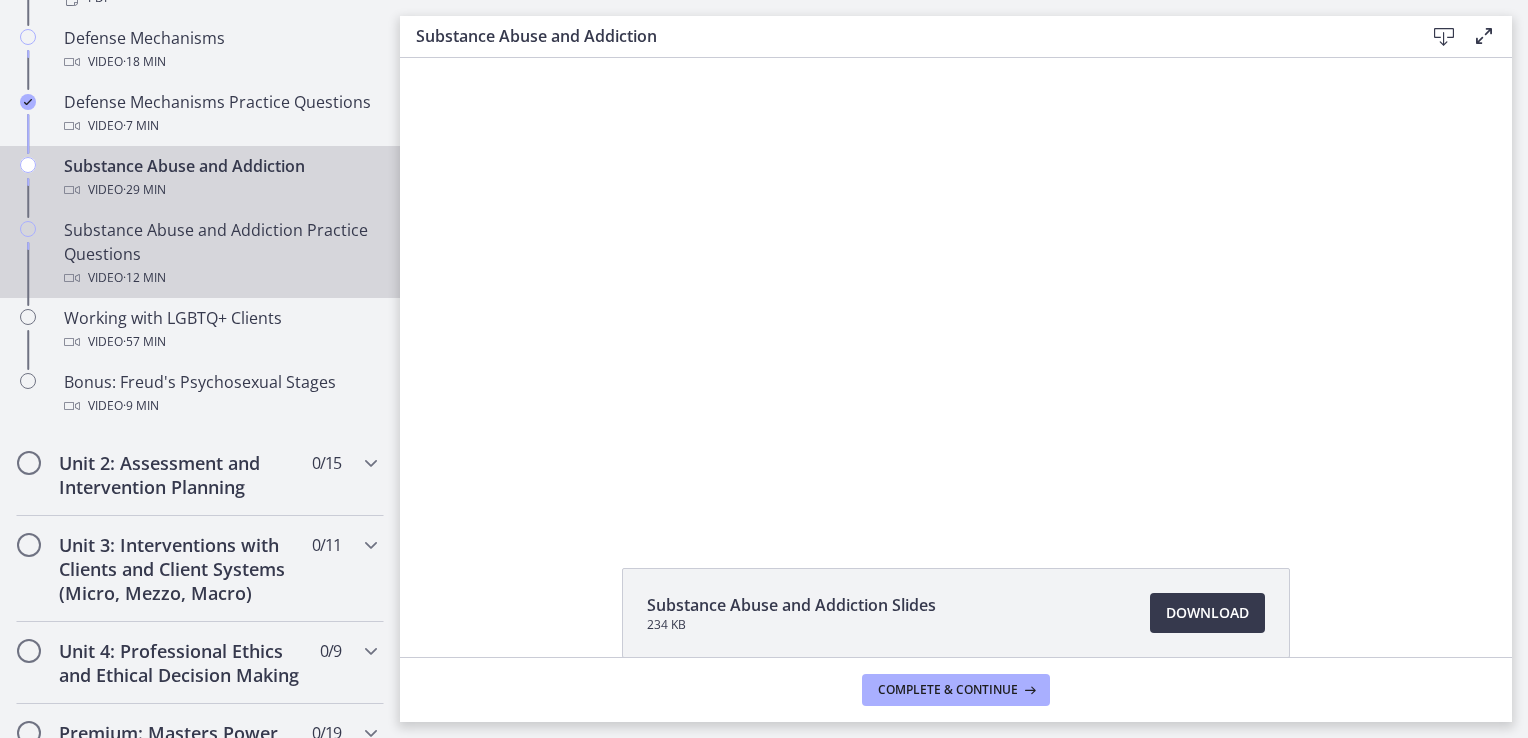 click on "Substance Abuse and Addiction Practice Questions
Video
·  12 min" at bounding box center (220, 254) 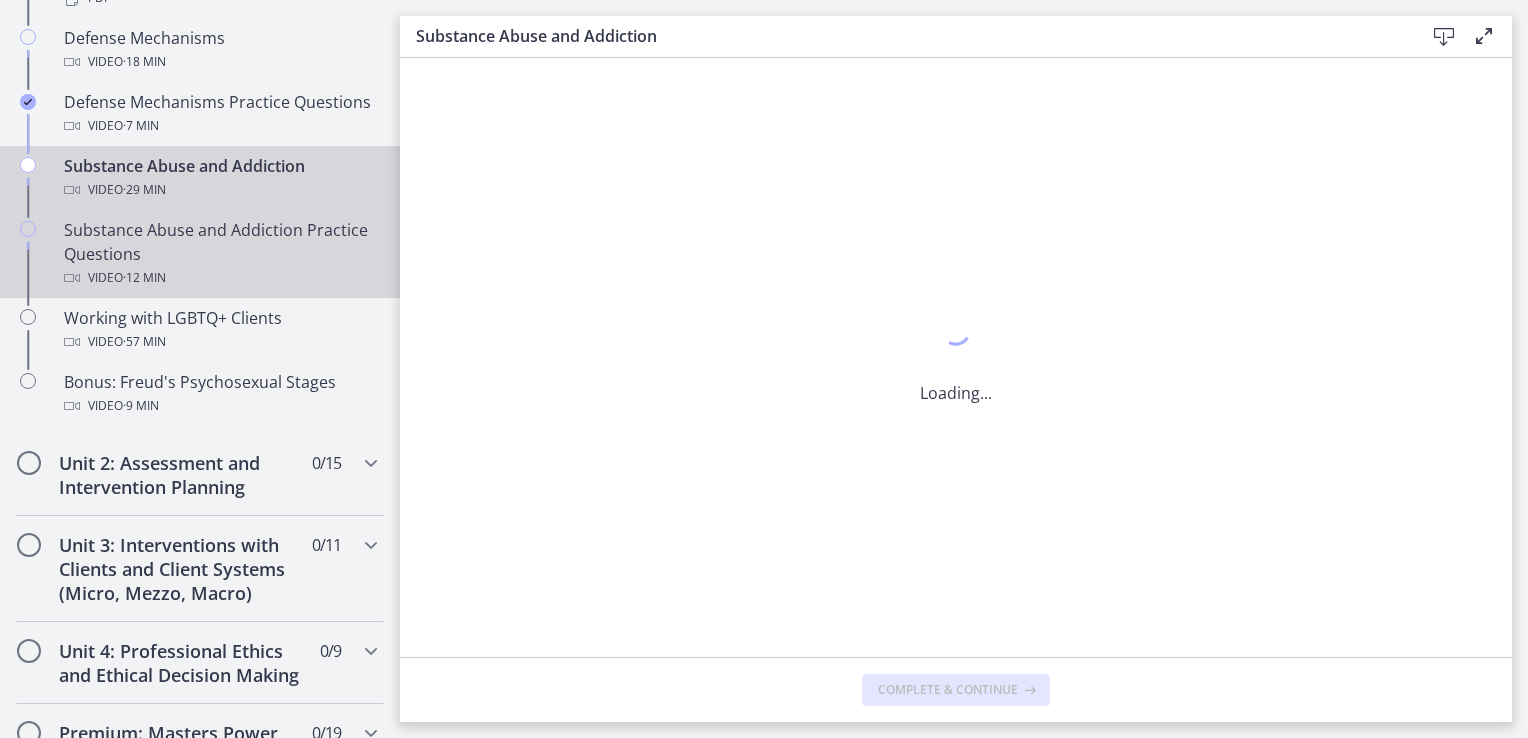 scroll, scrollTop: 0, scrollLeft: 0, axis: both 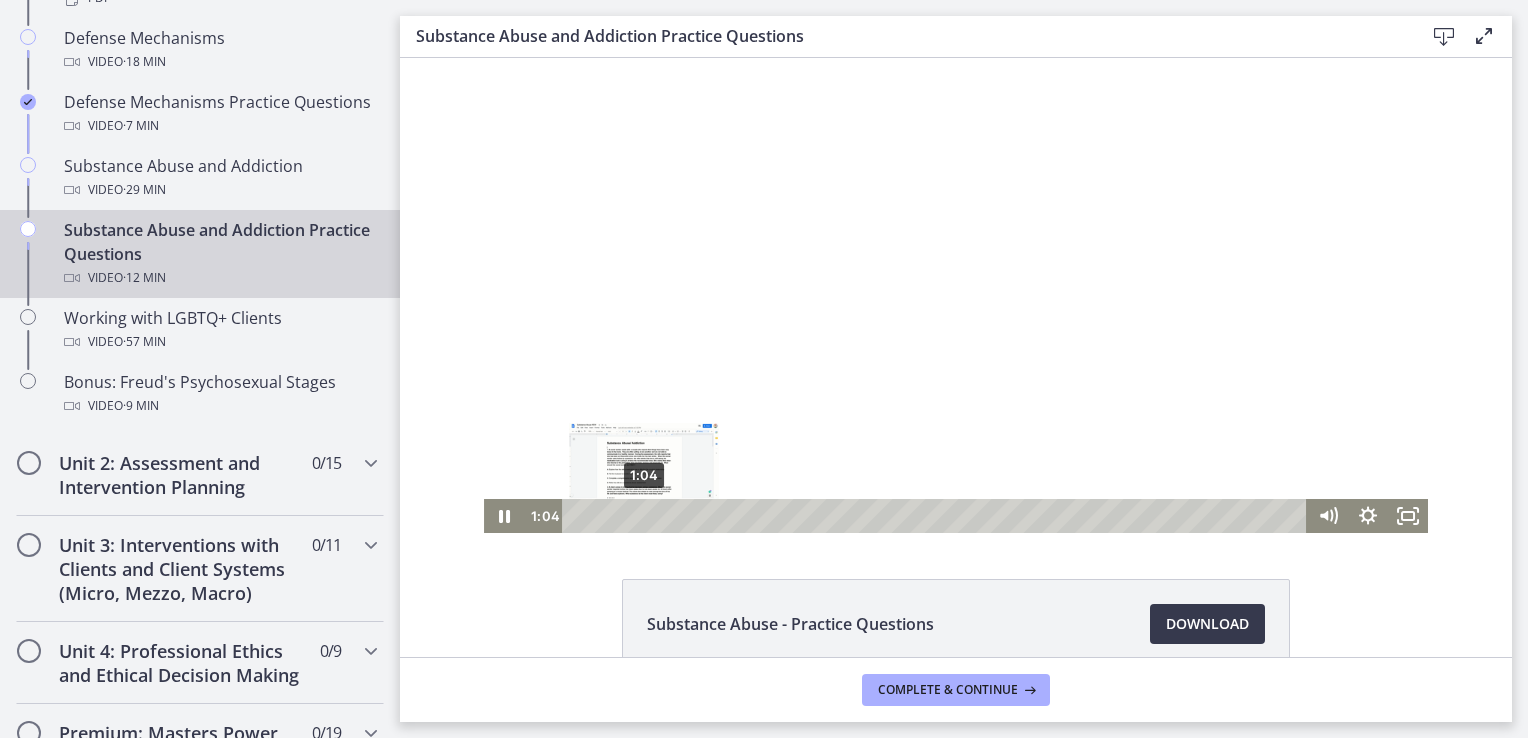 click on "1:04" at bounding box center (937, 516) 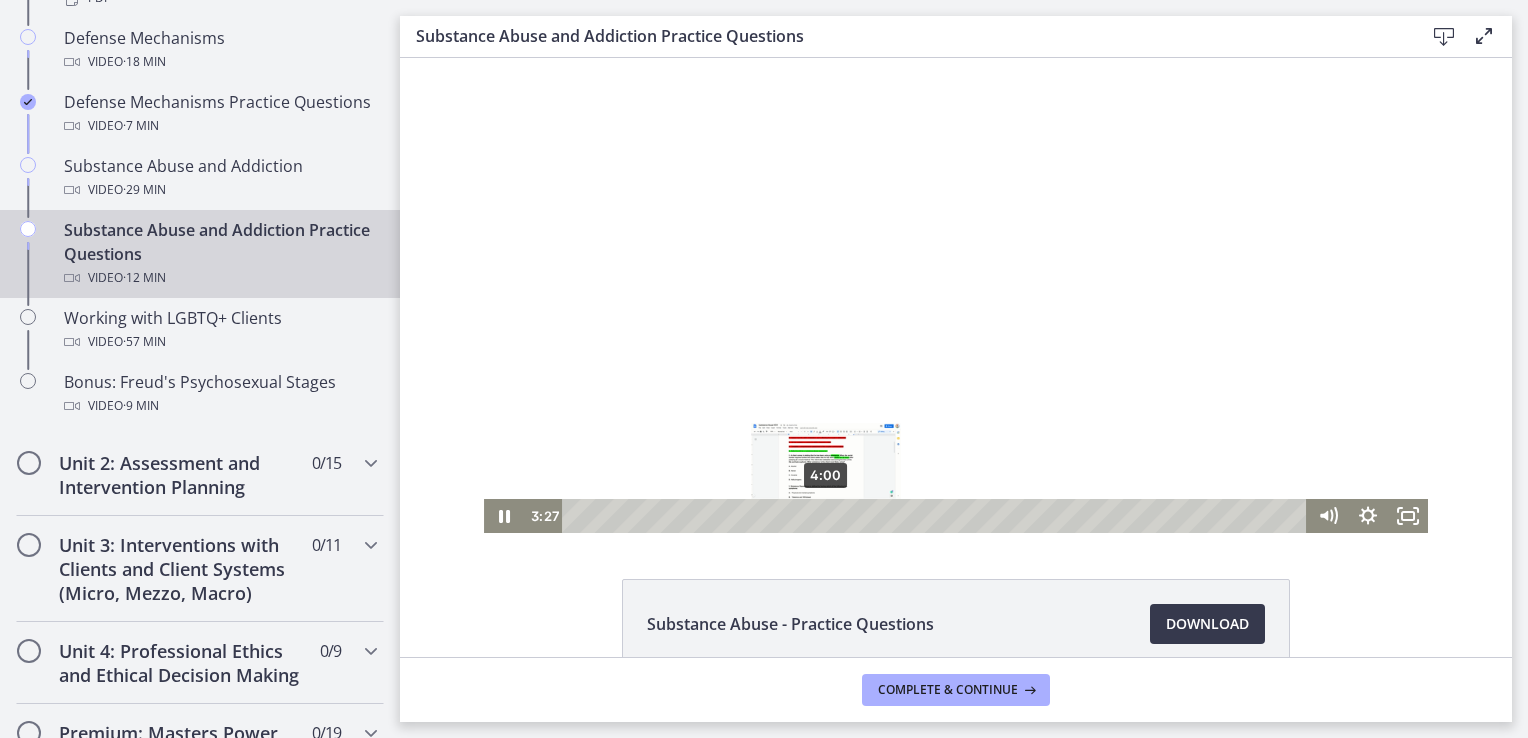 click on "4:00" at bounding box center [937, 516] 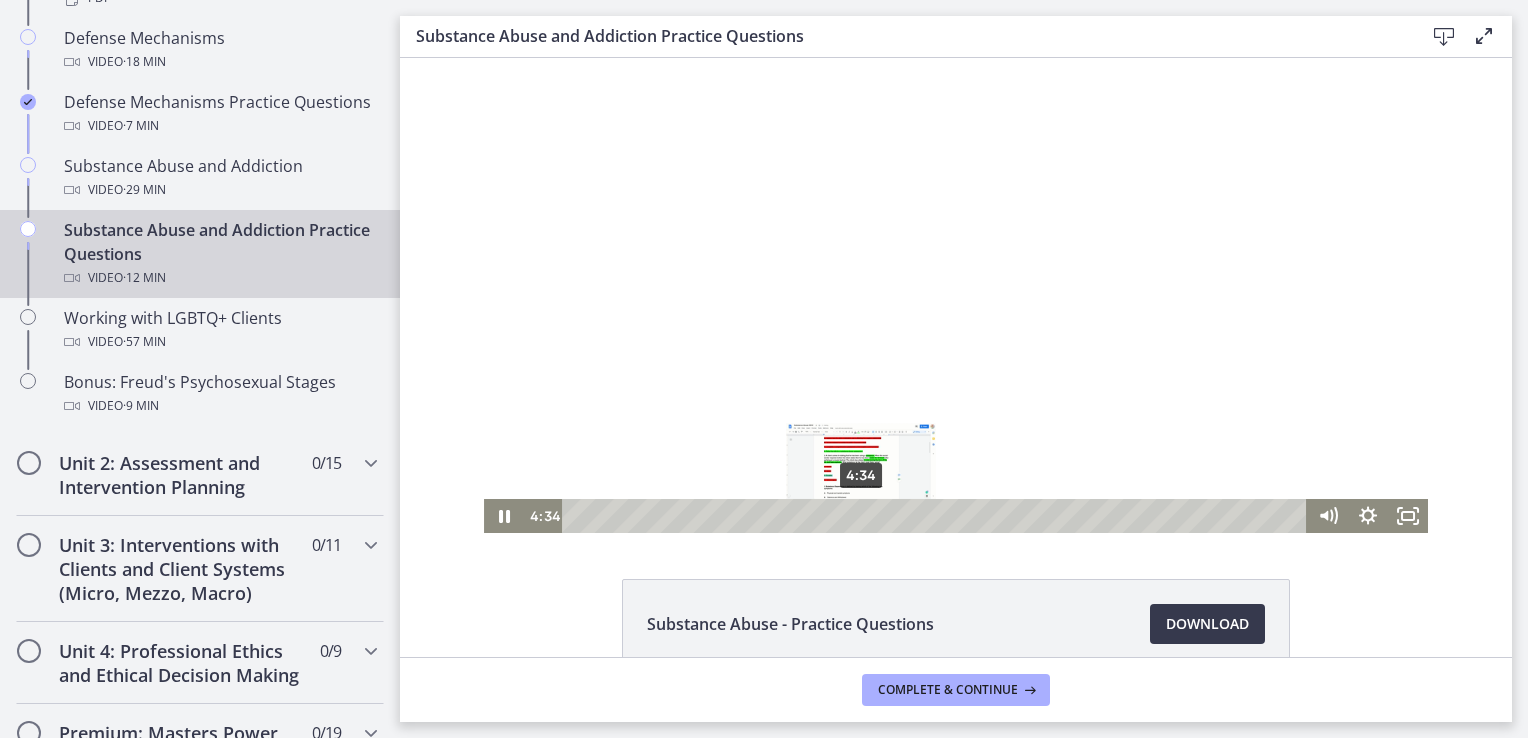 click on "4:34" at bounding box center (937, 516) 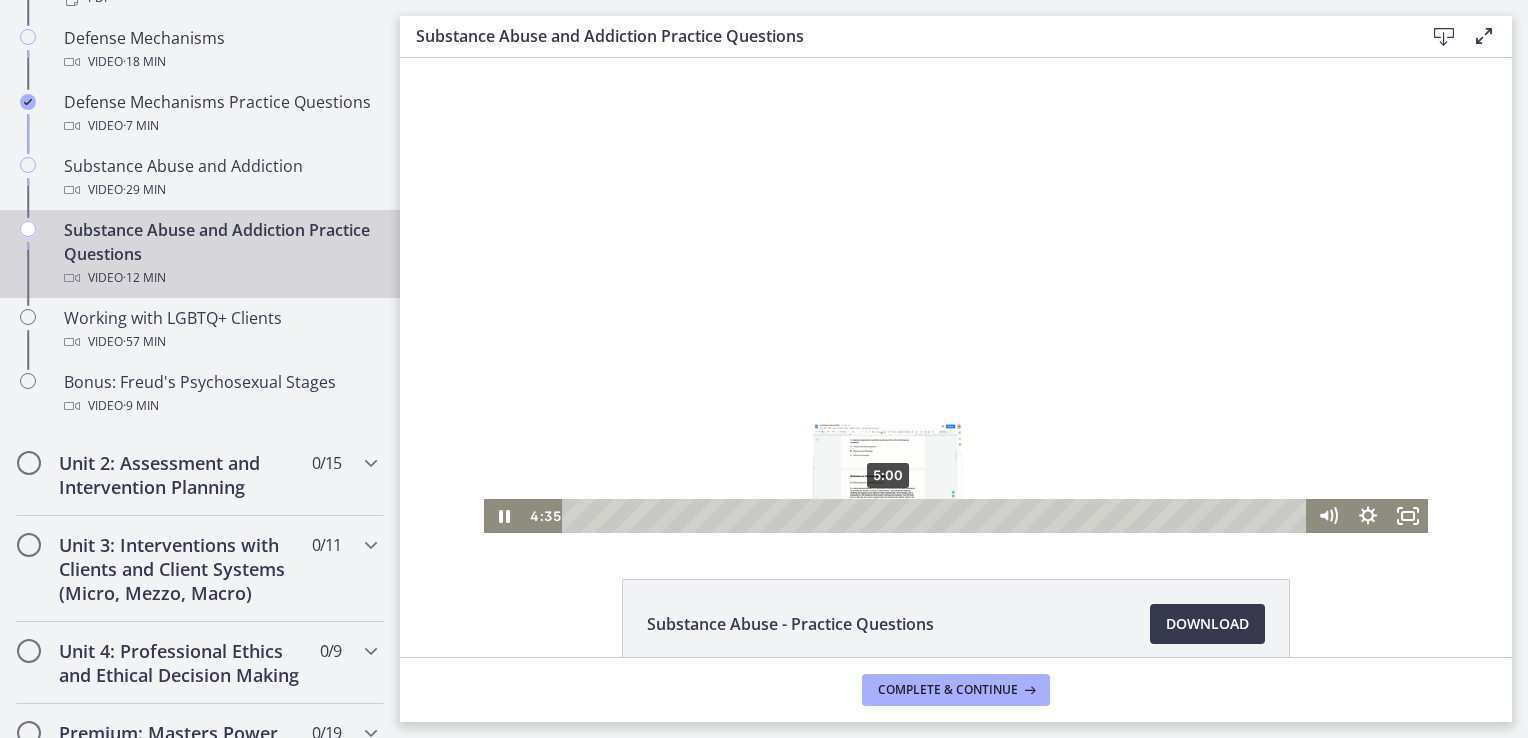 click on "5:00" at bounding box center (937, 516) 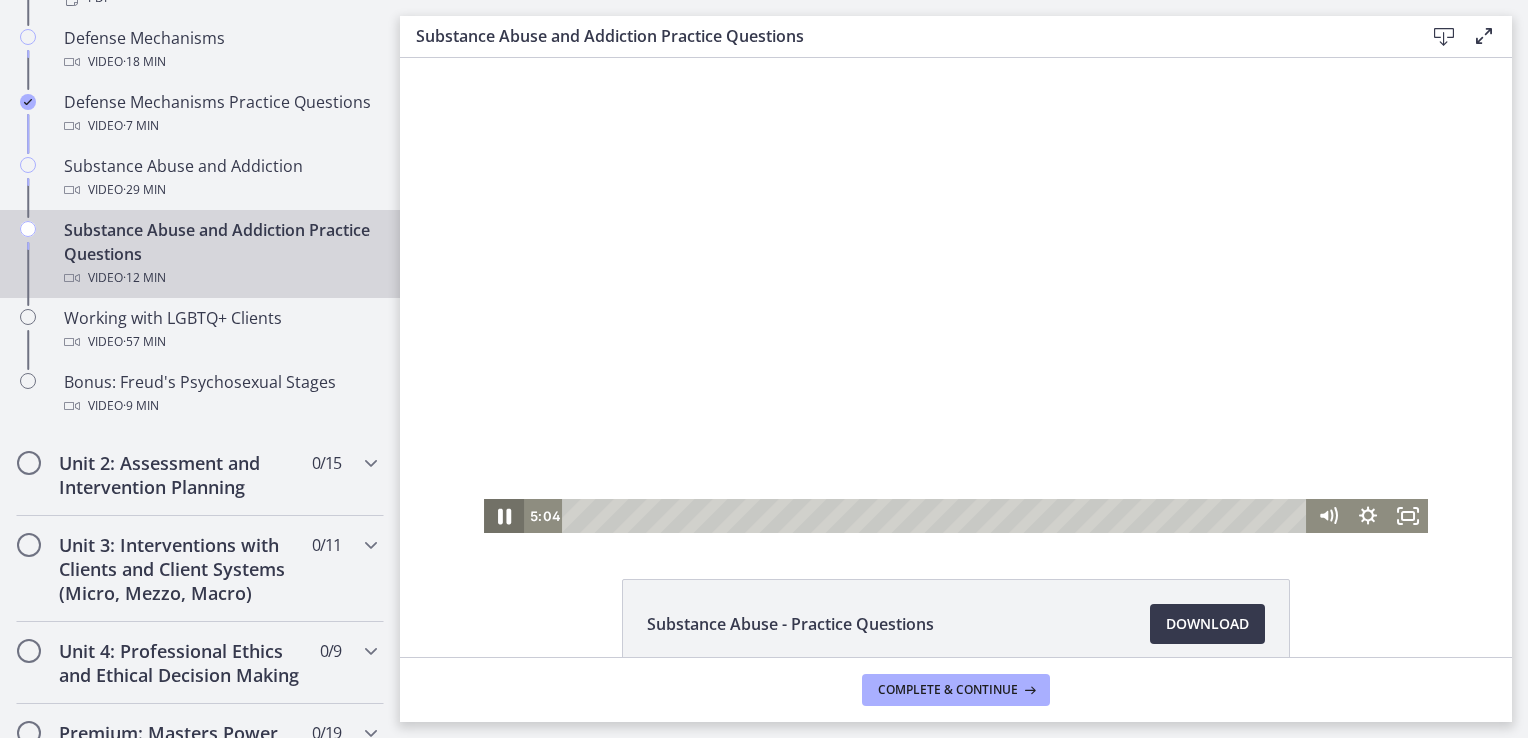click 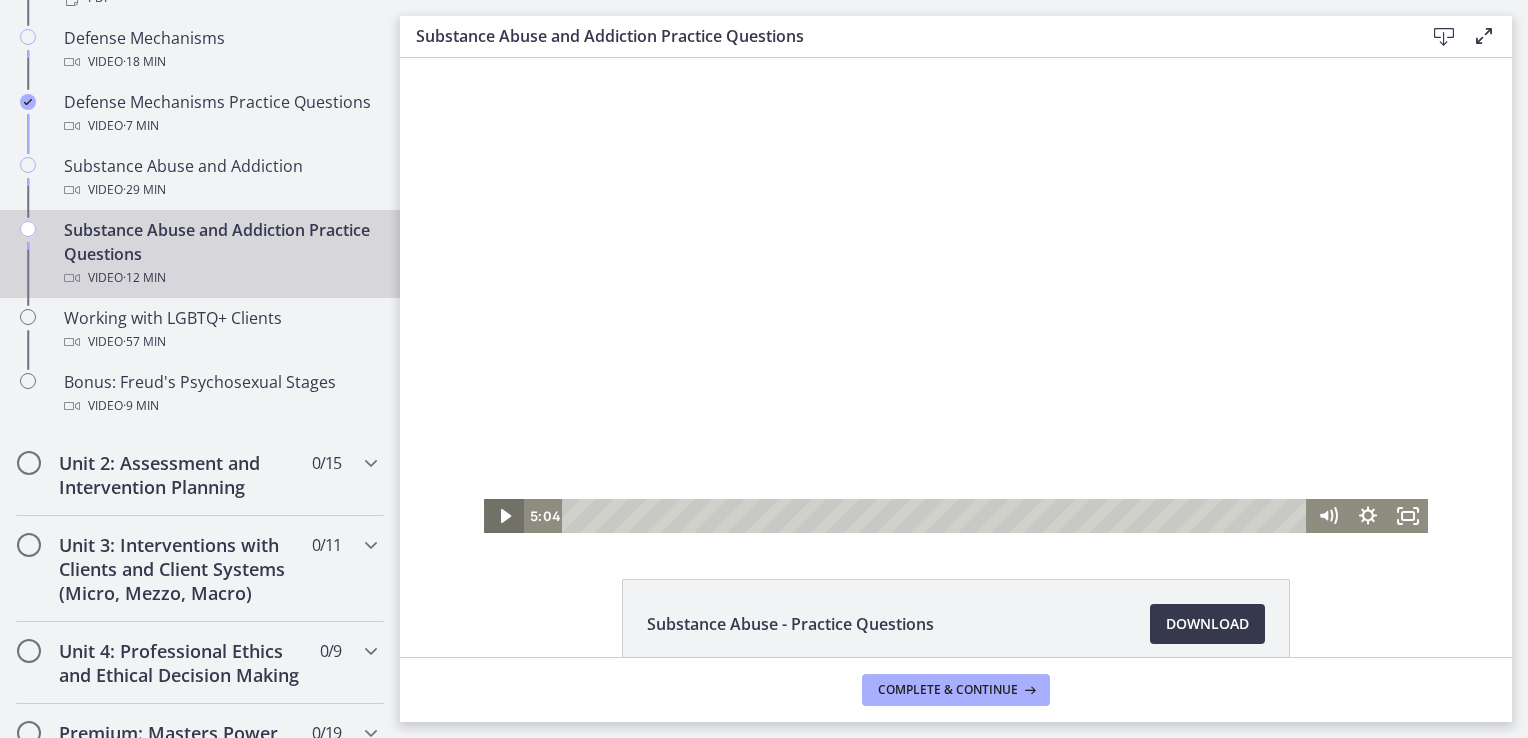 click 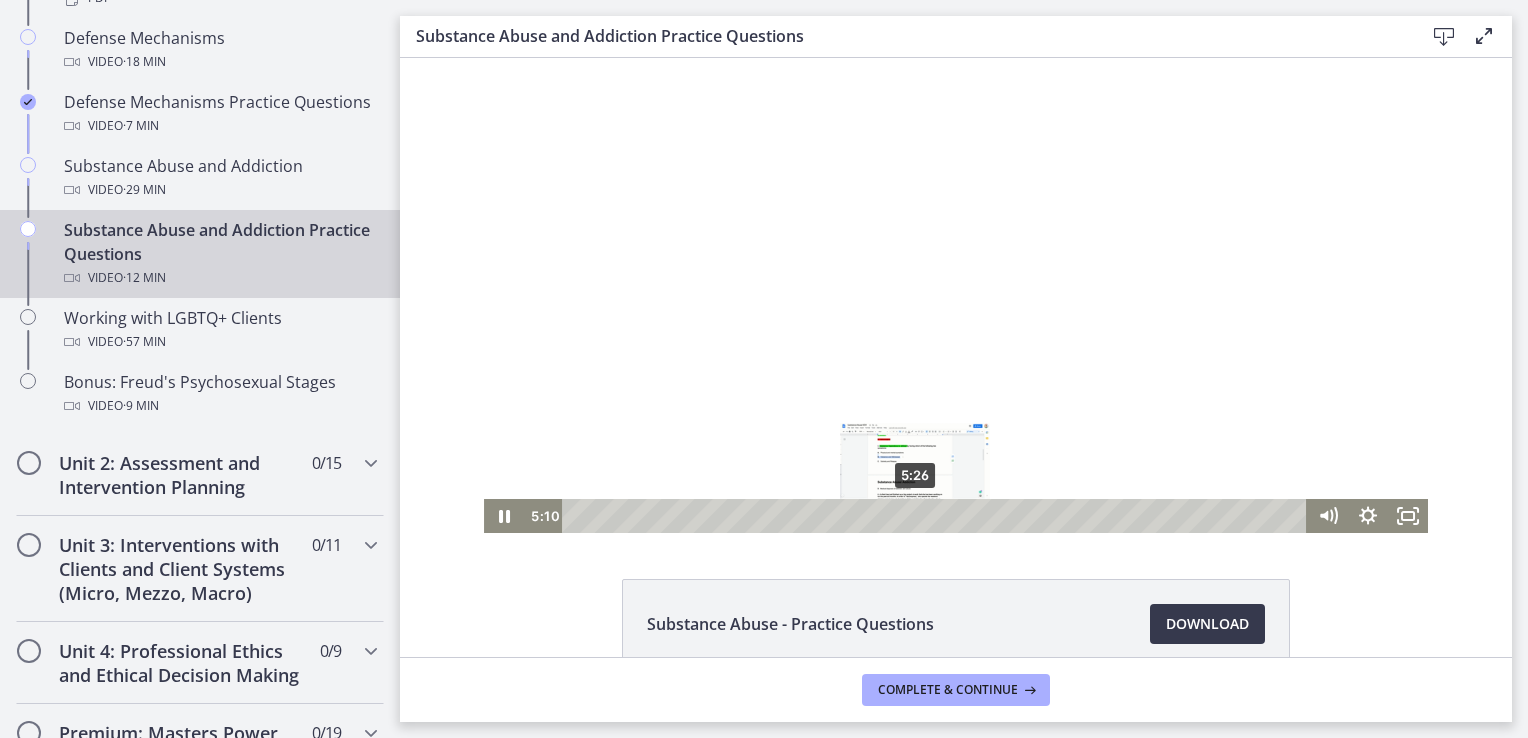 click on "5:26" at bounding box center [937, 516] 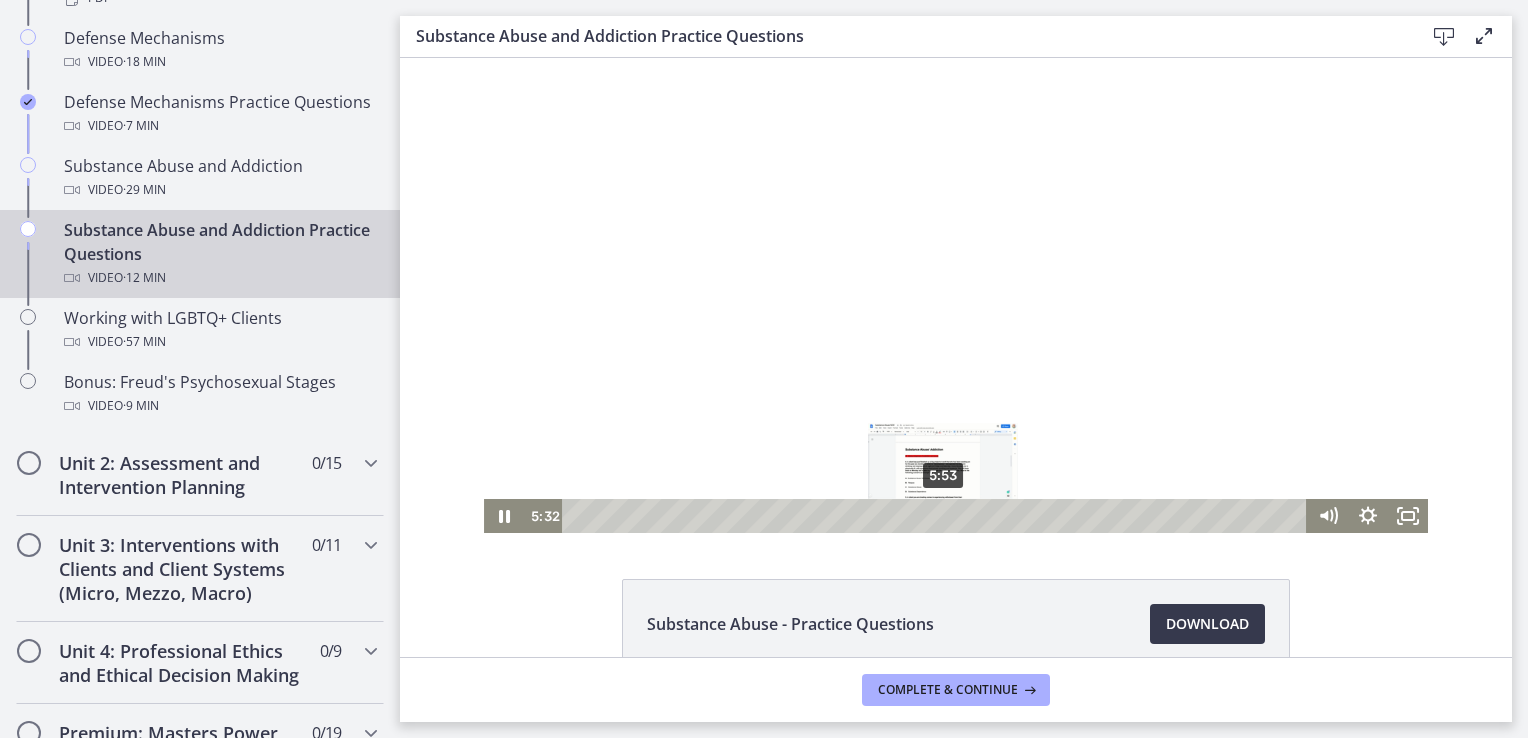 click on "5:53" at bounding box center [937, 516] 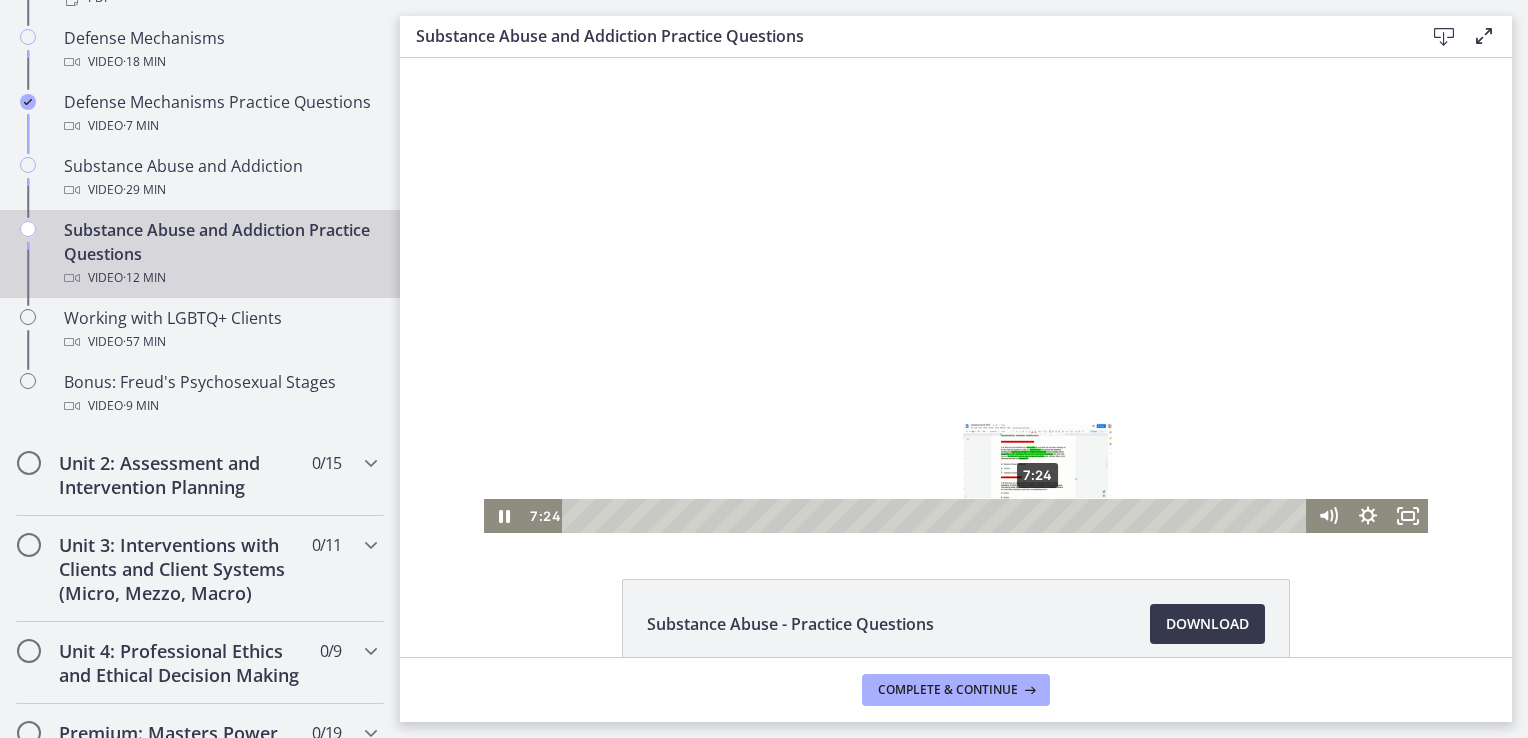 click on "7:24" at bounding box center [937, 516] 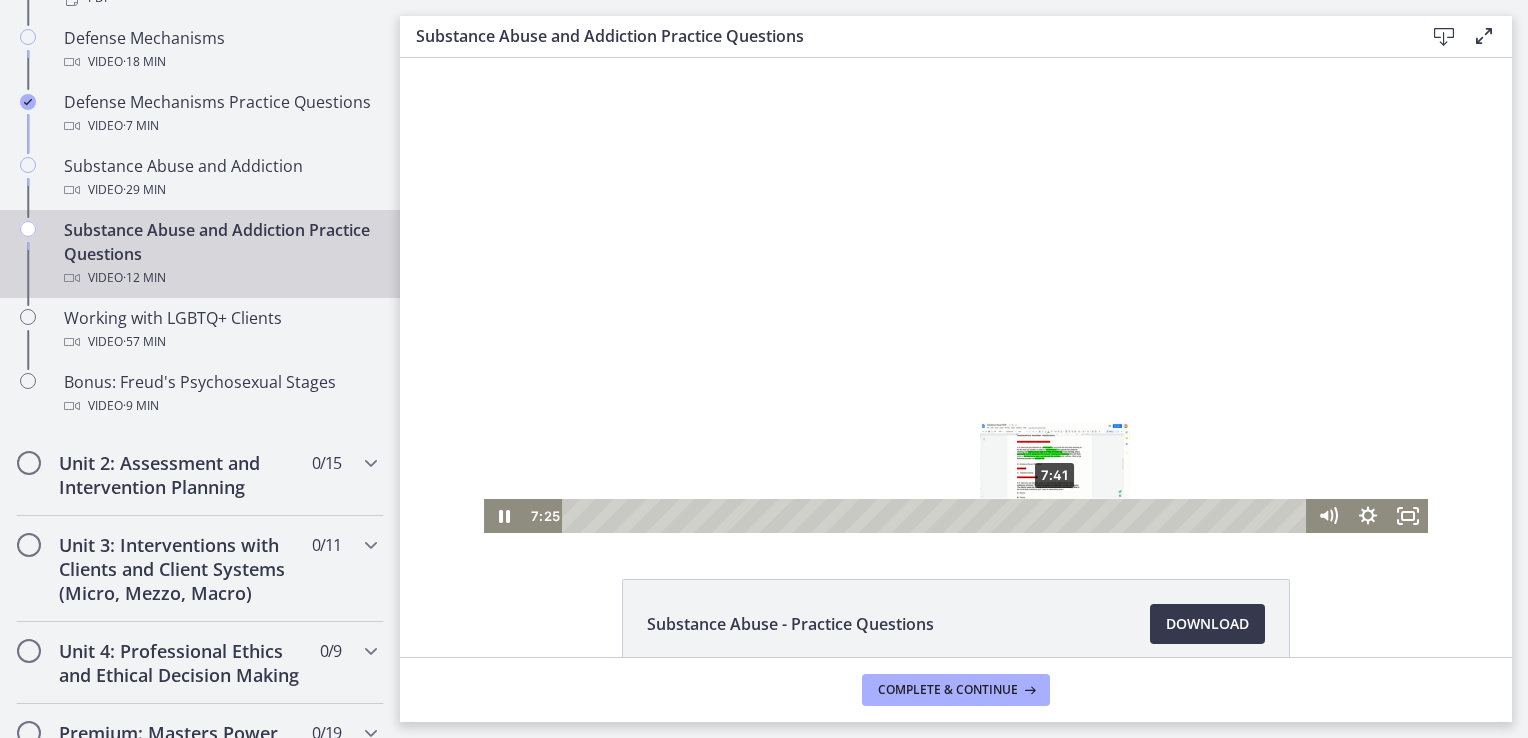 click on "7:41" at bounding box center (937, 516) 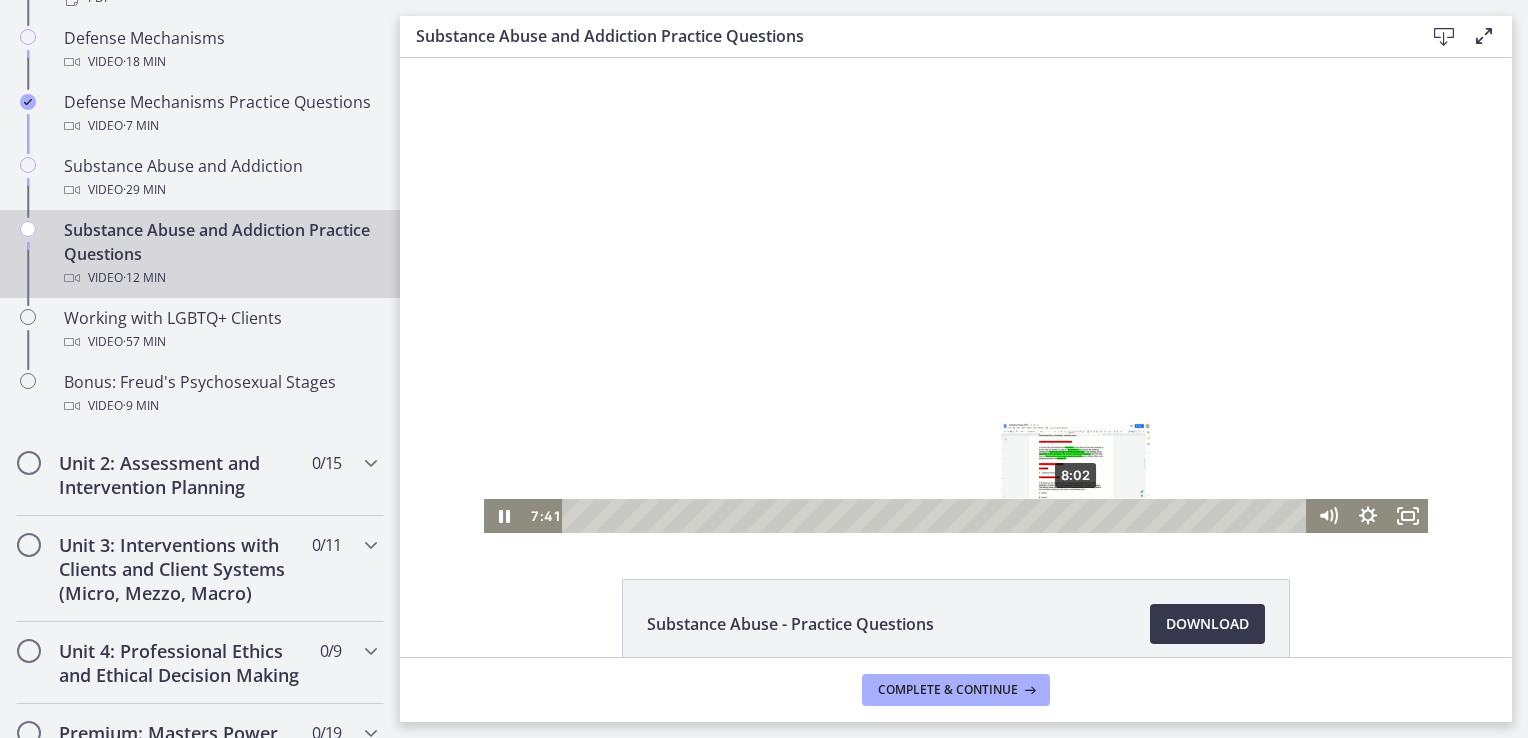 click on "8:02" at bounding box center [937, 516] 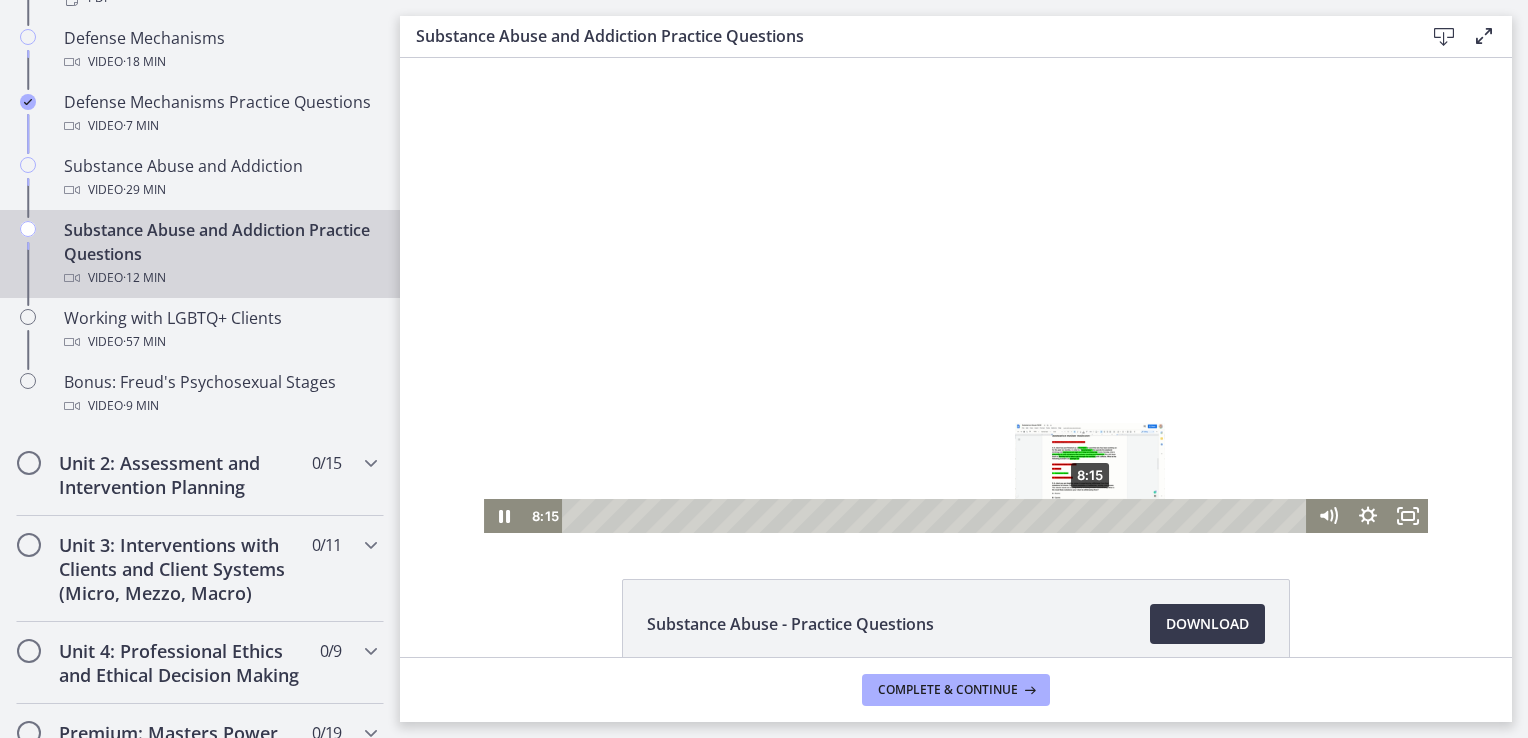 click on "8:15" at bounding box center (937, 516) 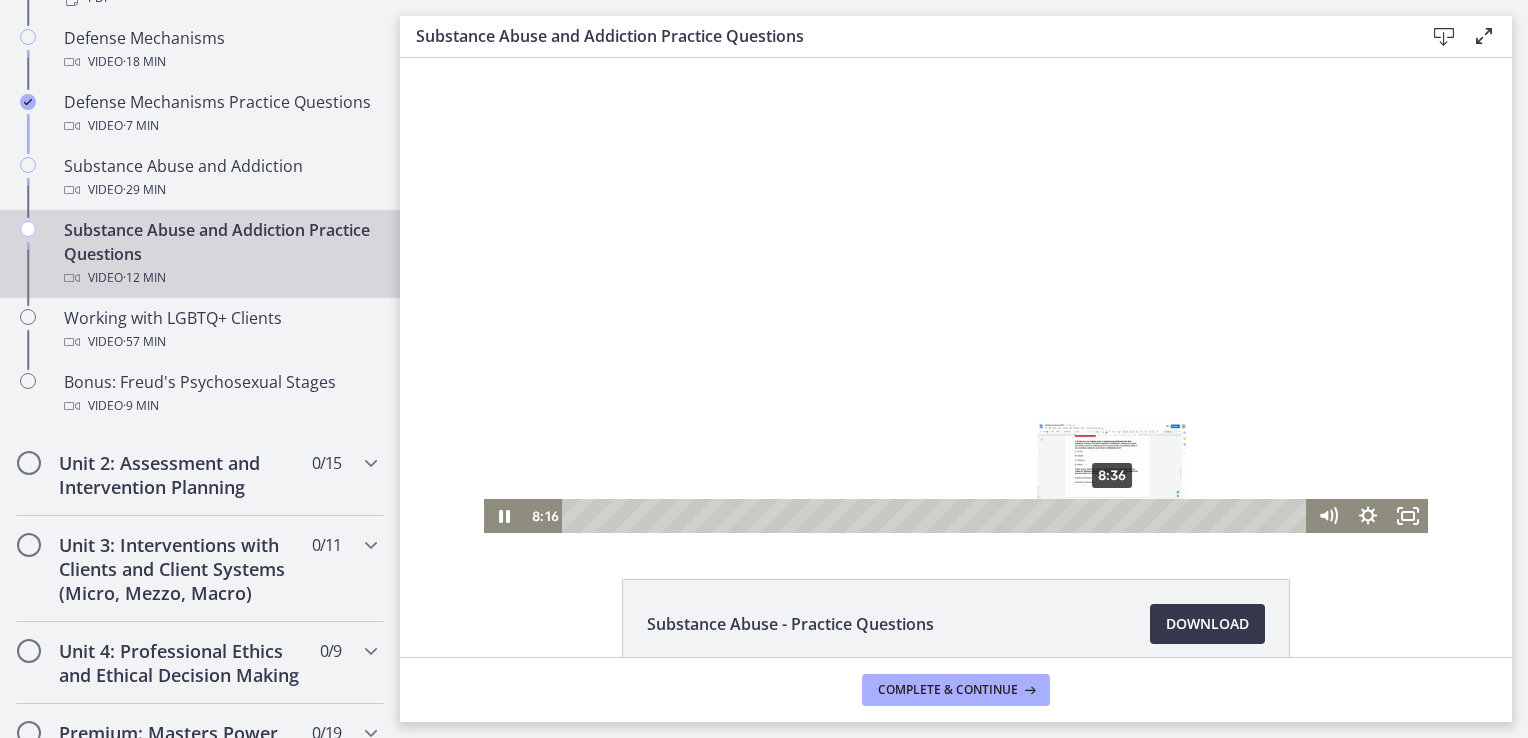 click on "8:36" at bounding box center [937, 516] 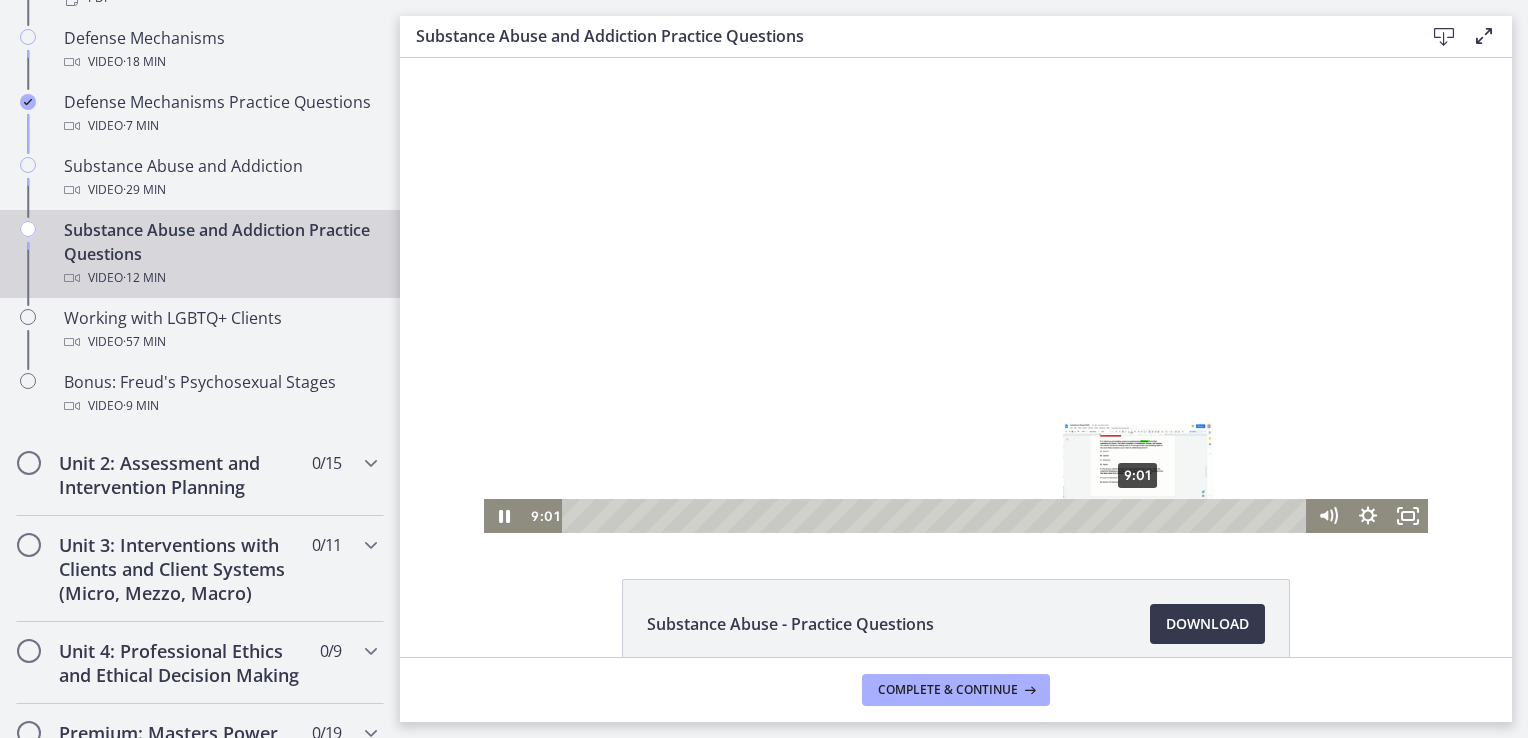 click on "9:01" at bounding box center [937, 516] 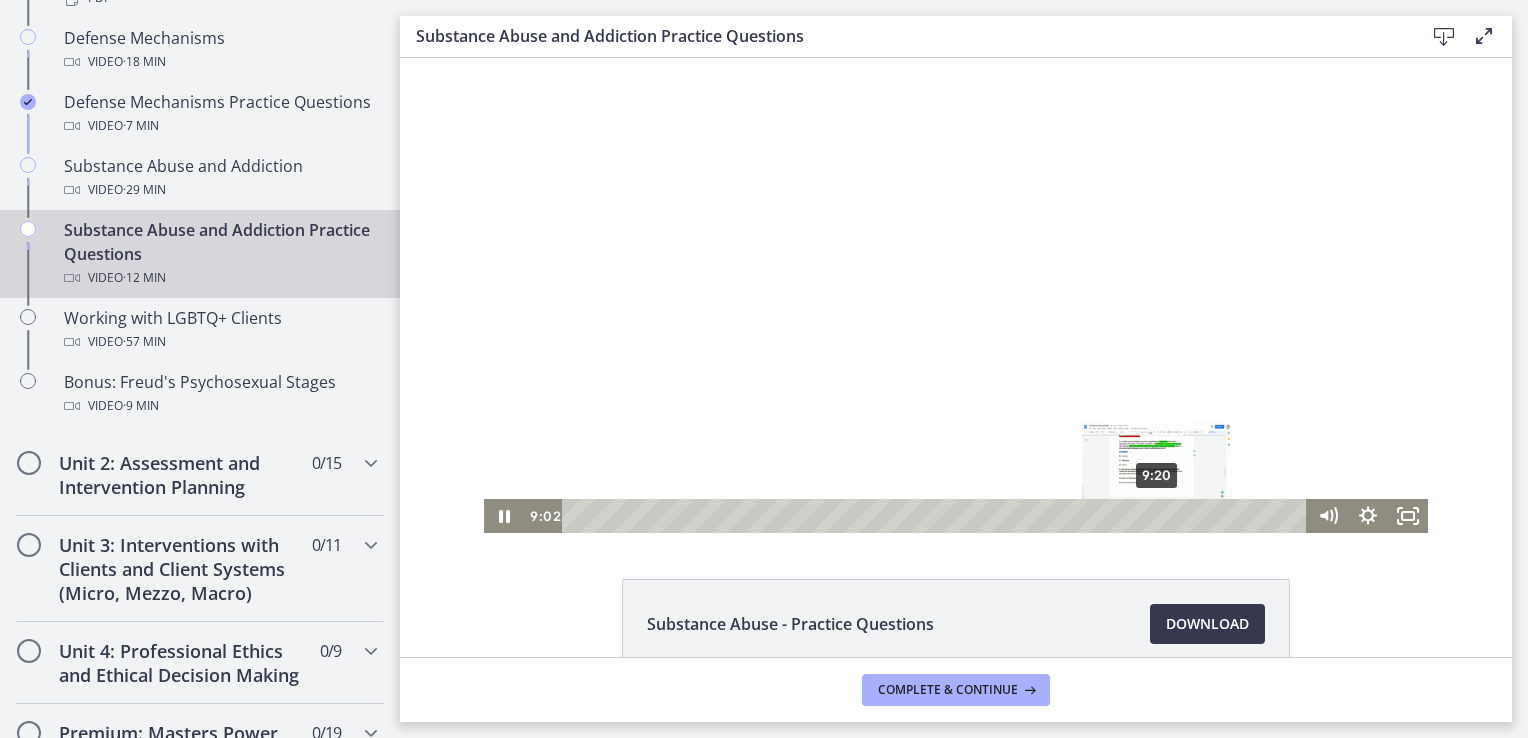 click on "9:20" at bounding box center (937, 516) 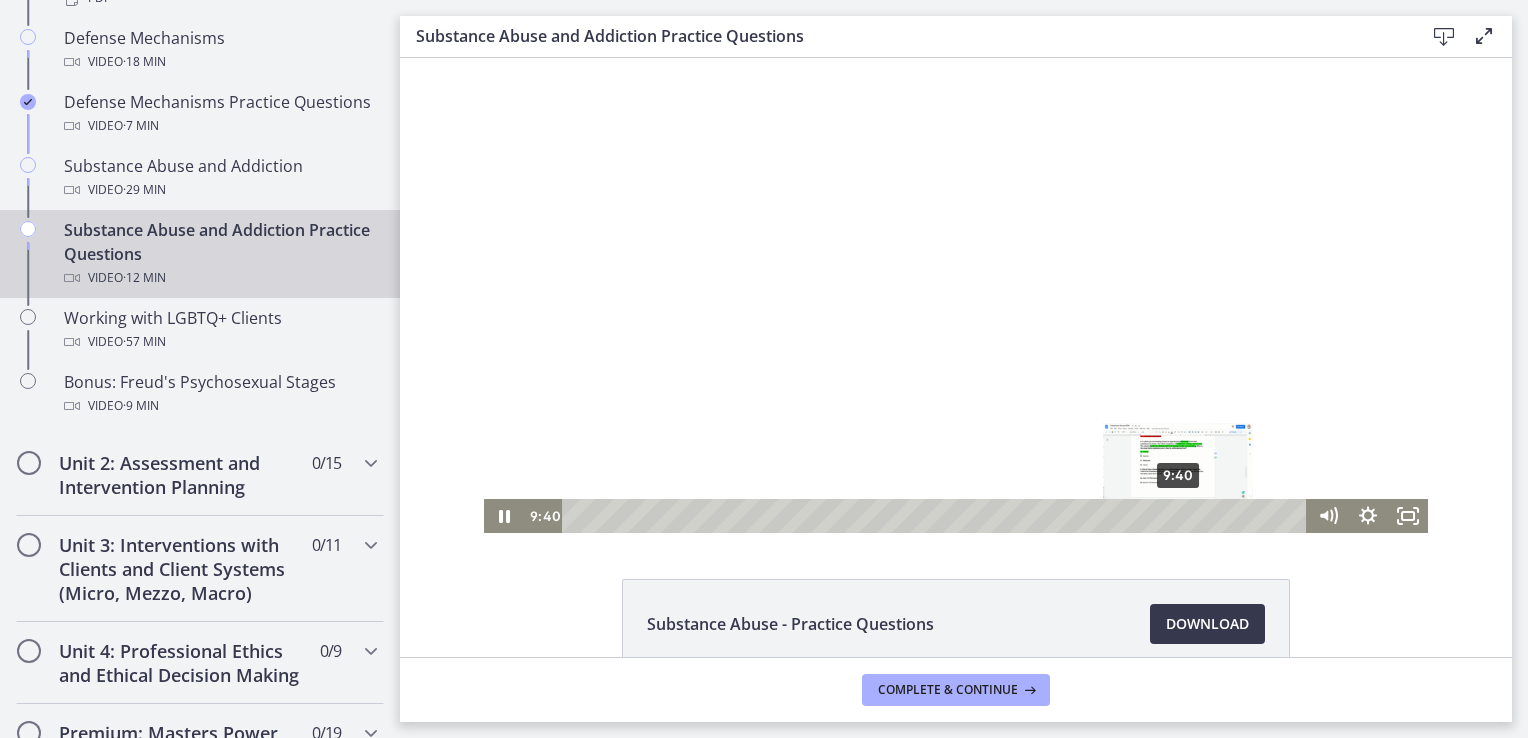click on "9:40" at bounding box center [937, 516] 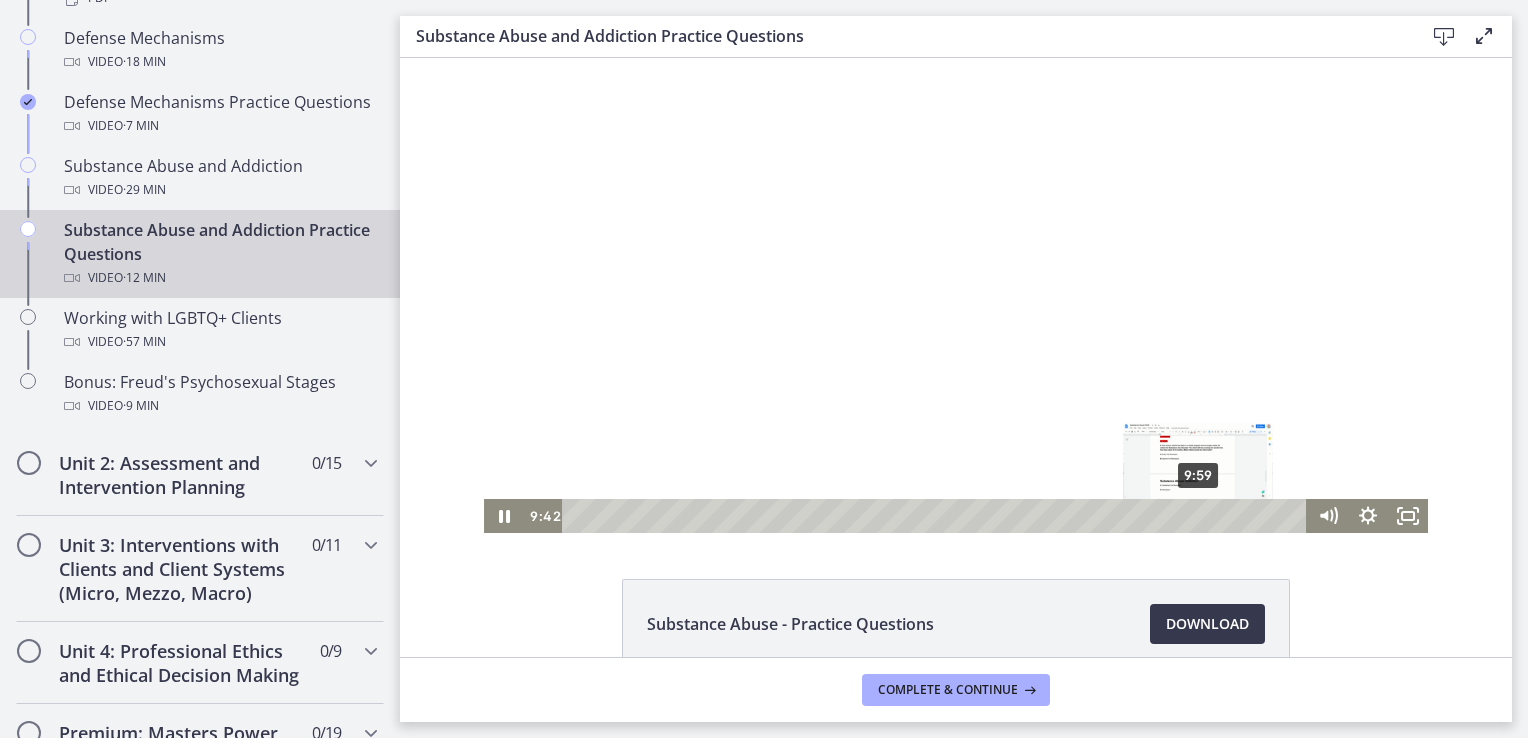 click on "9:59" at bounding box center [937, 516] 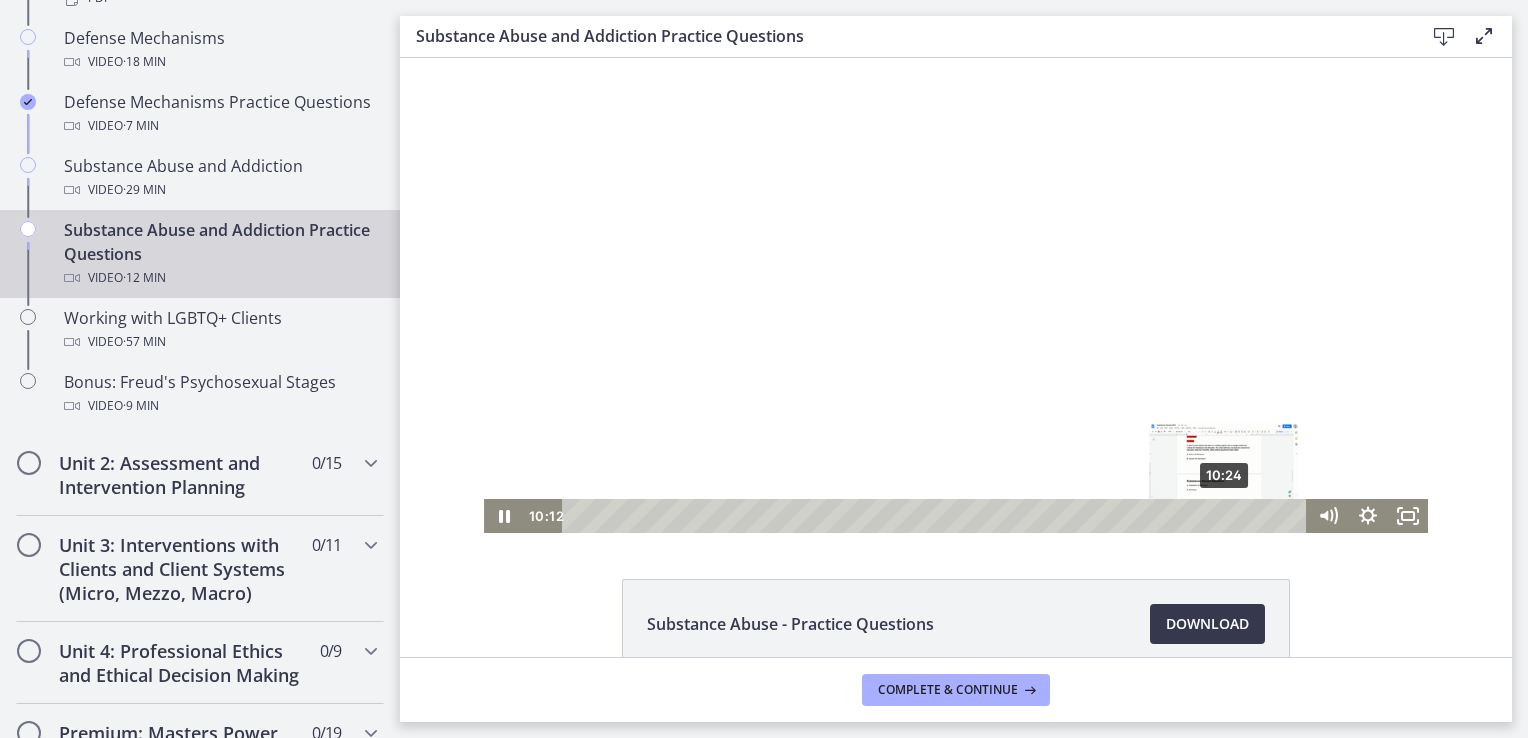 click on "10:24" at bounding box center [937, 516] 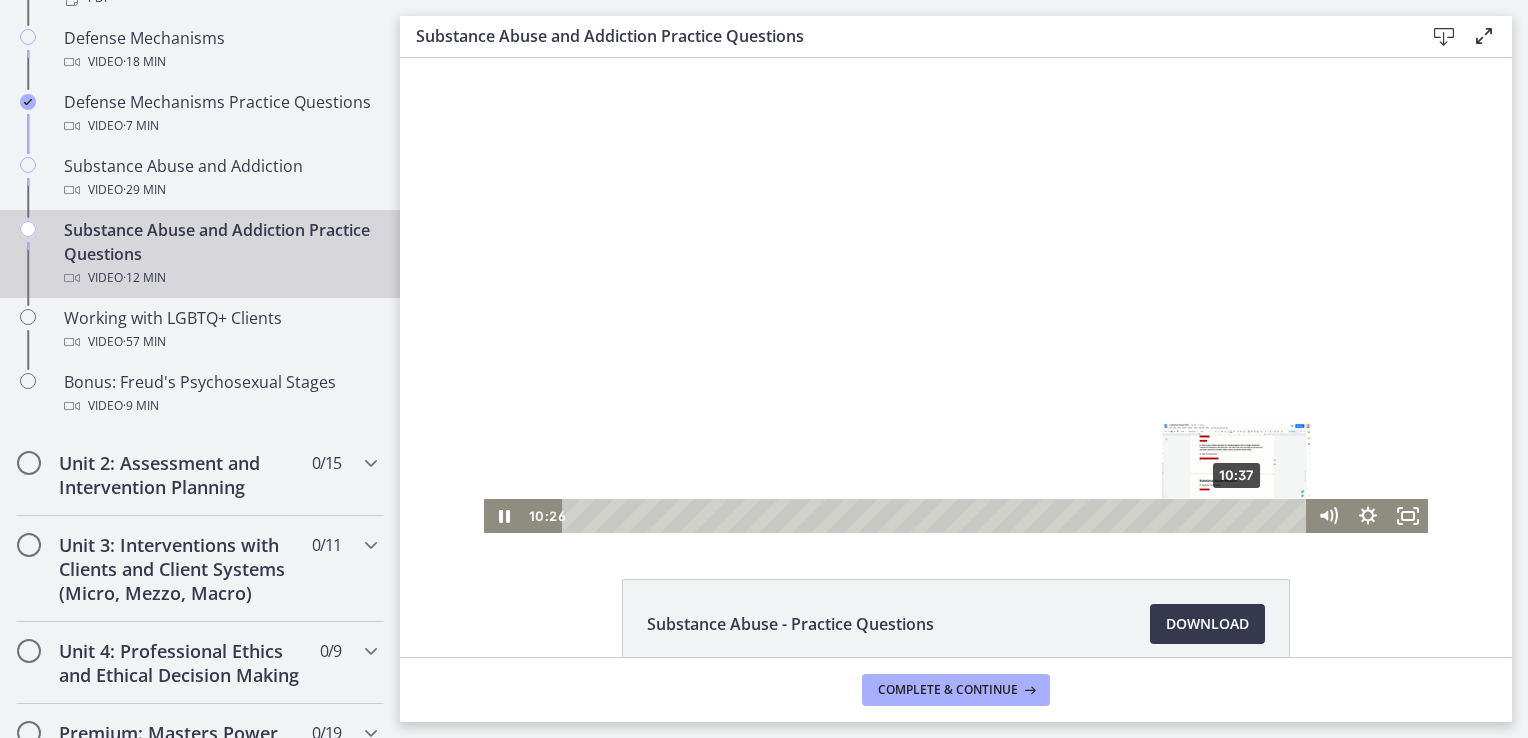 click on "10:37" at bounding box center [937, 516] 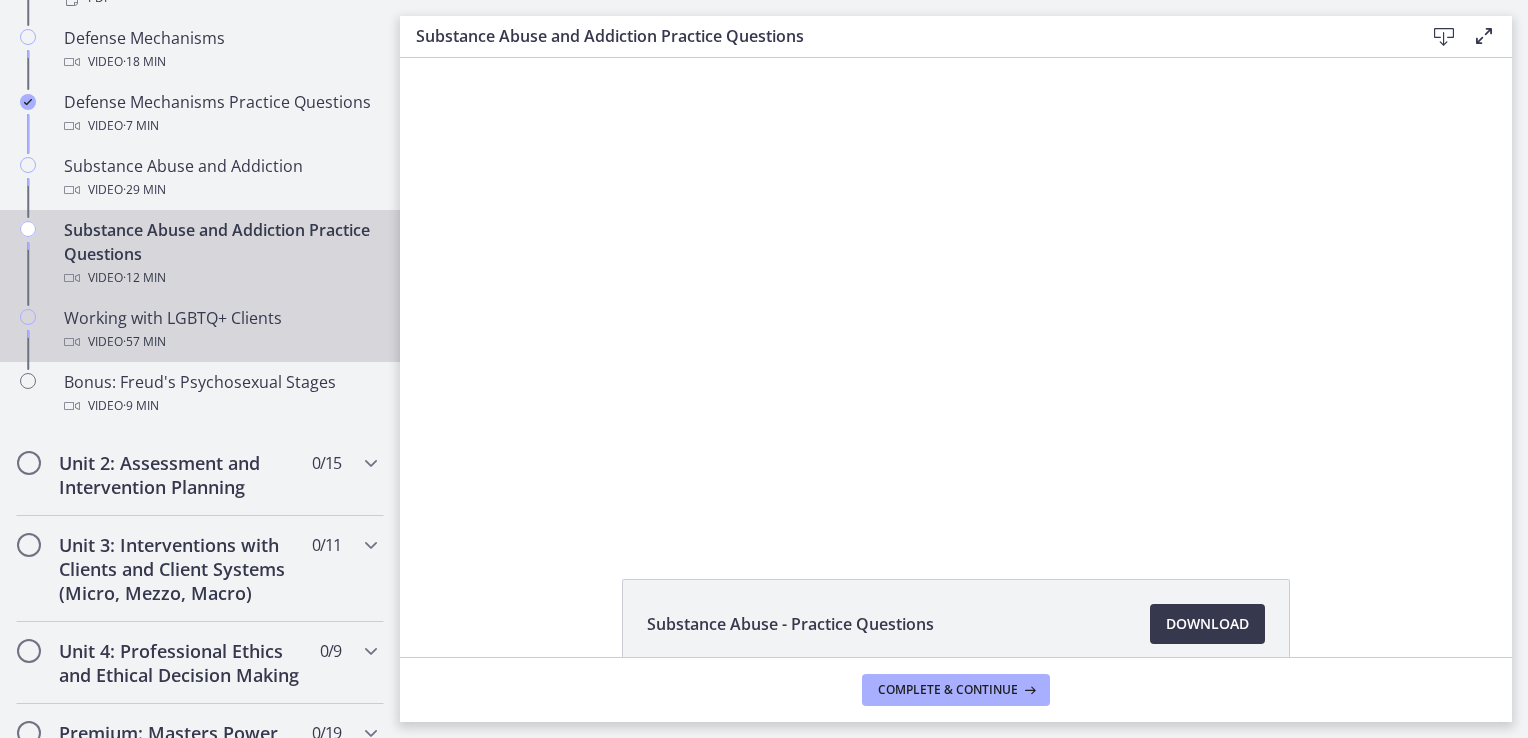 click on "Video
·  57 min" at bounding box center (220, 342) 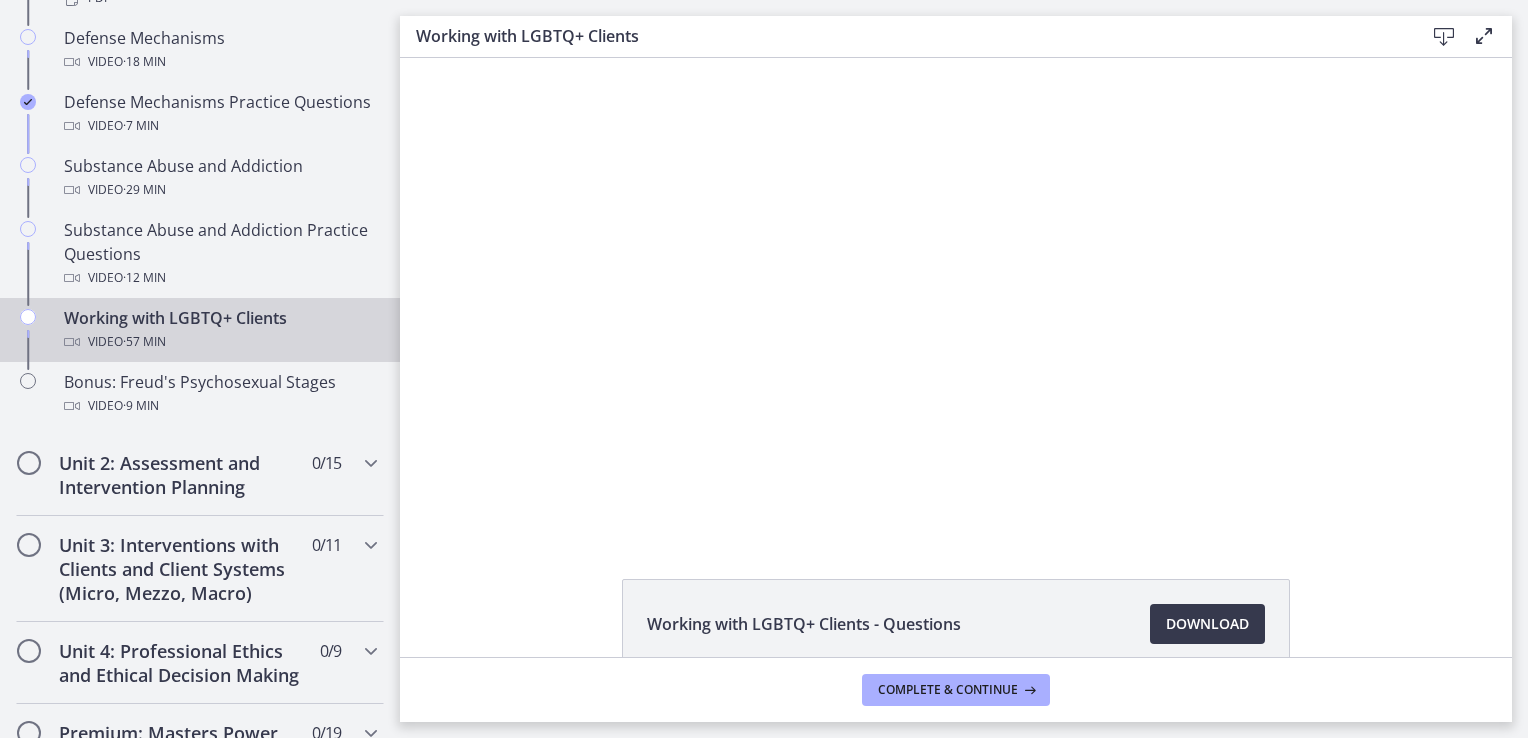 scroll, scrollTop: 0, scrollLeft: 0, axis: both 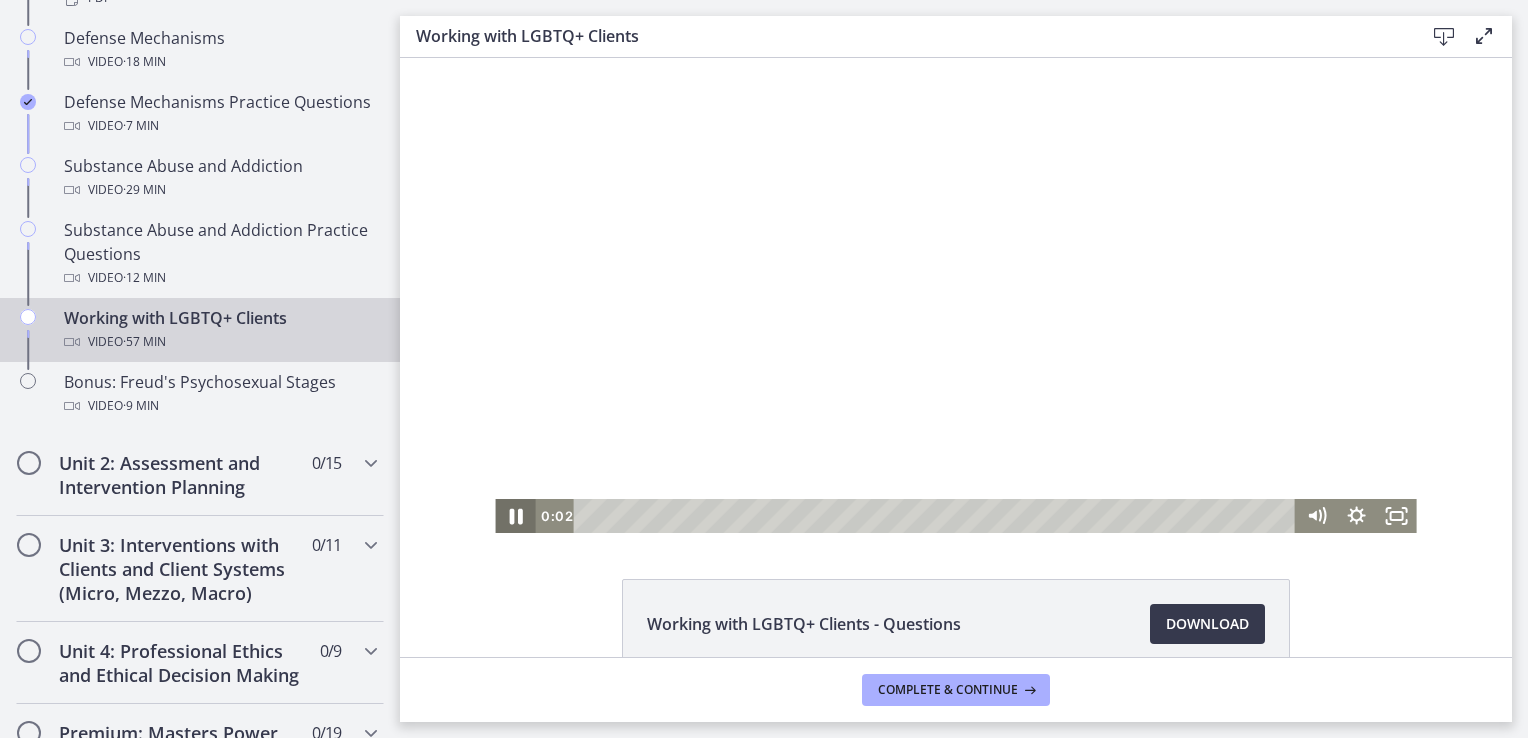 click 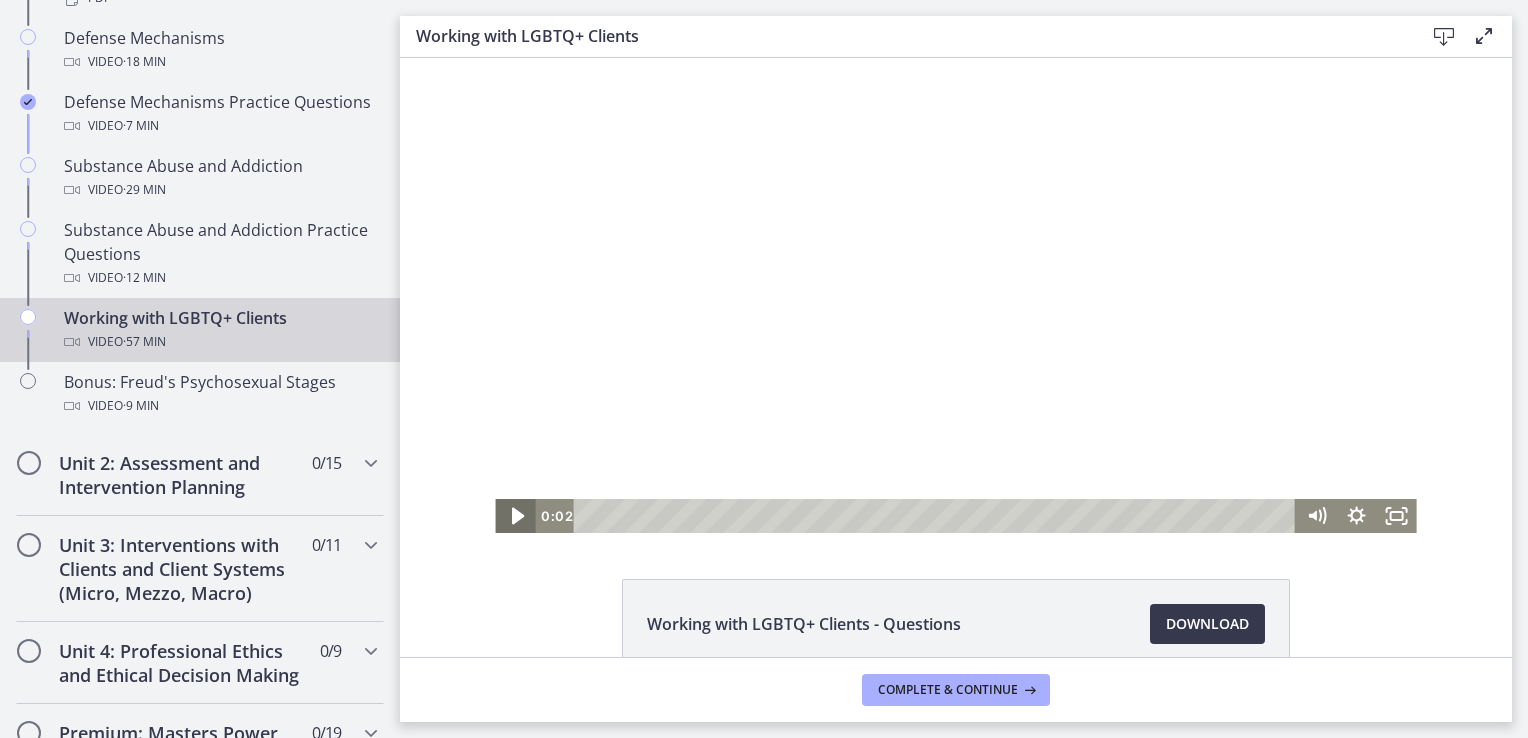 click 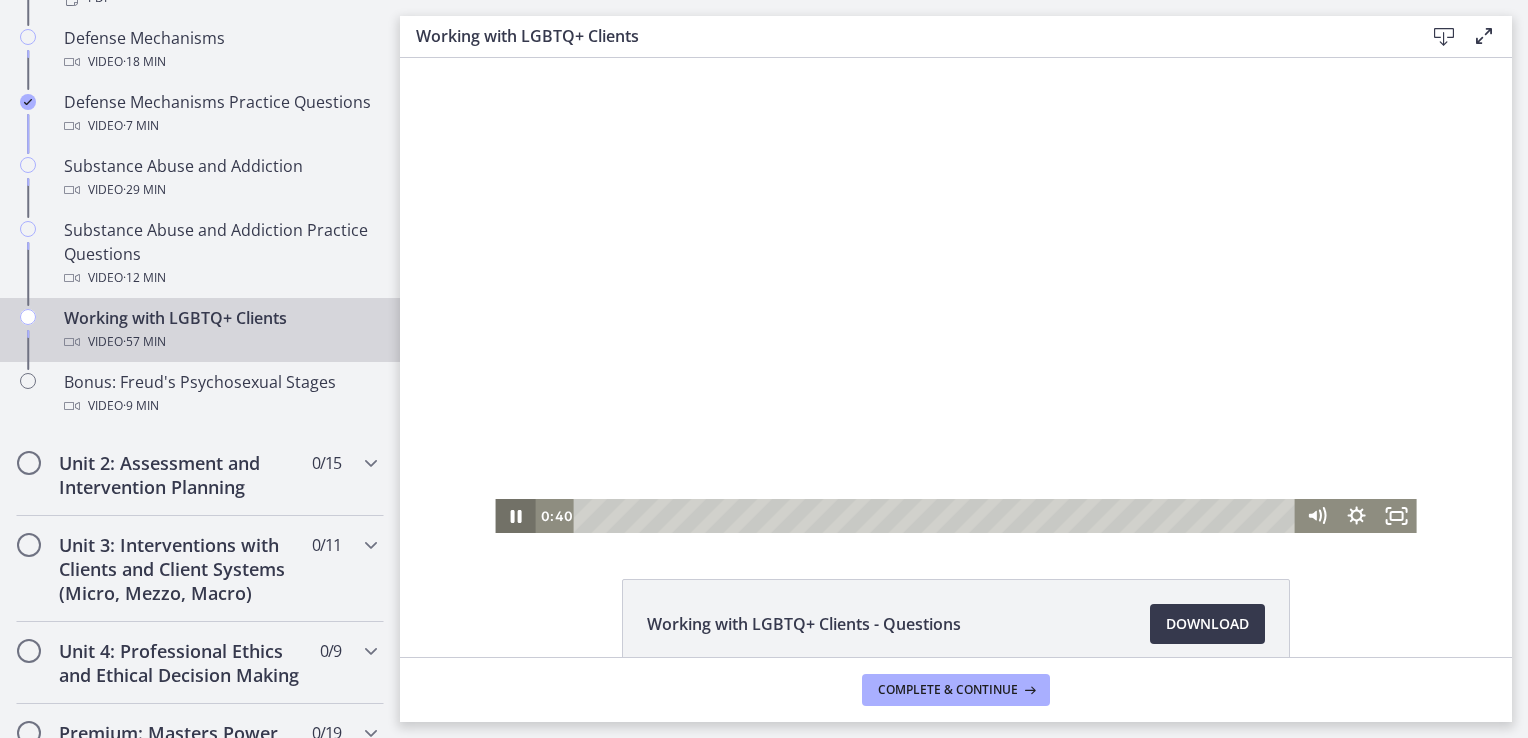 click 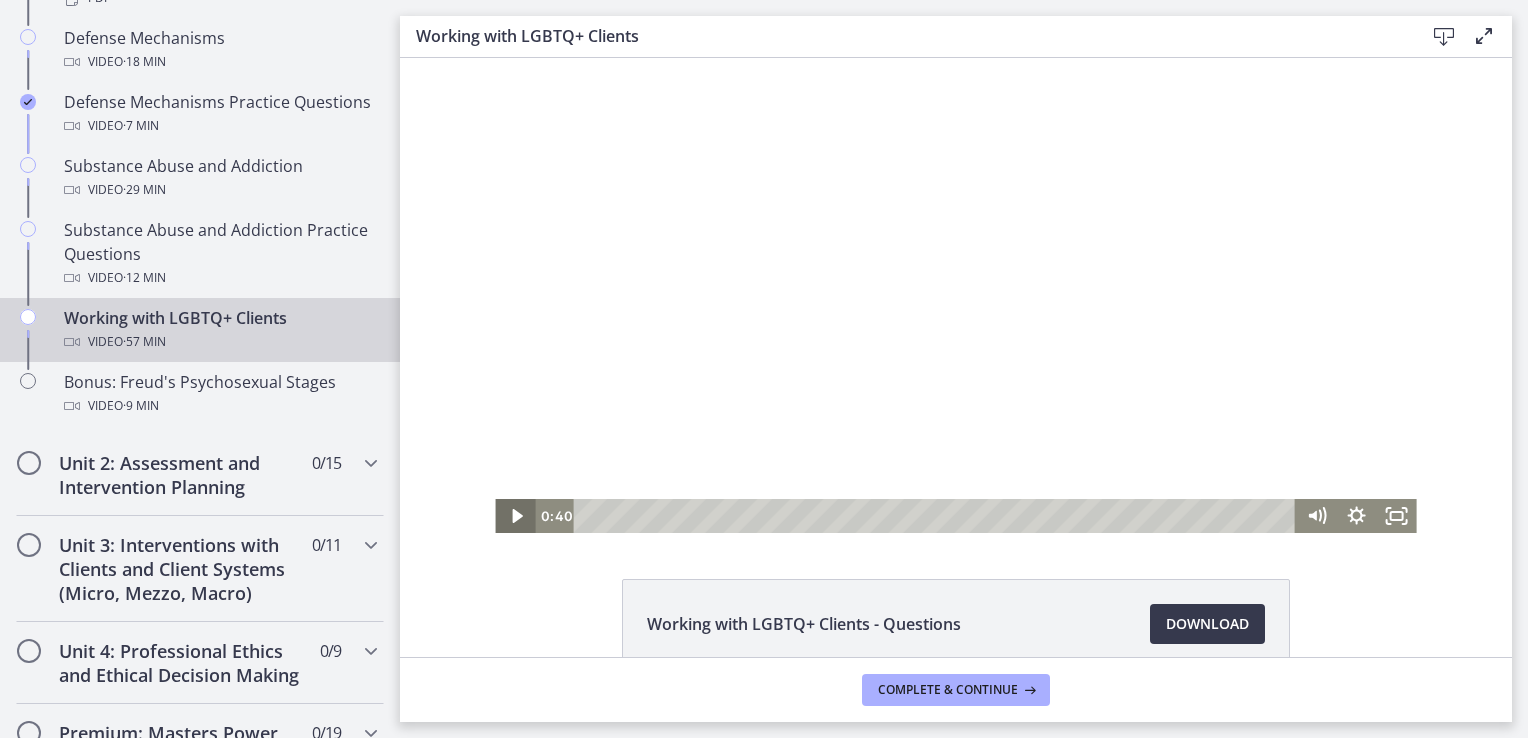 click 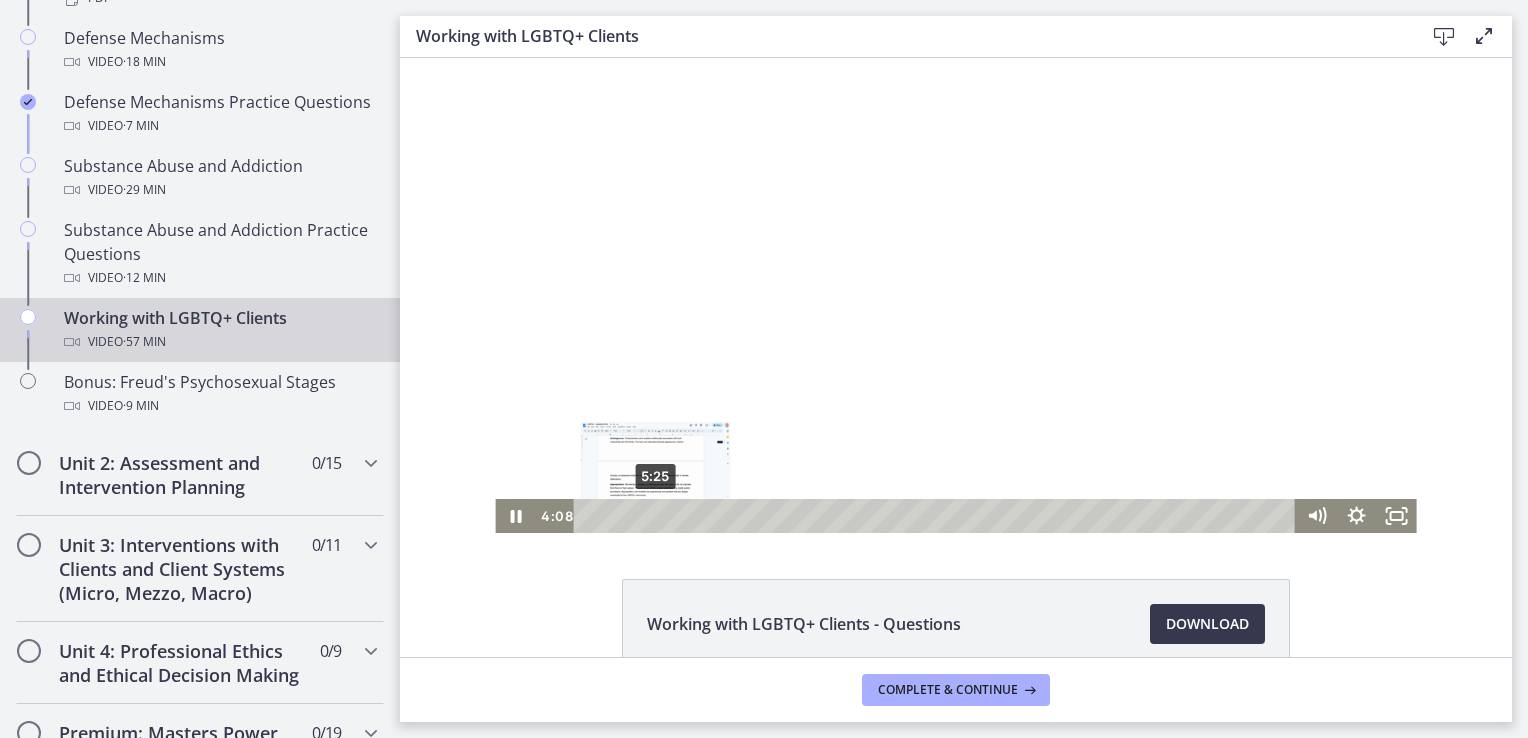 click on "5:25" at bounding box center (938, 516) 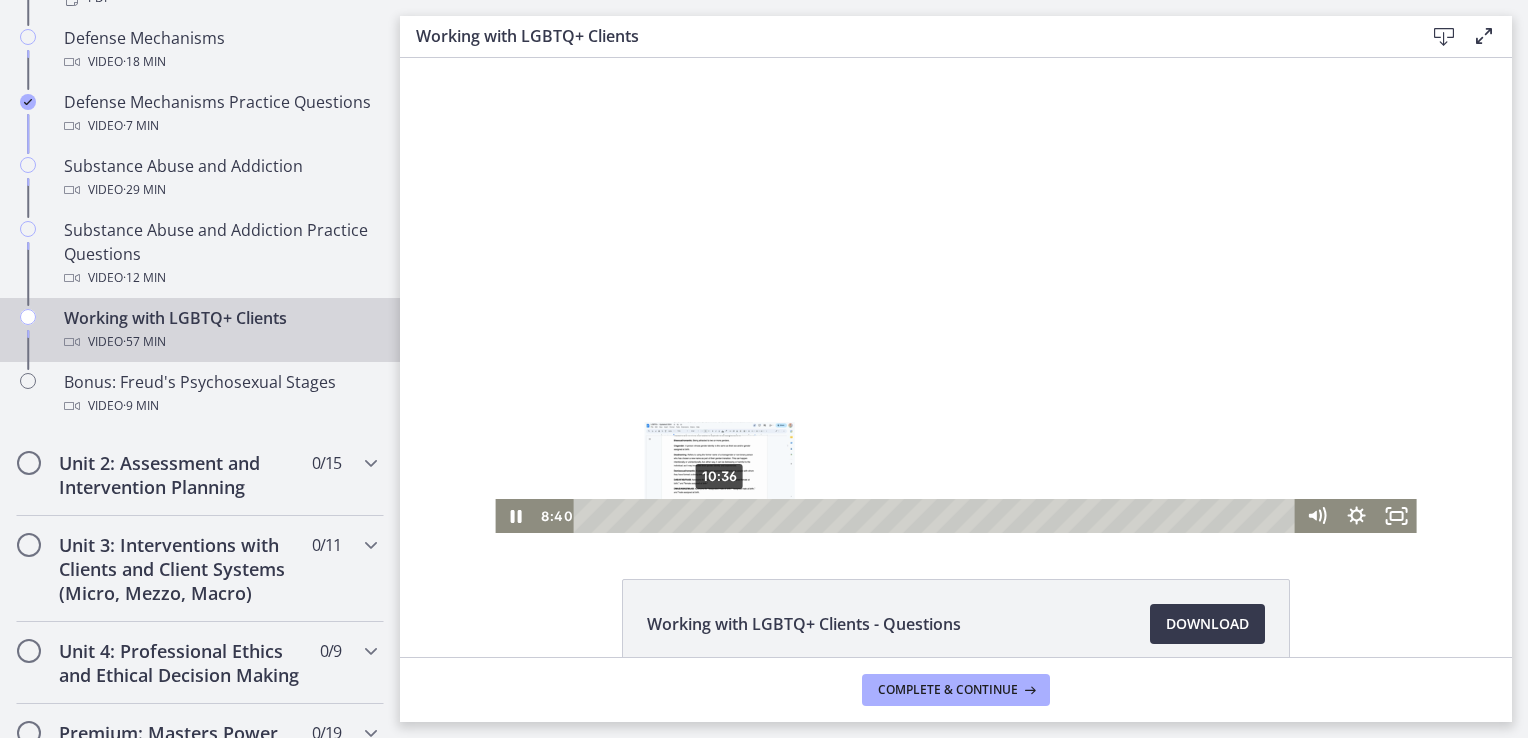click on "10:36" at bounding box center [938, 516] 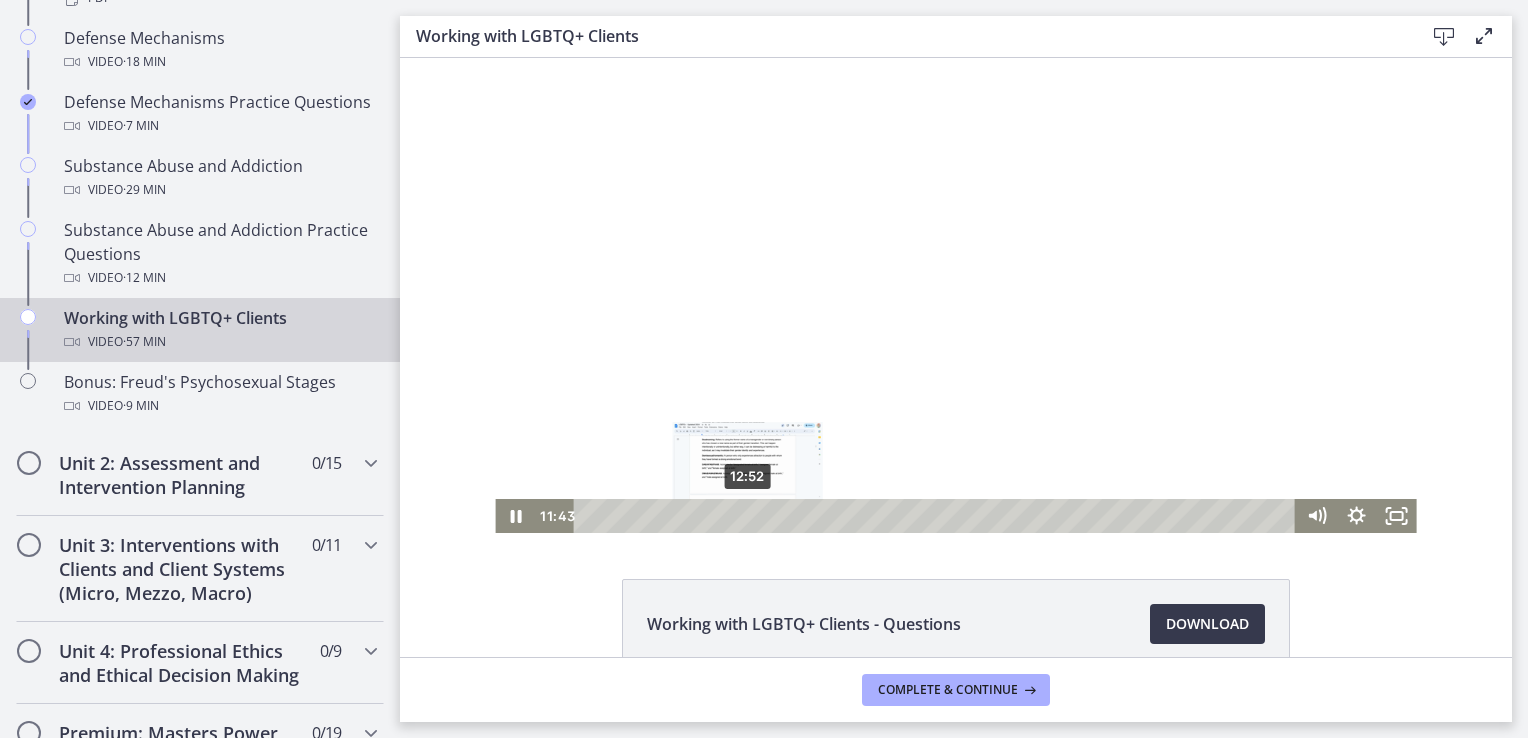click on "12:52" at bounding box center [938, 516] 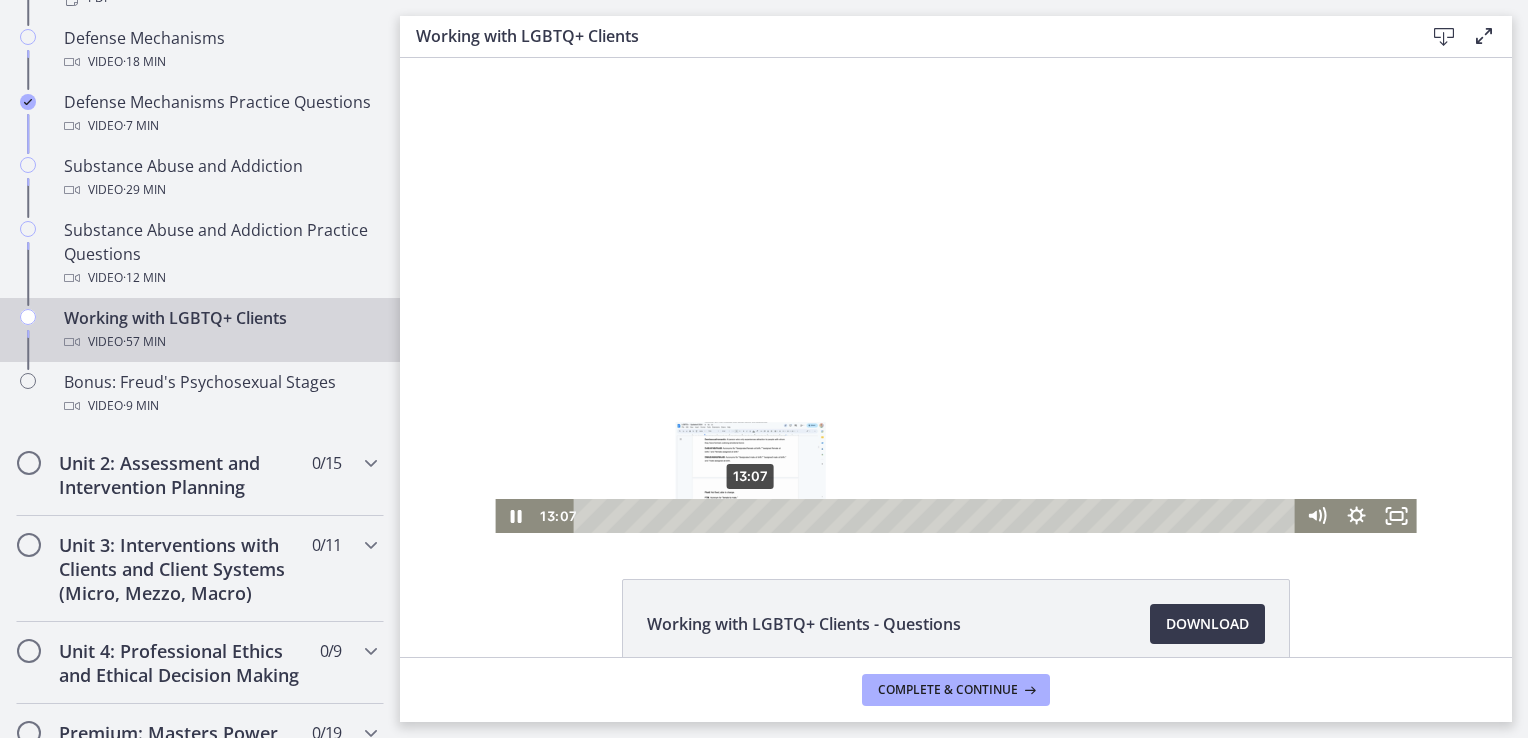 click at bounding box center [750, 515] 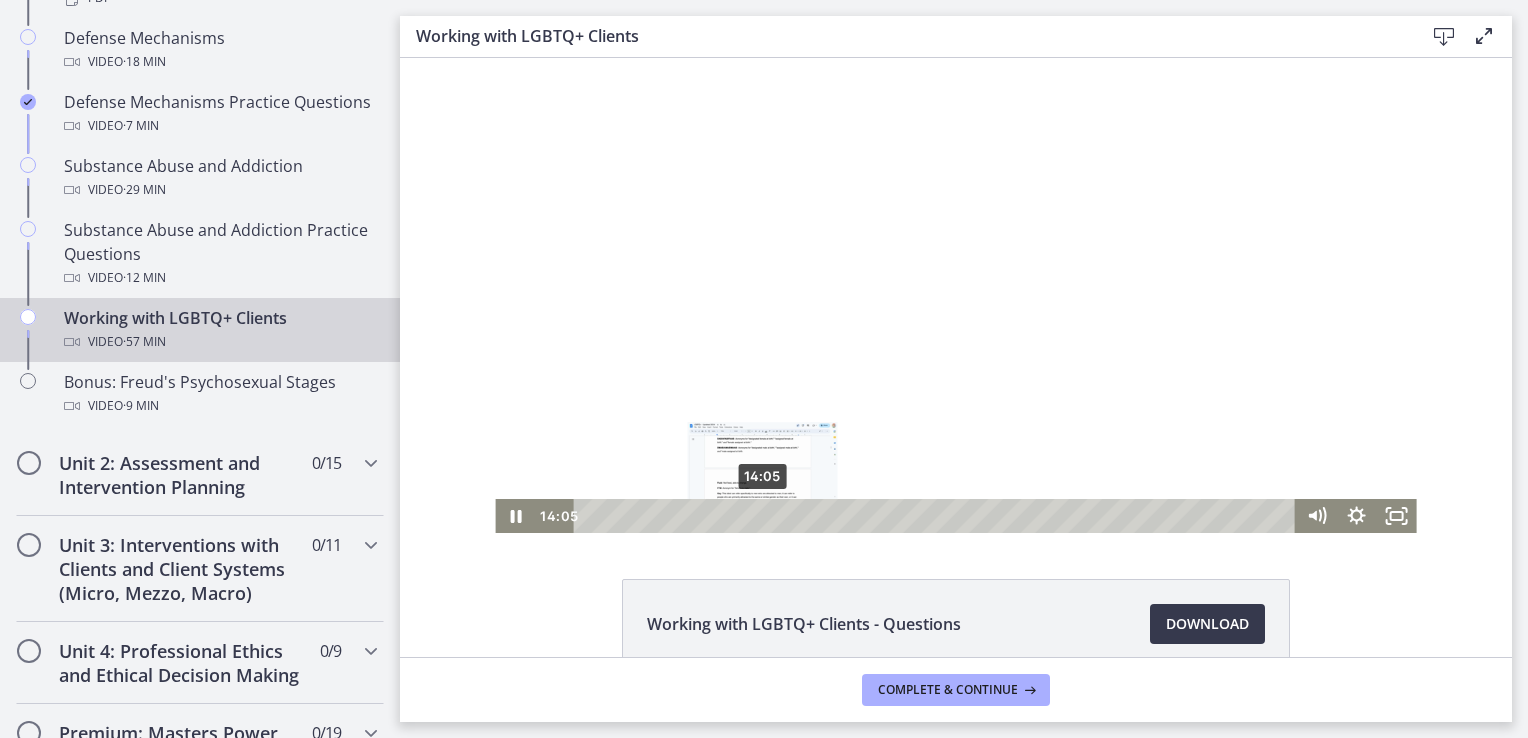 click on "14:05" at bounding box center [938, 516] 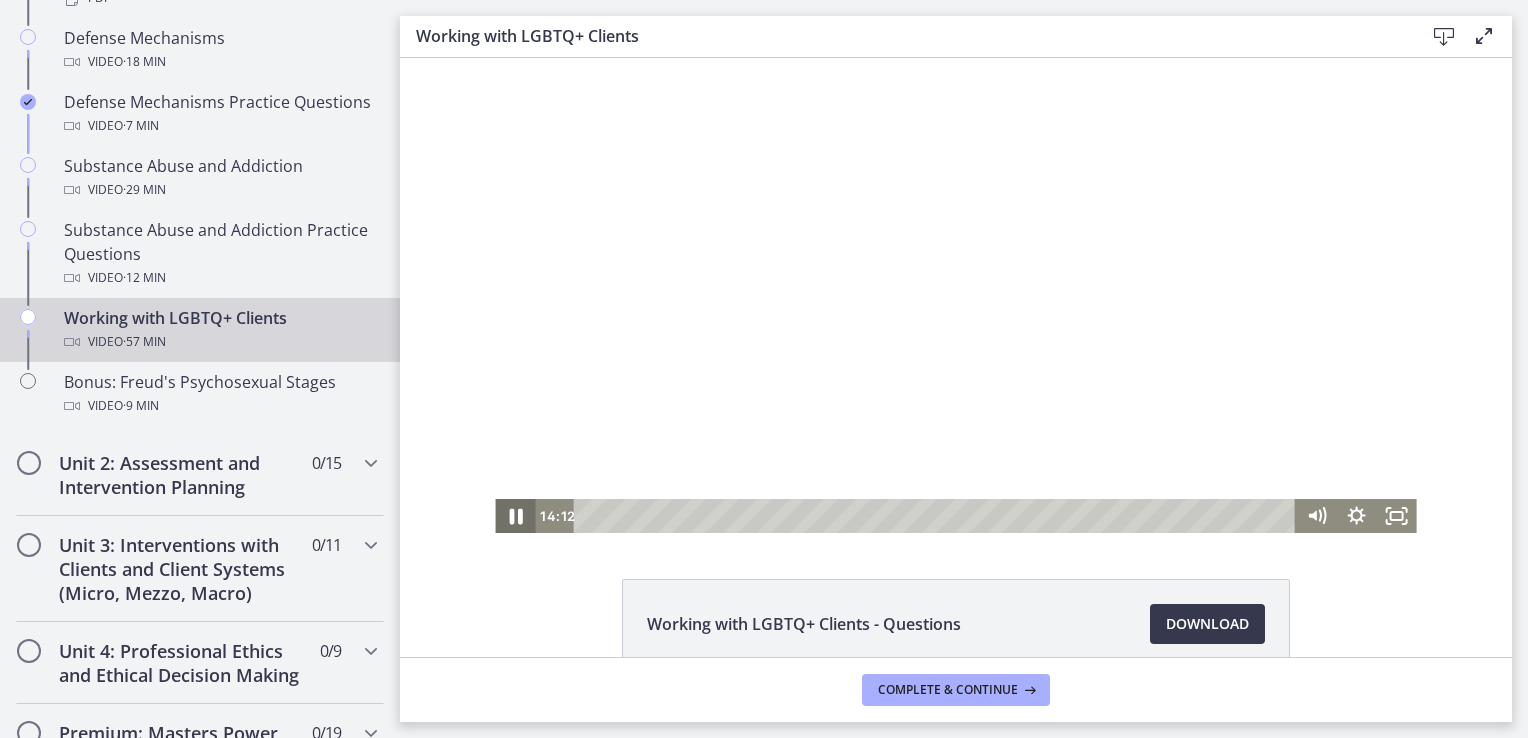 click 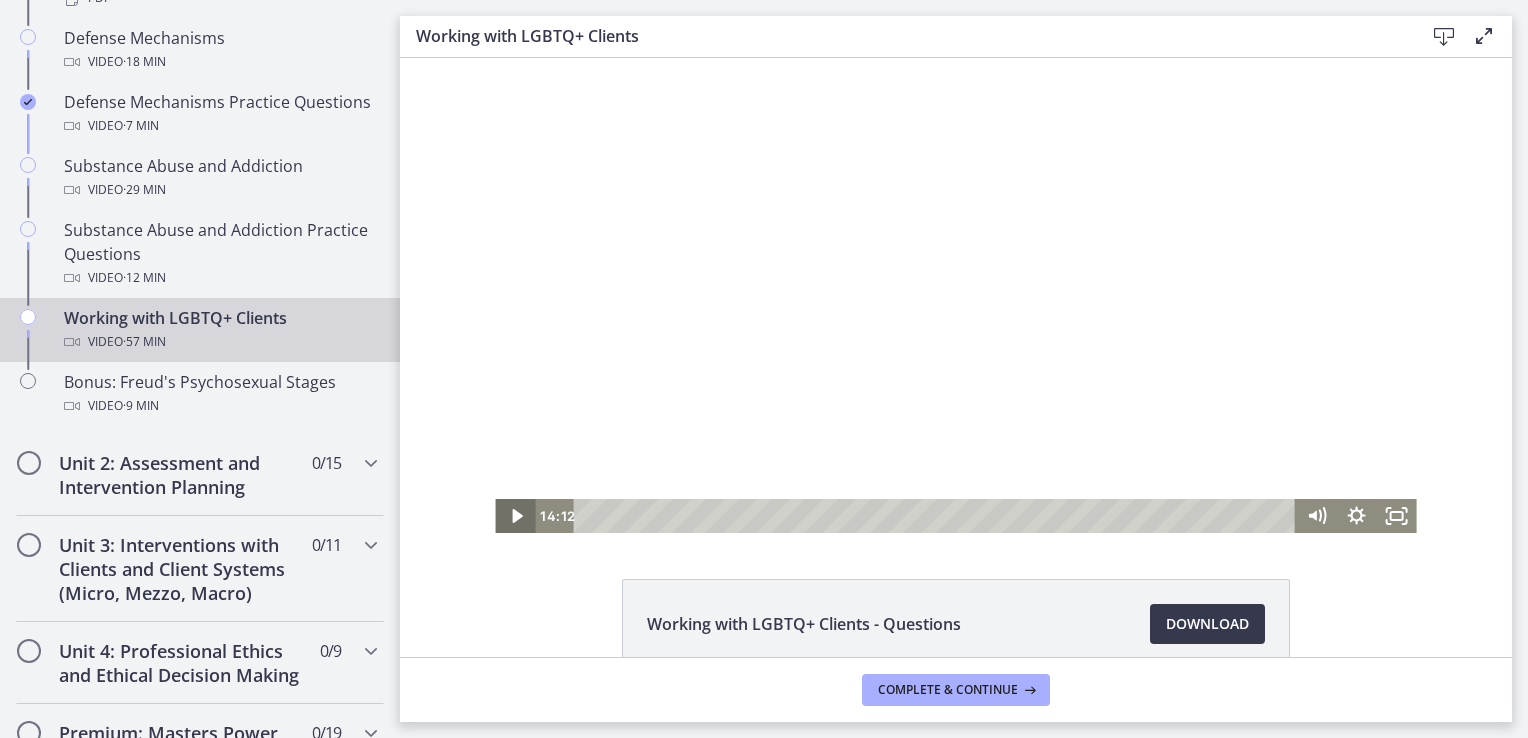 click 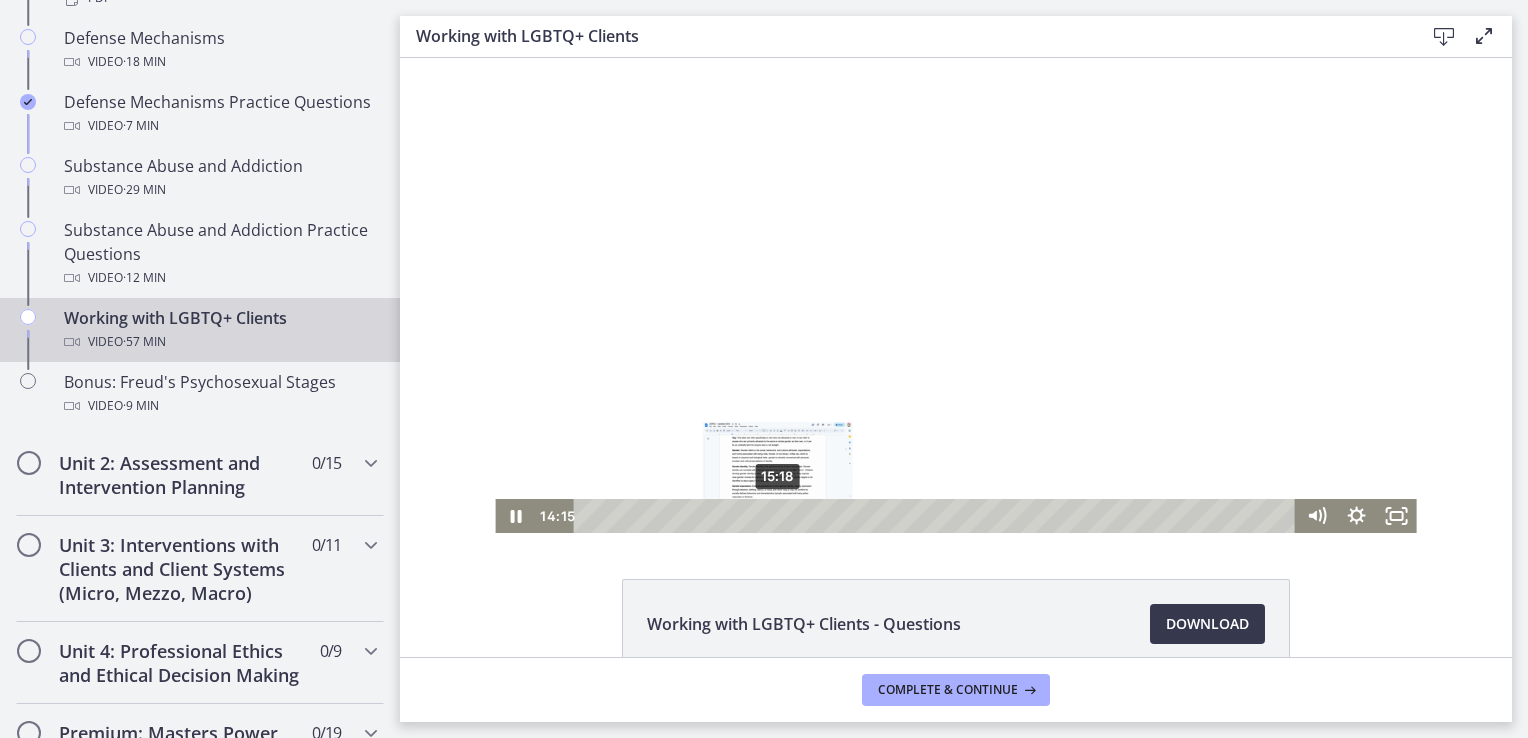 click on "15:18" at bounding box center [938, 516] 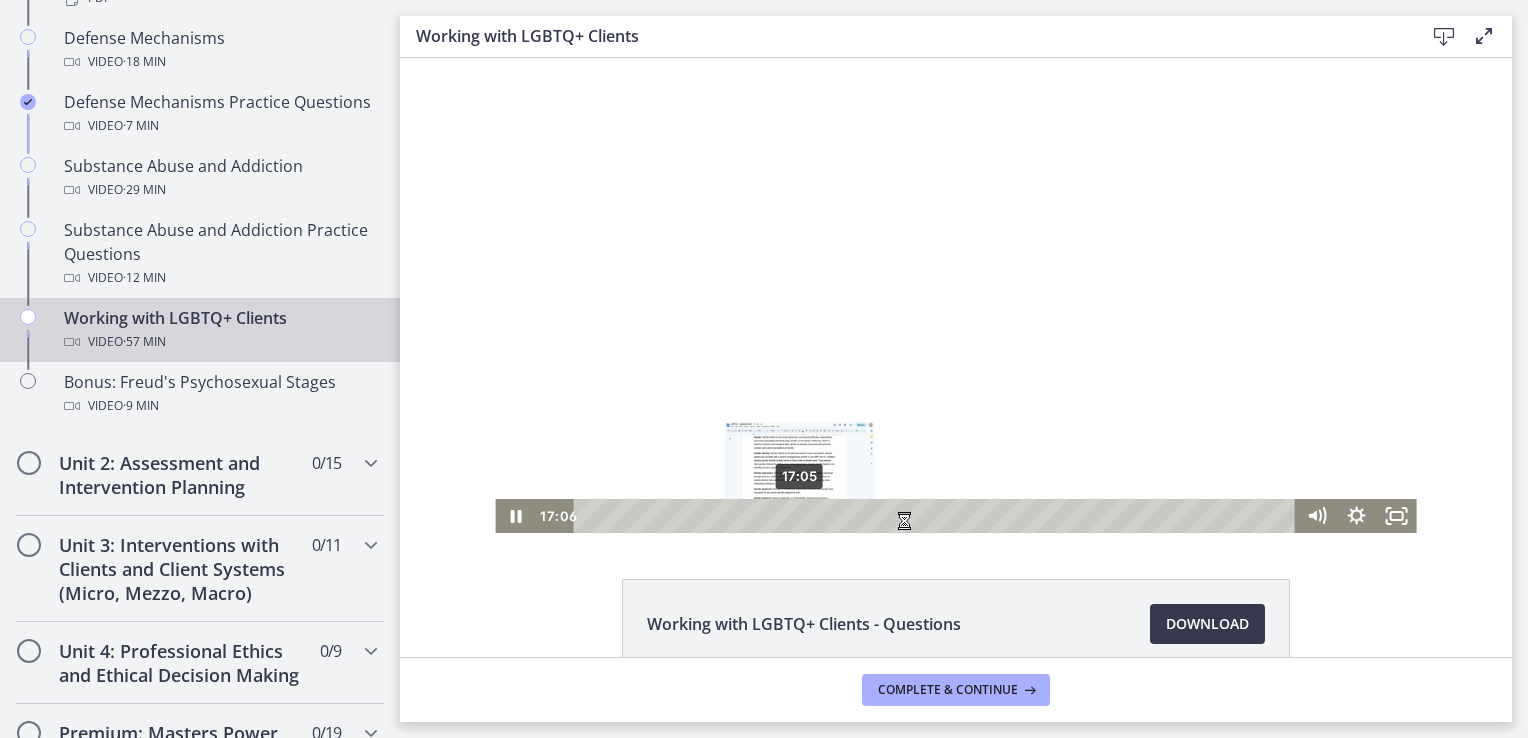 scroll, scrollTop: 0, scrollLeft: 0, axis: both 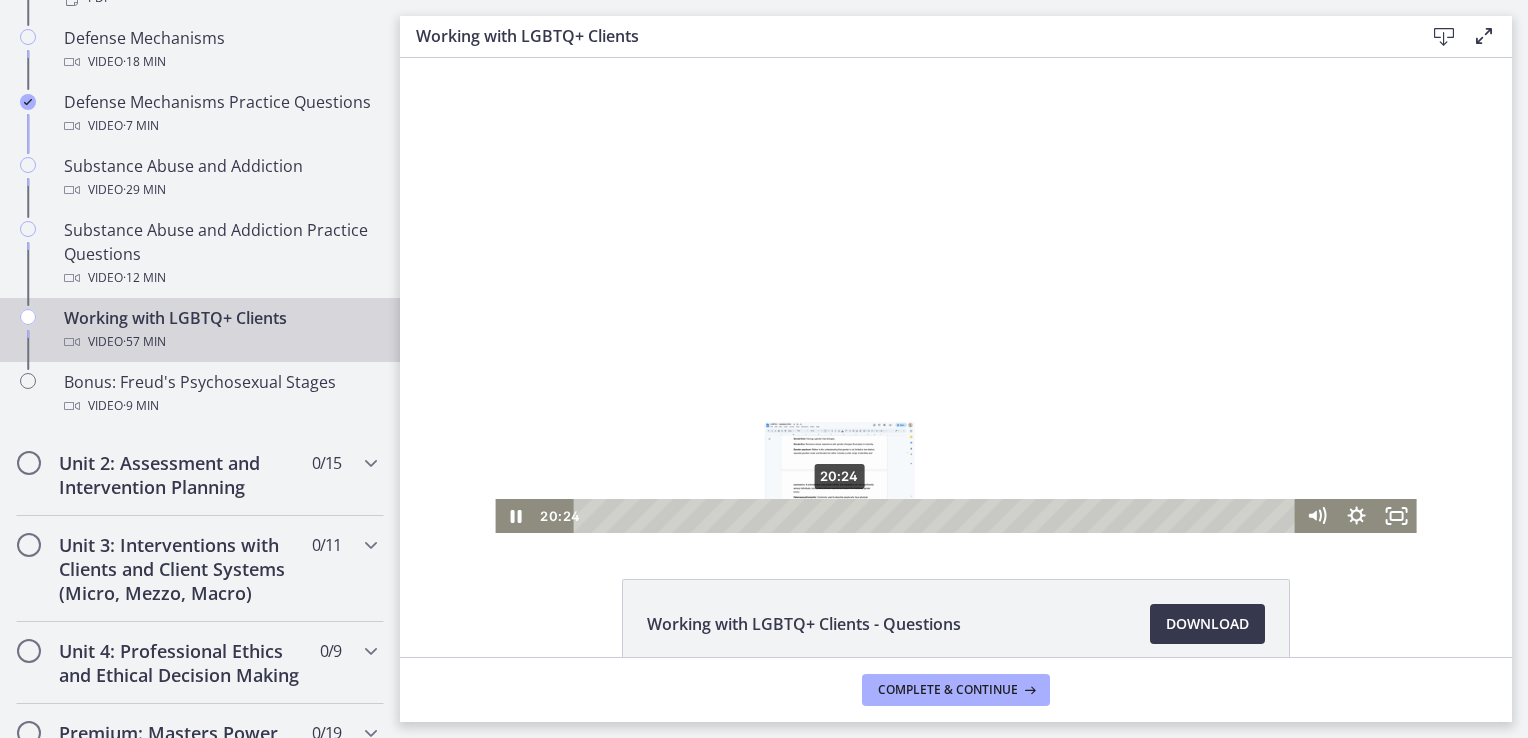 click on "20:24" at bounding box center [938, 516] 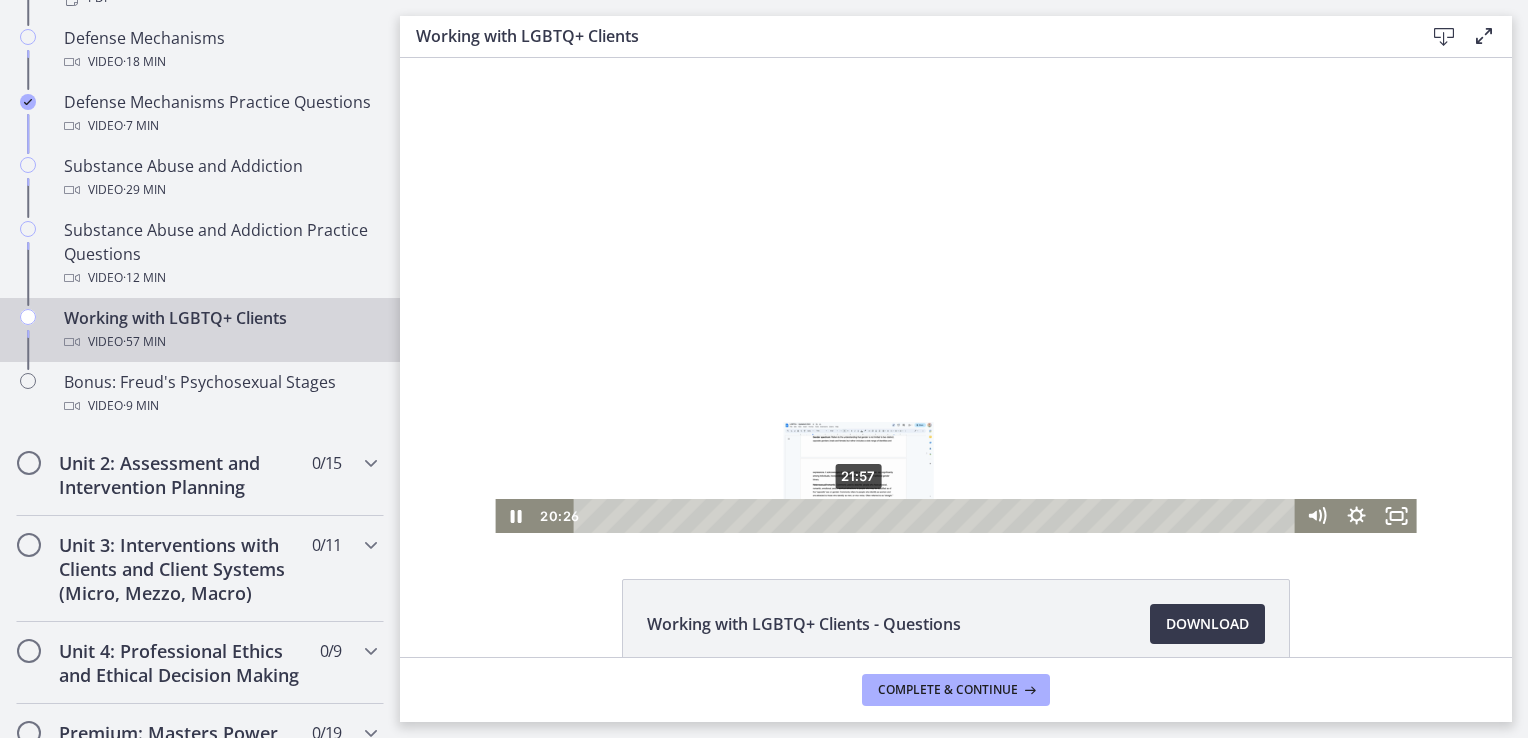 click on "21:57" at bounding box center (938, 516) 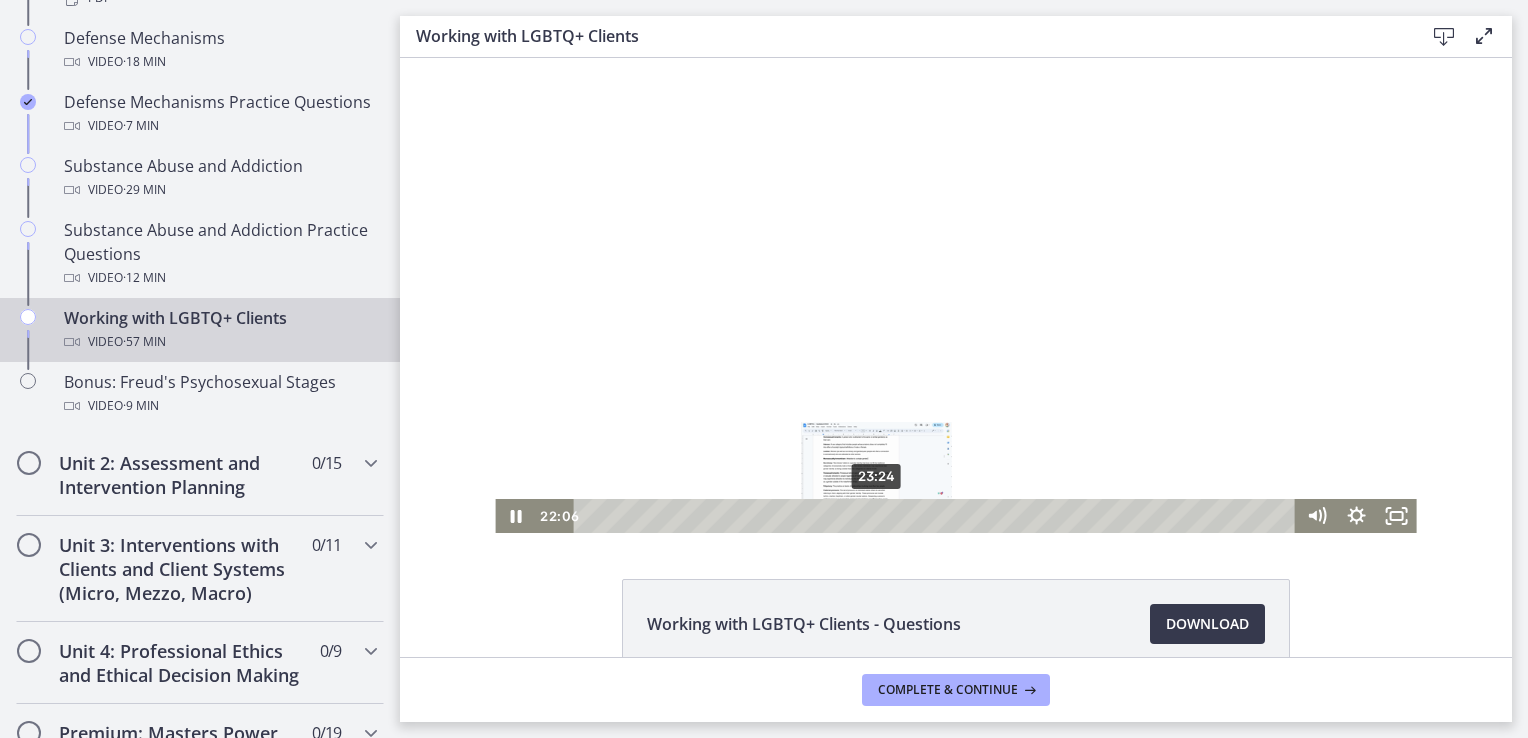 click on "23:24" at bounding box center (938, 516) 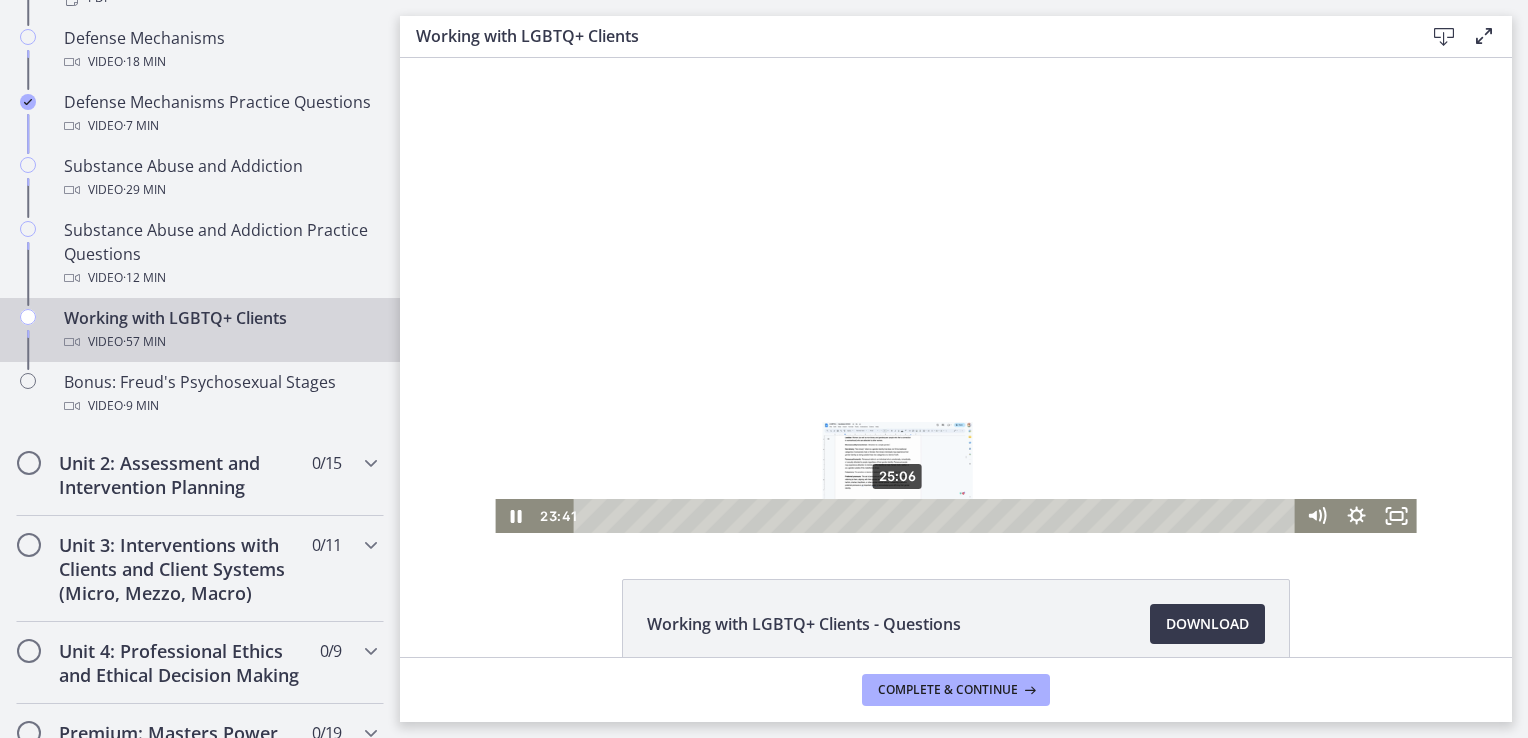 click on "25:06" at bounding box center (938, 516) 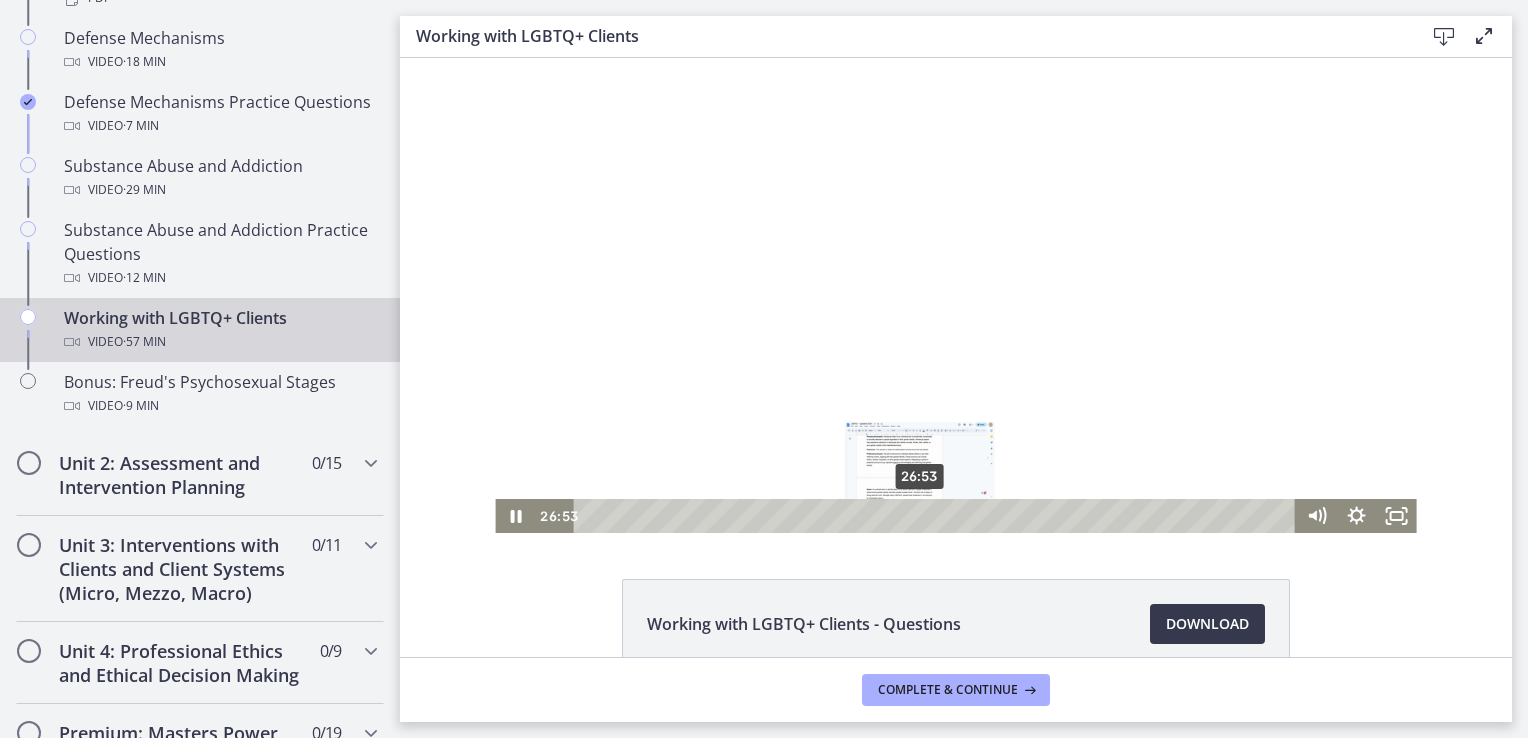 click on "26:53" at bounding box center (938, 516) 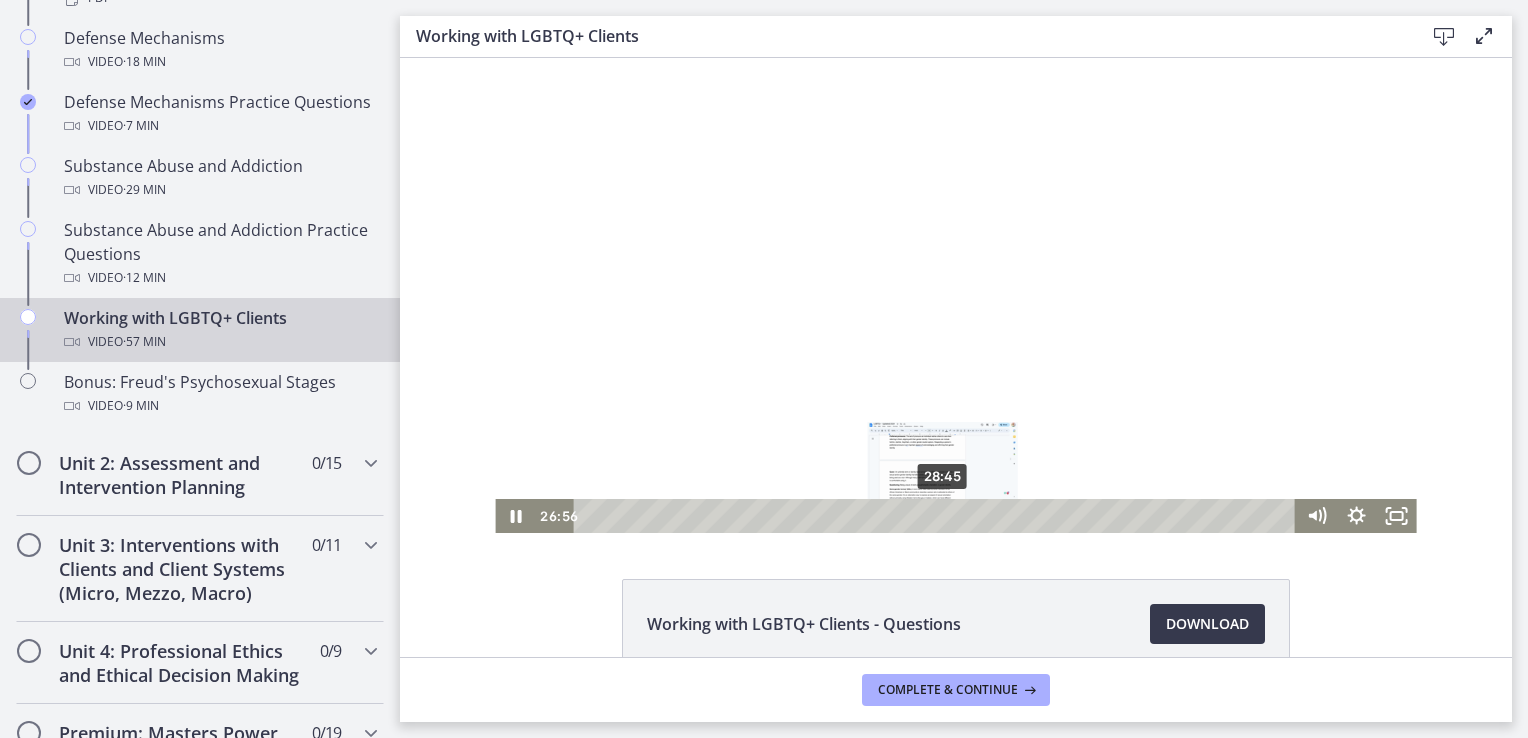 click on "28:45" at bounding box center [938, 516] 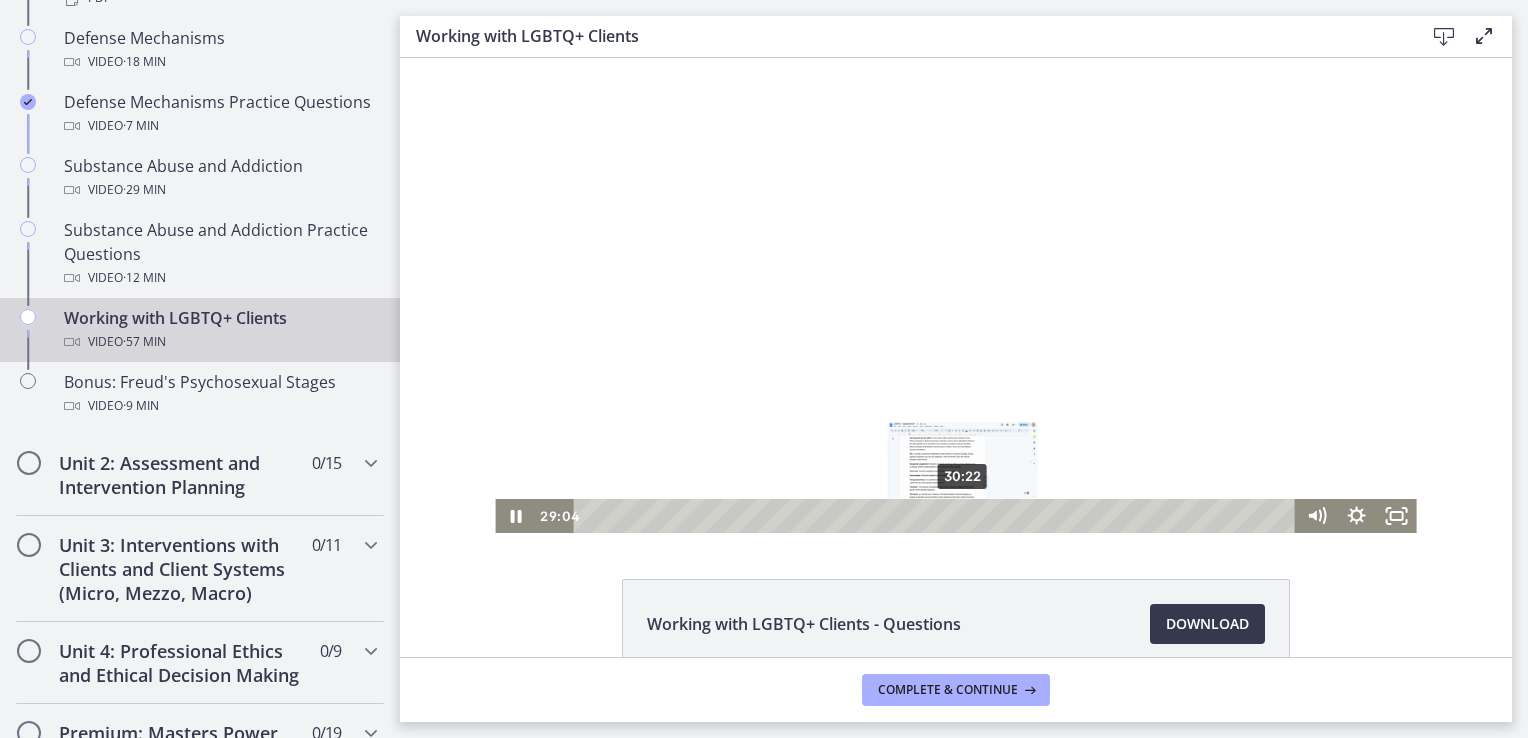 click on "30:22" at bounding box center (938, 516) 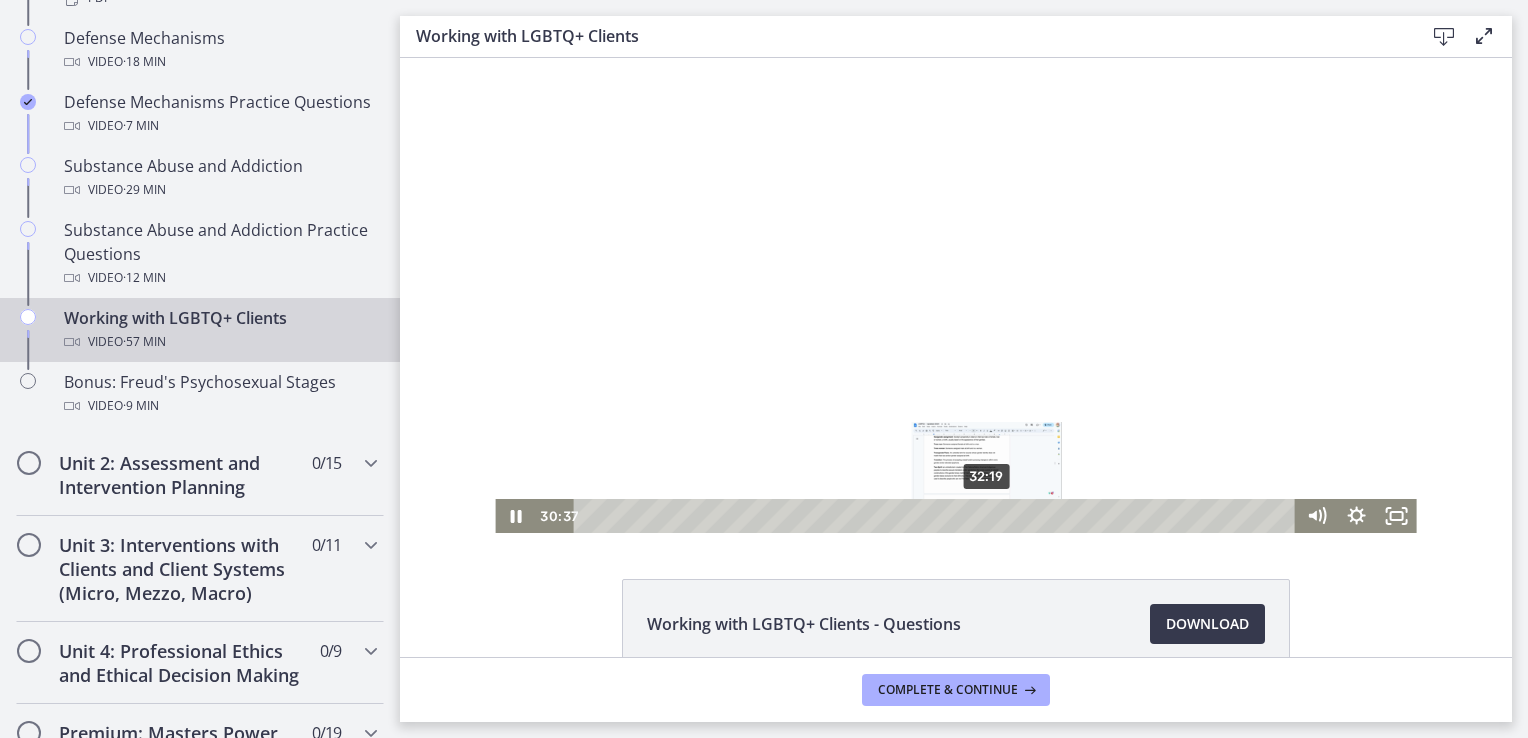 click on "32:19" at bounding box center (938, 516) 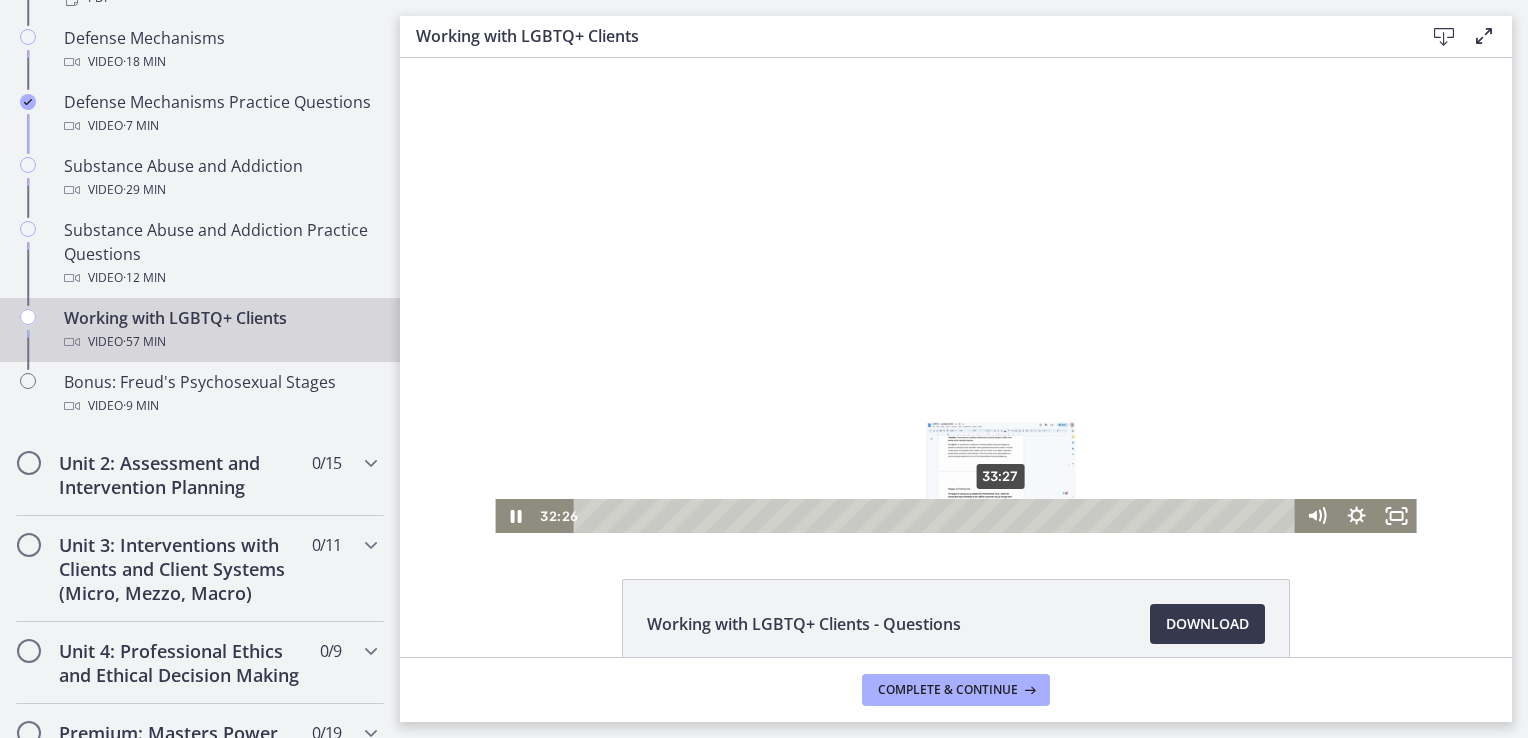 click on "33:27" at bounding box center [938, 516] 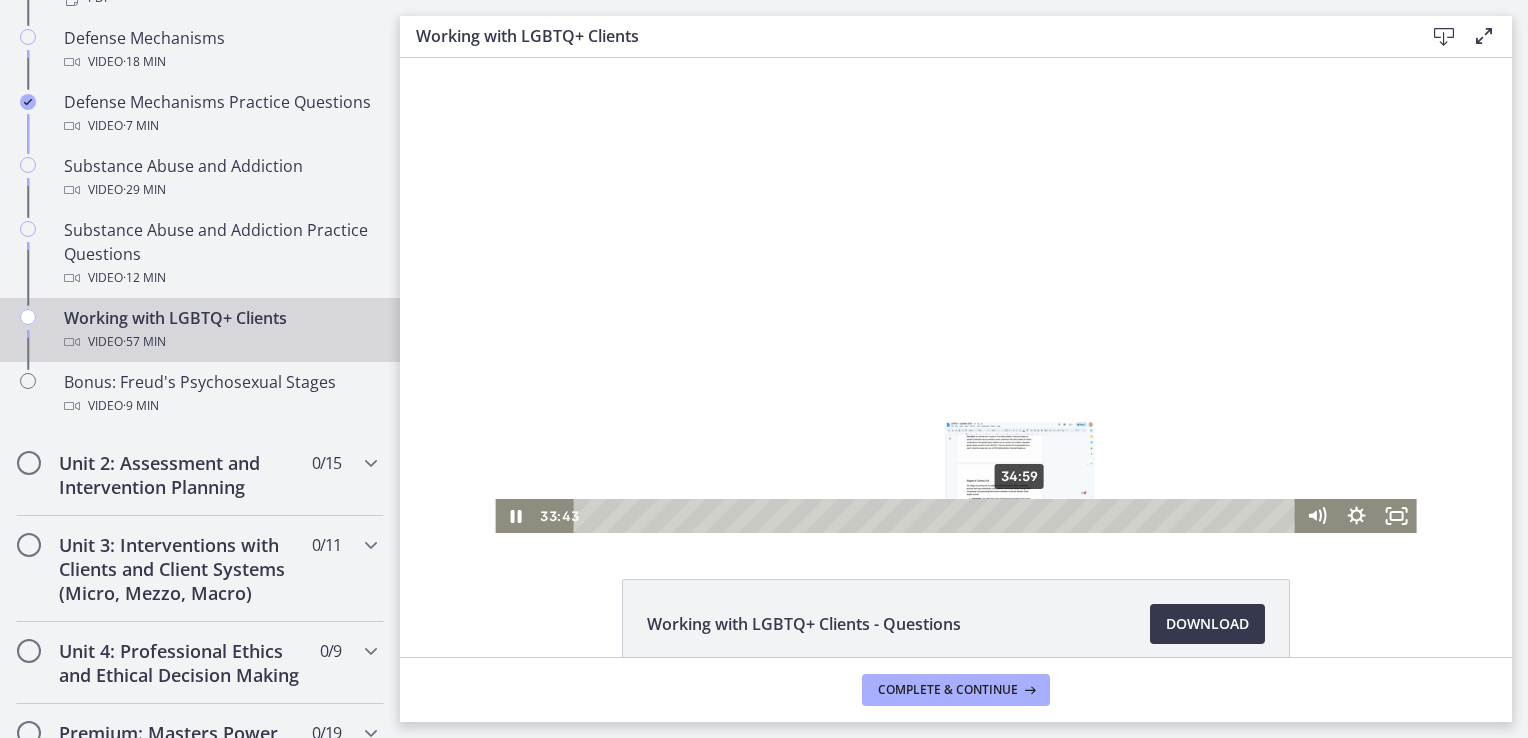 click on "34:59" at bounding box center [938, 516] 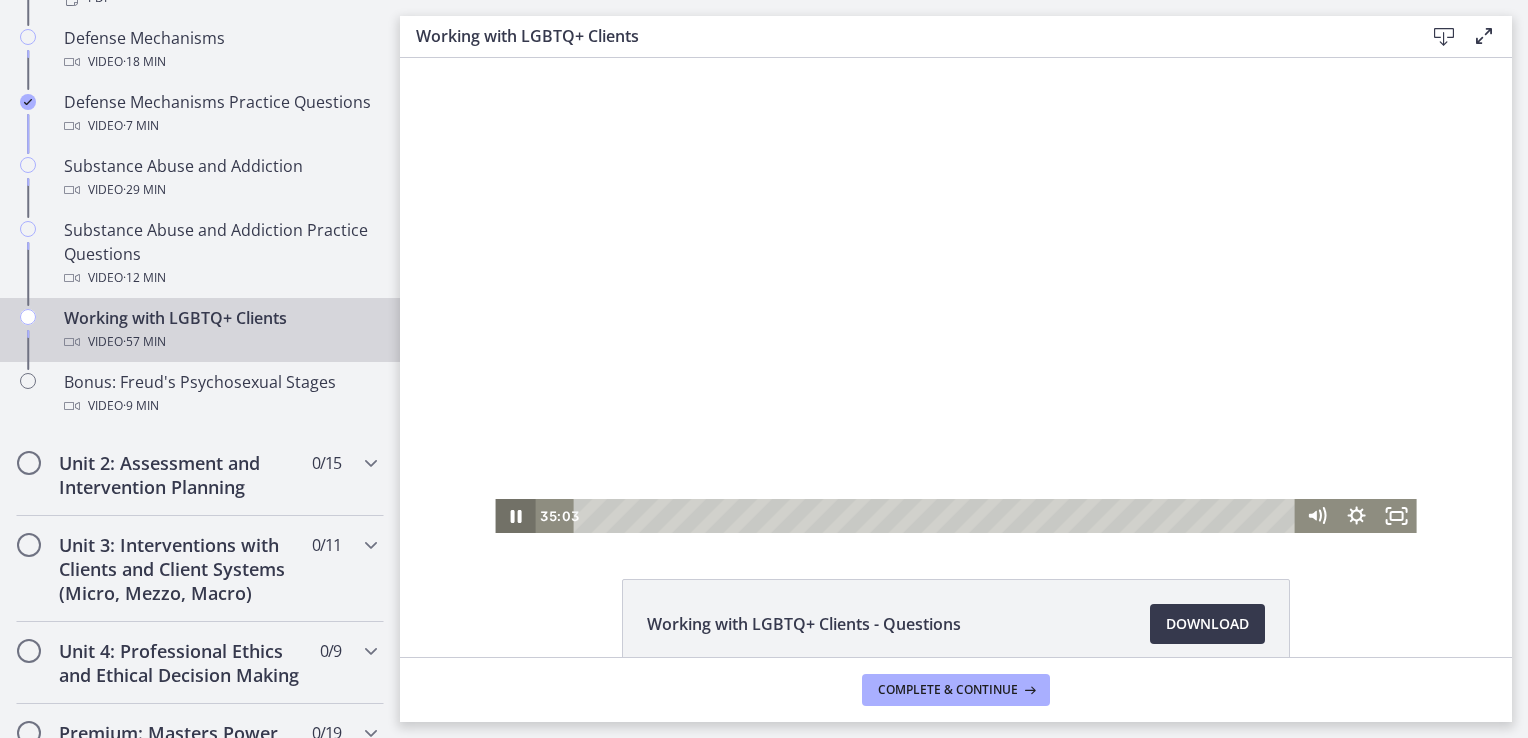 click 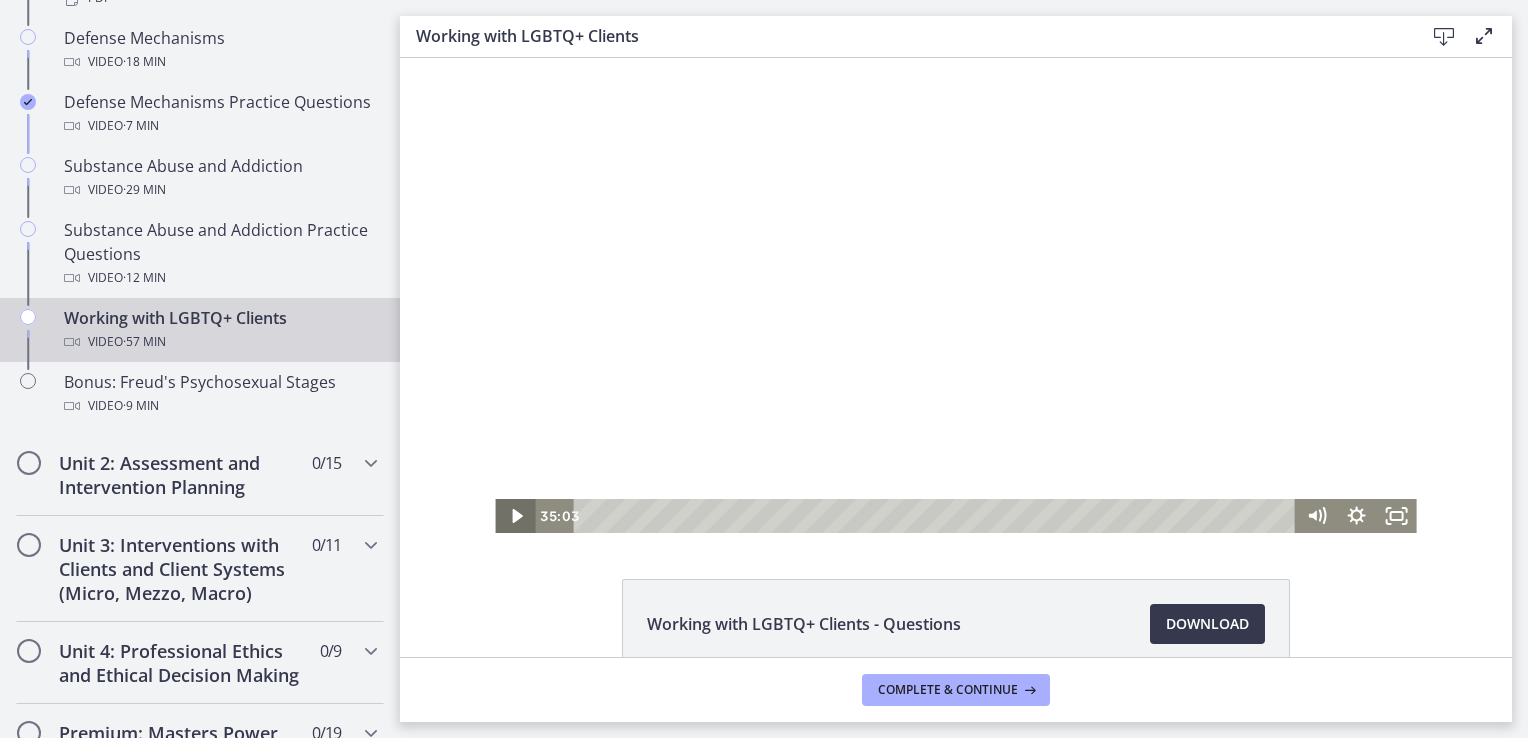 click 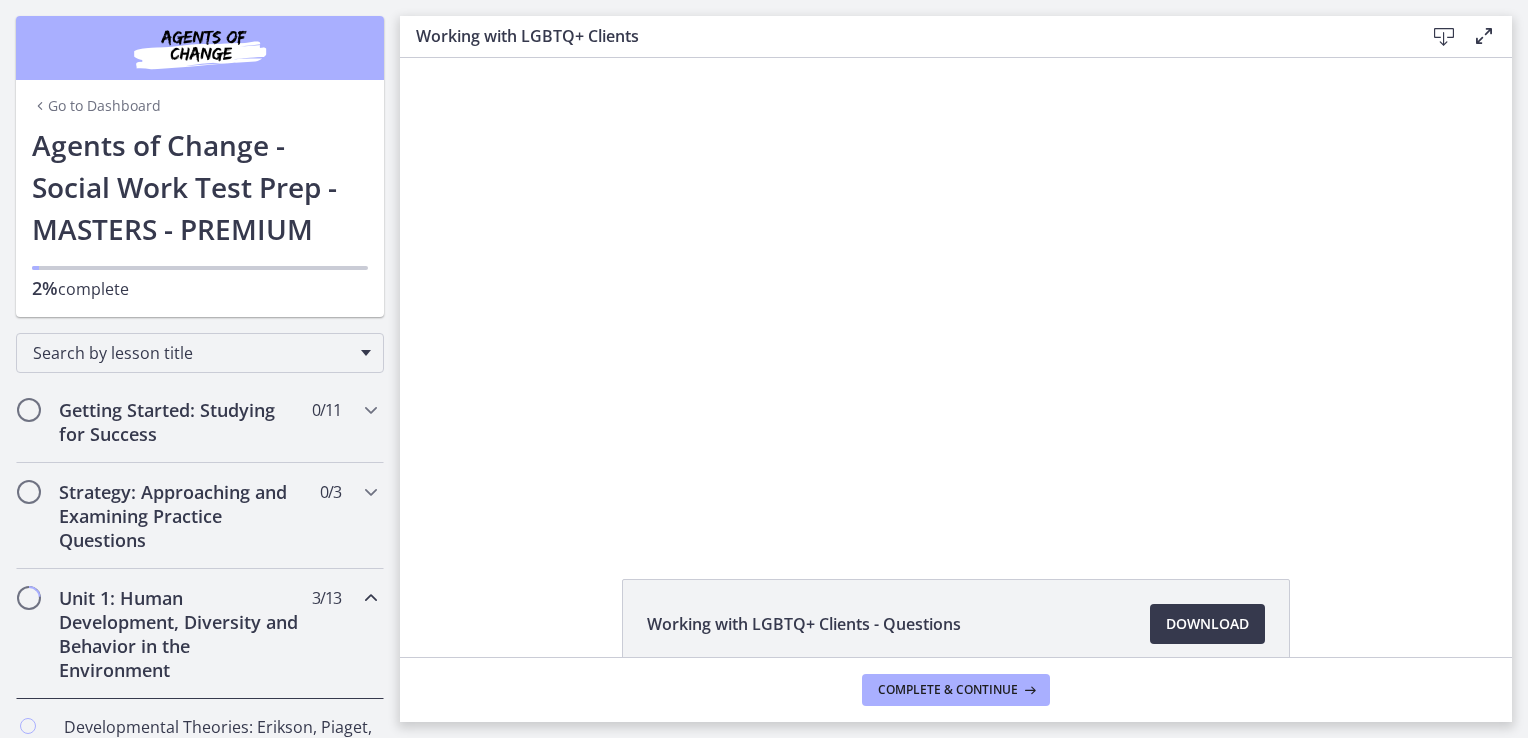 scroll, scrollTop: 0, scrollLeft: 0, axis: both 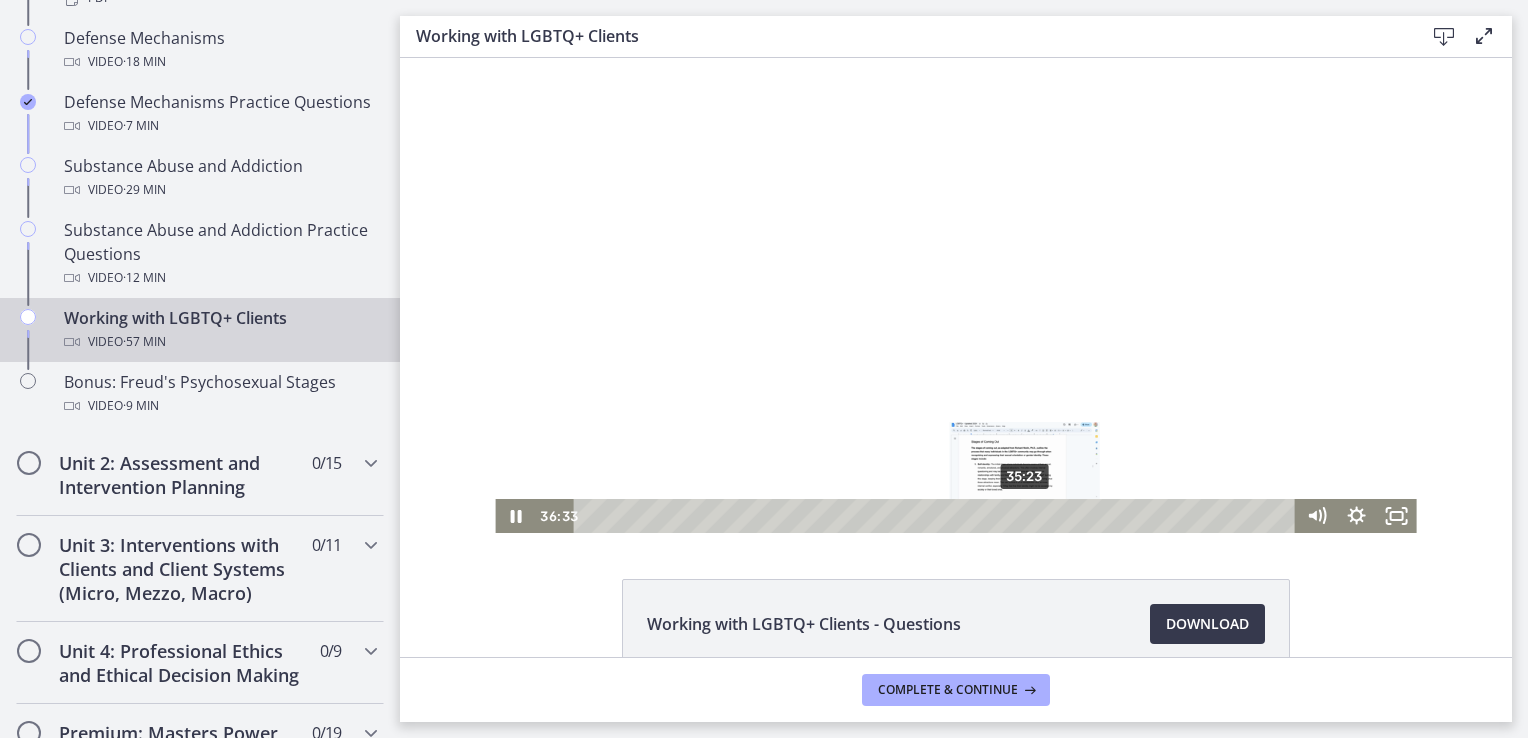 click on "35:23" at bounding box center [938, 516] 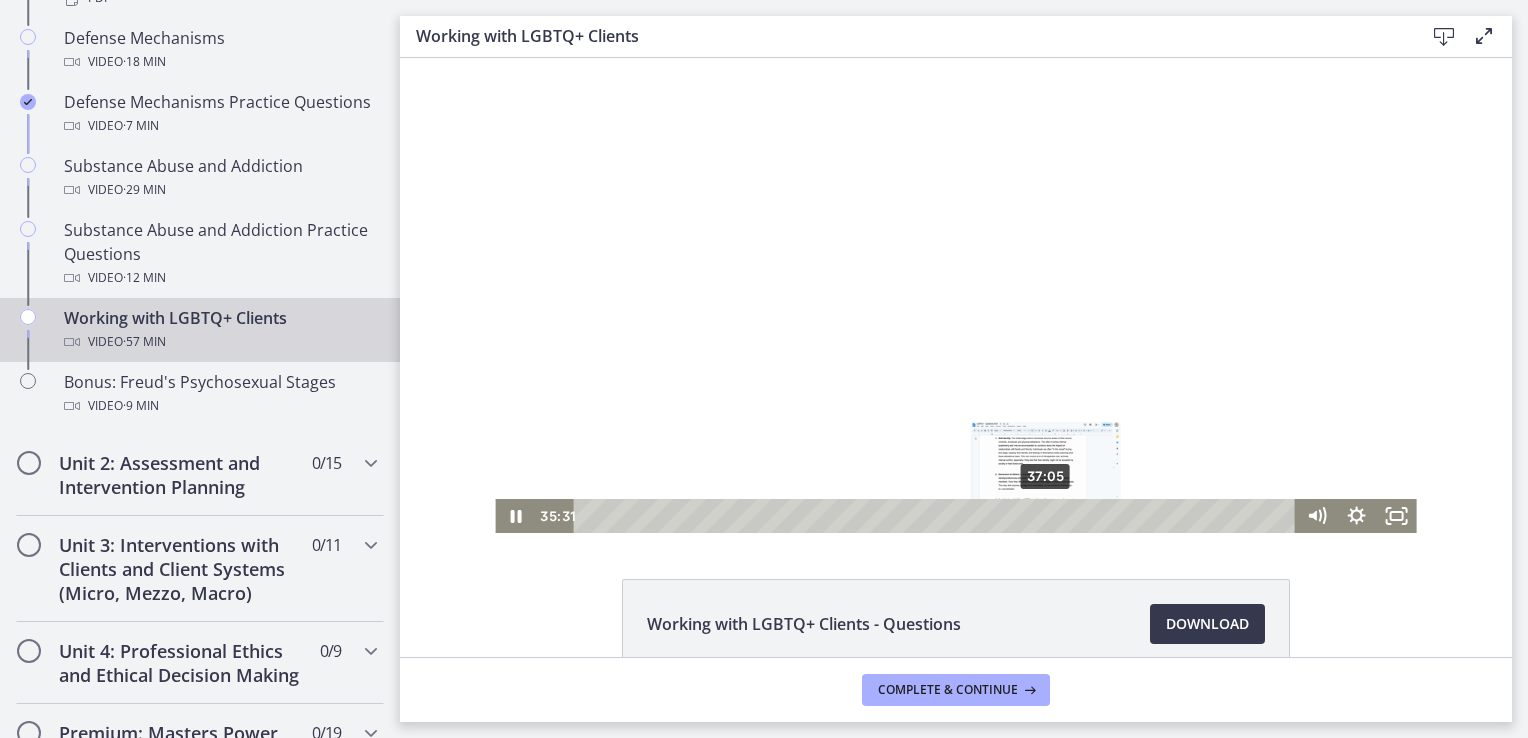 click on "37:05" at bounding box center [938, 516] 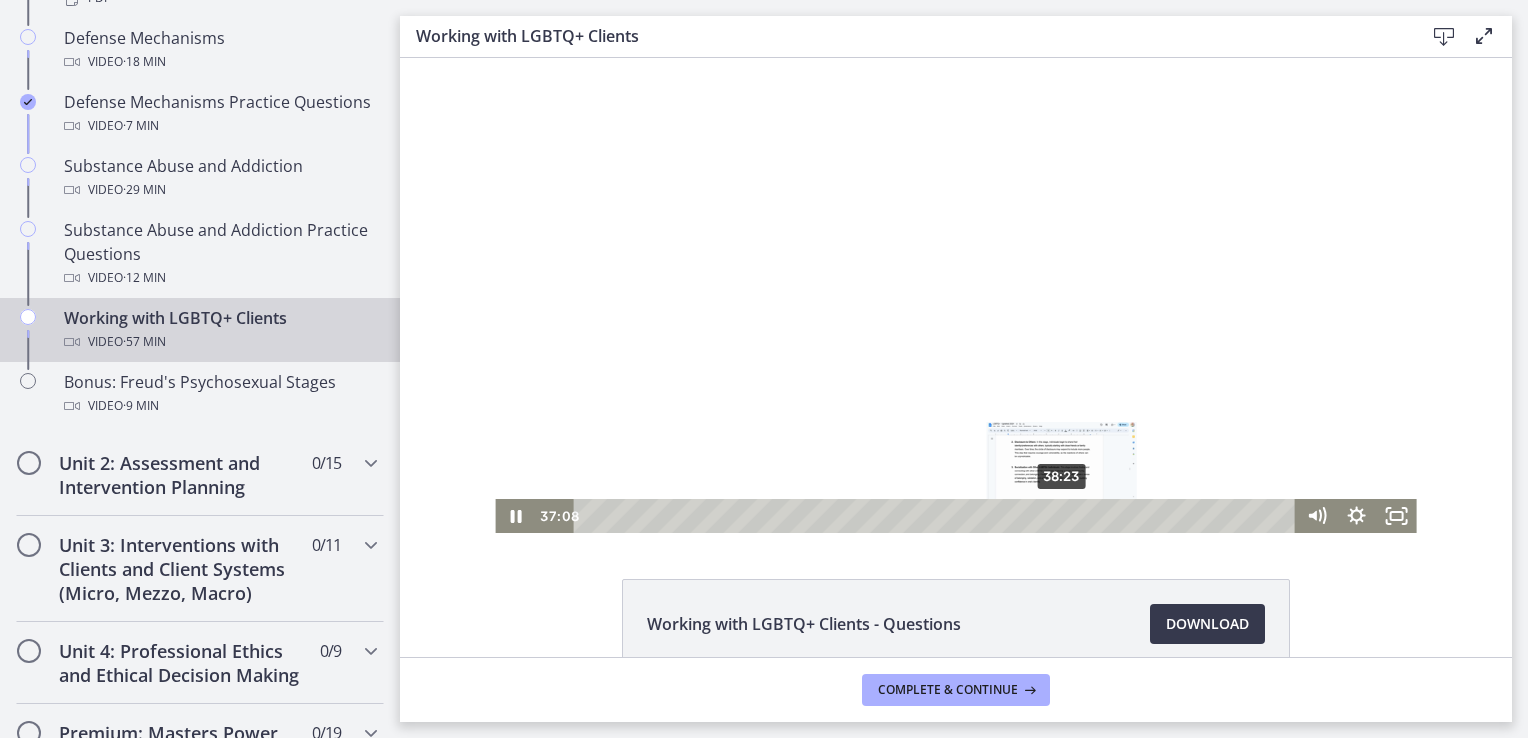 click on "38:23" at bounding box center (938, 516) 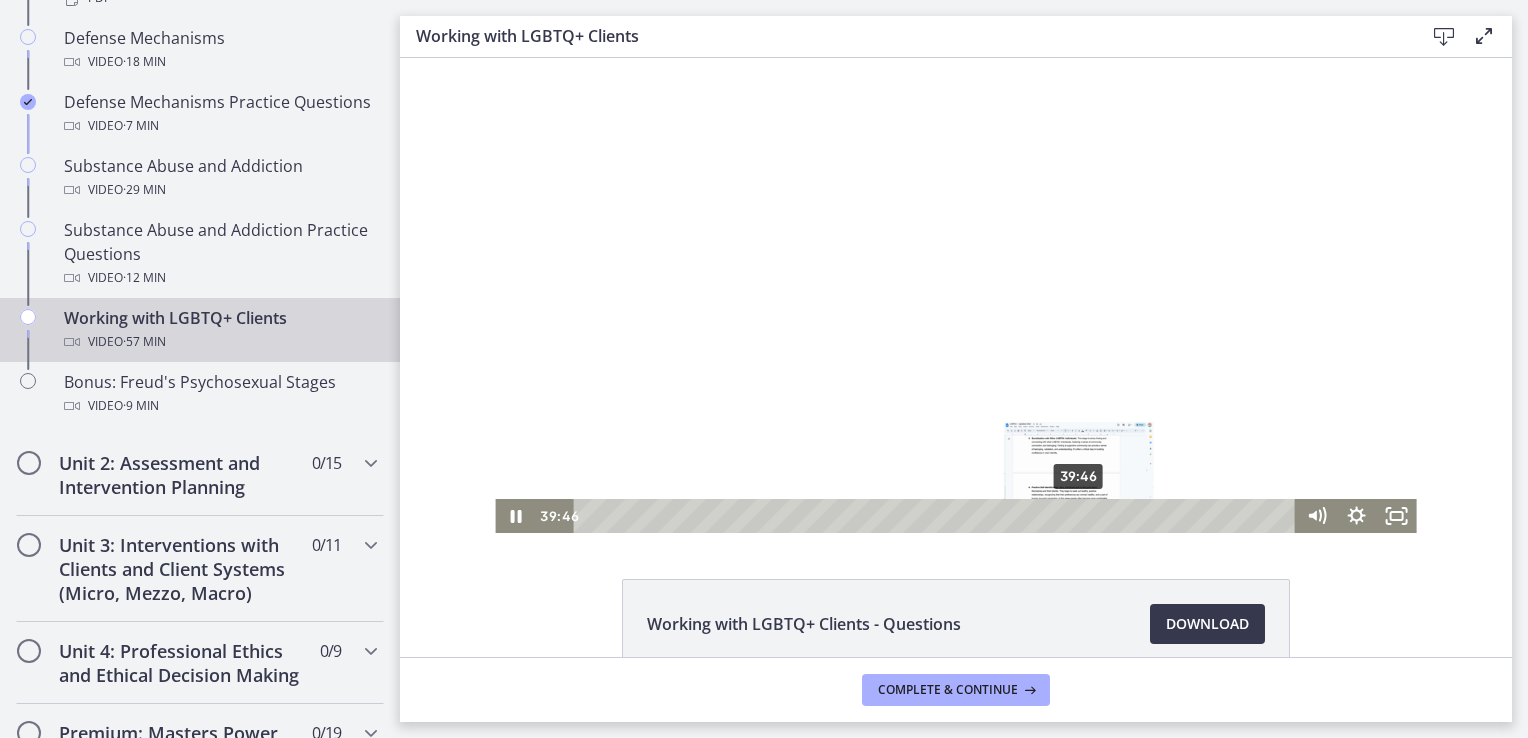 click on "39:46" at bounding box center (938, 516) 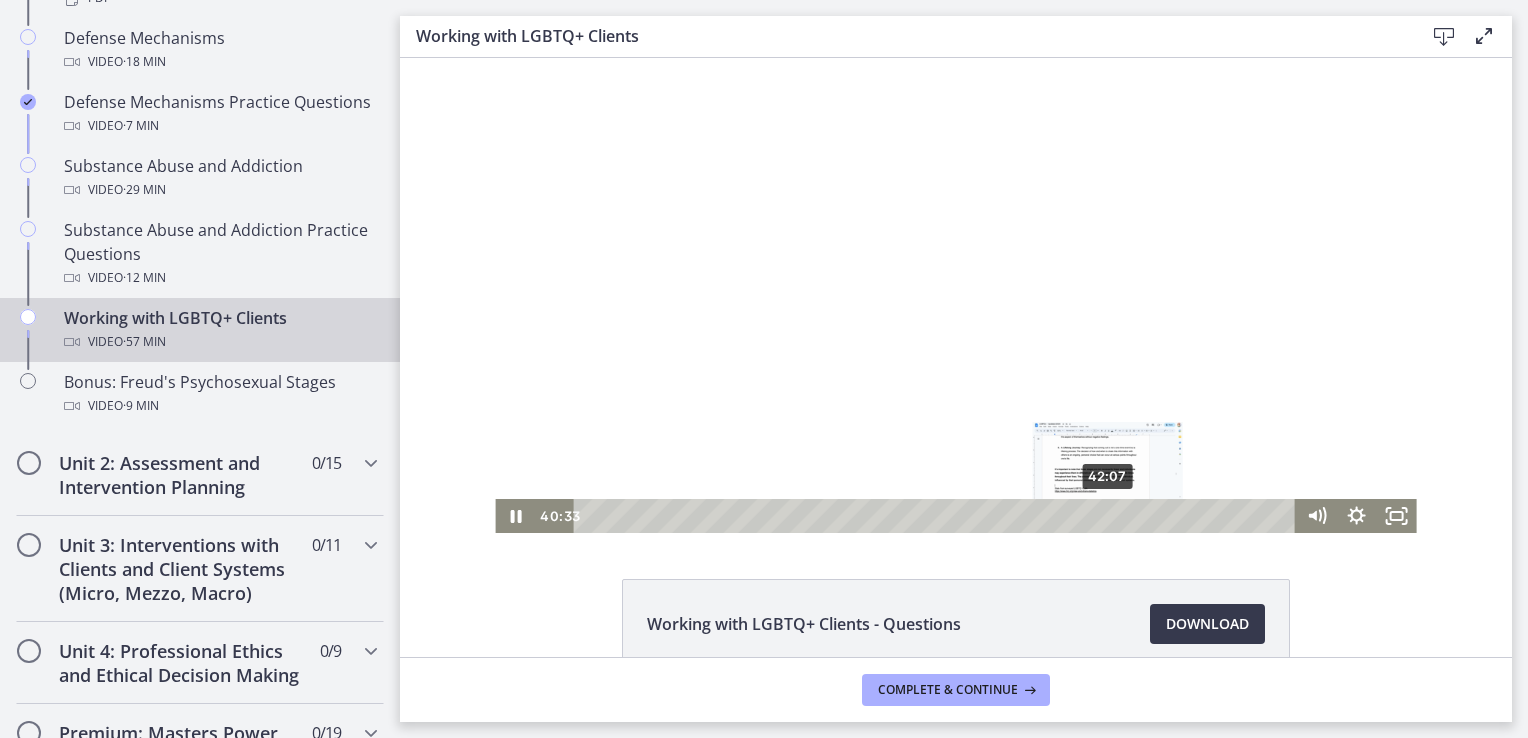 click on "42:07" at bounding box center (938, 516) 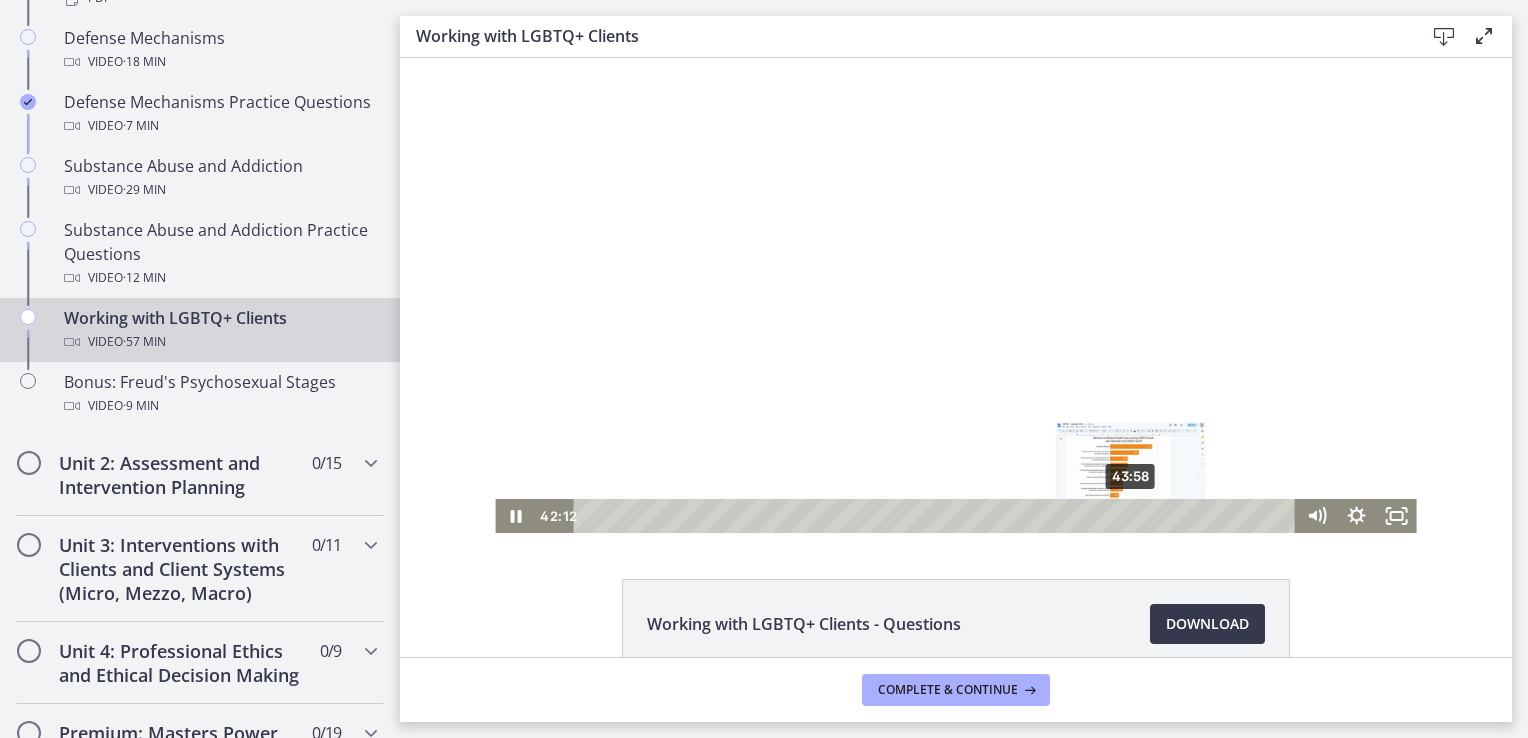click on "43:58" at bounding box center [938, 516] 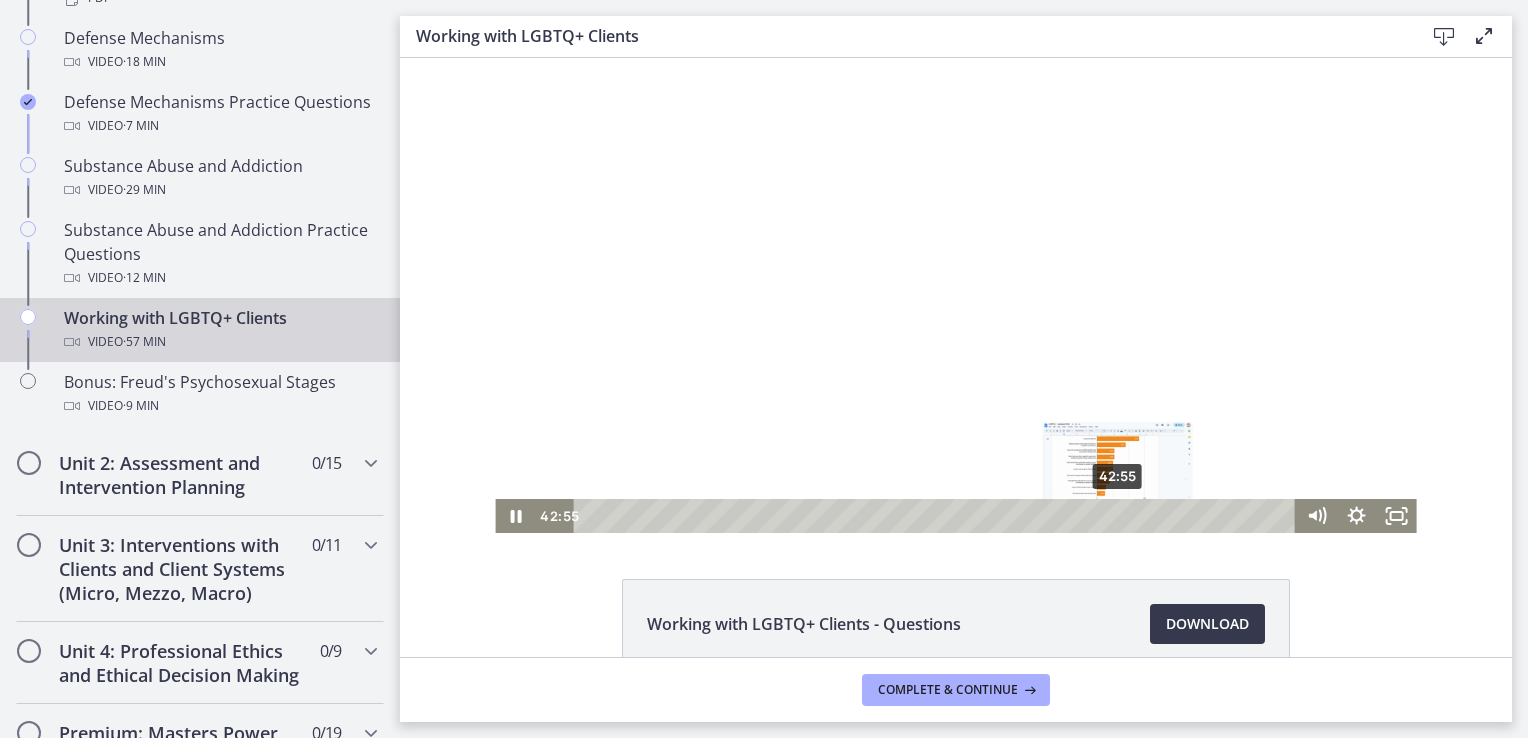 click on "42:55" at bounding box center [938, 516] 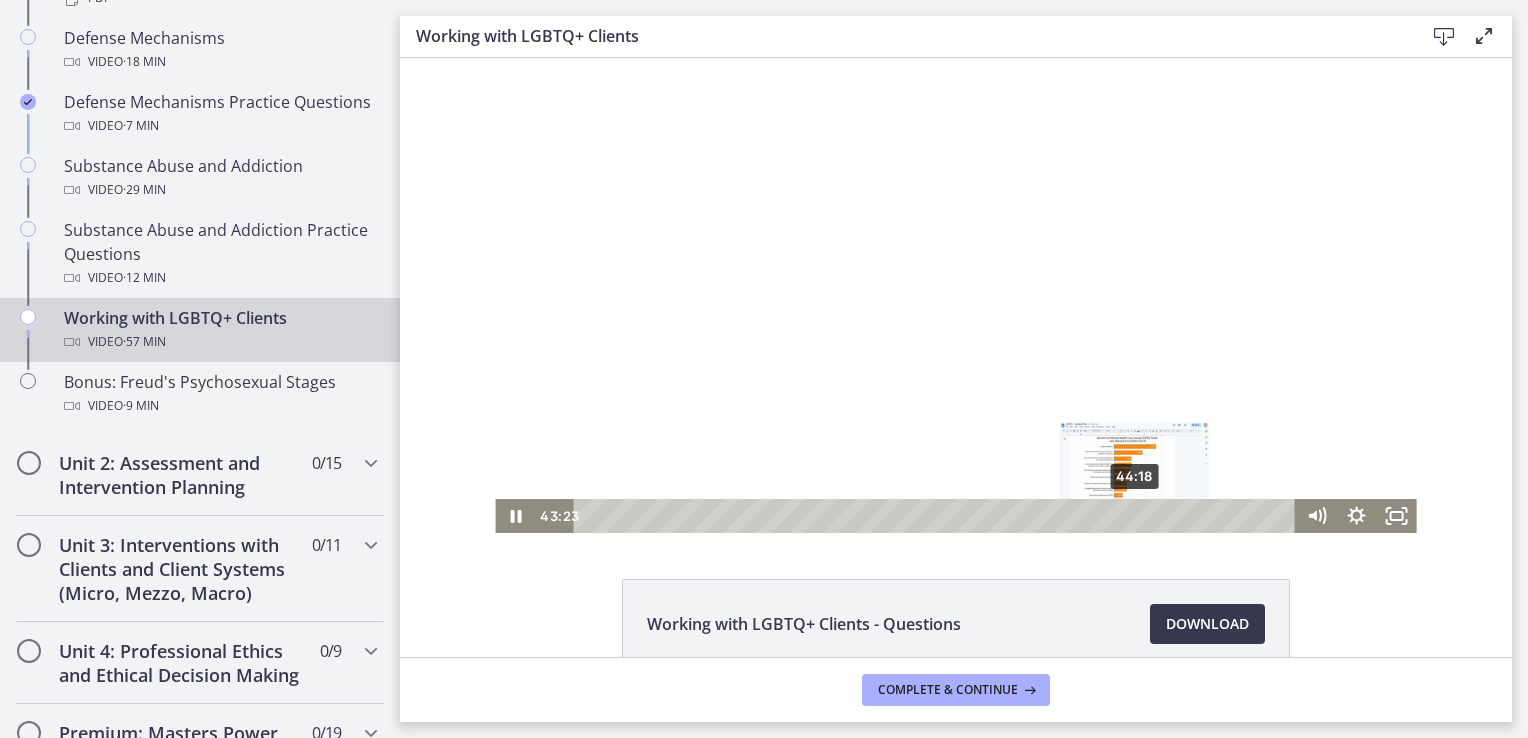 click on "44:18" at bounding box center [938, 516] 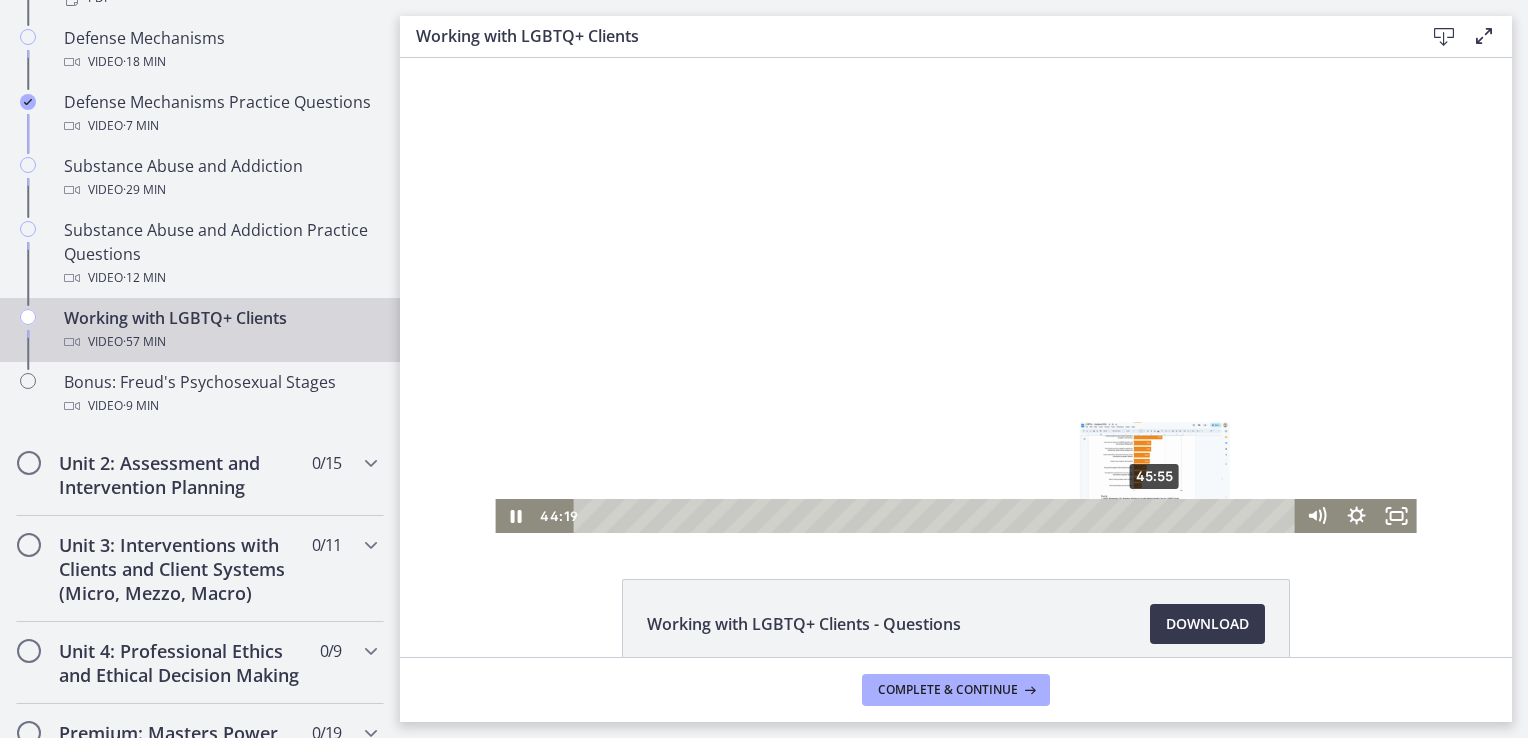 click on "45:55" at bounding box center [938, 516] 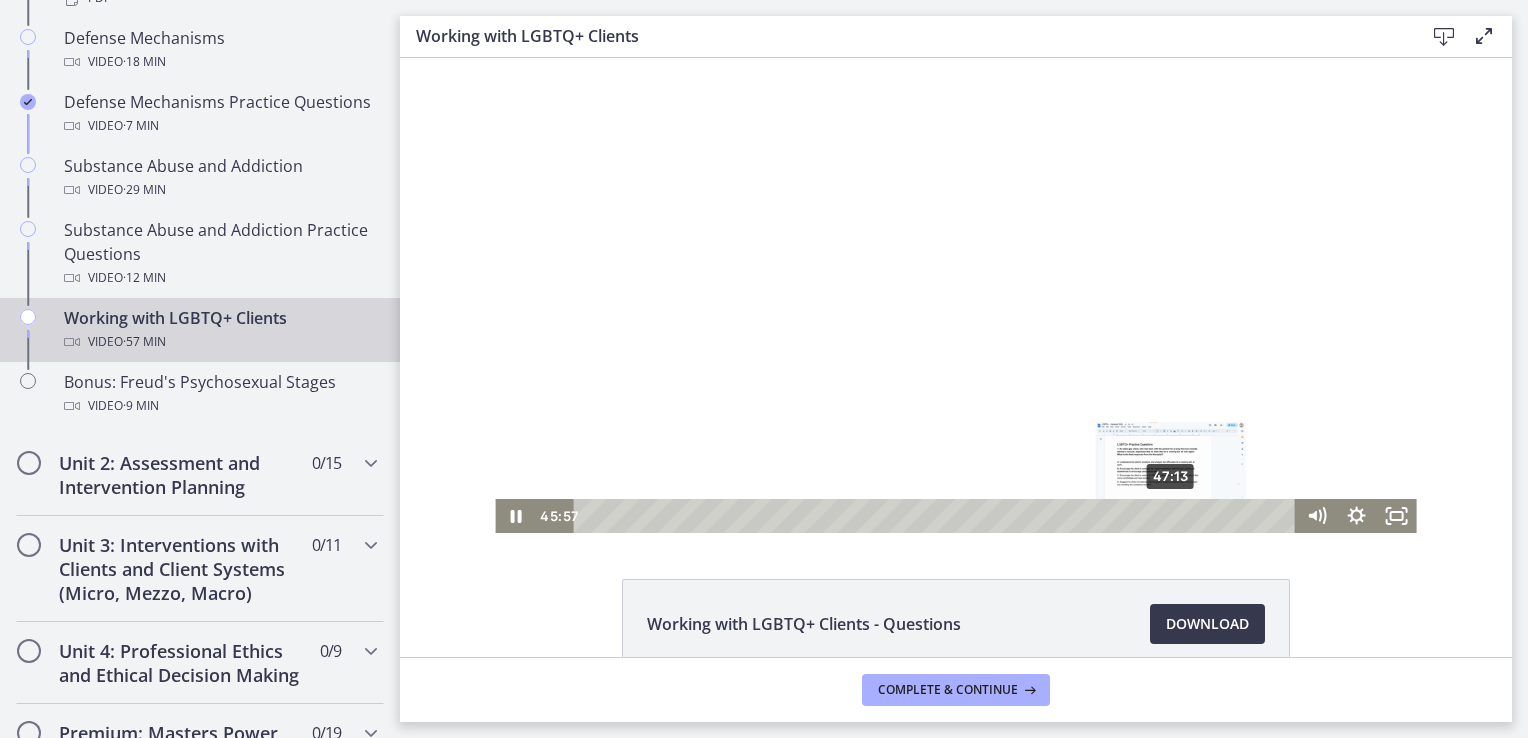 click on "47:13" at bounding box center [938, 516] 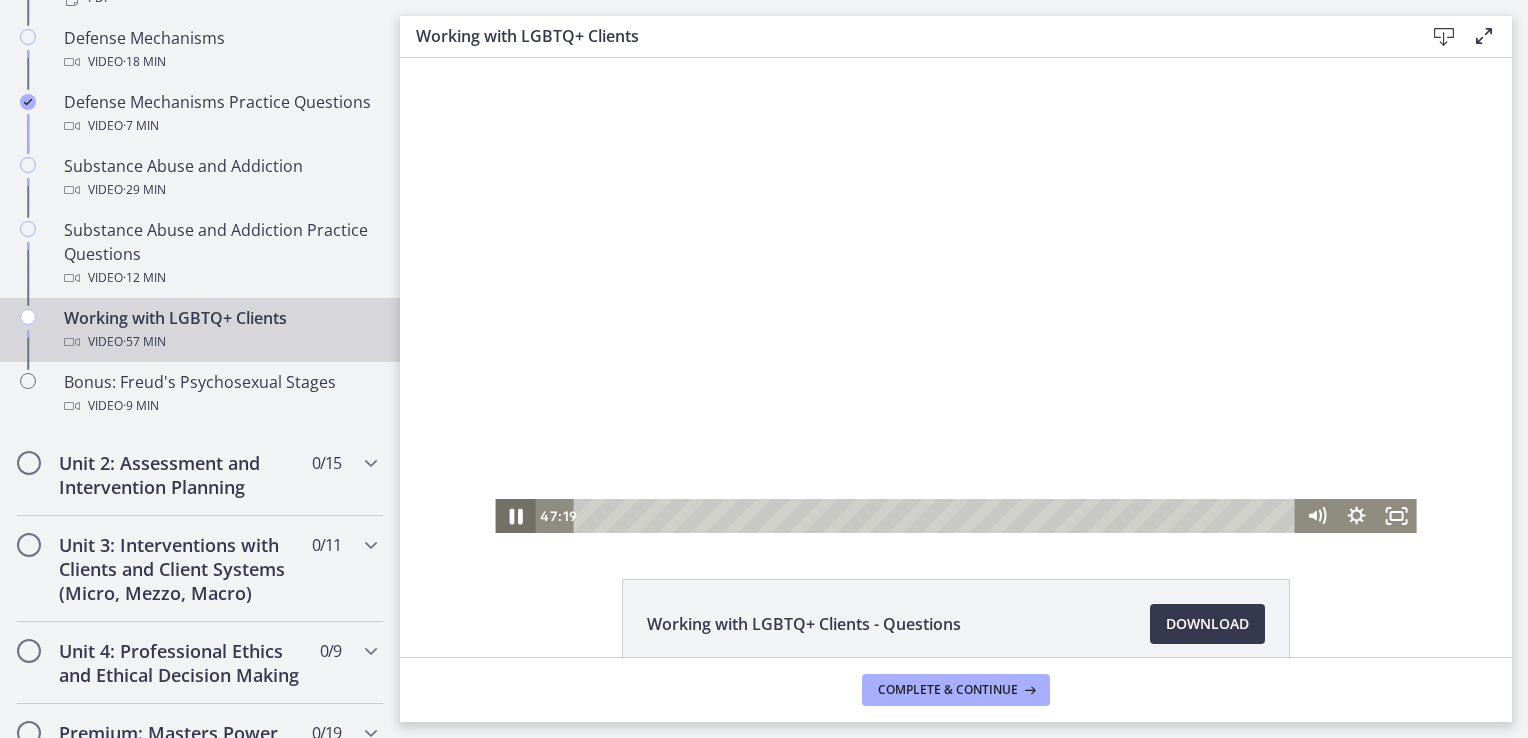 click 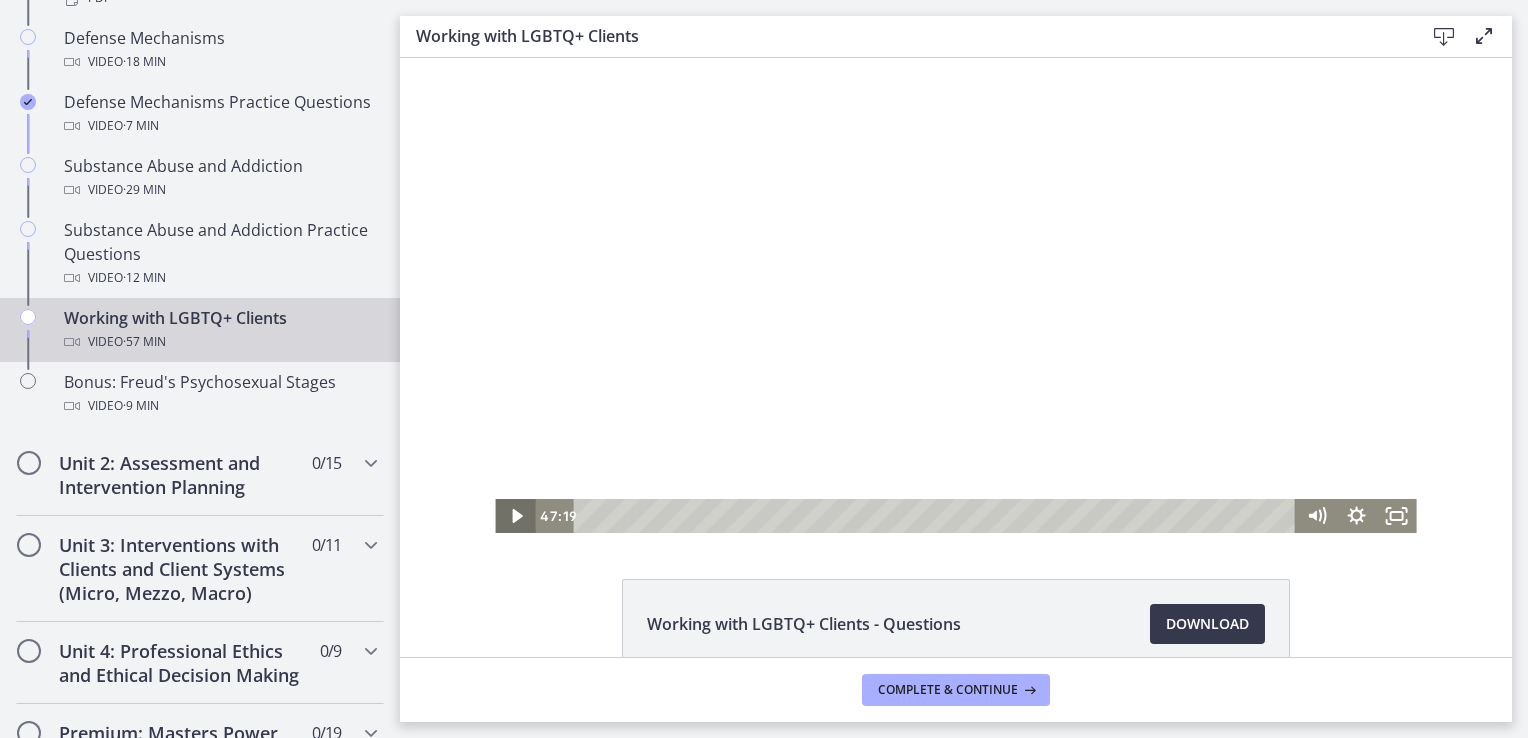 click 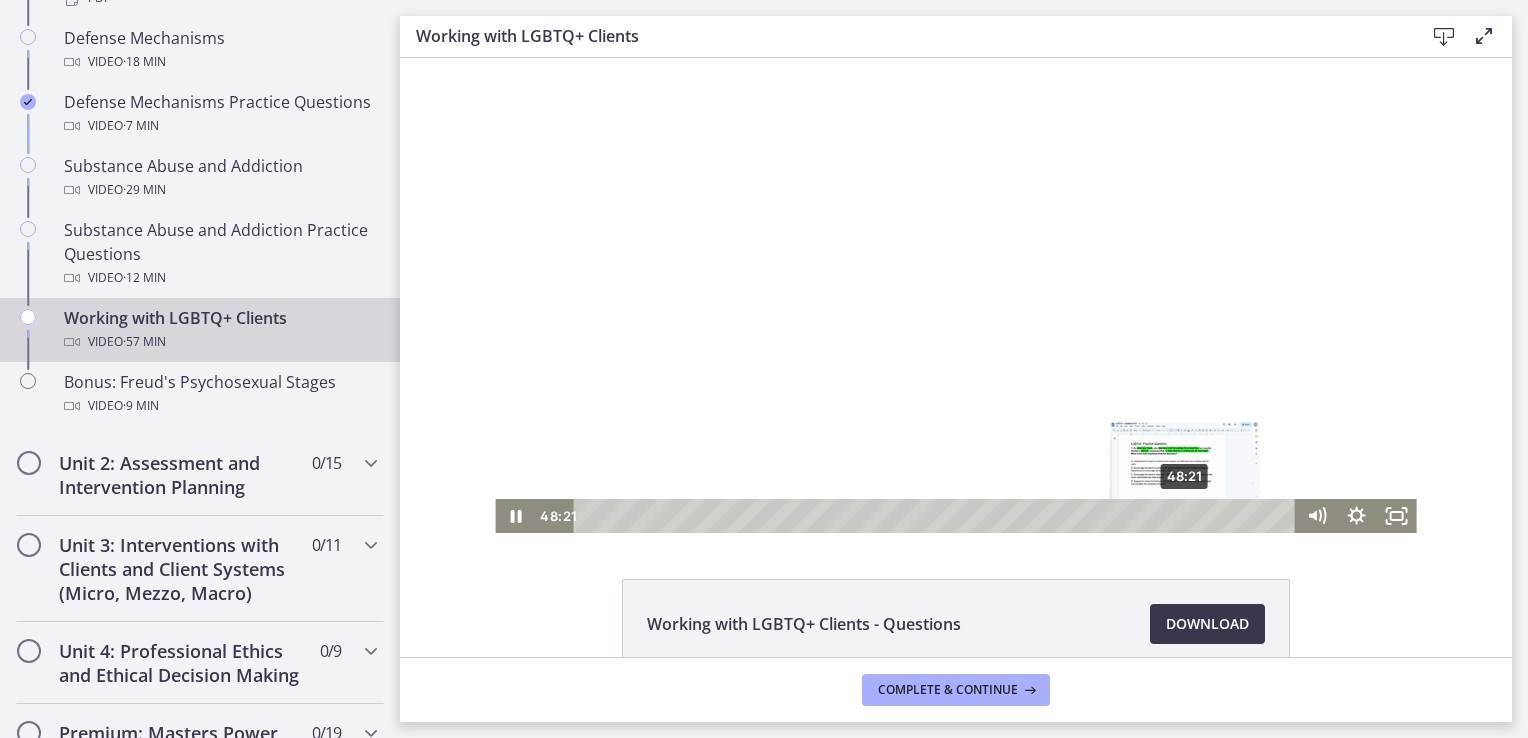 click on "48:21" at bounding box center (938, 516) 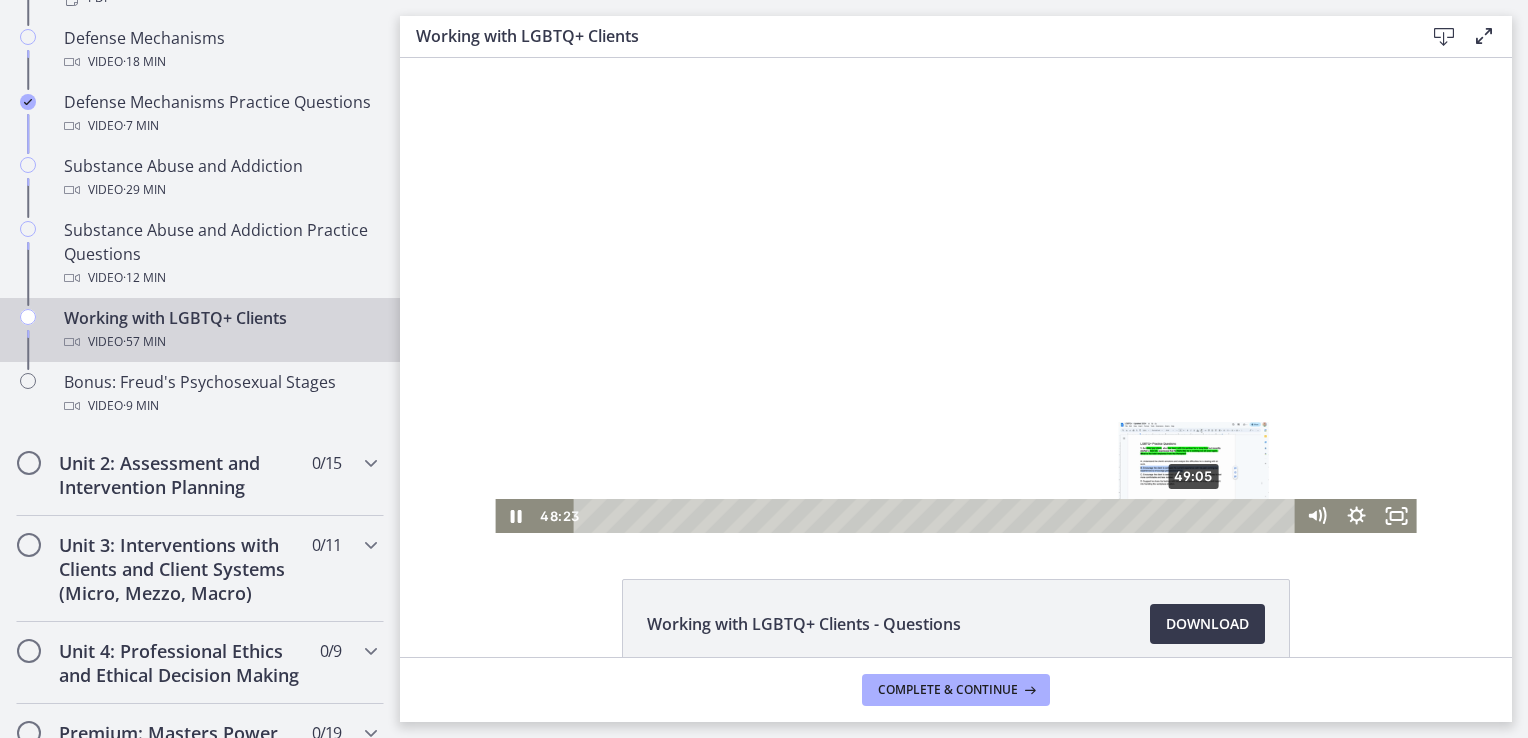 click on "49:05" at bounding box center [938, 516] 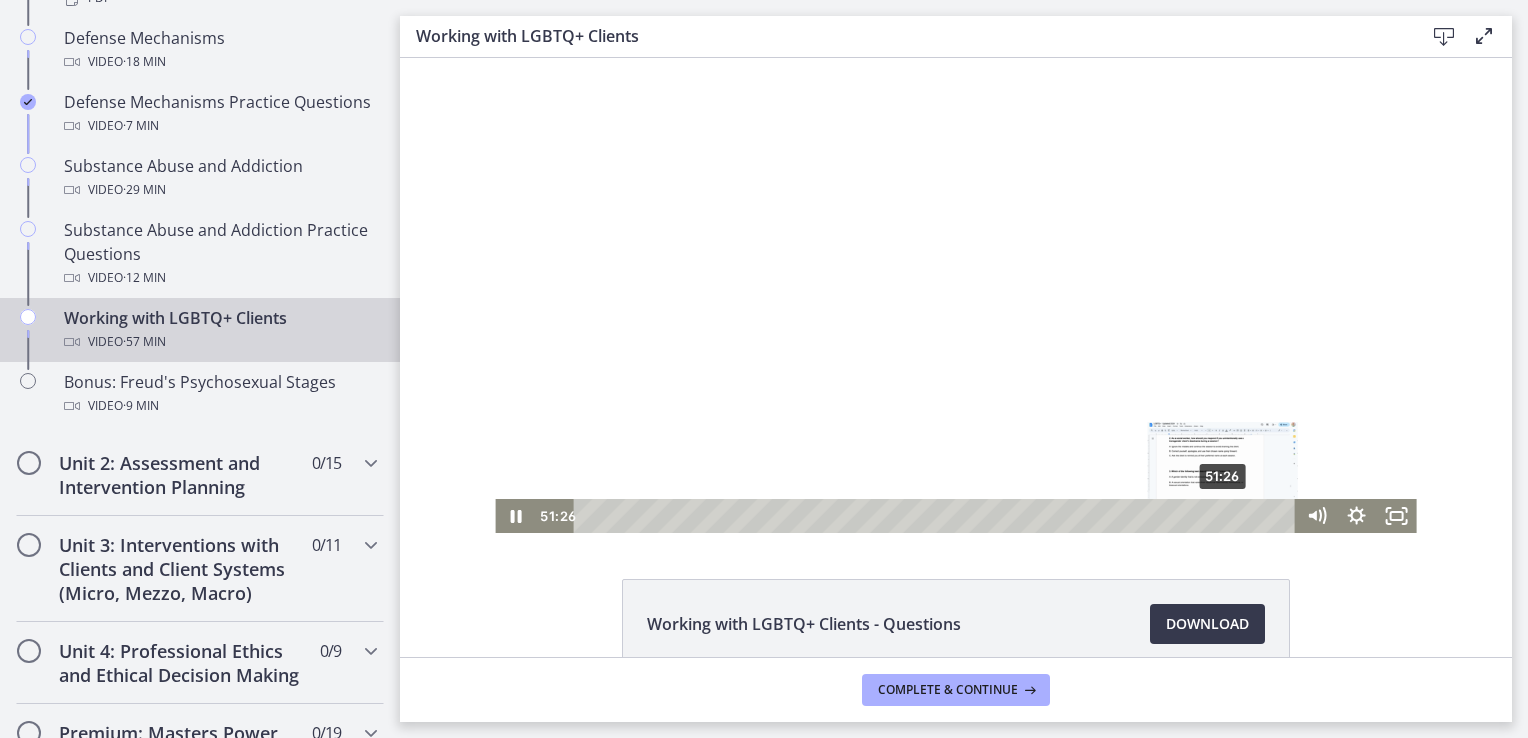 click on "51:26" at bounding box center [938, 516] 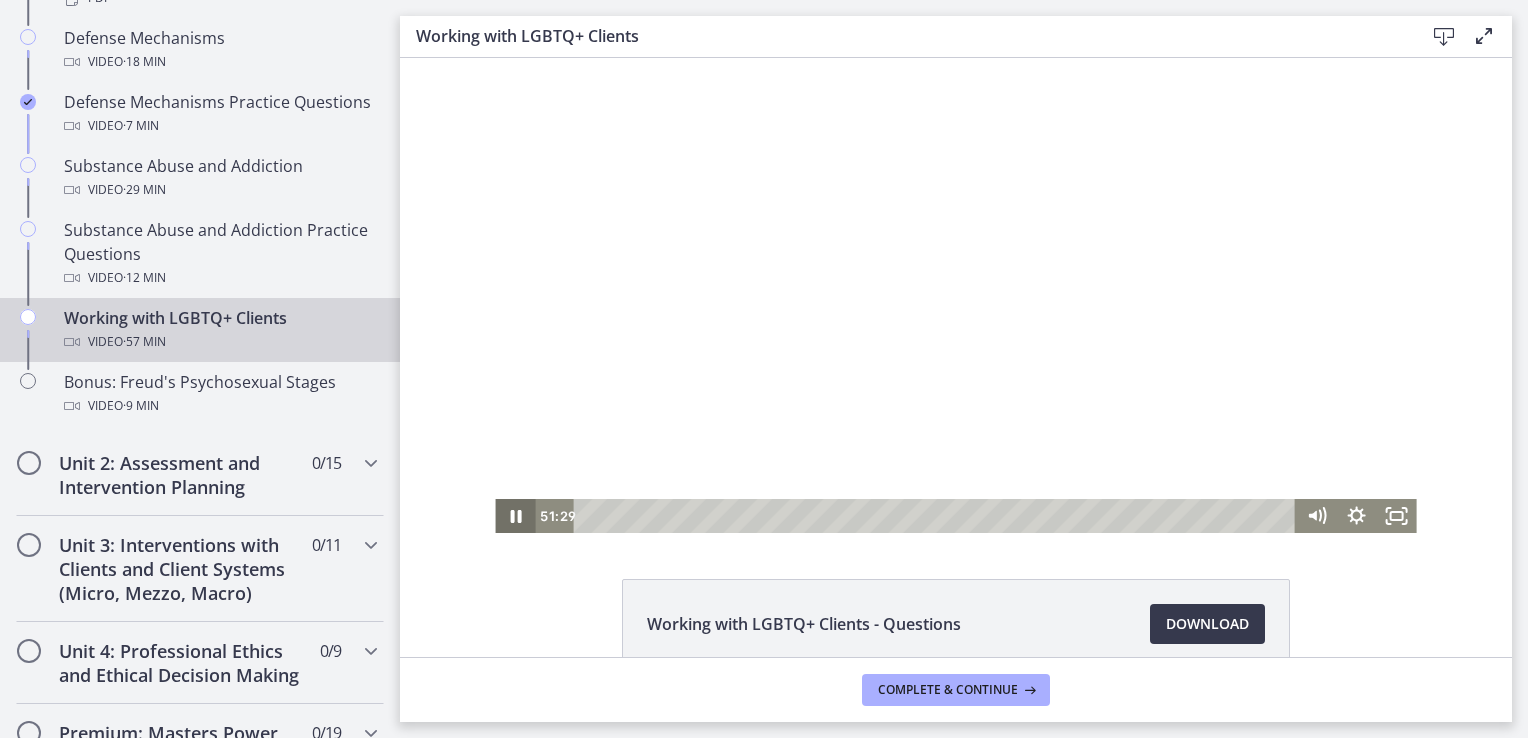 click 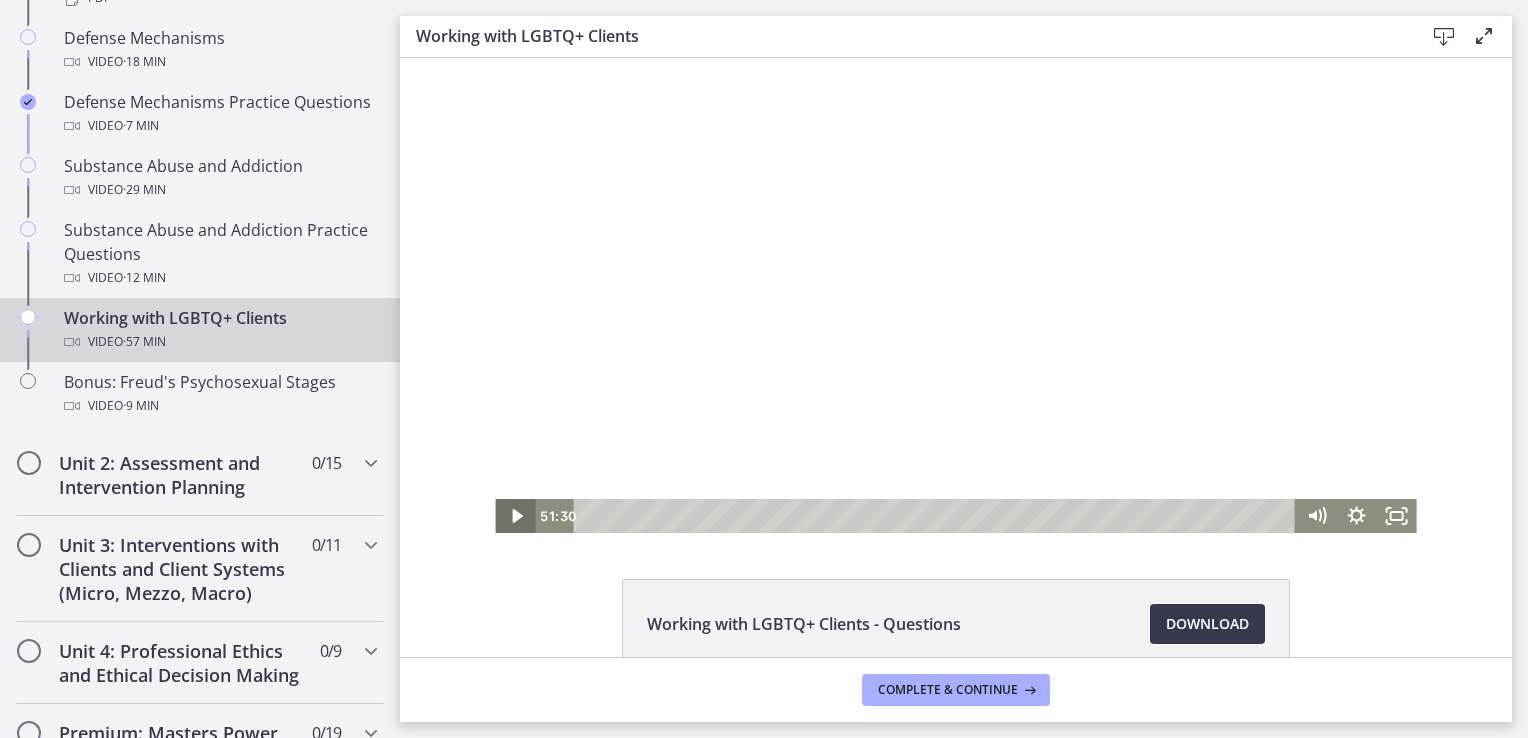 click 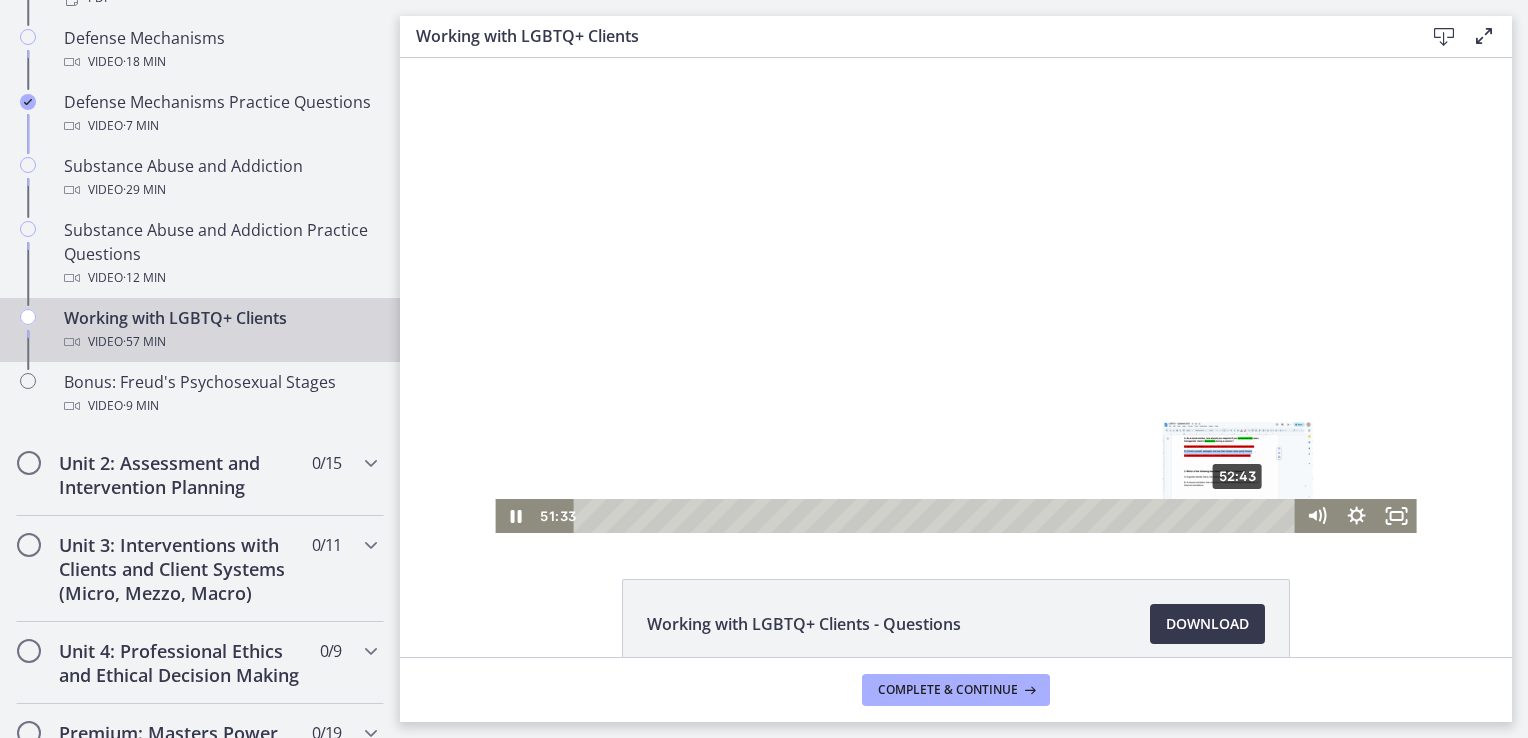 click on "52:43" at bounding box center [938, 516] 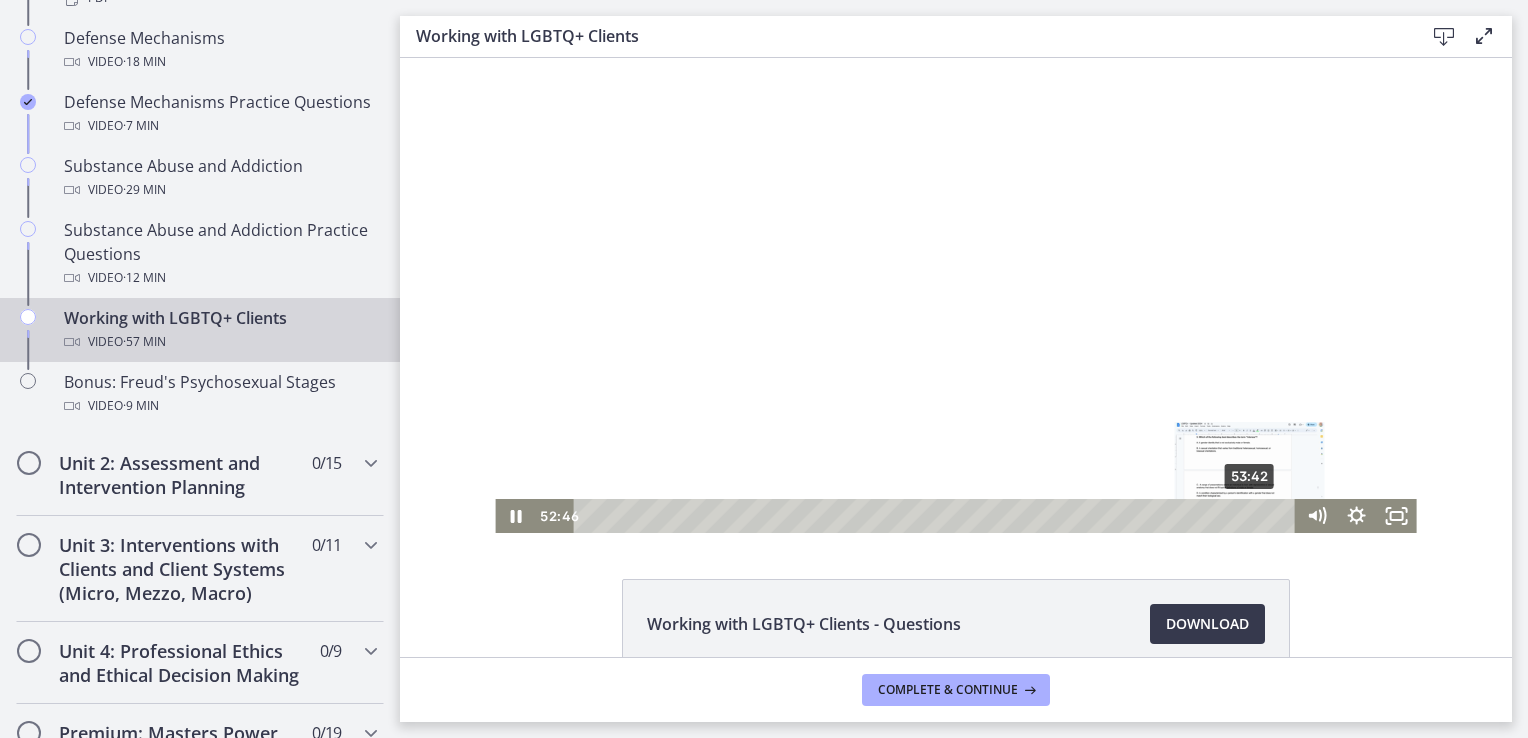 click on "53:42" at bounding box center (938, 516) 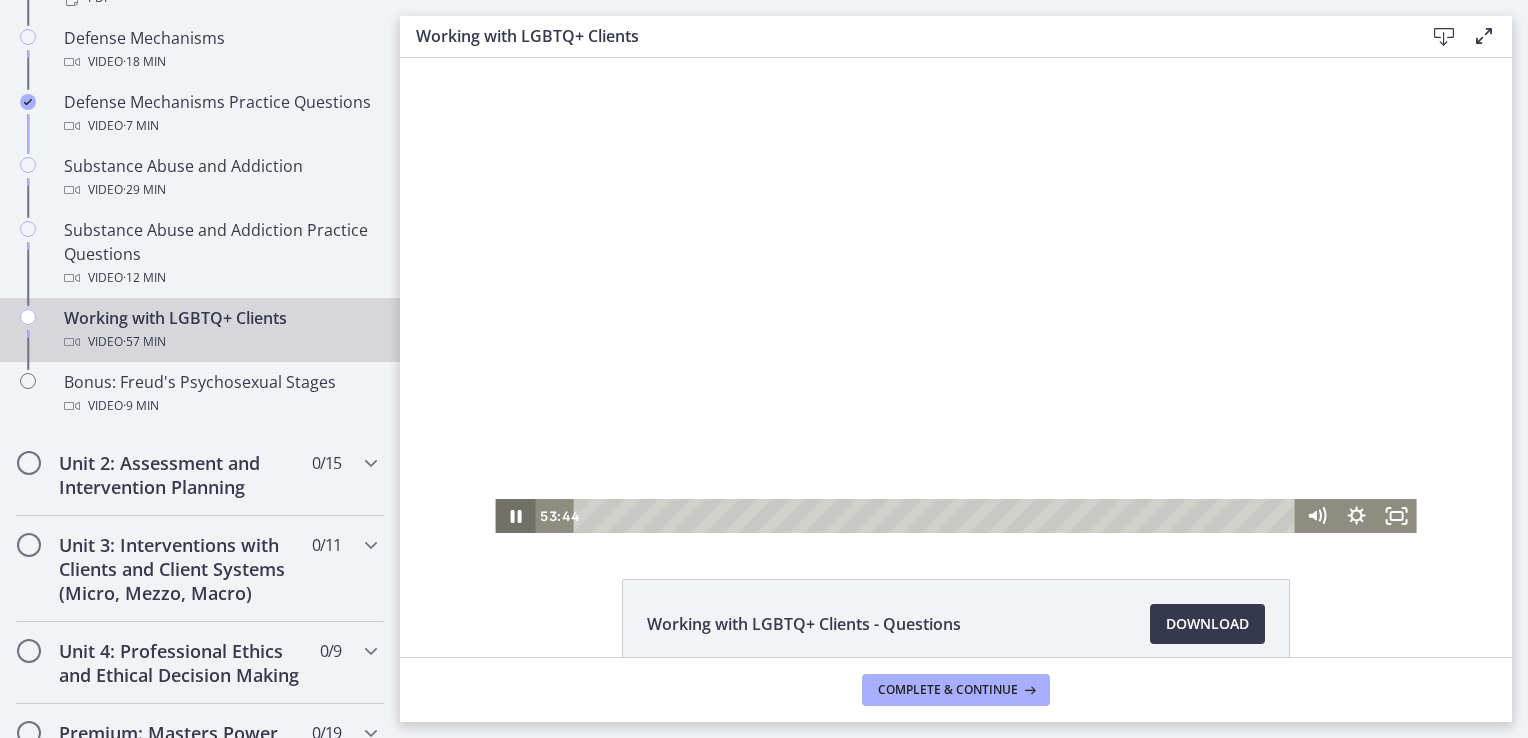 click 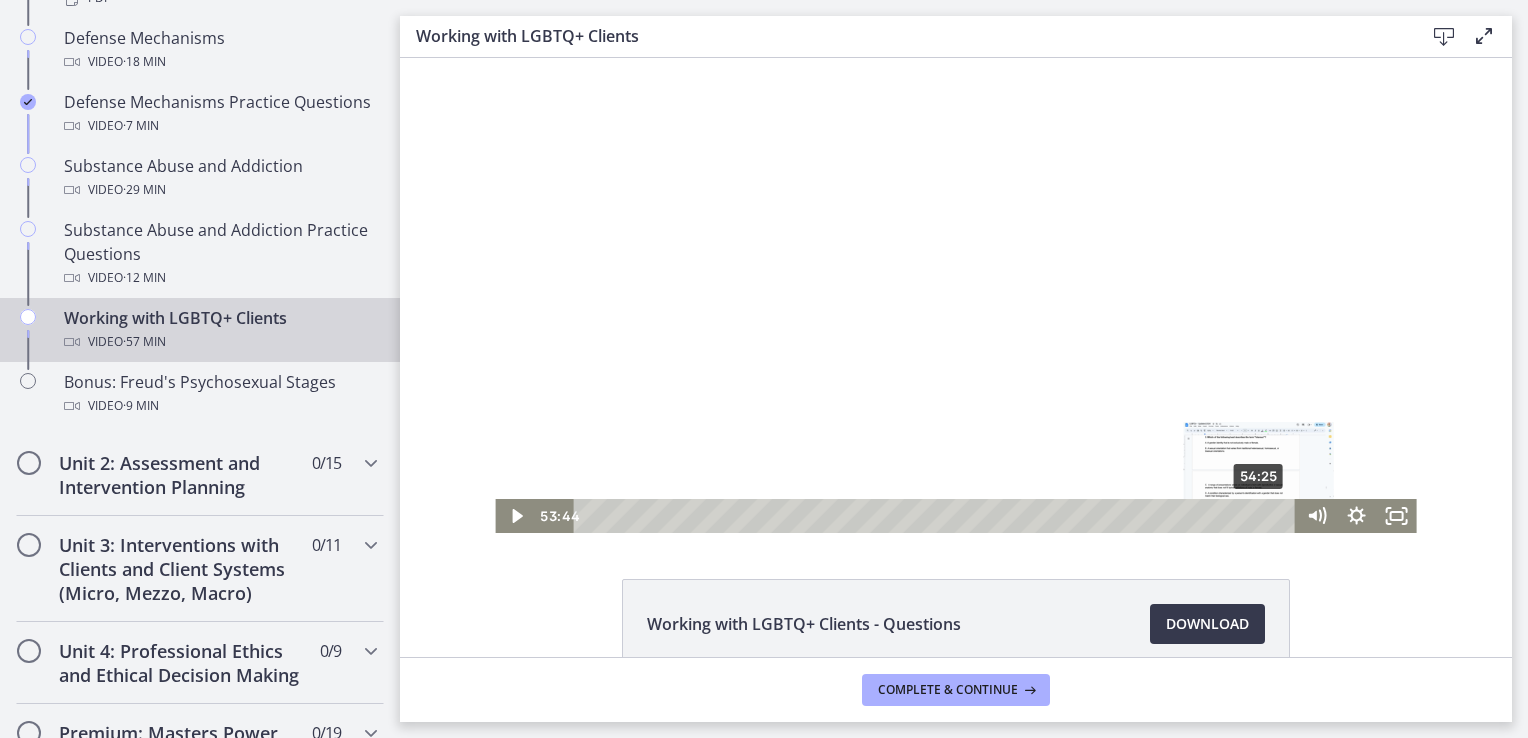 click on "54:25" at bounding box center [938, 516] 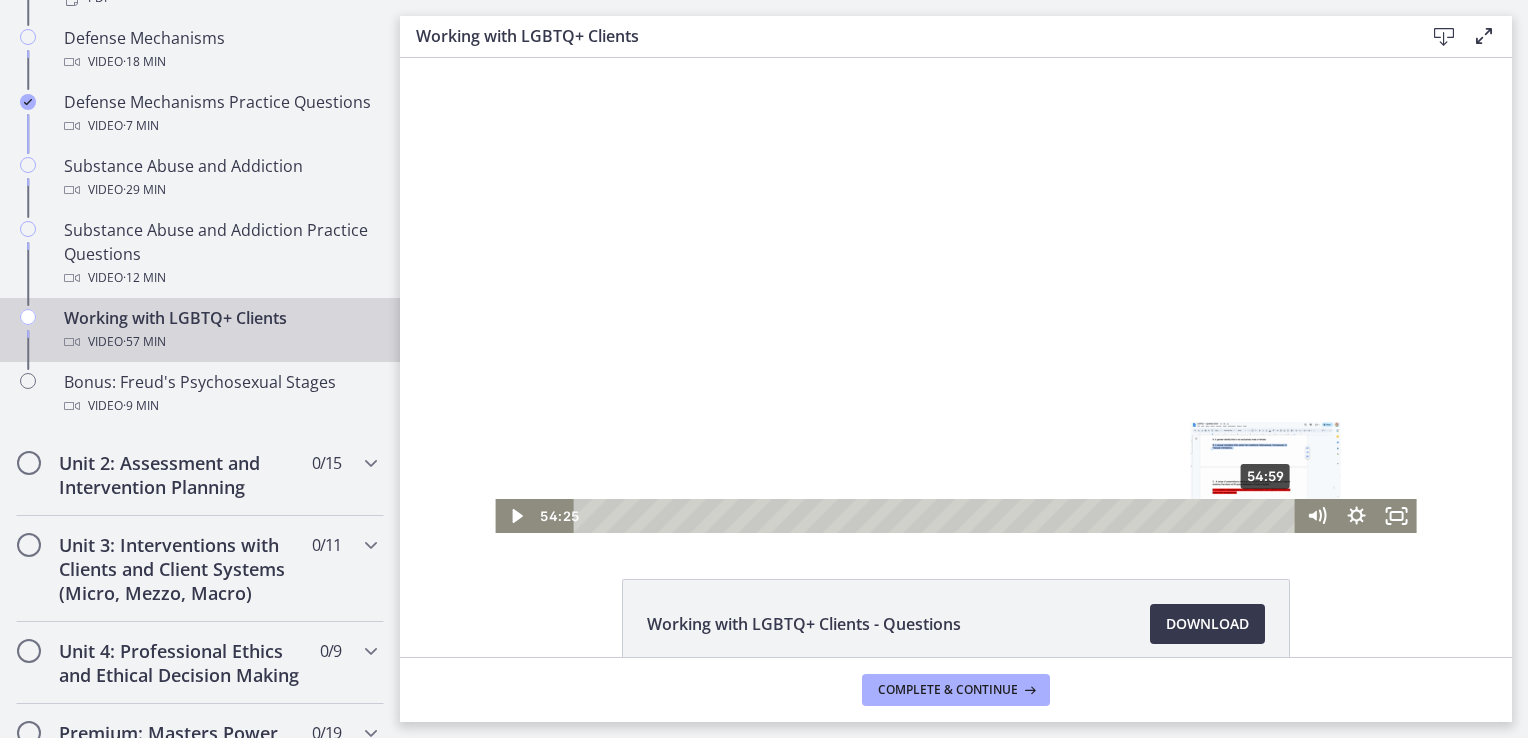 click on "54:59" at bounding box center (938, 516) 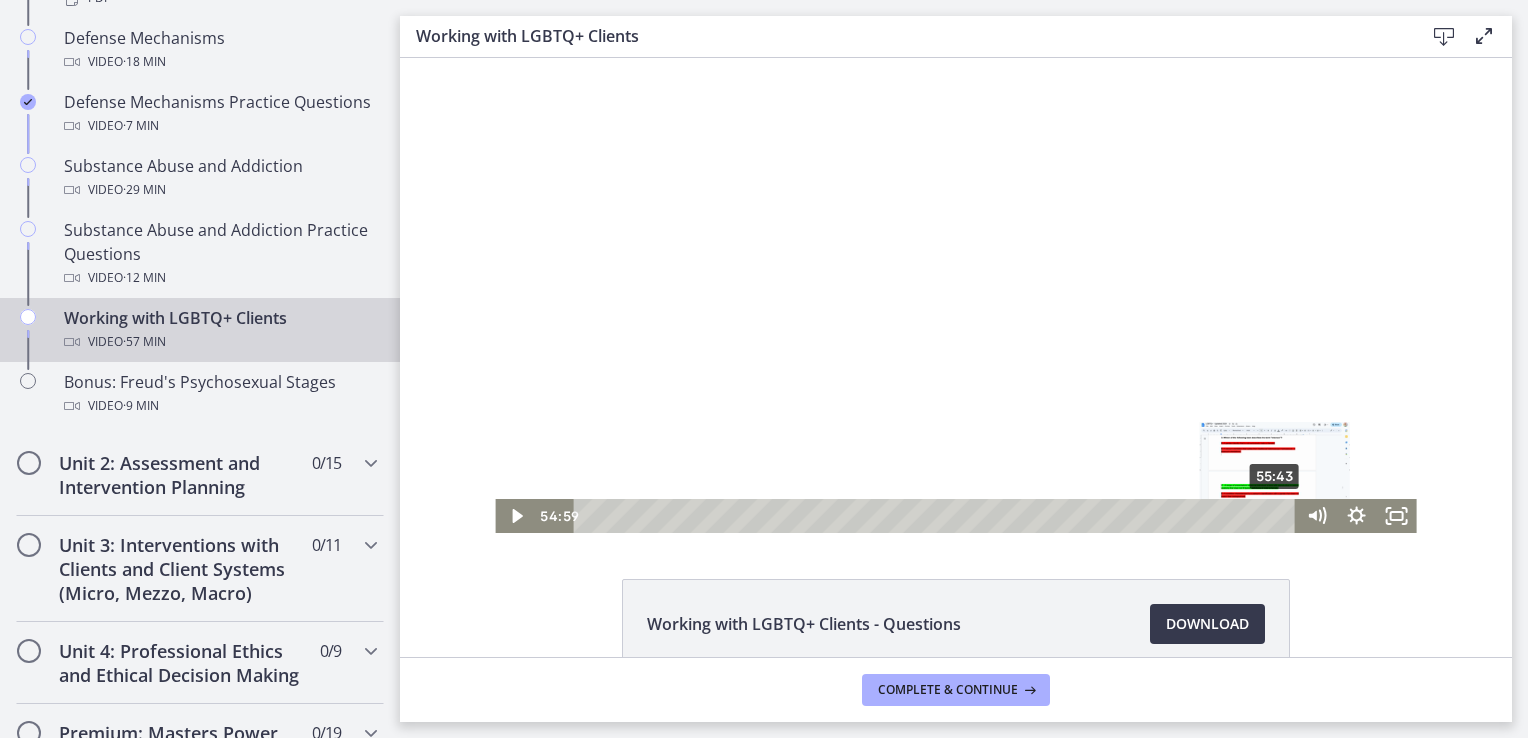 click on "55:43" at bounding box center [938, 516] 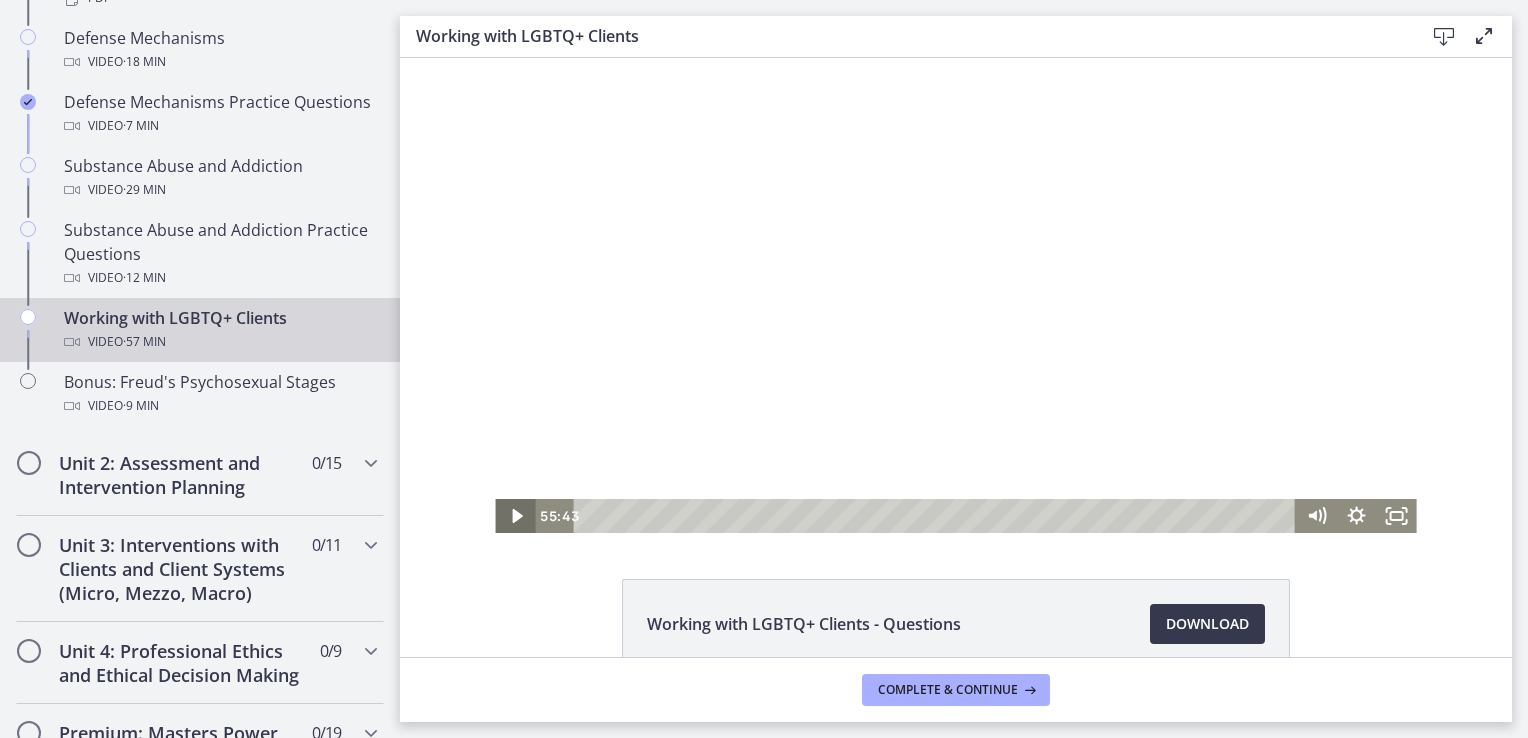 click 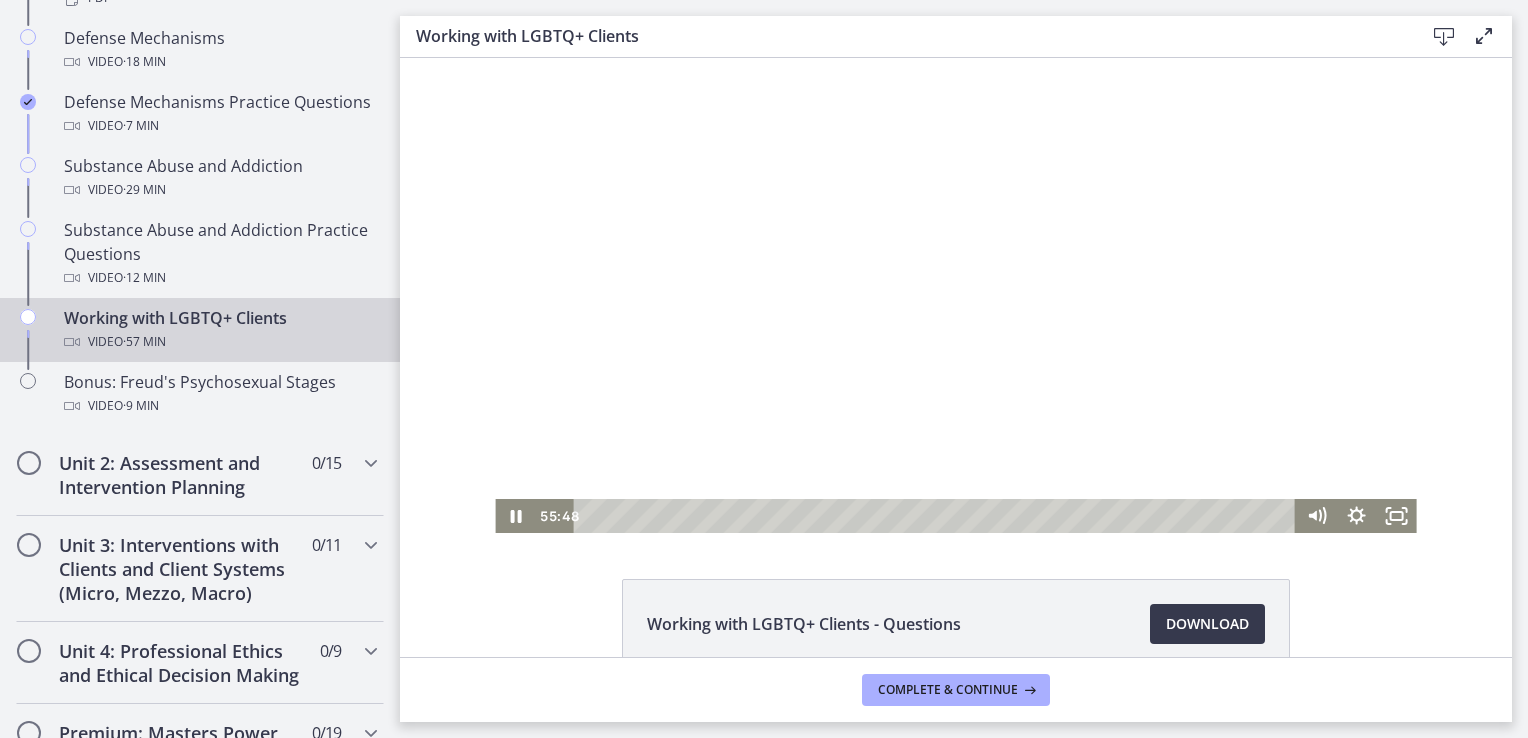 click at bounding box center [955, 295] 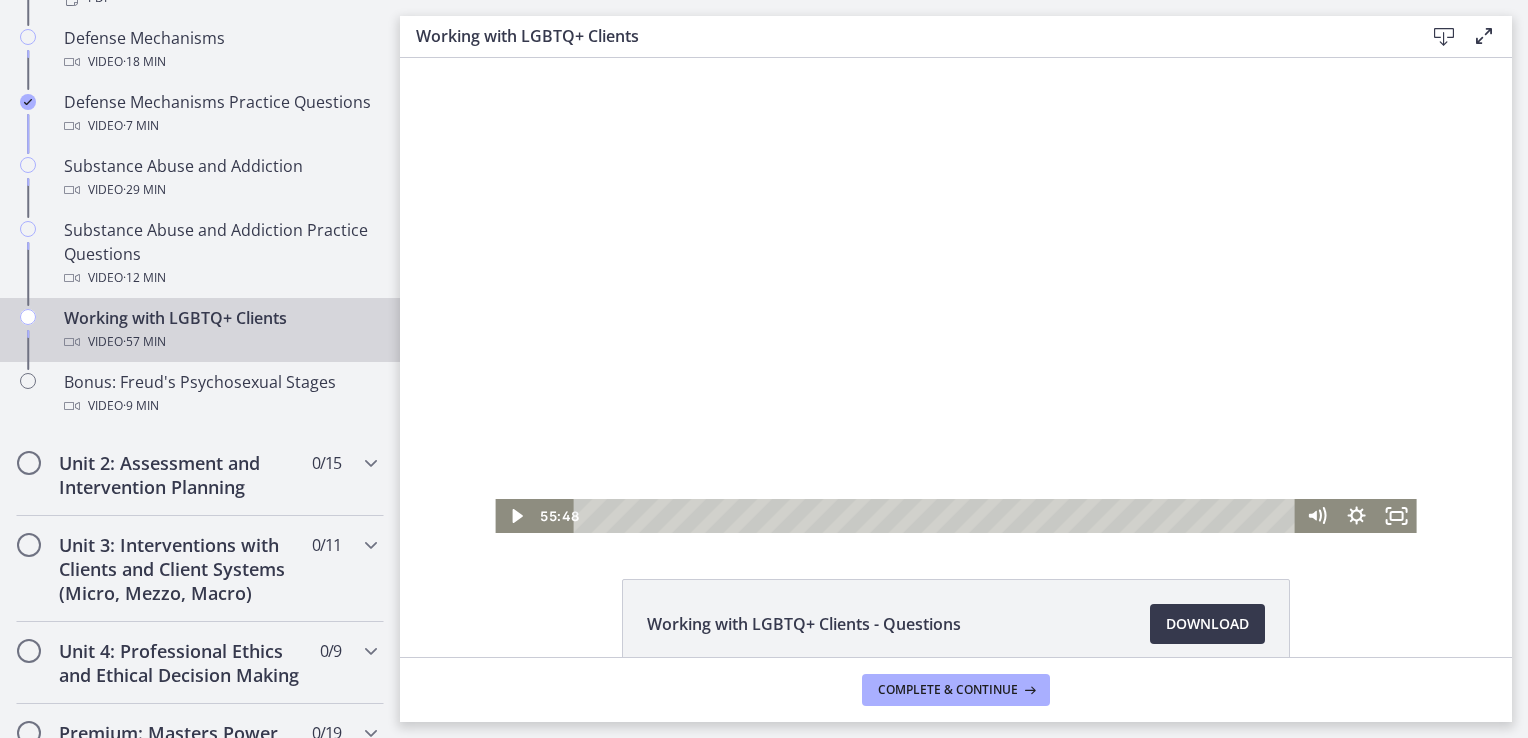 click at bounding box center [955, 295] 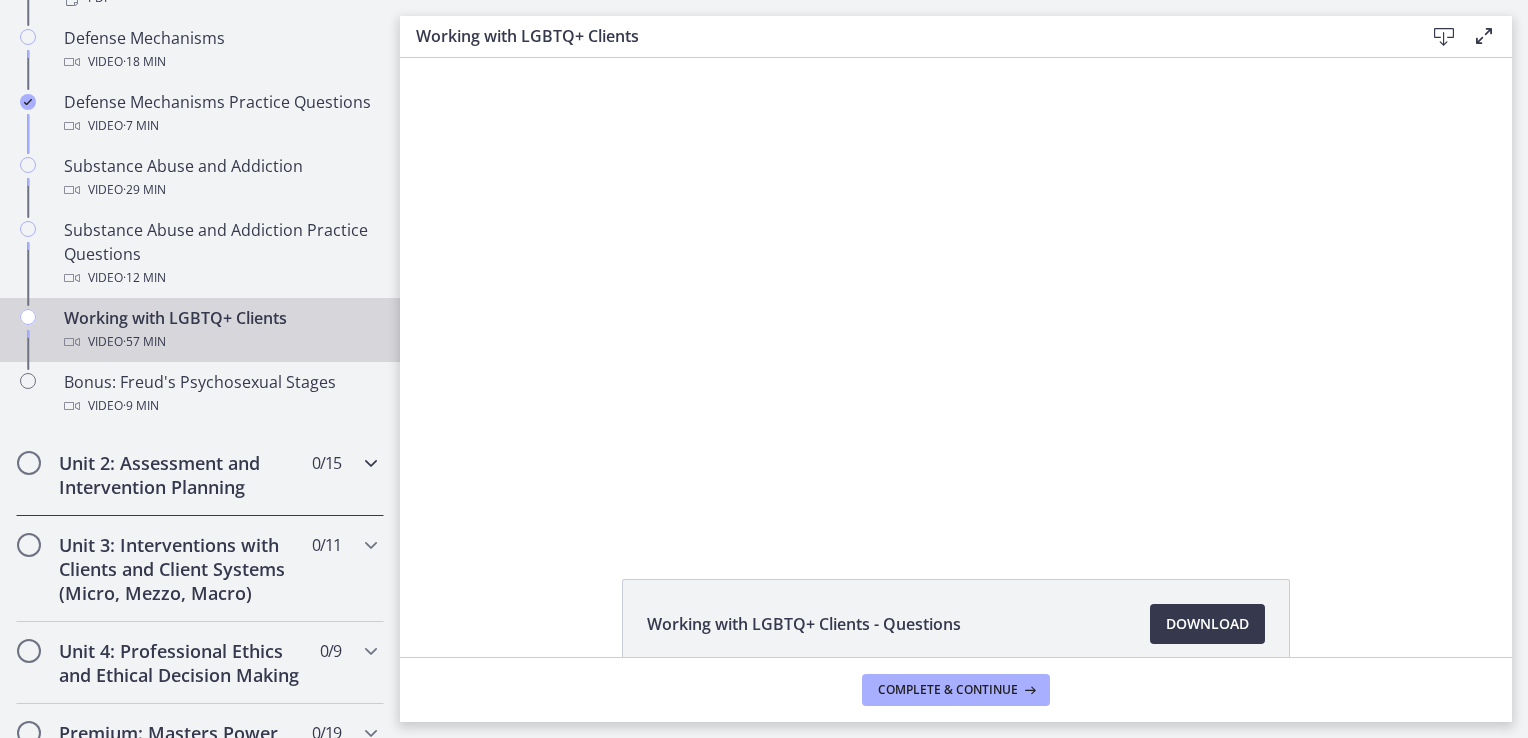 click on "Unit 2: Assessment and Intervention Planning" at bounding box center [181, 475] 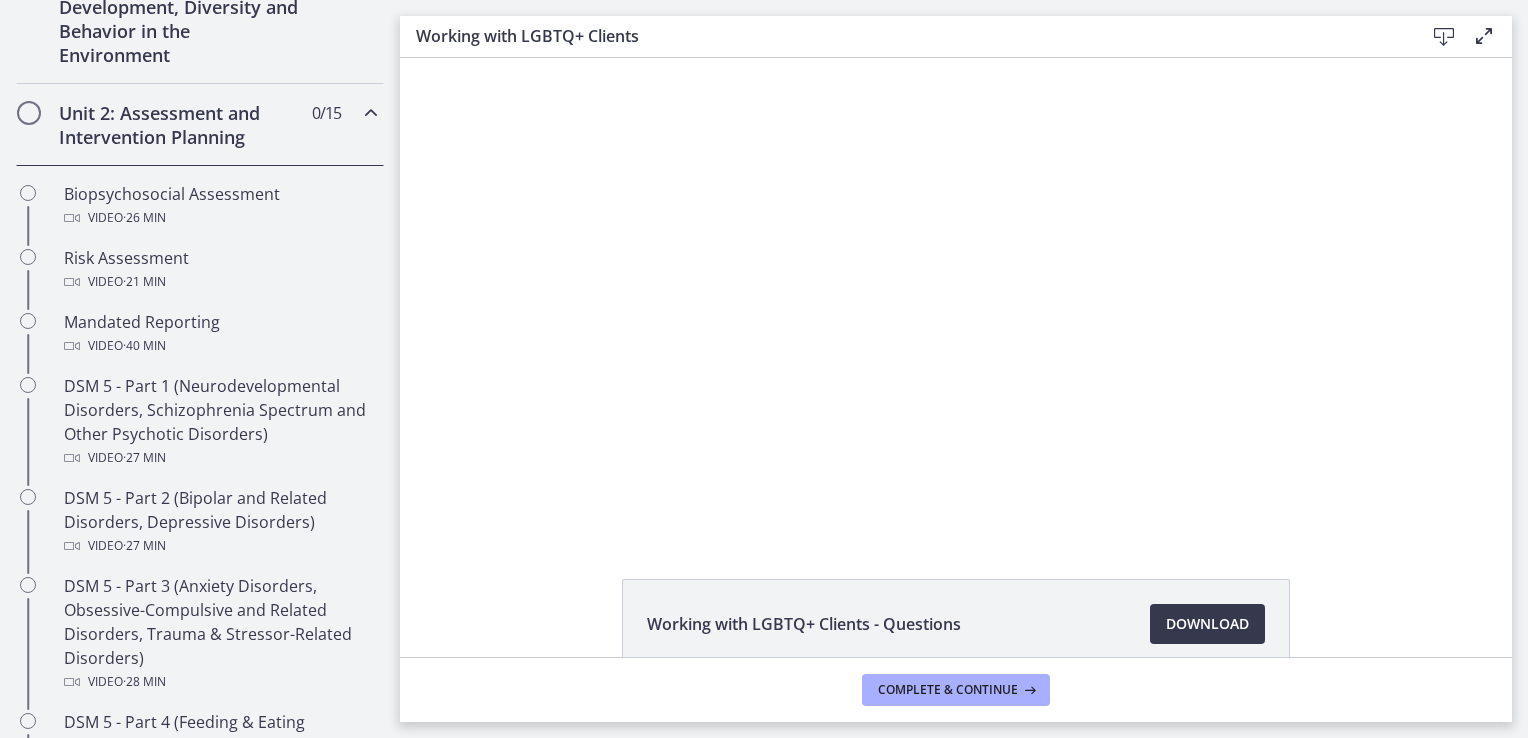 scroll, scrollTop: 613, scrollLeft: 0, axis: vertical 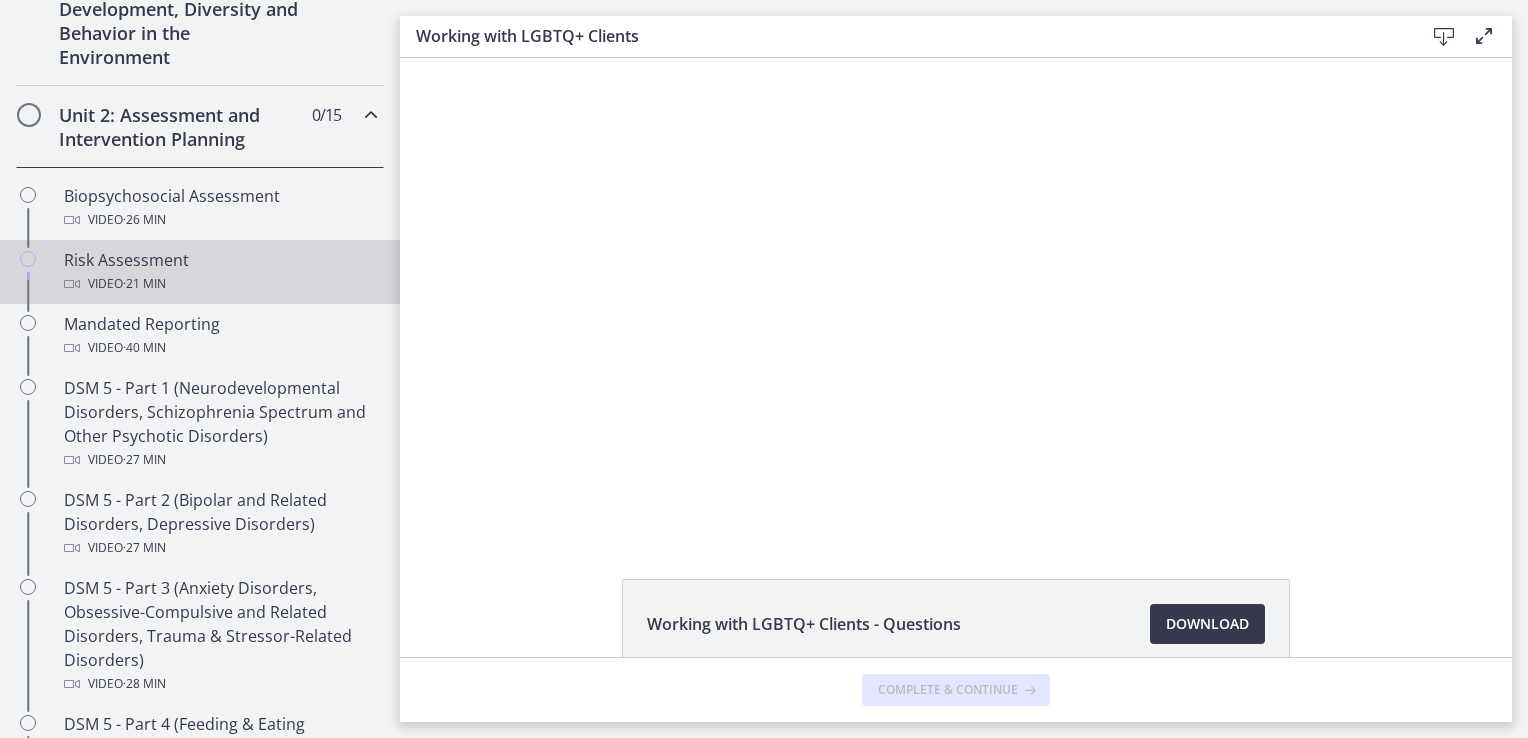 click on "Risk Assessment
Video
·  21 min" at bounding box center (220, 272) 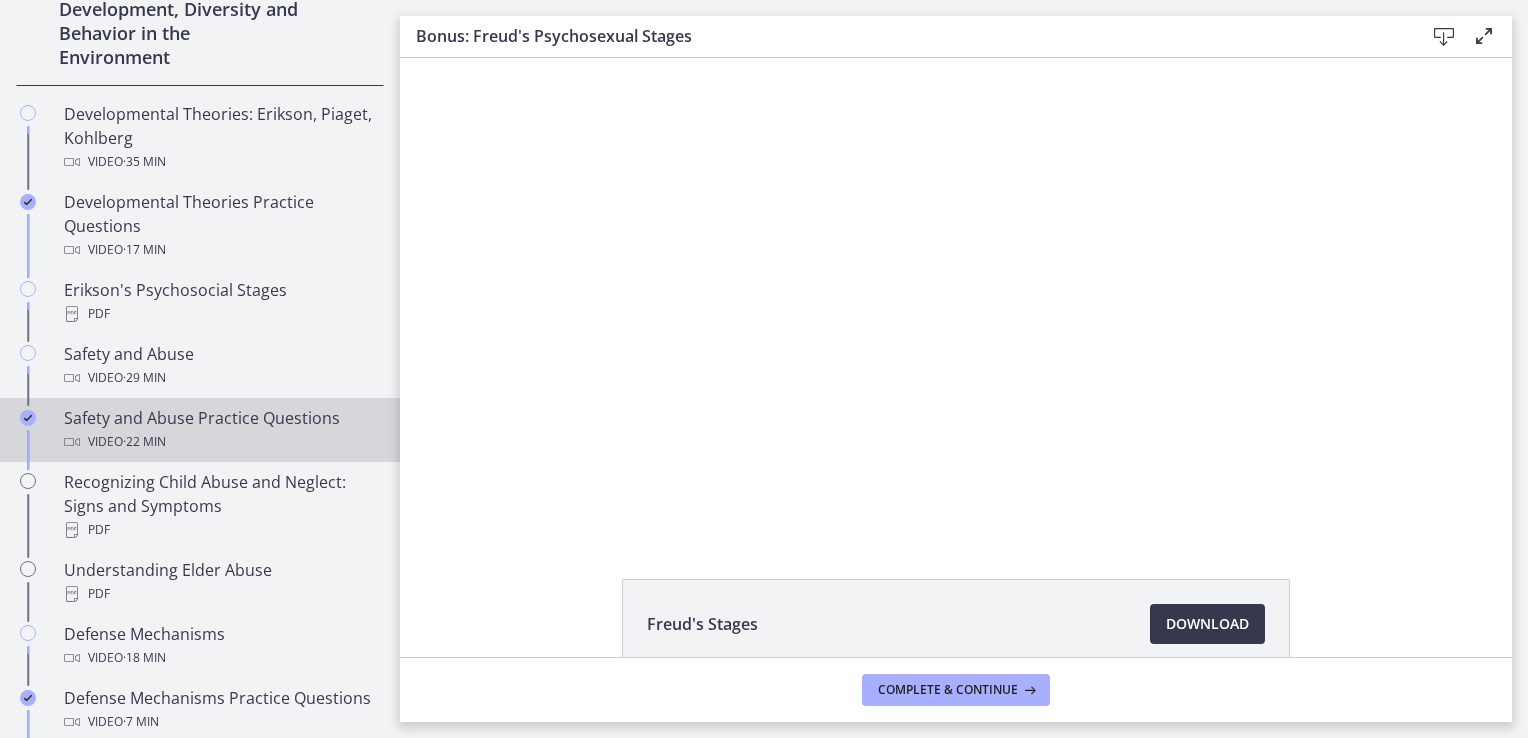 scroll, scrollTop: 0, scrollLeft: 0, axis: both 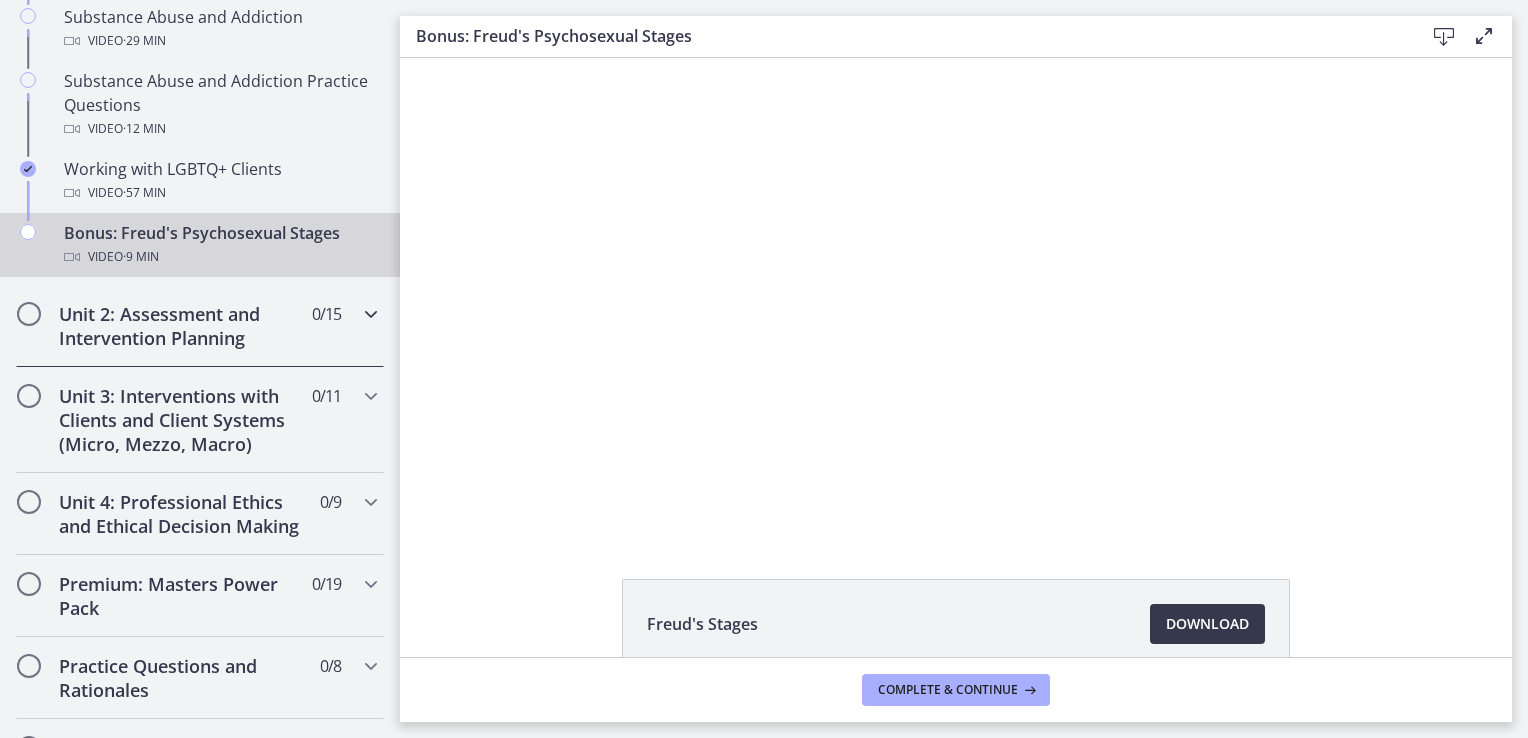 click on "Unit 2: Assessment and Intervention Planning" at bounding box center (181, 326) 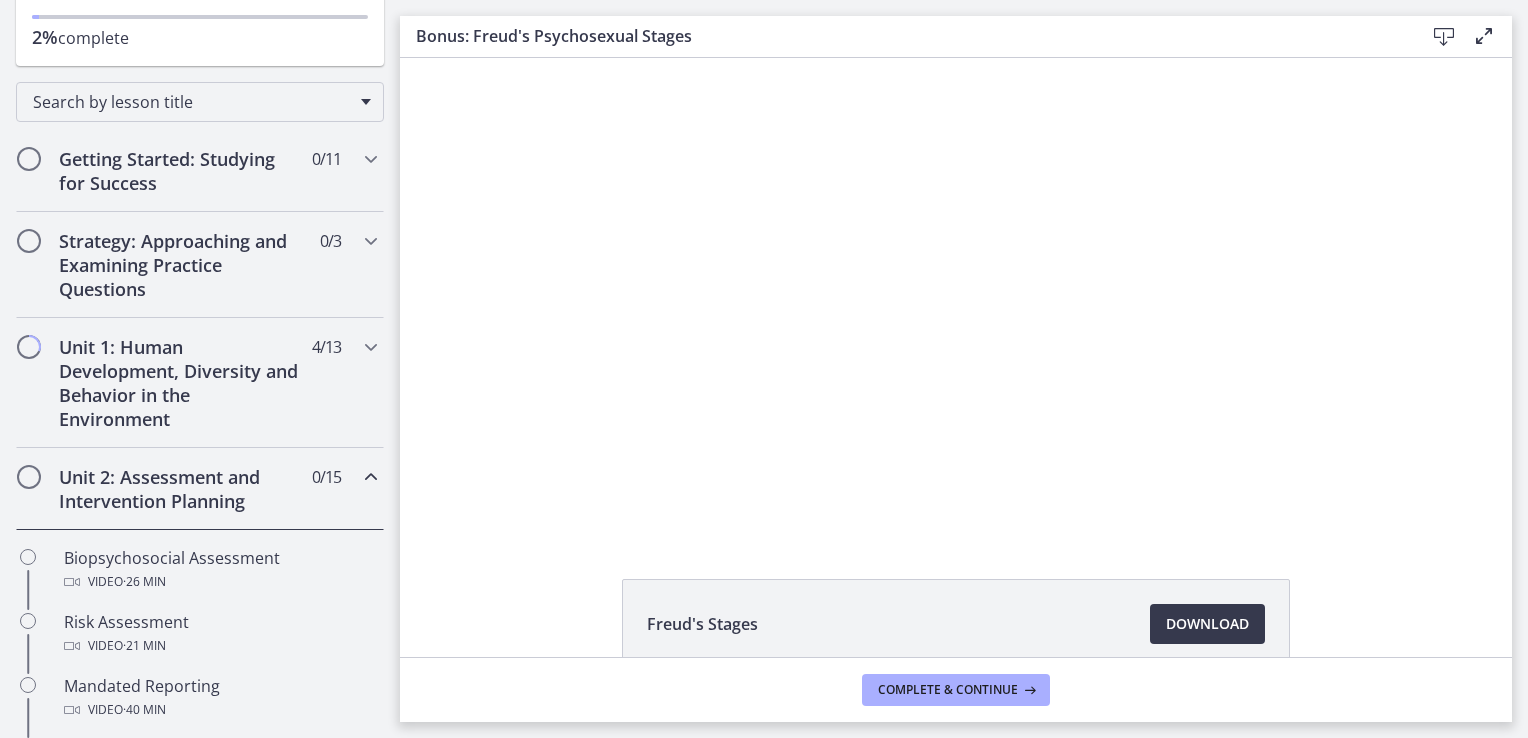 scroll, scrollTop: 454, scrollLeft: 0, axis: vertical 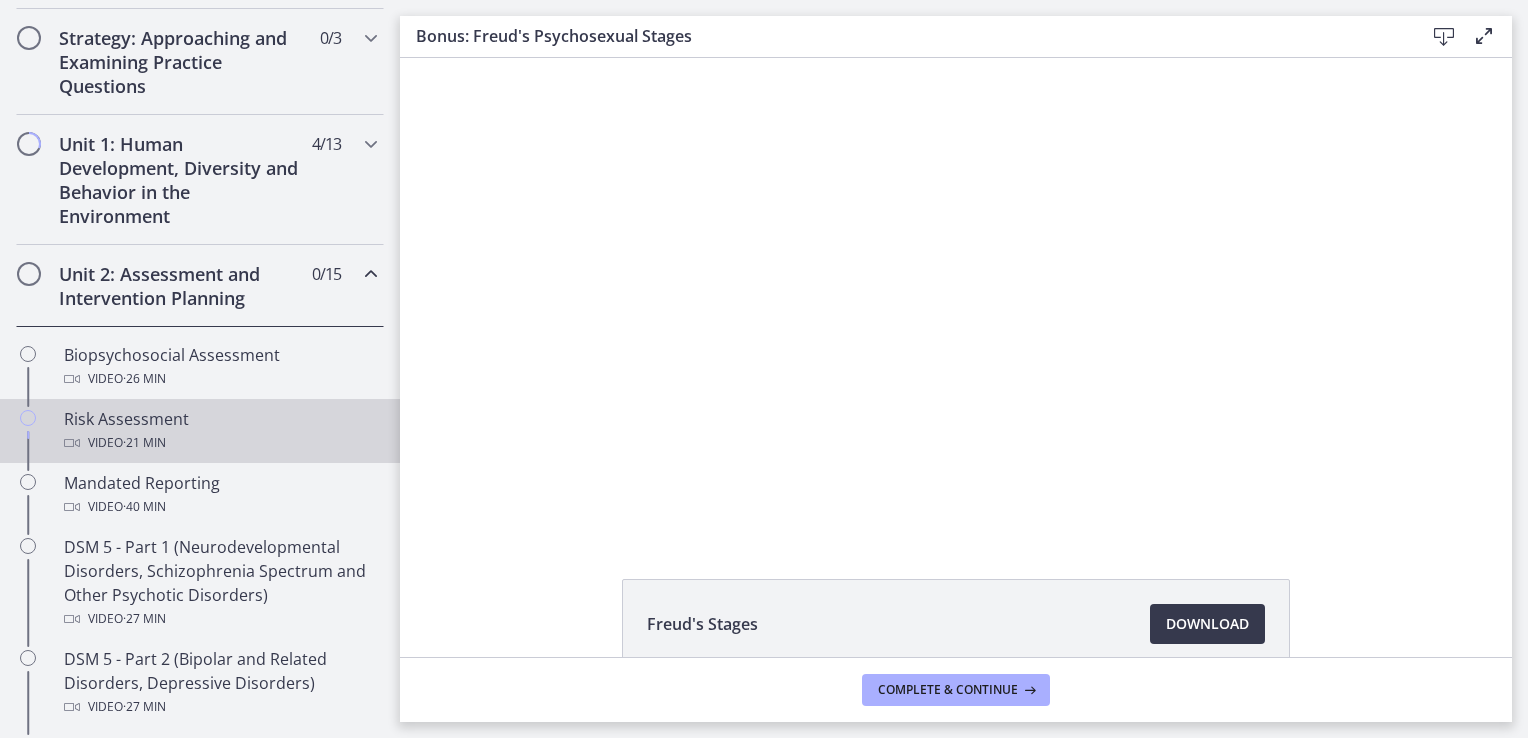 click on "·  21 min" at bounding box center (144, 443) 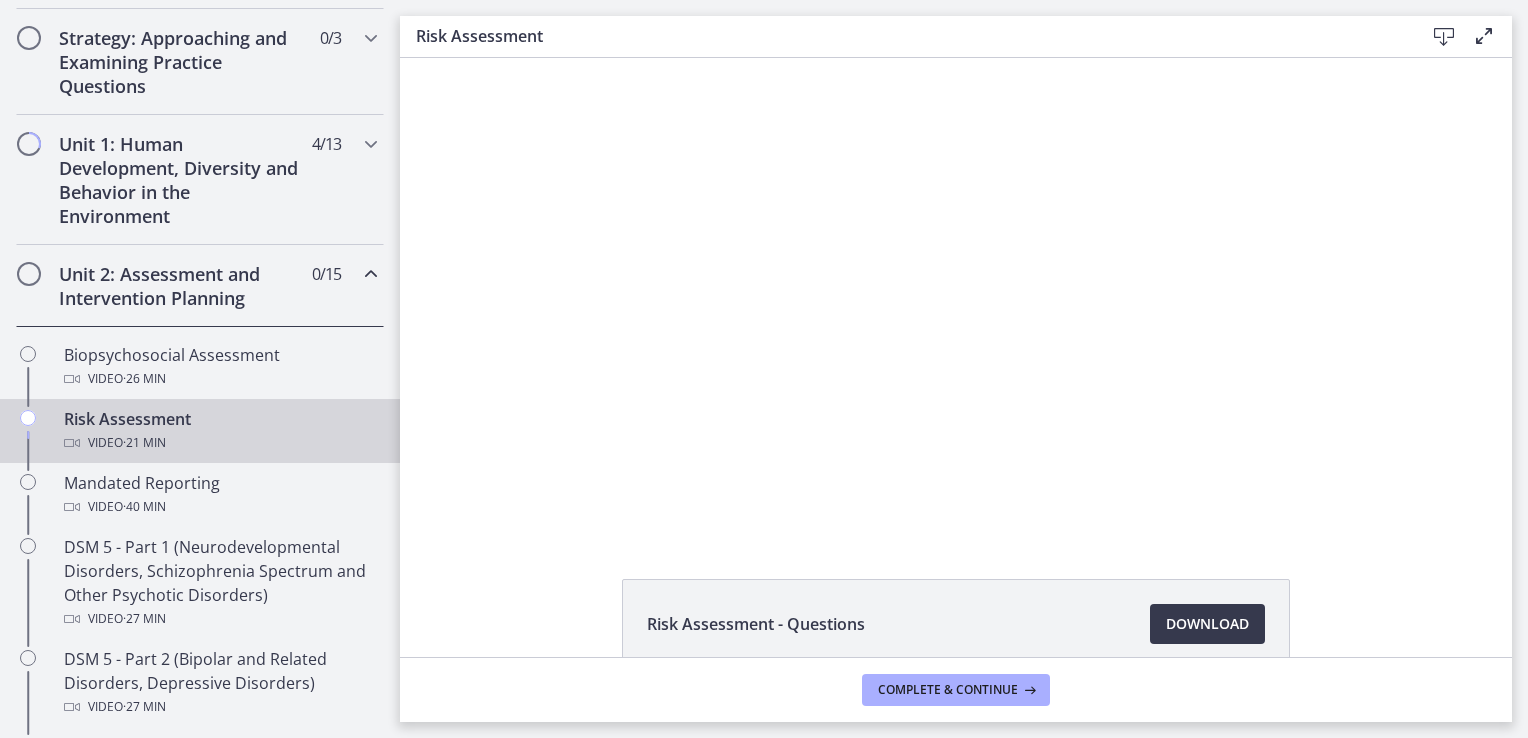 scroll, scrollTop: 0, scrollLeft: 0, axis: both 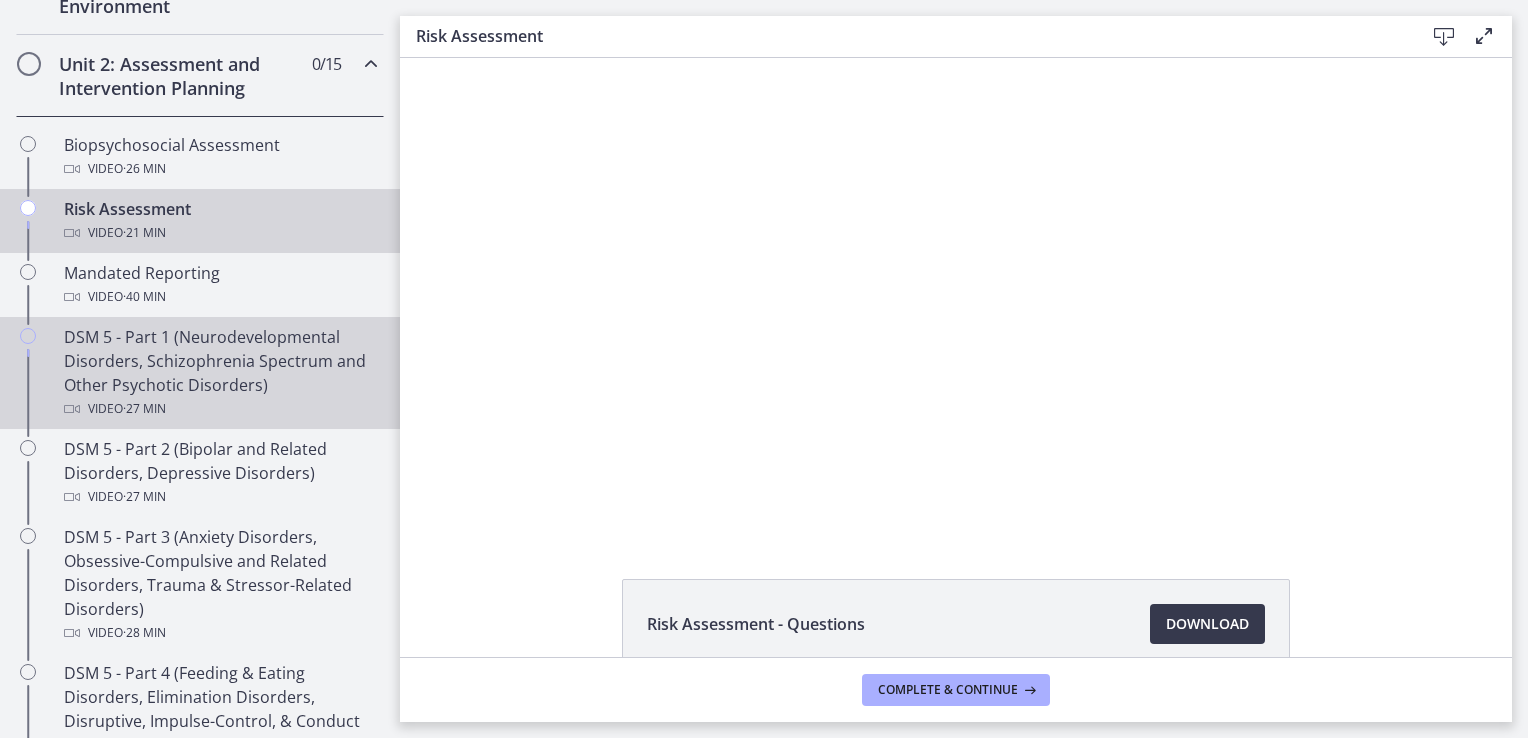click on "DSM 5 - Part 1 (Neurodevelopmental Disorders, Schizophrenia Spectrum and Other Psychotic Disorders)
Video
·  27 min" at bounding box center [220, 373] 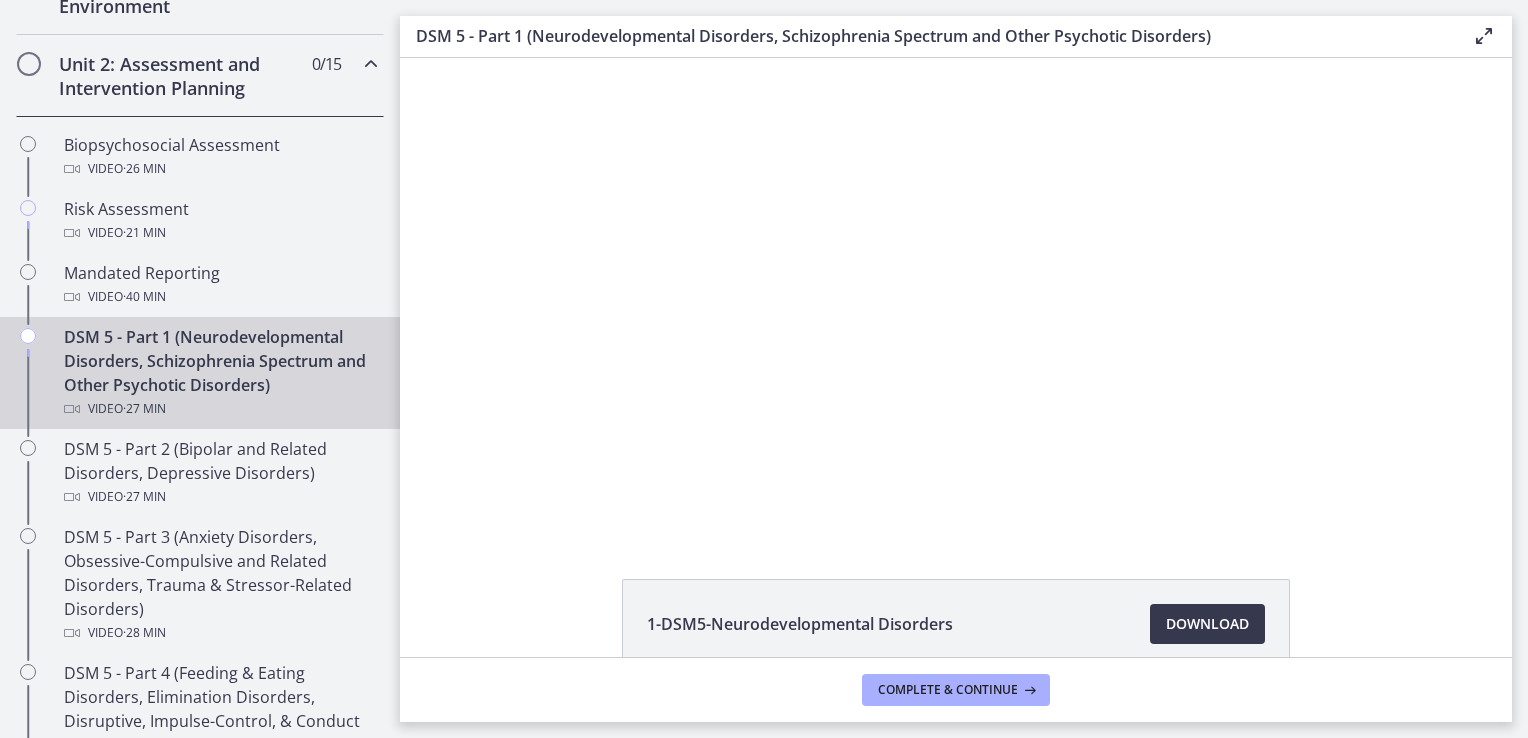 scroll, scrollTop: 0, scrollLeft: 0, axis: both 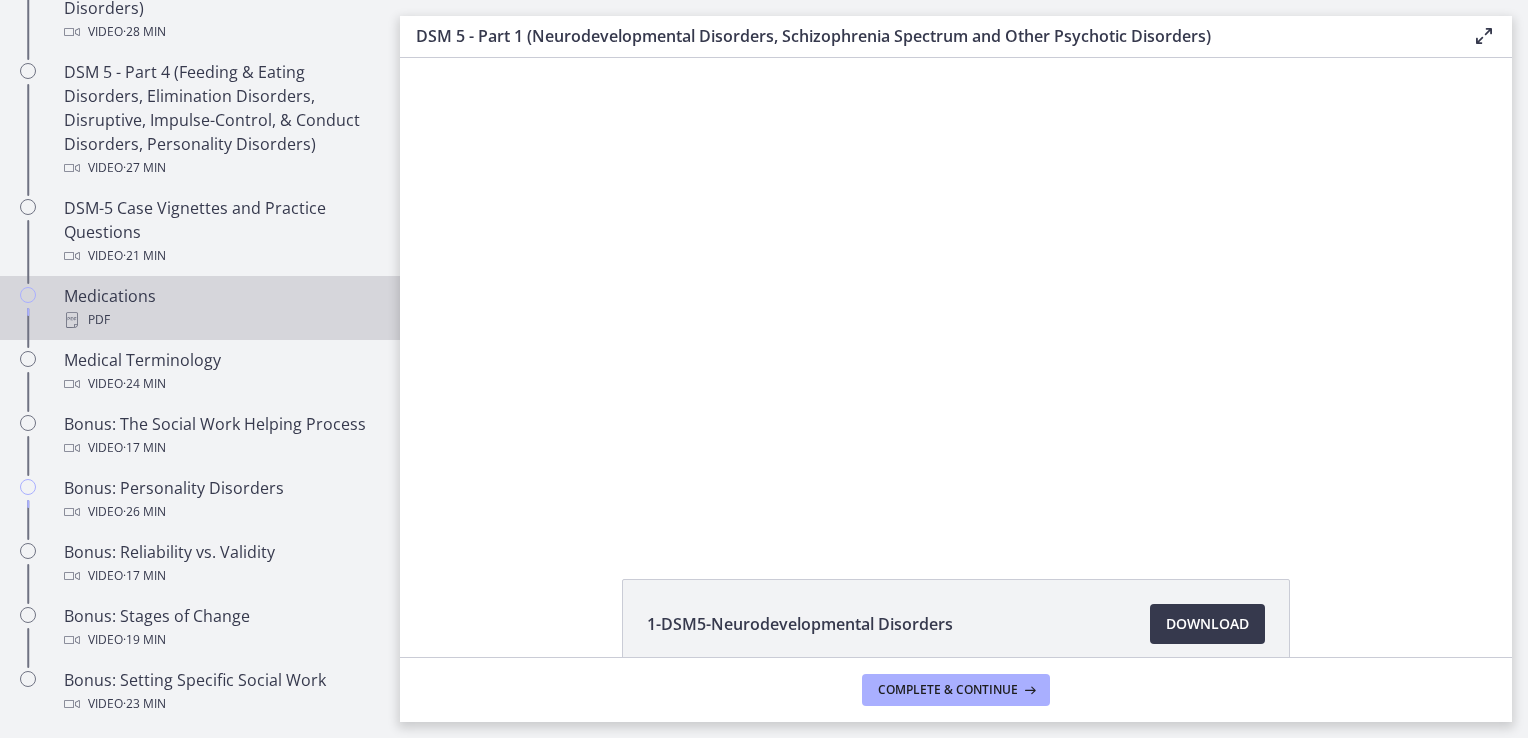 click on "PDF" at bounding box center [220, 320] 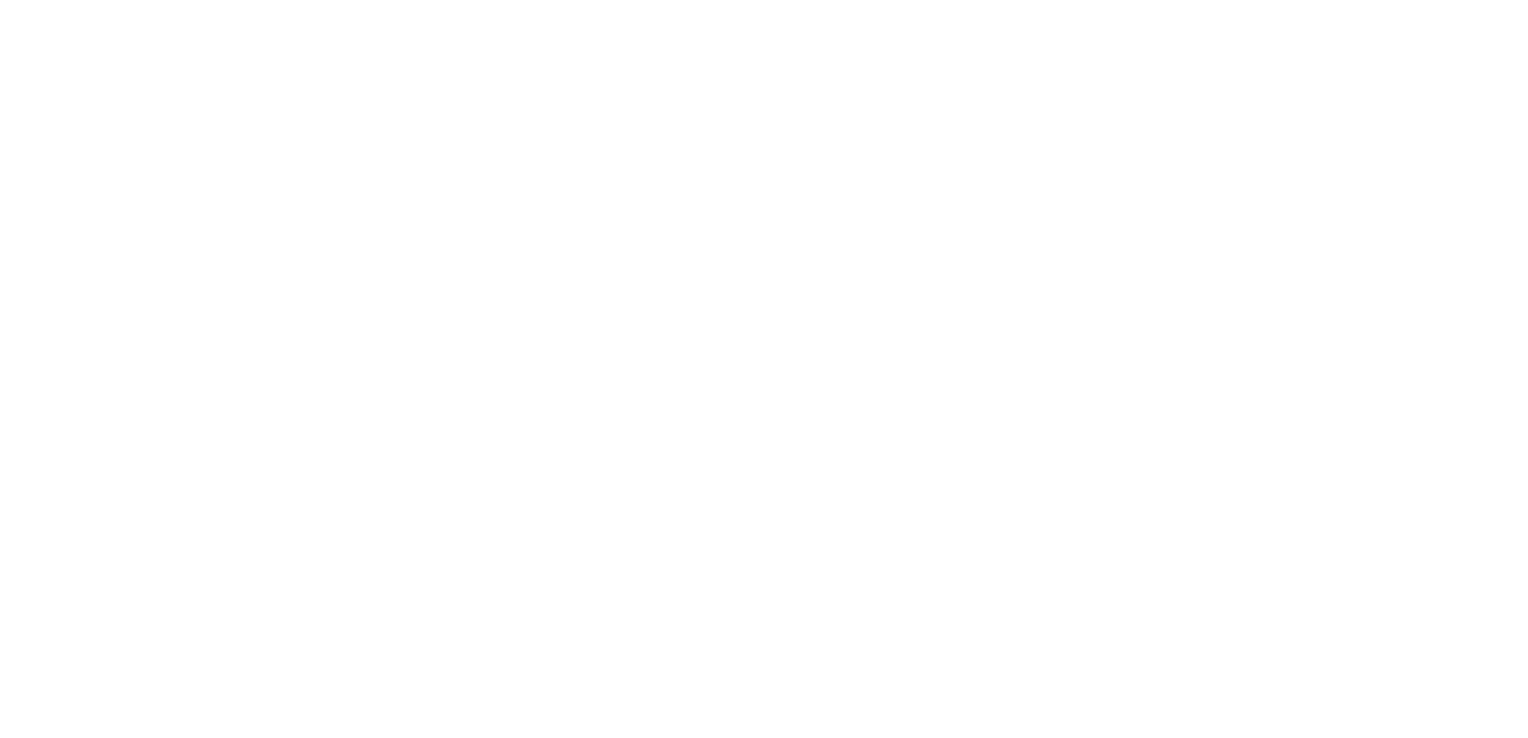 scroll, scrollTop: 0, scrollLeft: 0, axis: both 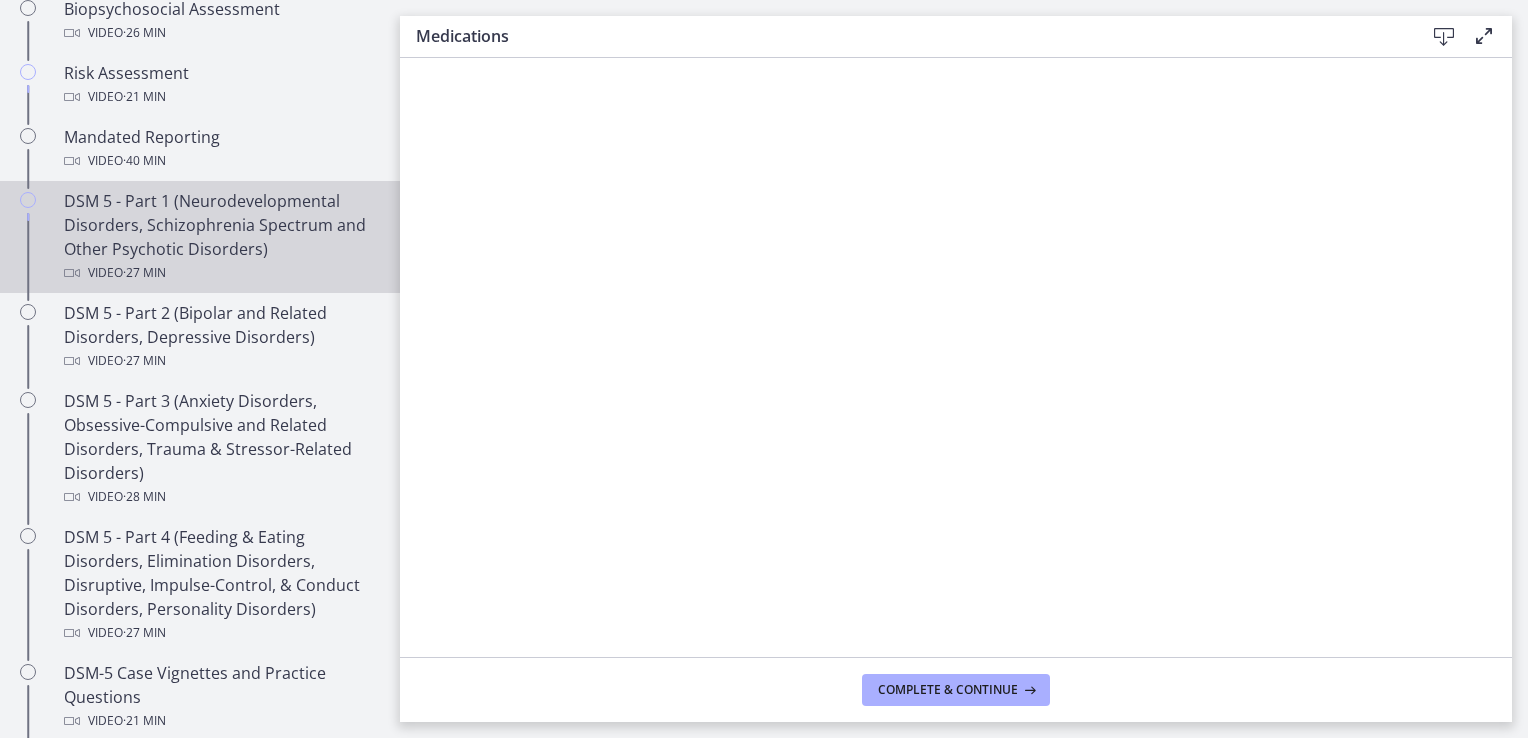 click on "DSM 5 - Part 1 (Neurodevelopmental Disorders, Schizophrenia Spectrum and Other Psychotic Disorders)
Video
·  27 min" at bounding box center (220, 237) 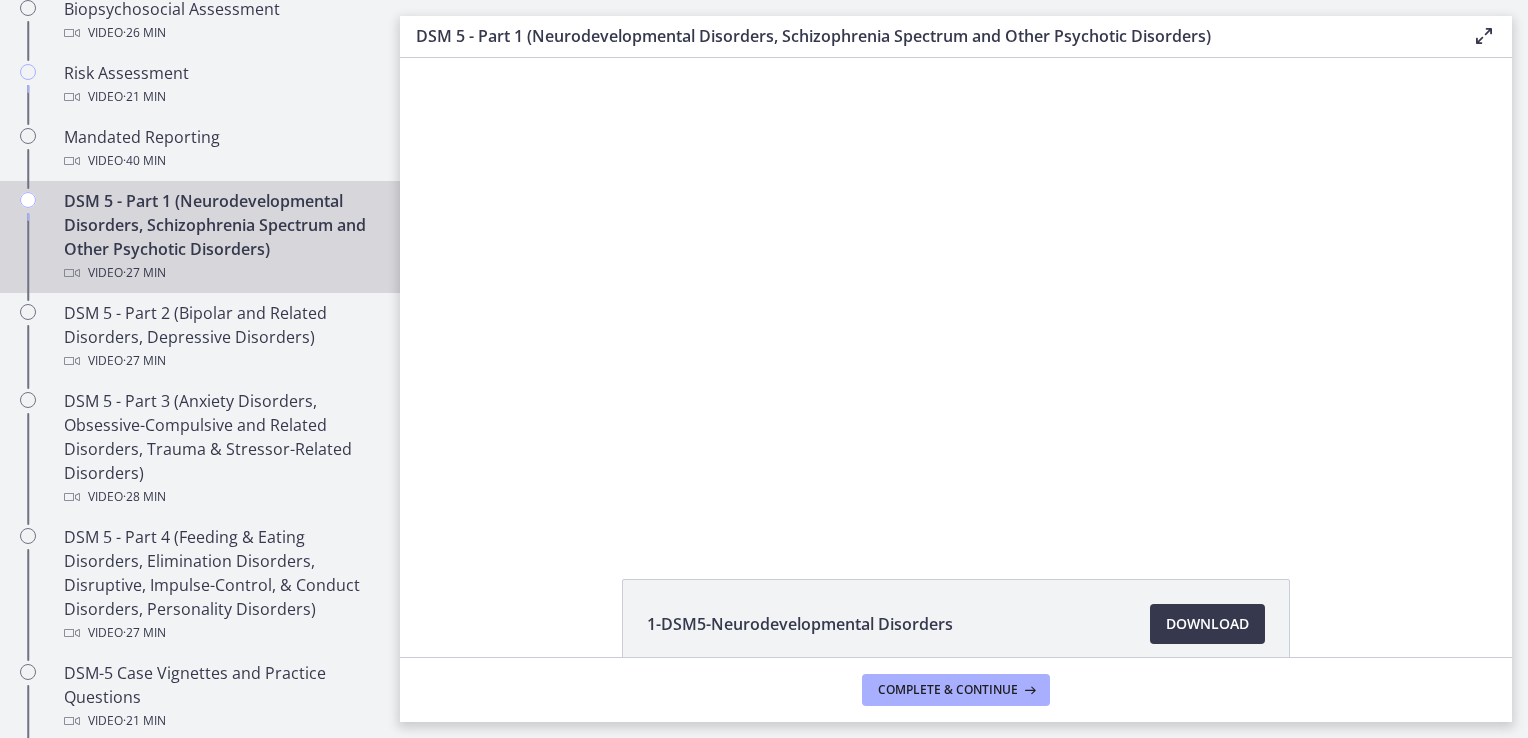 scroll, scrollTop: 0, scrollLeft: 0, axis: both 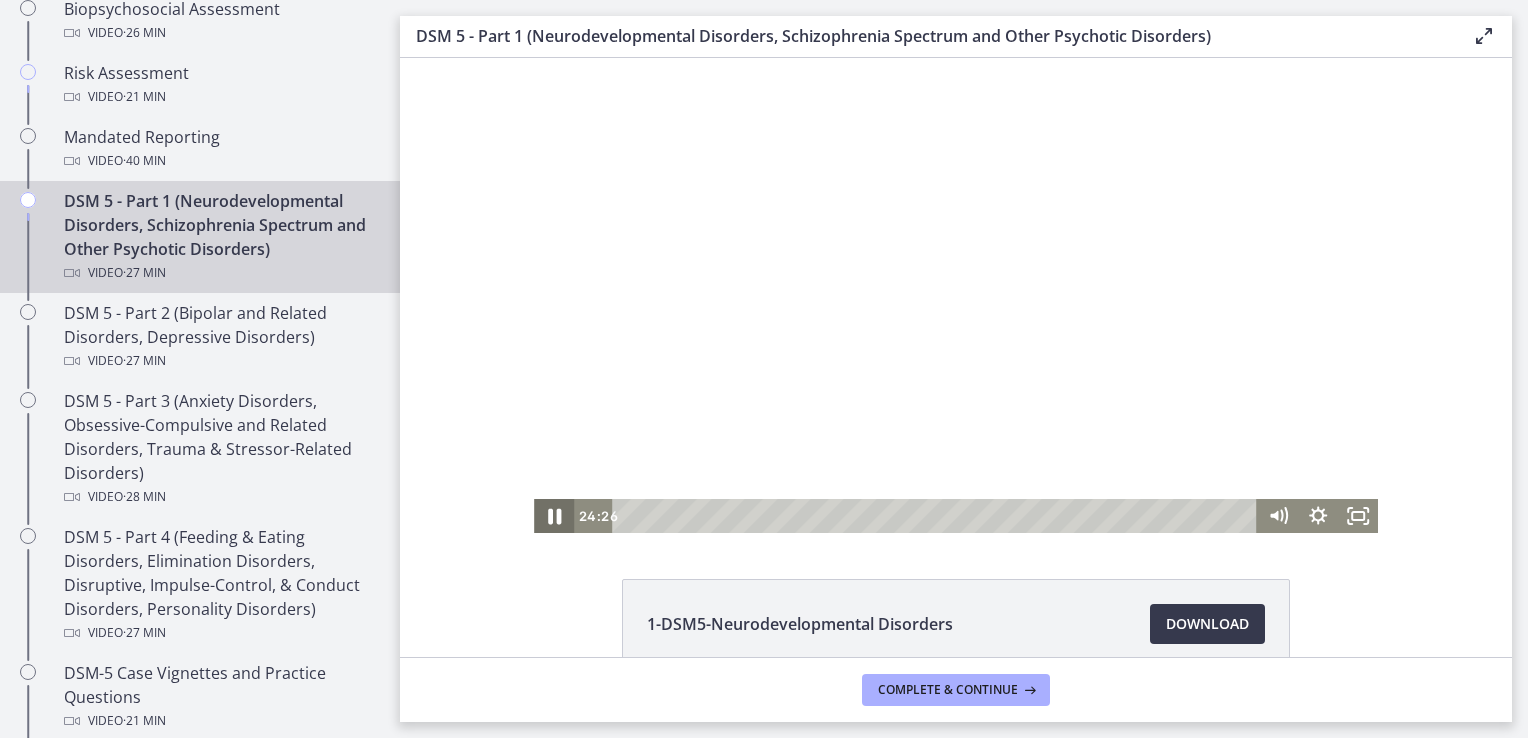 click 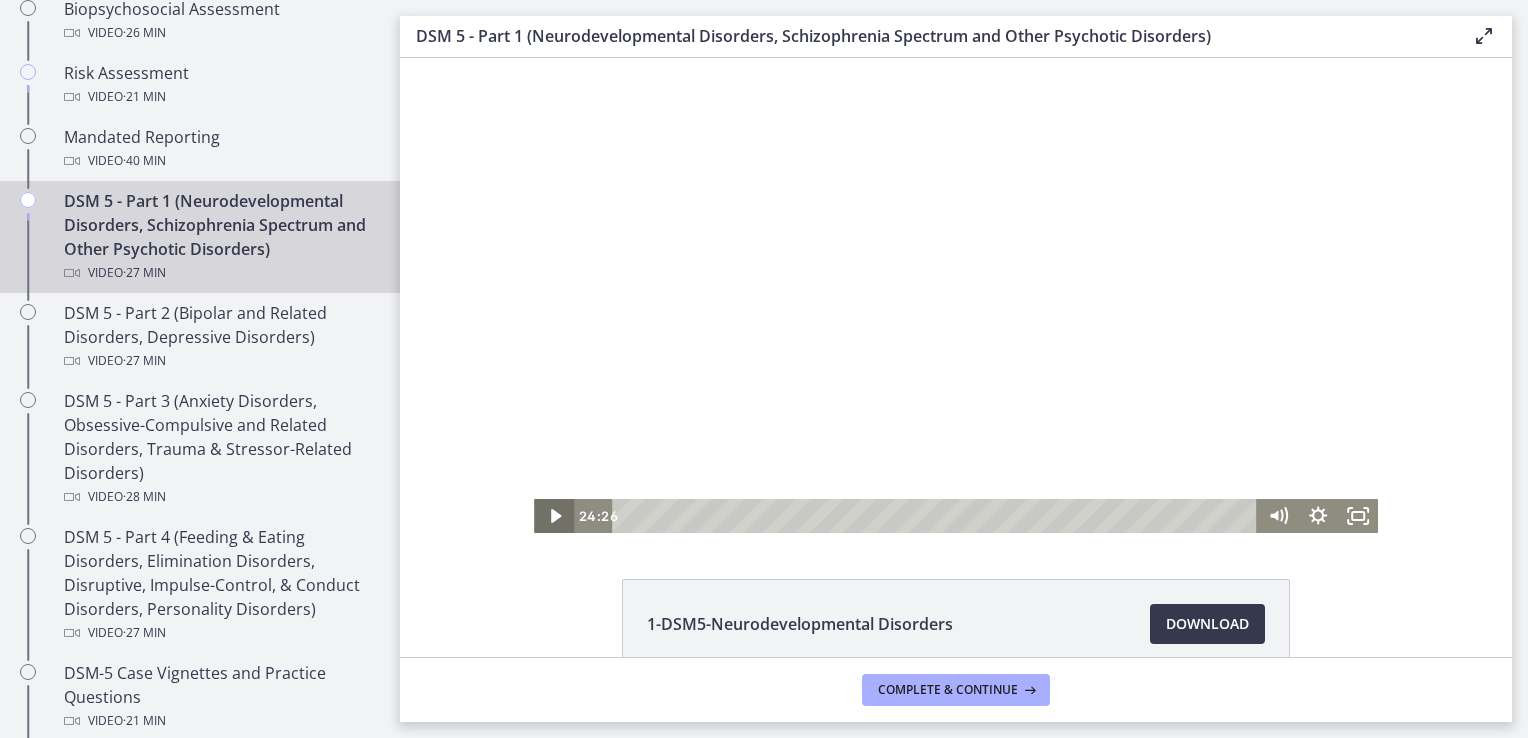 click 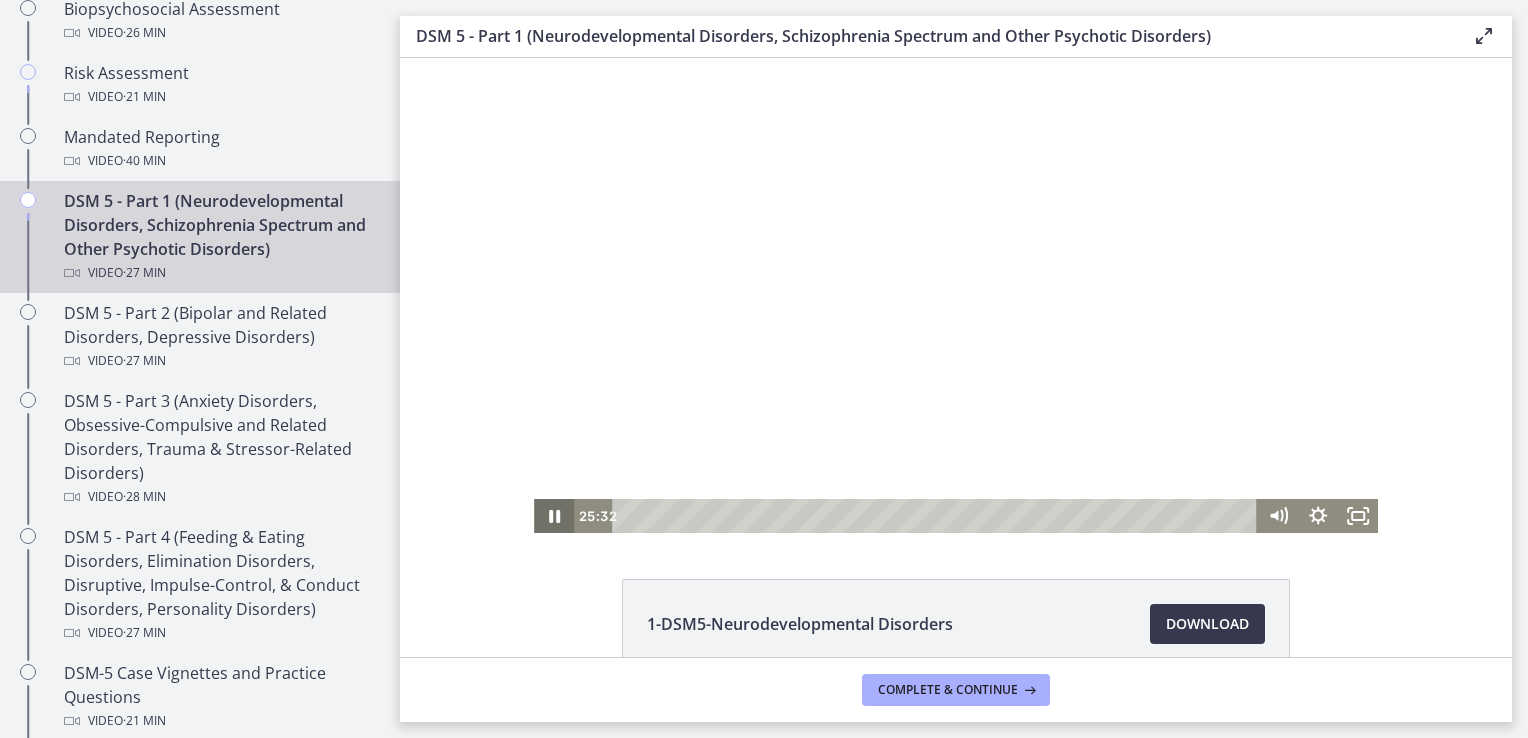 click 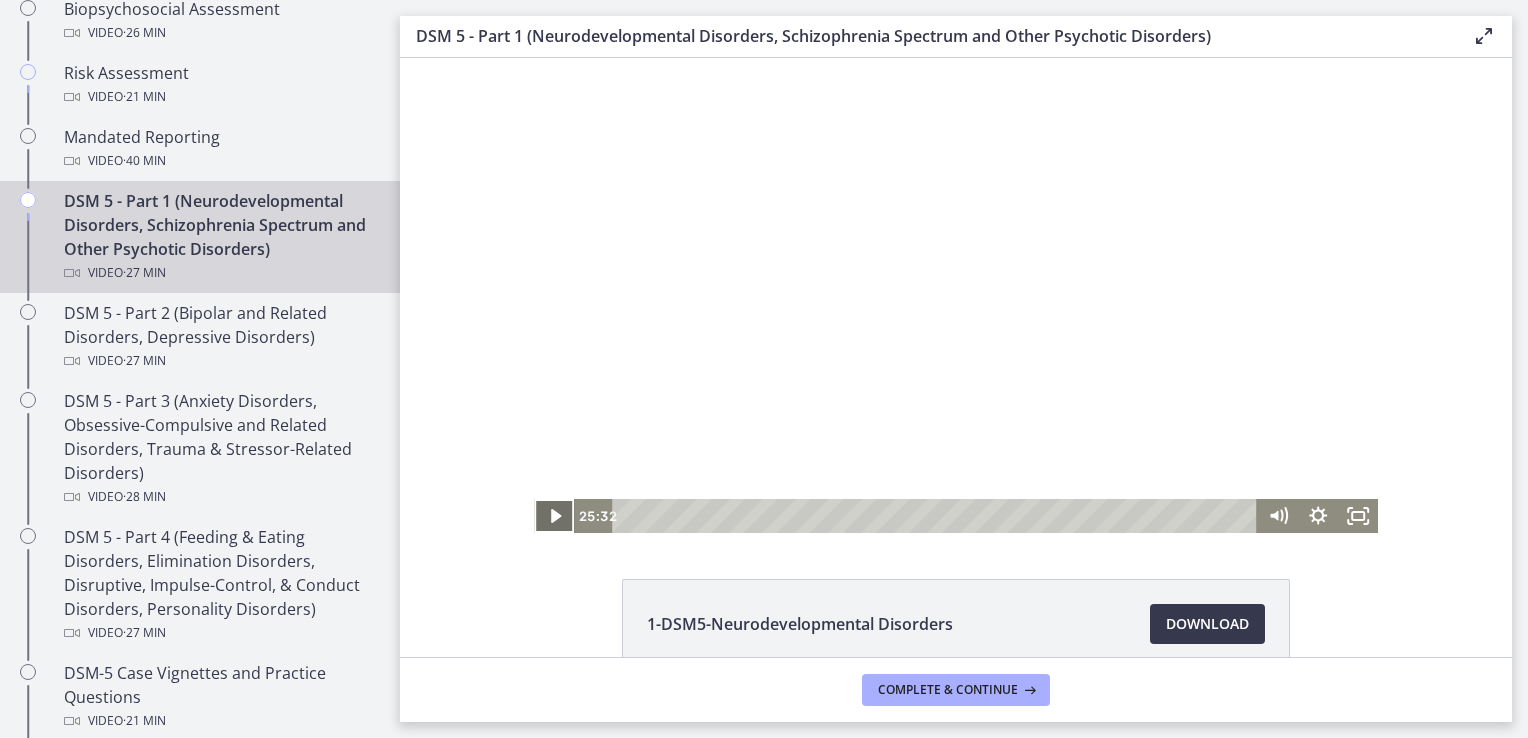 click 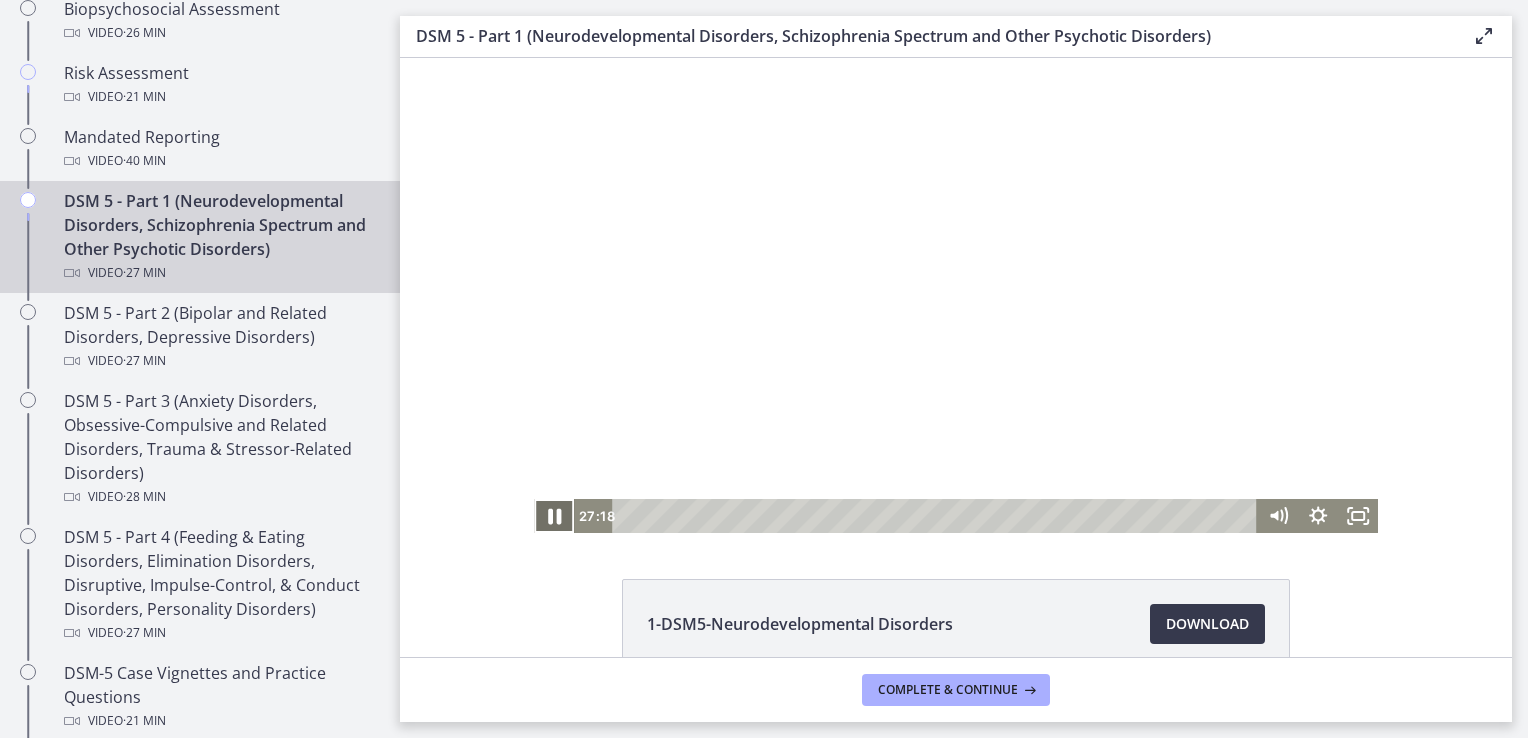 click 